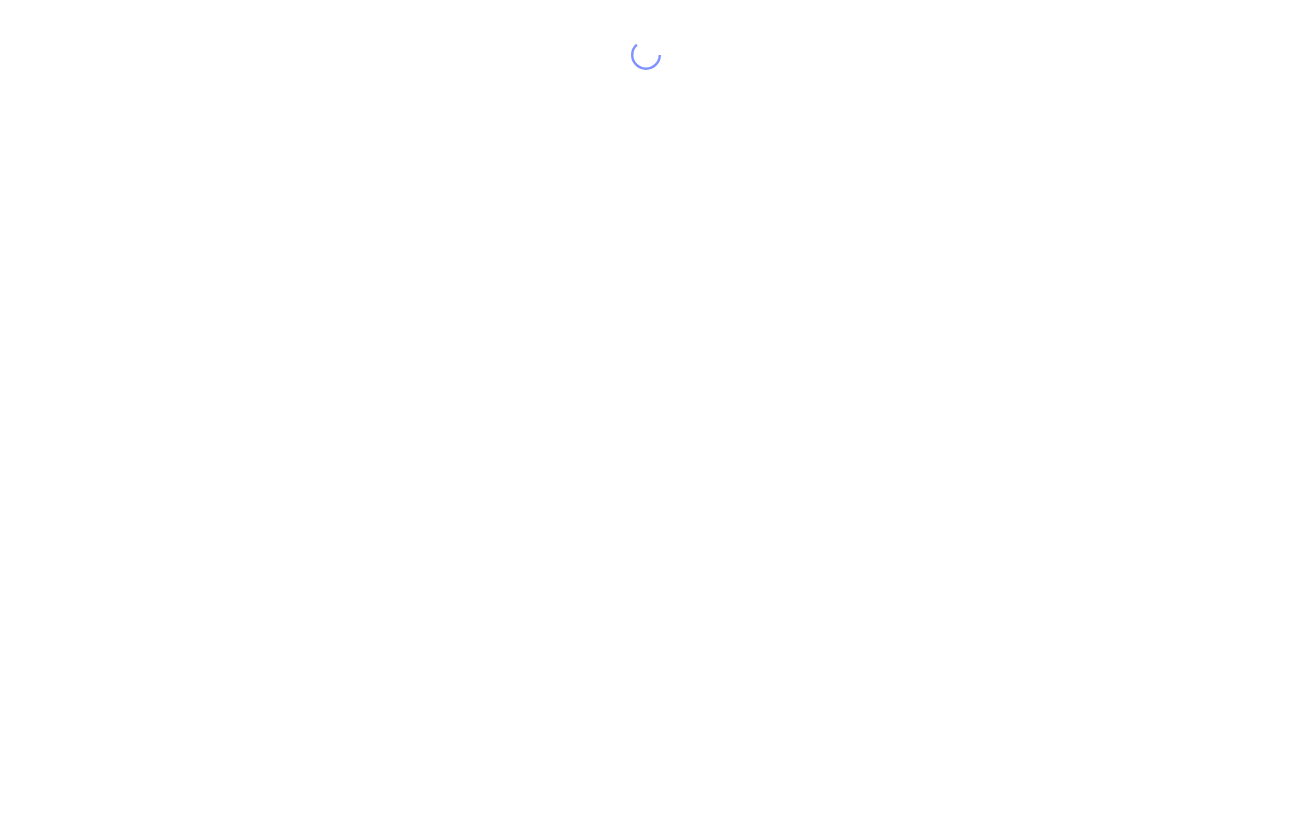 scroll, scrollTop: 0, scrollLeft: 0, axis: both 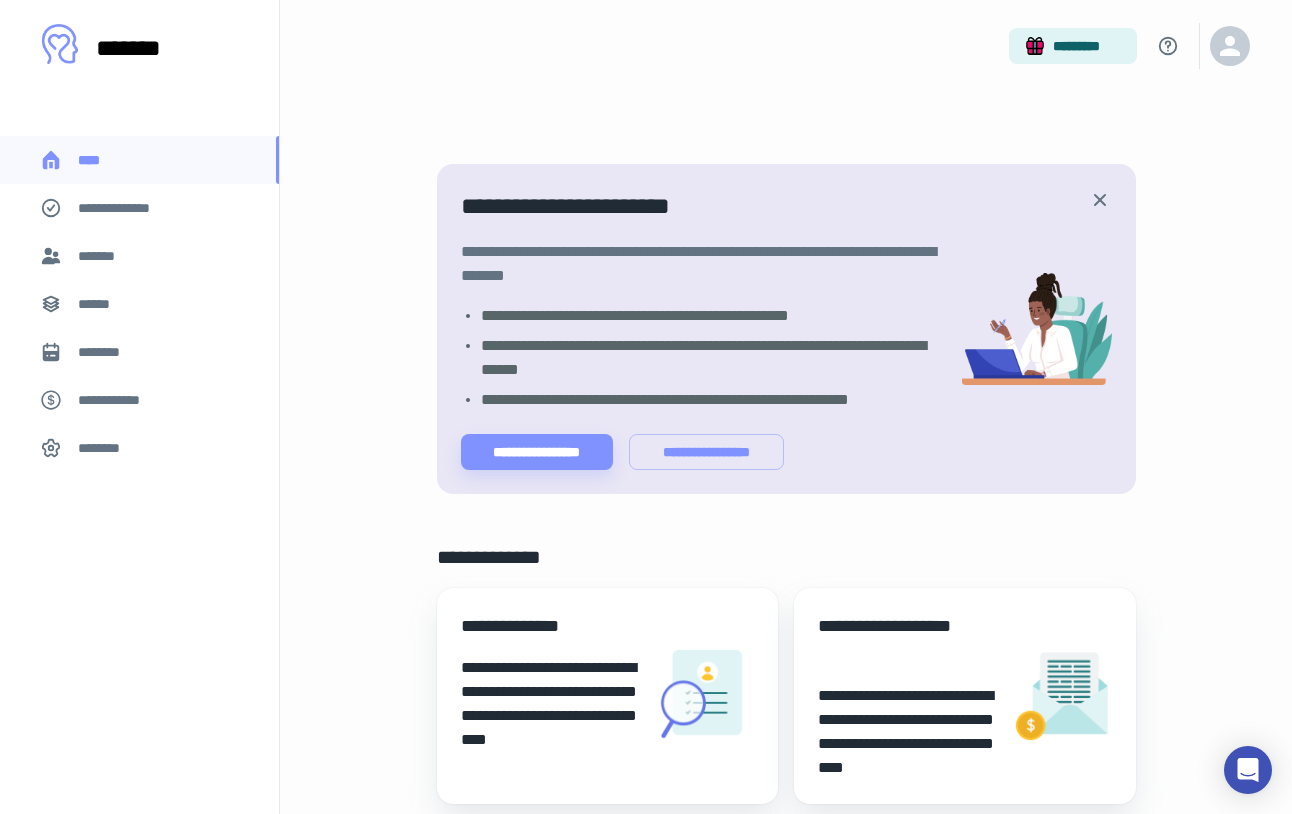 click on "*******" at bounding box center (101, 256) 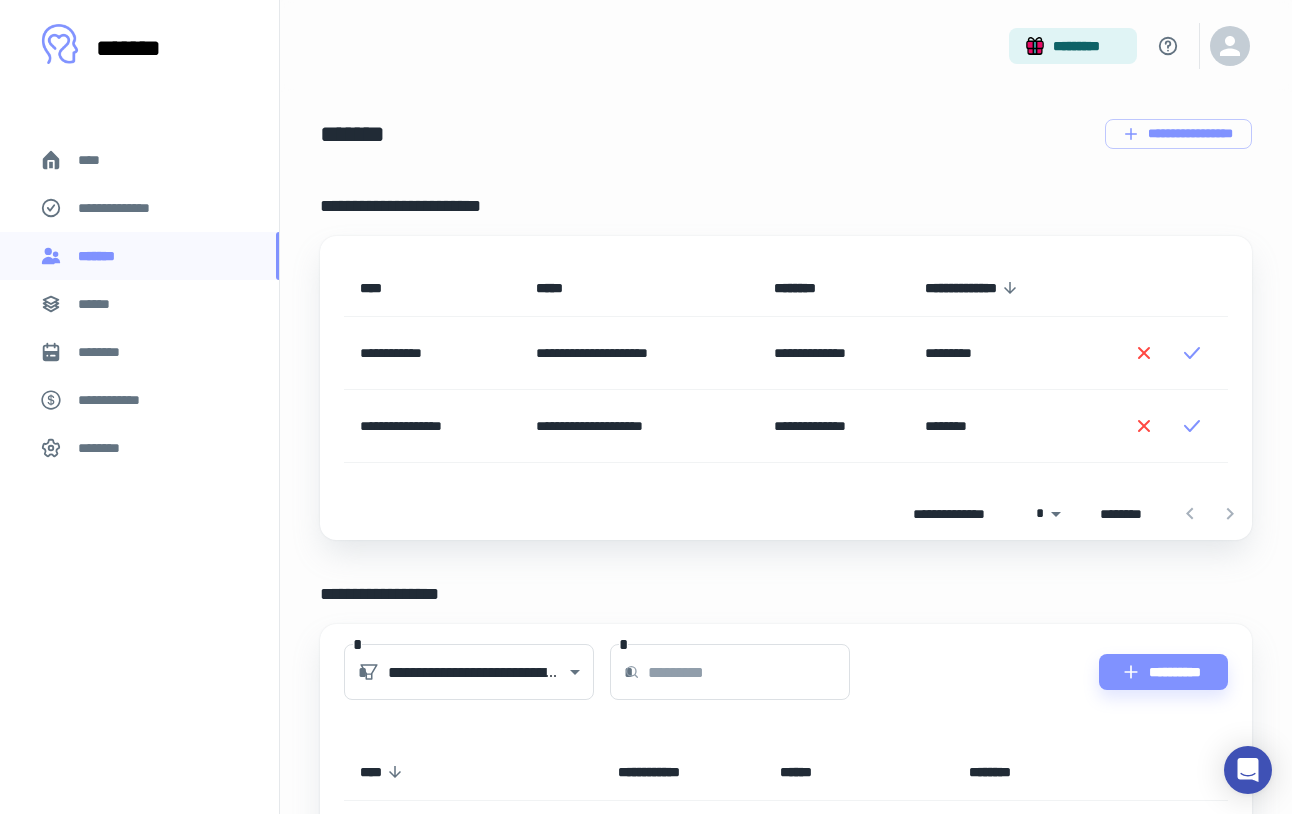 scroll, scrollTop: 40, scrollLeft: 0, axis: vertical 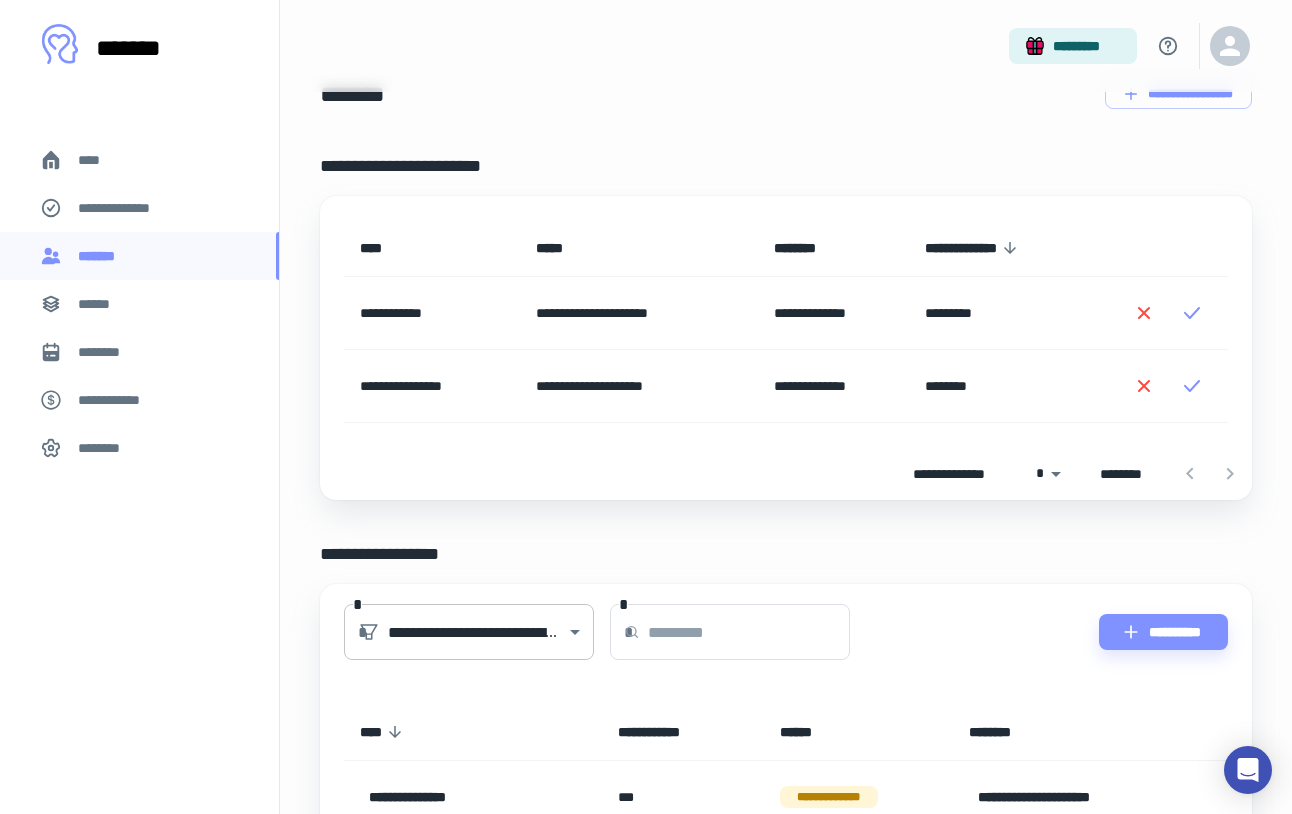 click on "**********" at bounding box center (646, 367) 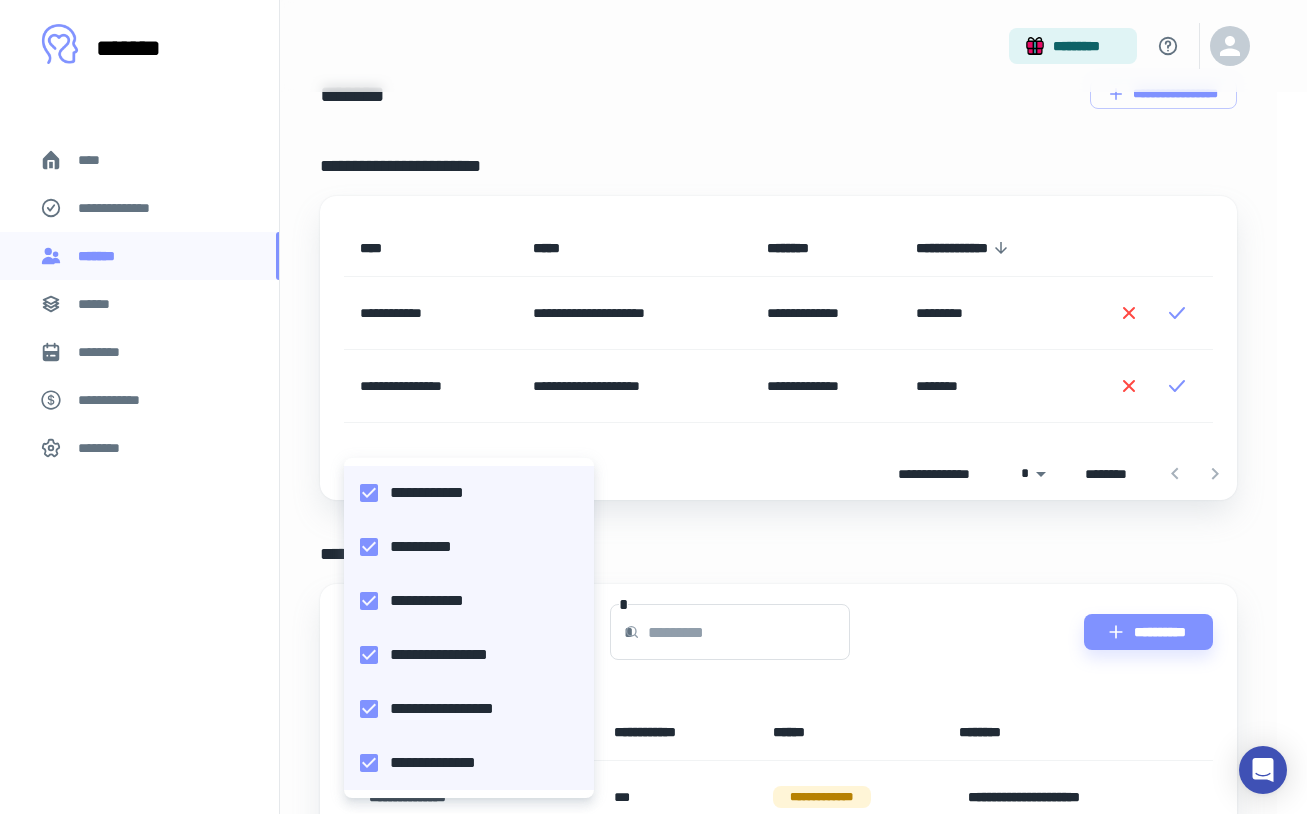 click at bounding box center (653, 407) 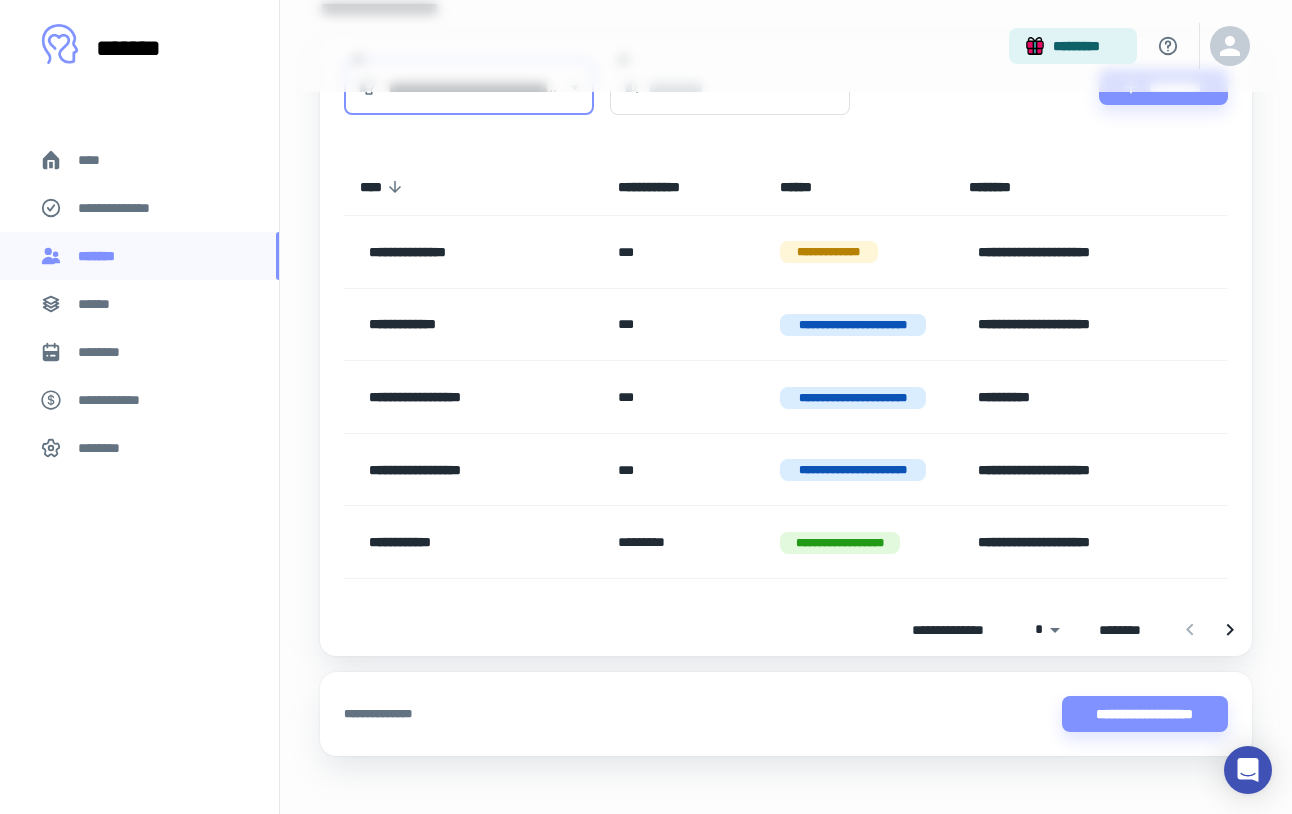 scroll, scrollTop: 607, scrollLeft: 0, axis: vertical 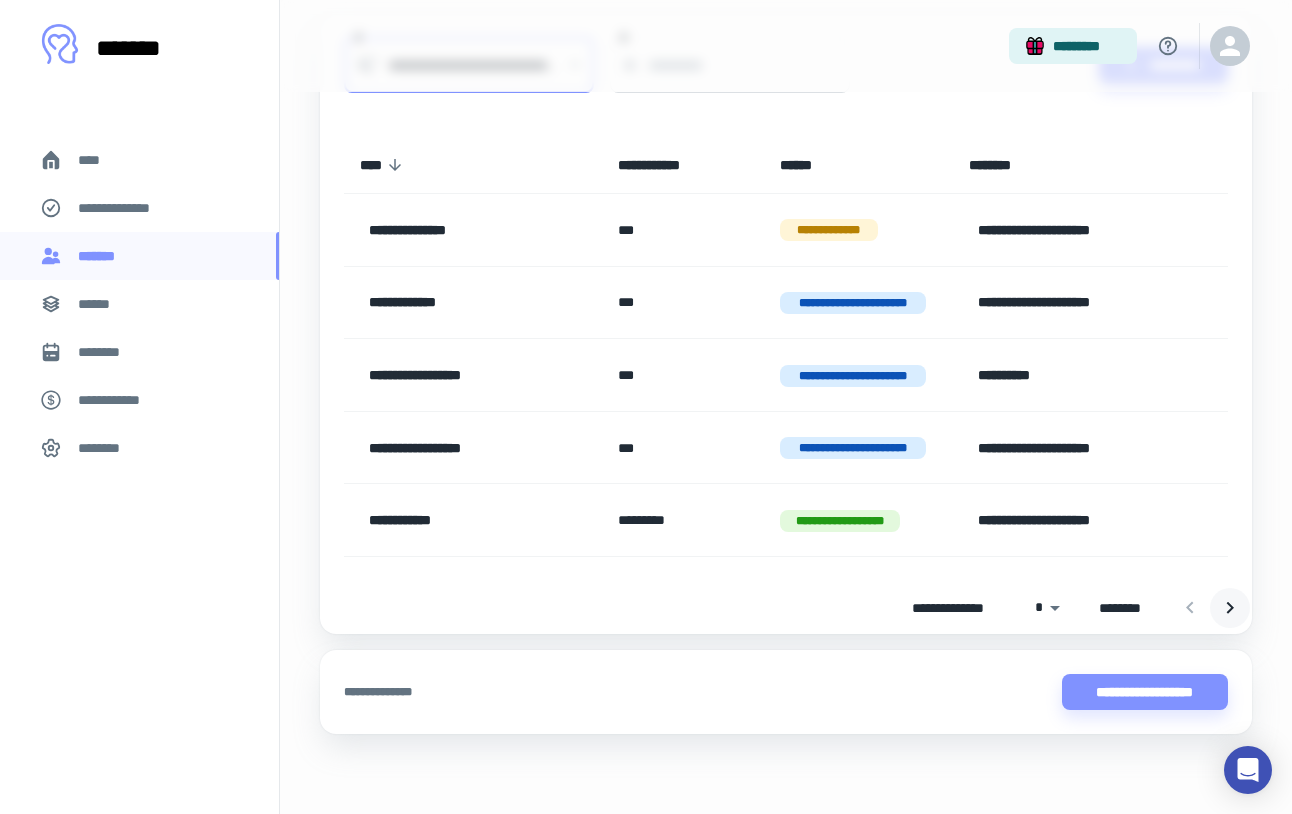 click 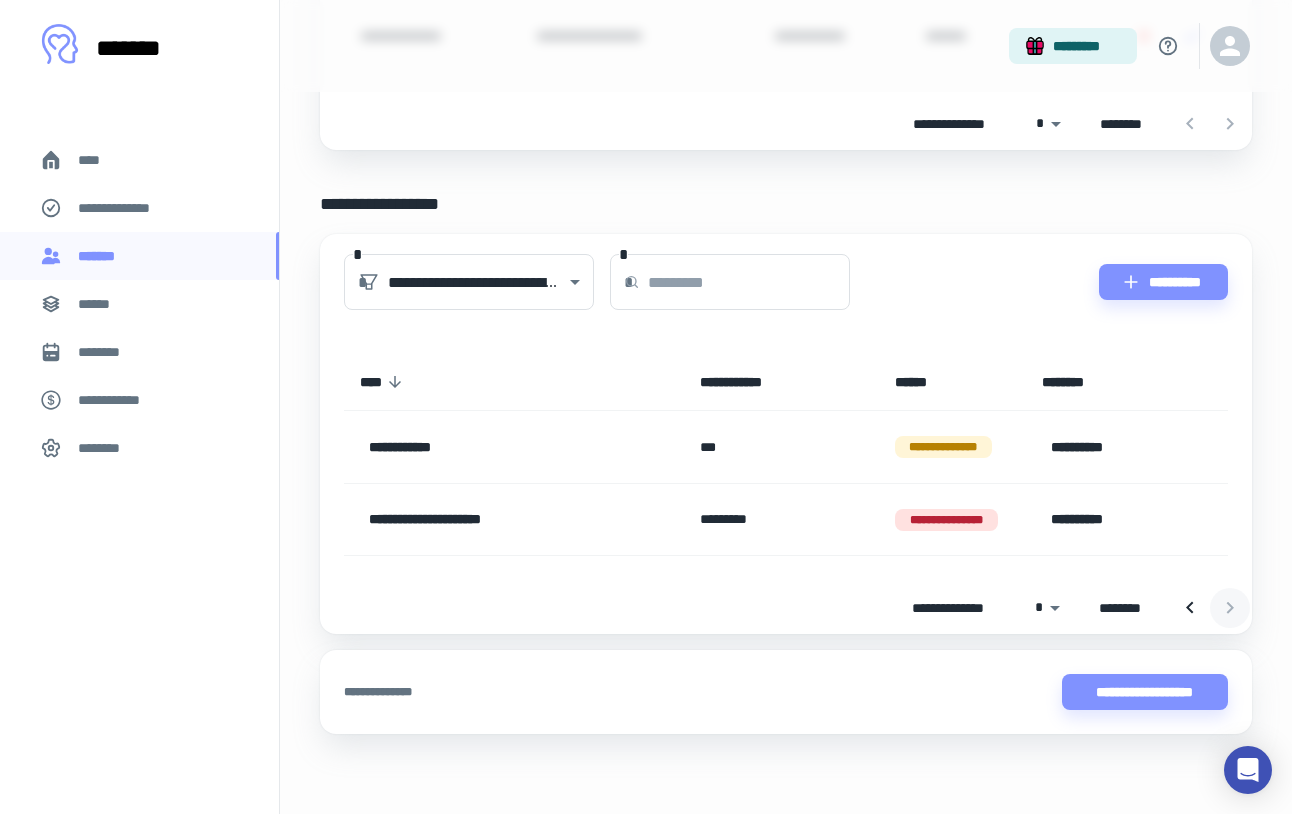 scroll, scrollTop: 390, scrollLeft: 0, axis: vertical 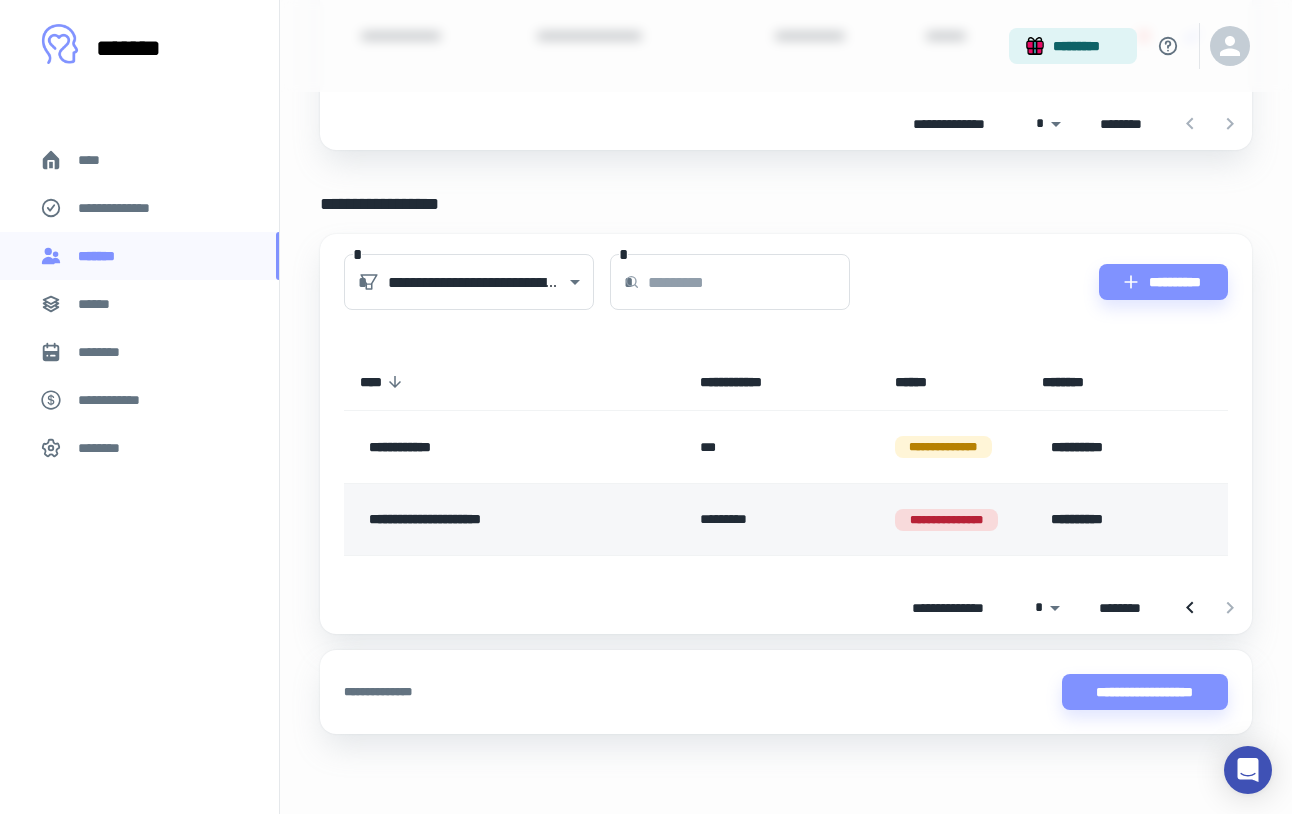 click on "**********" at bounding box center [500, 520] 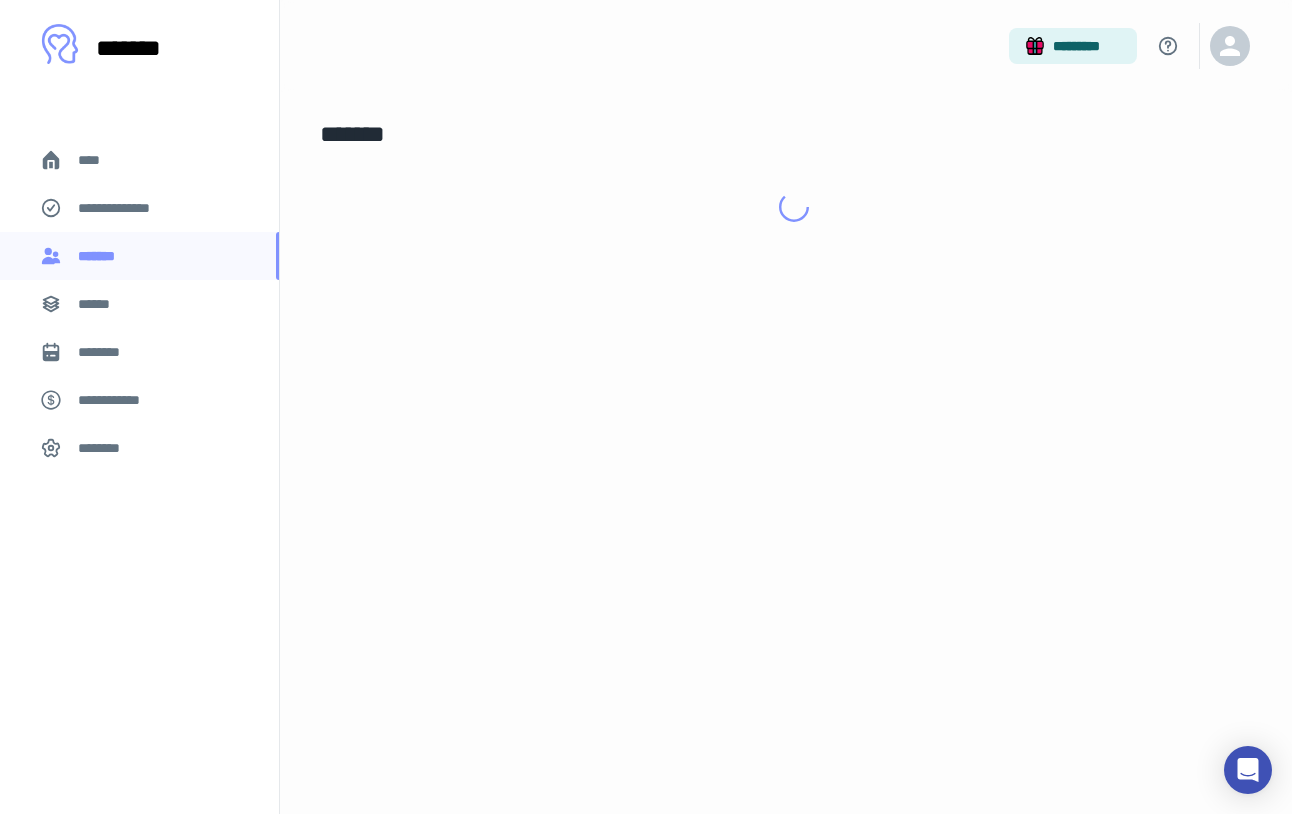 scroll, scrollTop: 0, scrollLeft: 0, axis: both 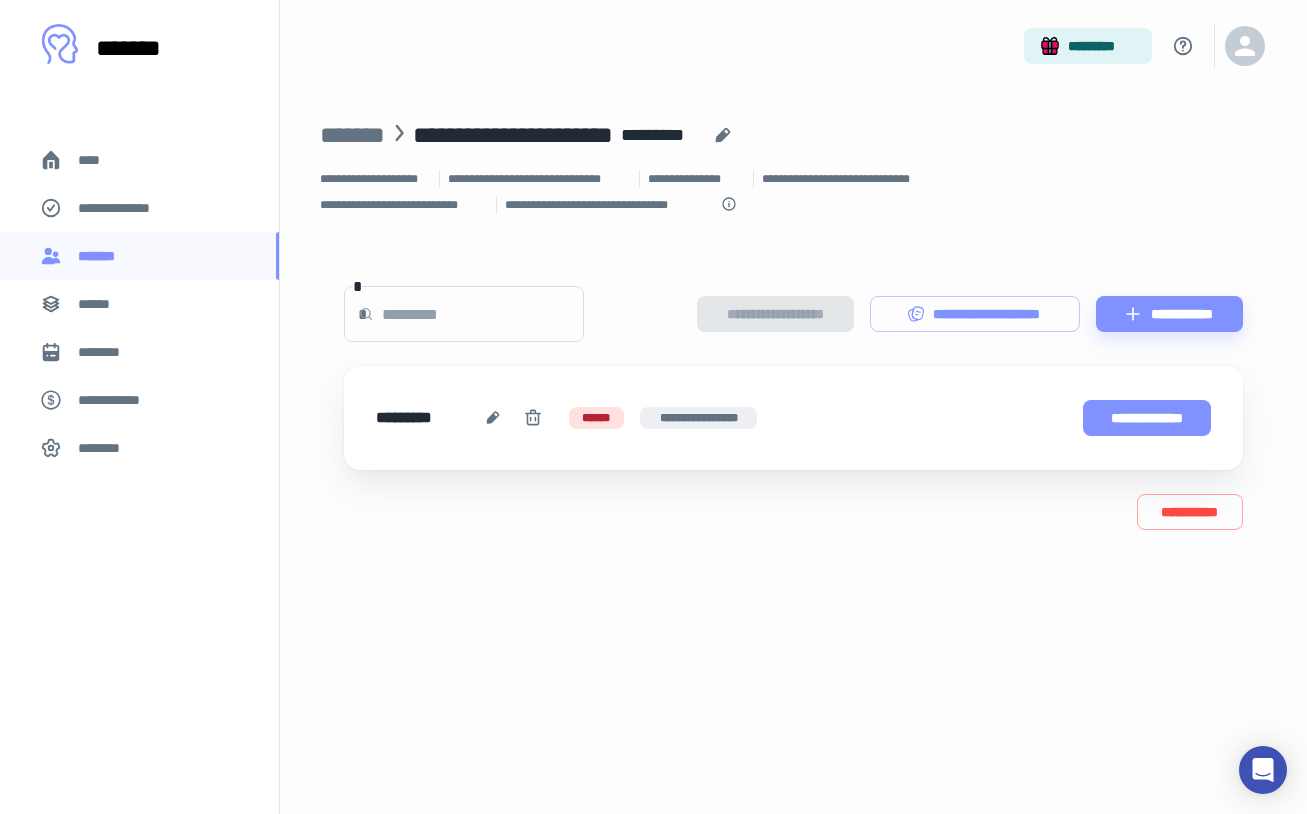 click on "**********" at bounding box center (1147, 418) 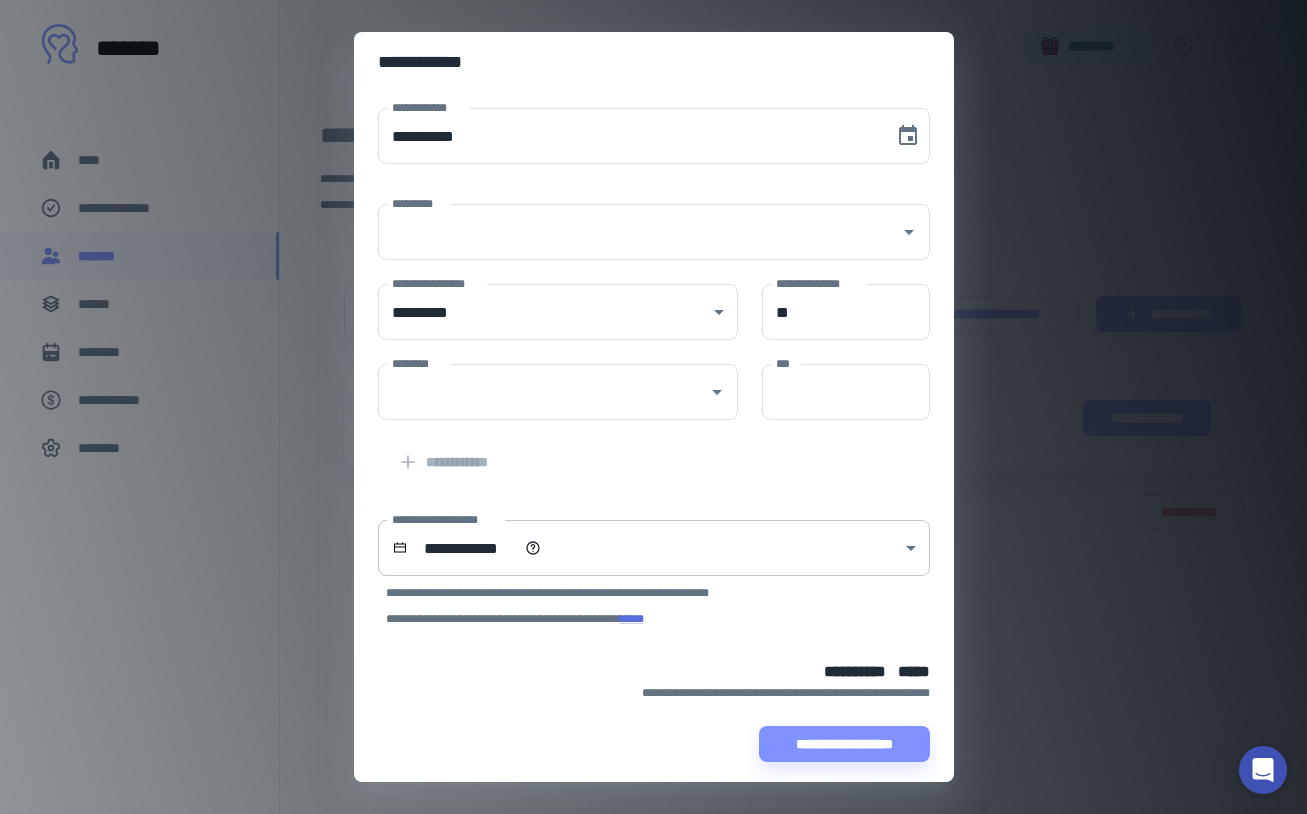 click on "**********" at bounding box center [653, 407] 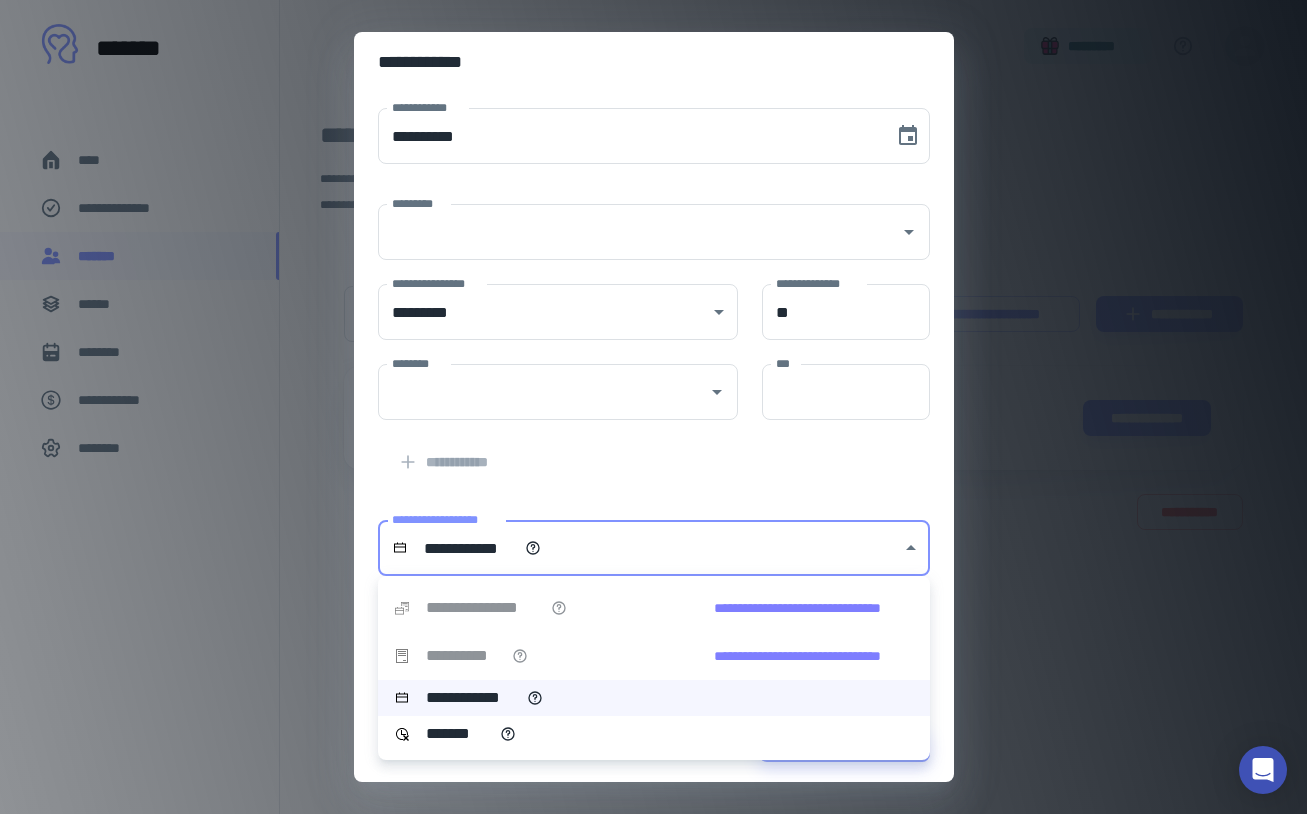 click on "**********" at bounding box center [797, 656] 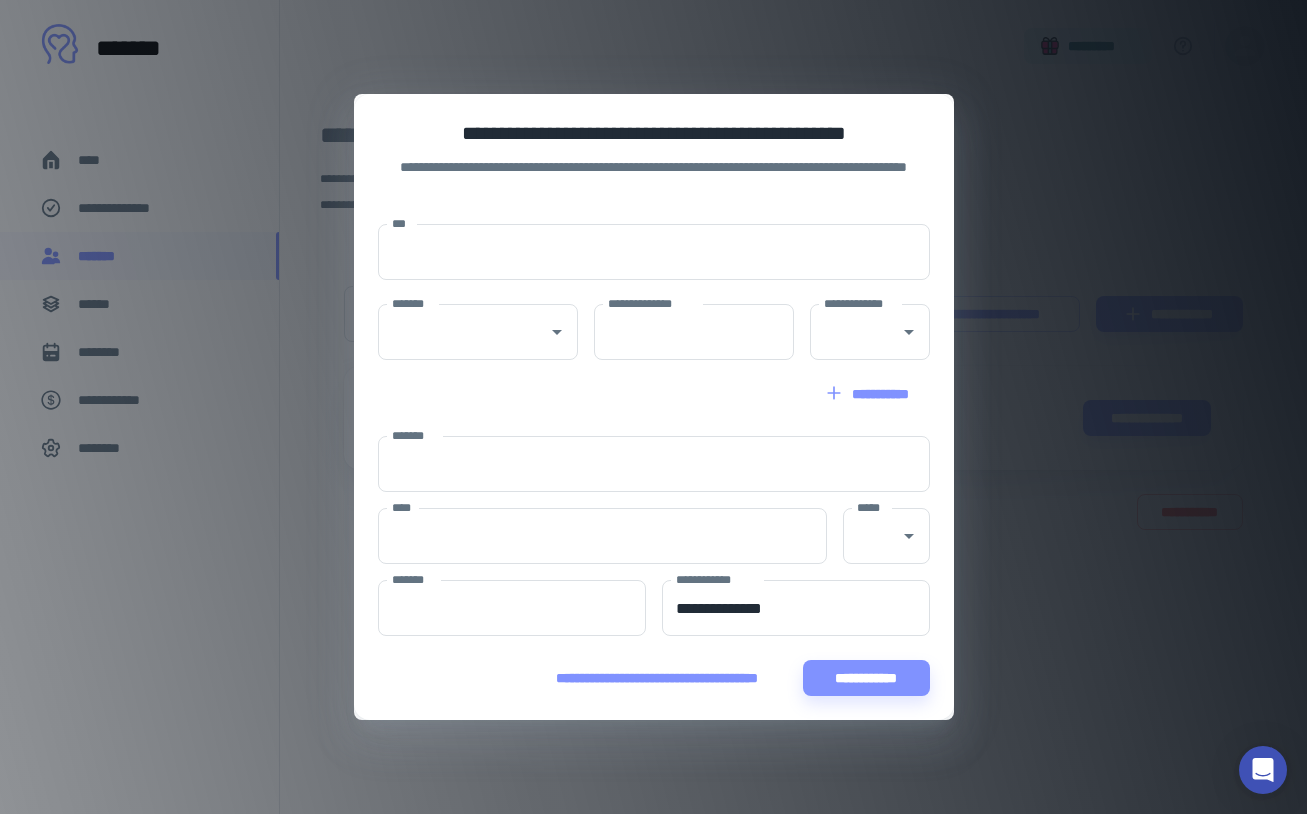 click on "**********" at bounding box center [653, 407] 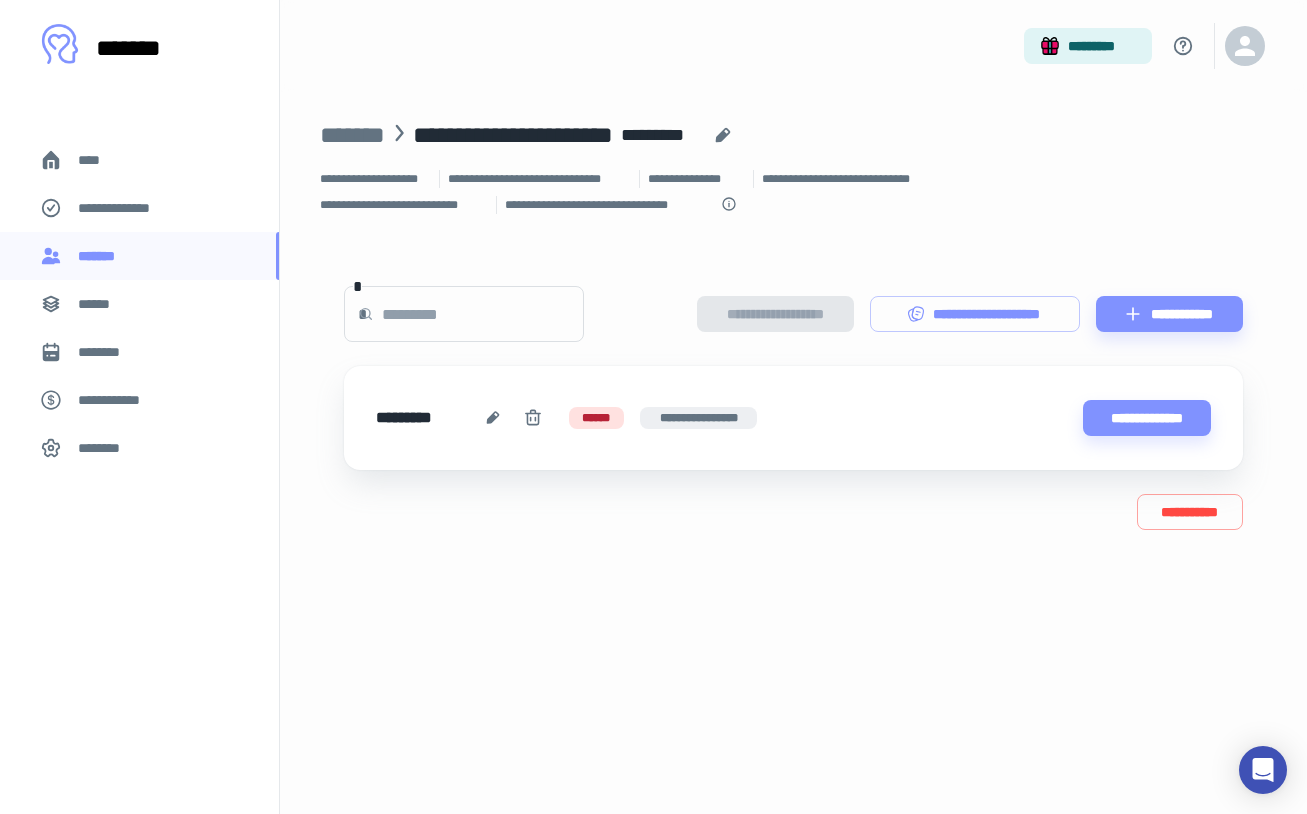 click on "****" at bounding box center (97, 160) 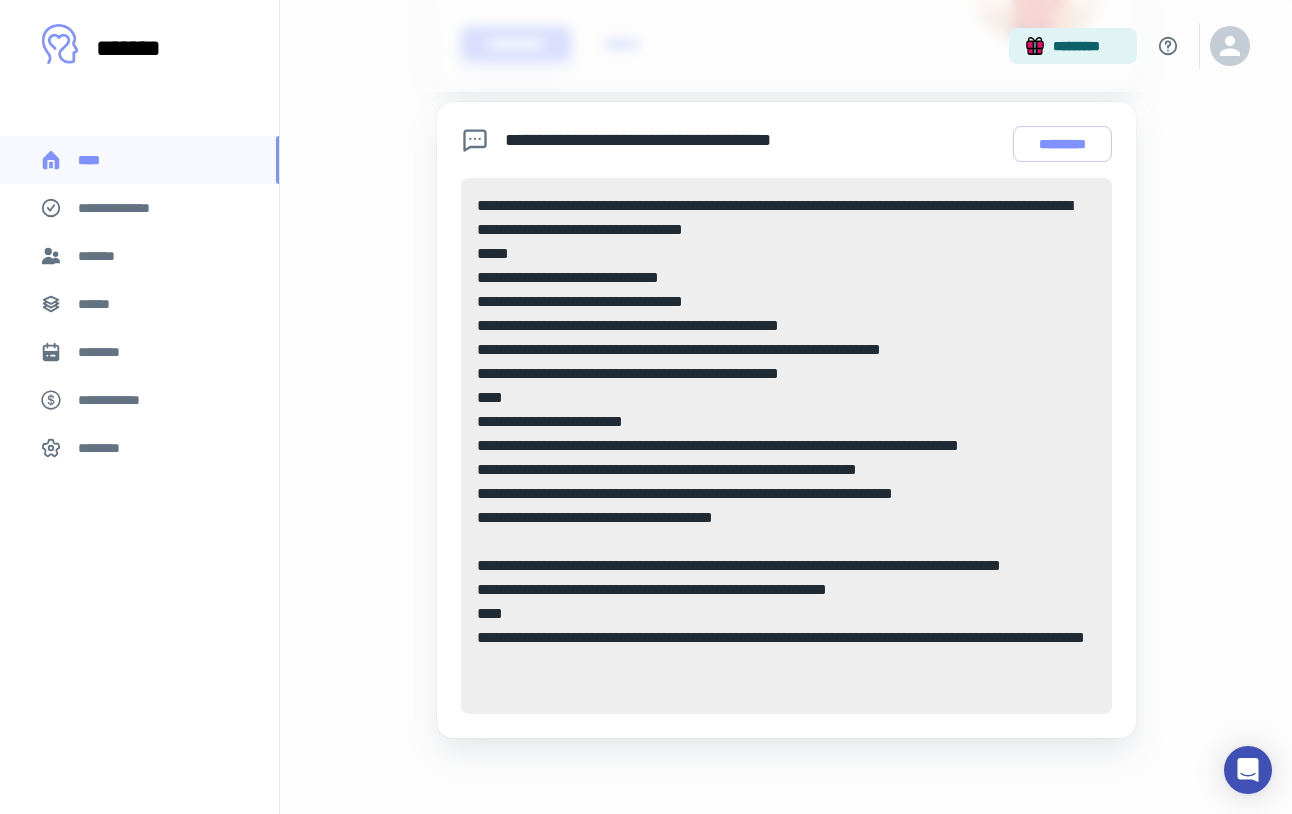 scroll, scrollTop: 1040, scrollLeft: 0, axis: vertical 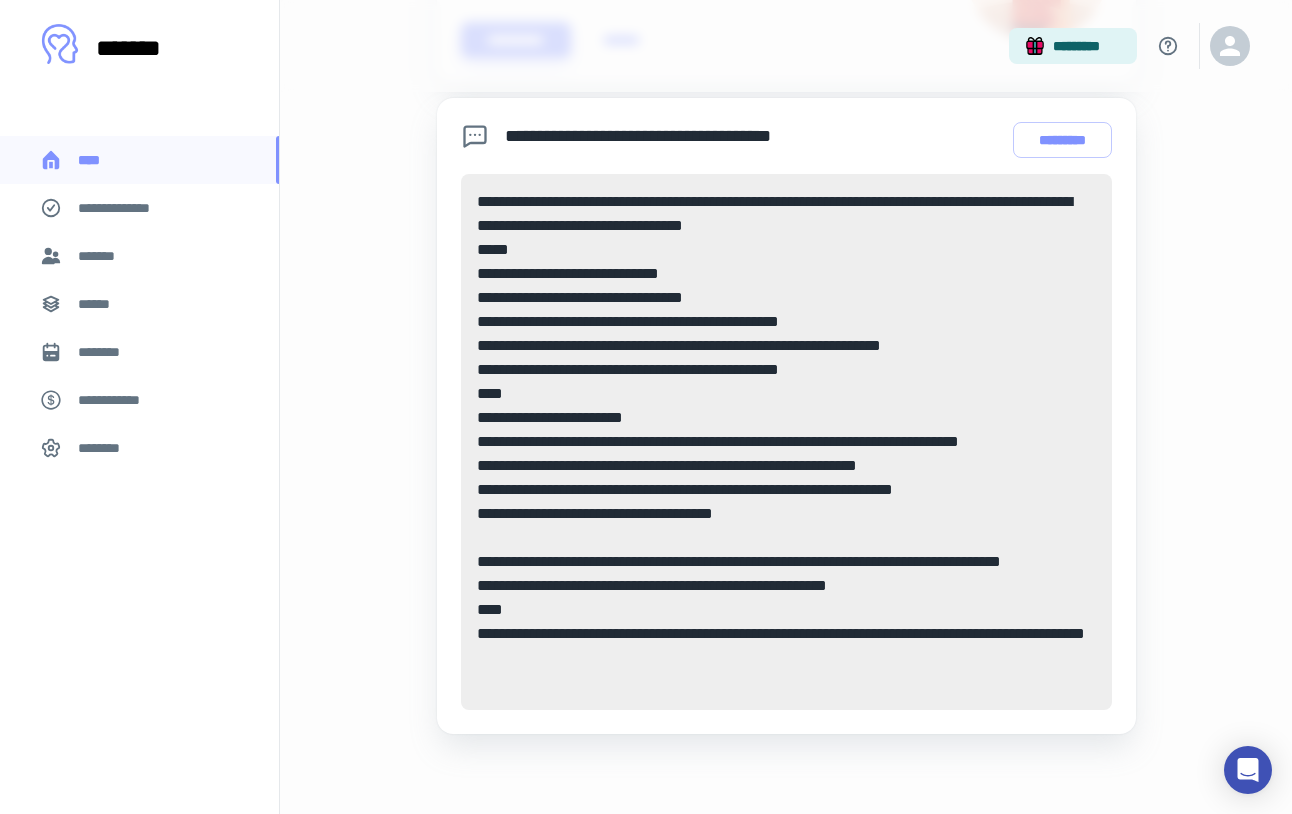 click on "********" at bounding box center [105, 448] 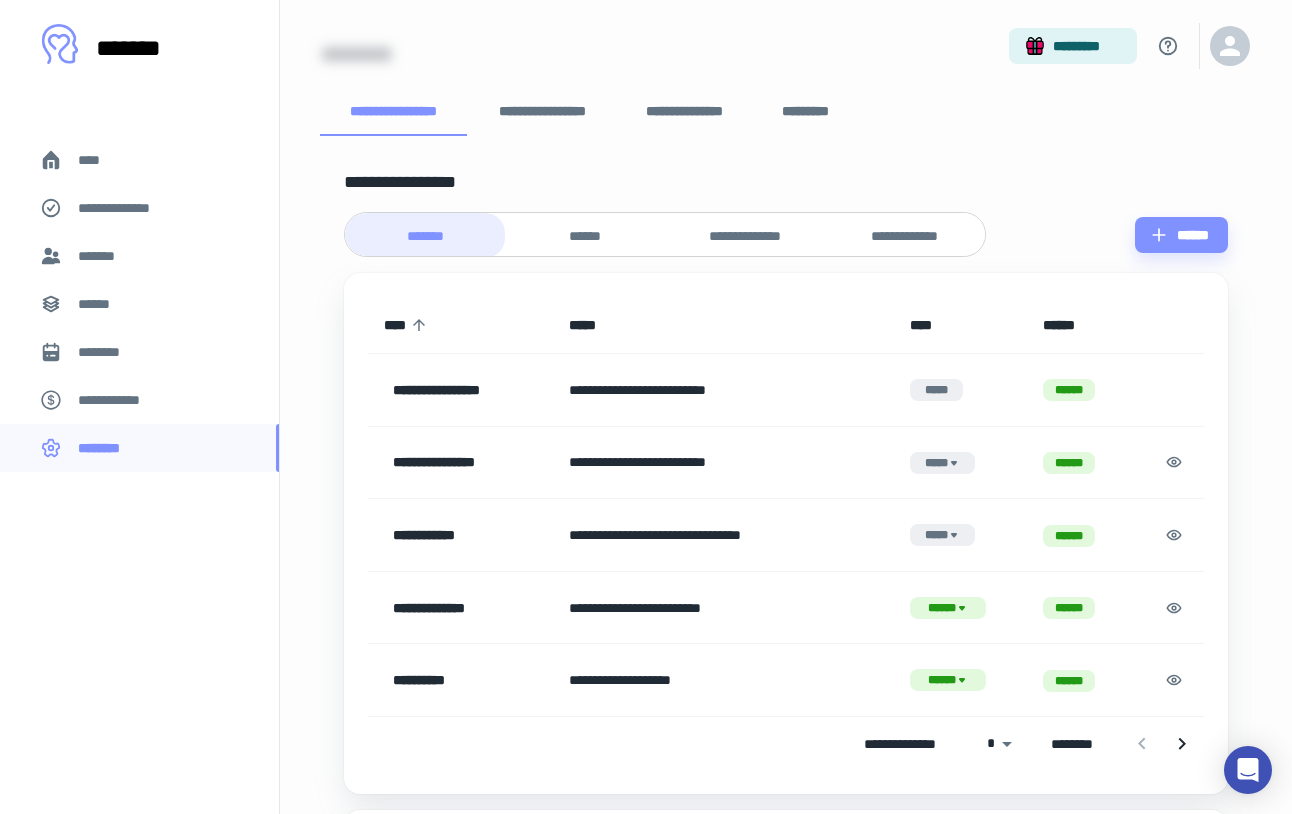 scroll, scrollTop: 84, scrollLeft: 0, axis: vertical 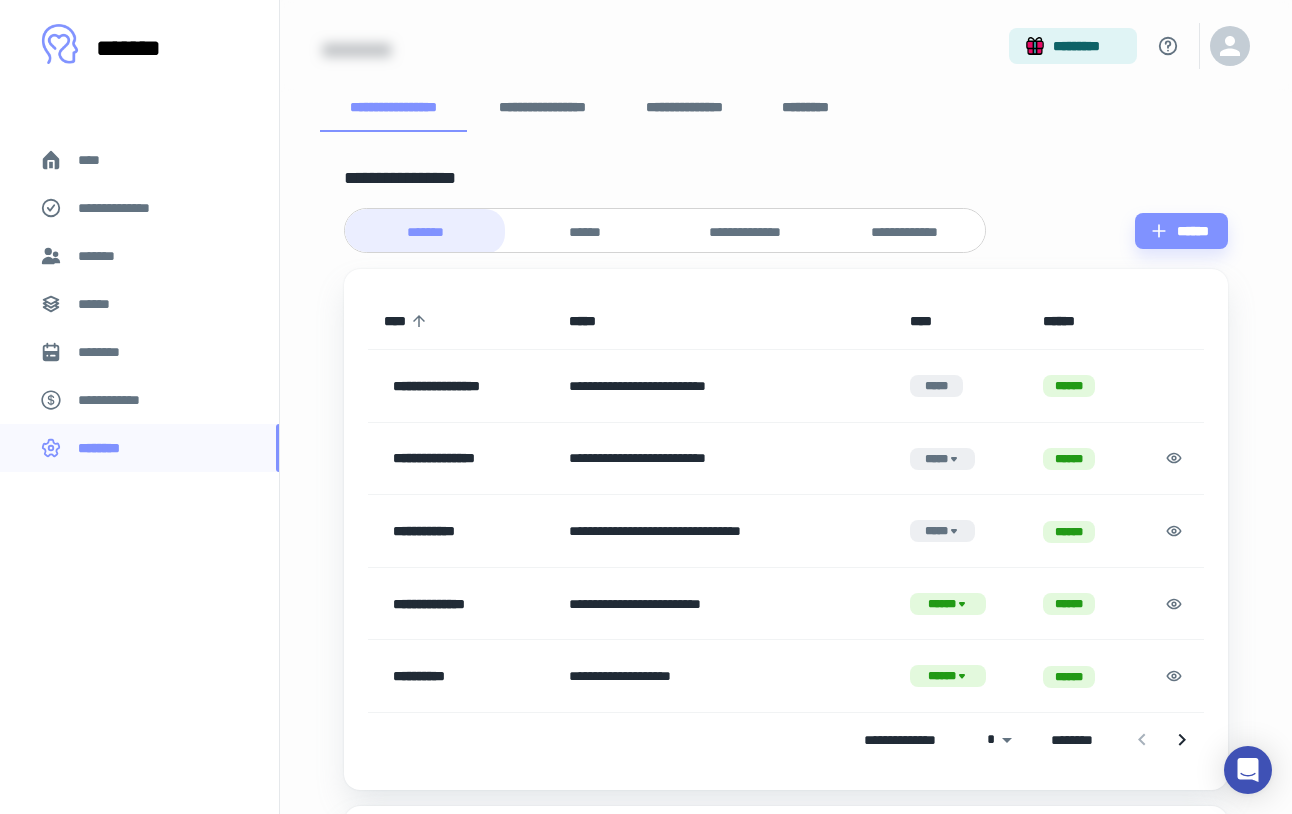 click on "**********" at bounding box center (472, 676) 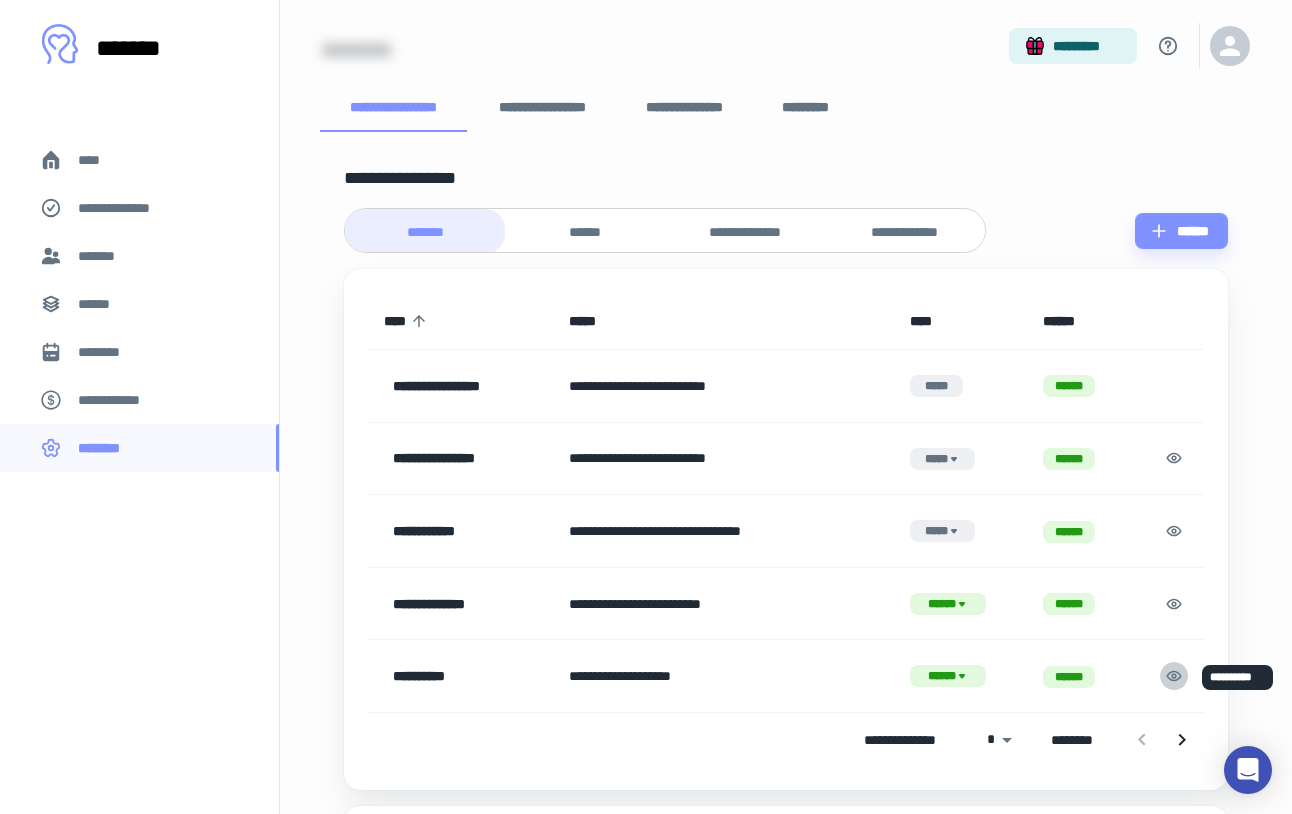 click at bounding box center (1174, 676) 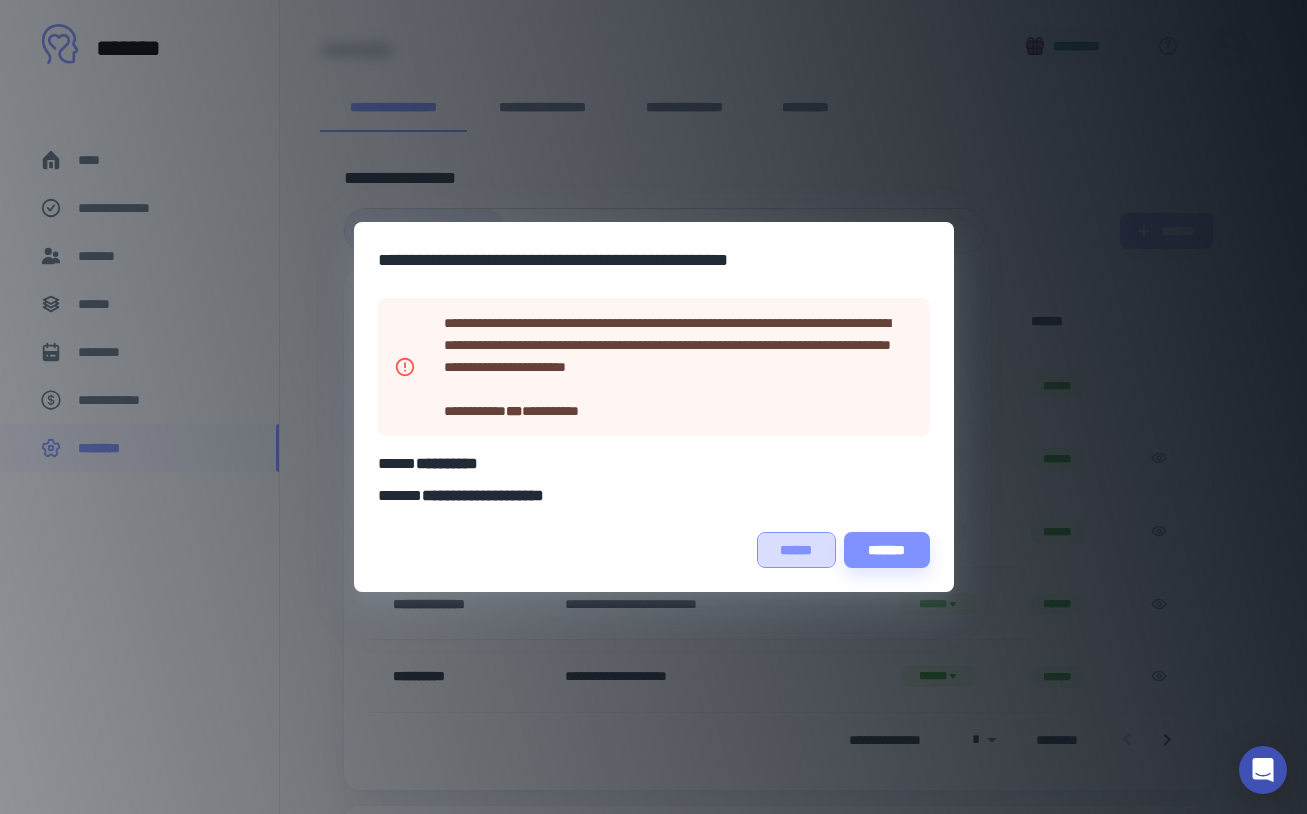 click on "******" at bounding box center (796, 550) 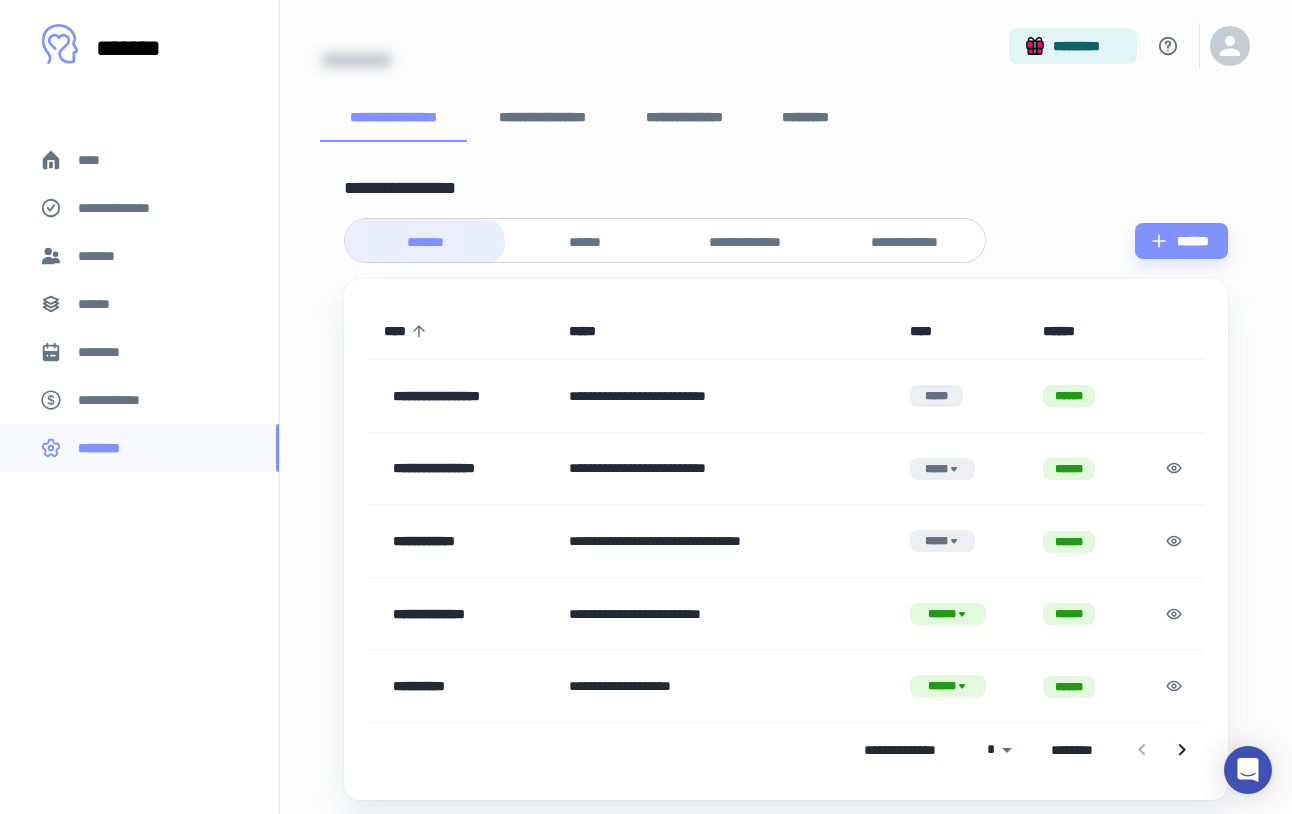 scroll, scrollTop: 0, scrollLeft: 0, axis: both 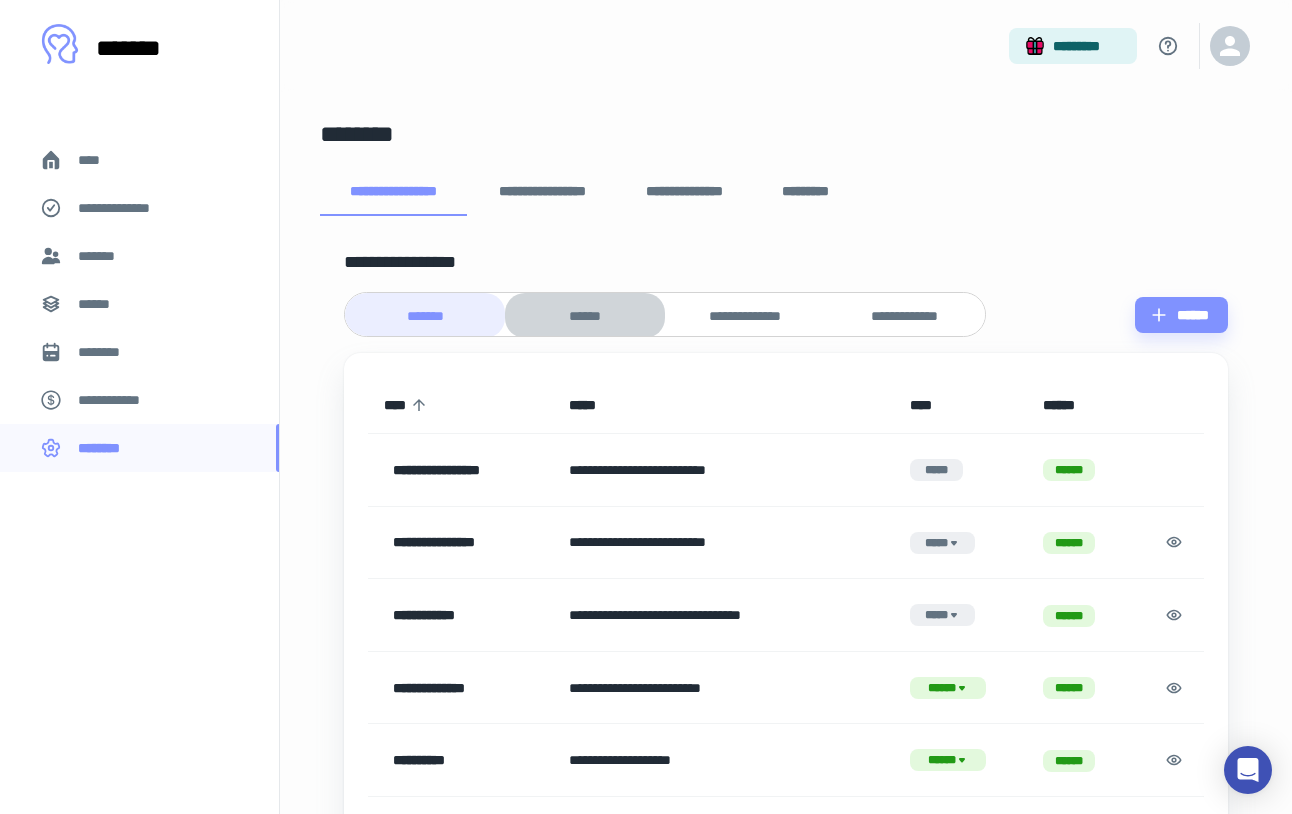 click on "******" at bounding box center (585, 315) 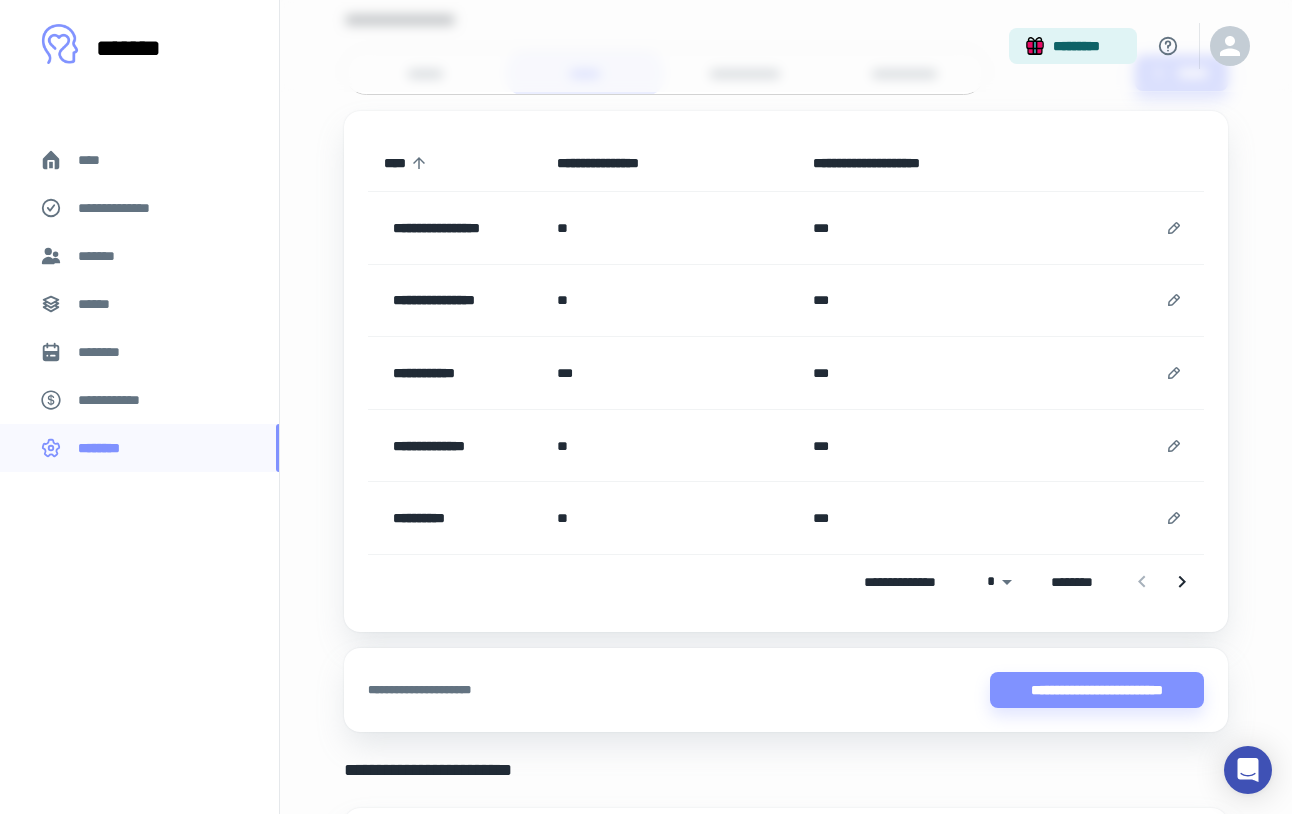 scroll, scrollTop: 210, scrollLeft: 0, axis: vertical 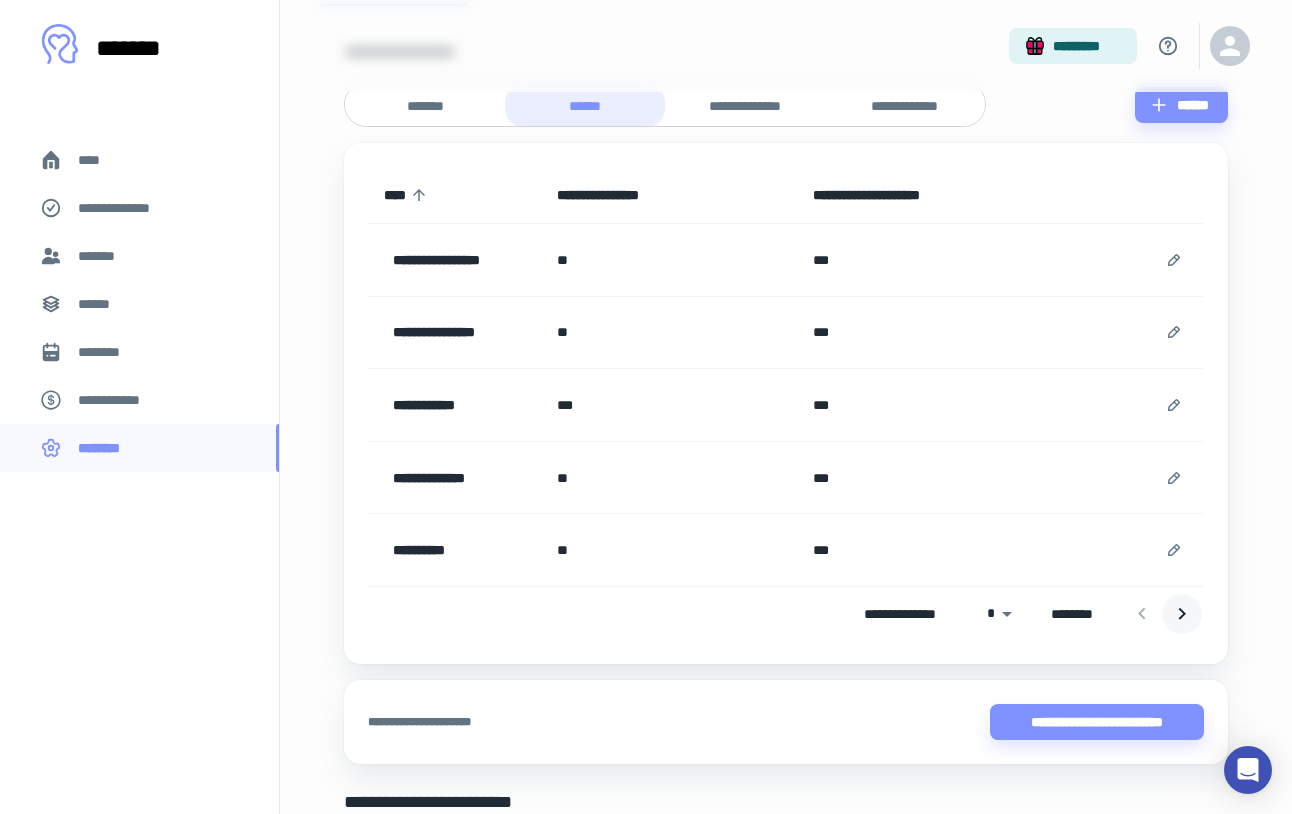 click 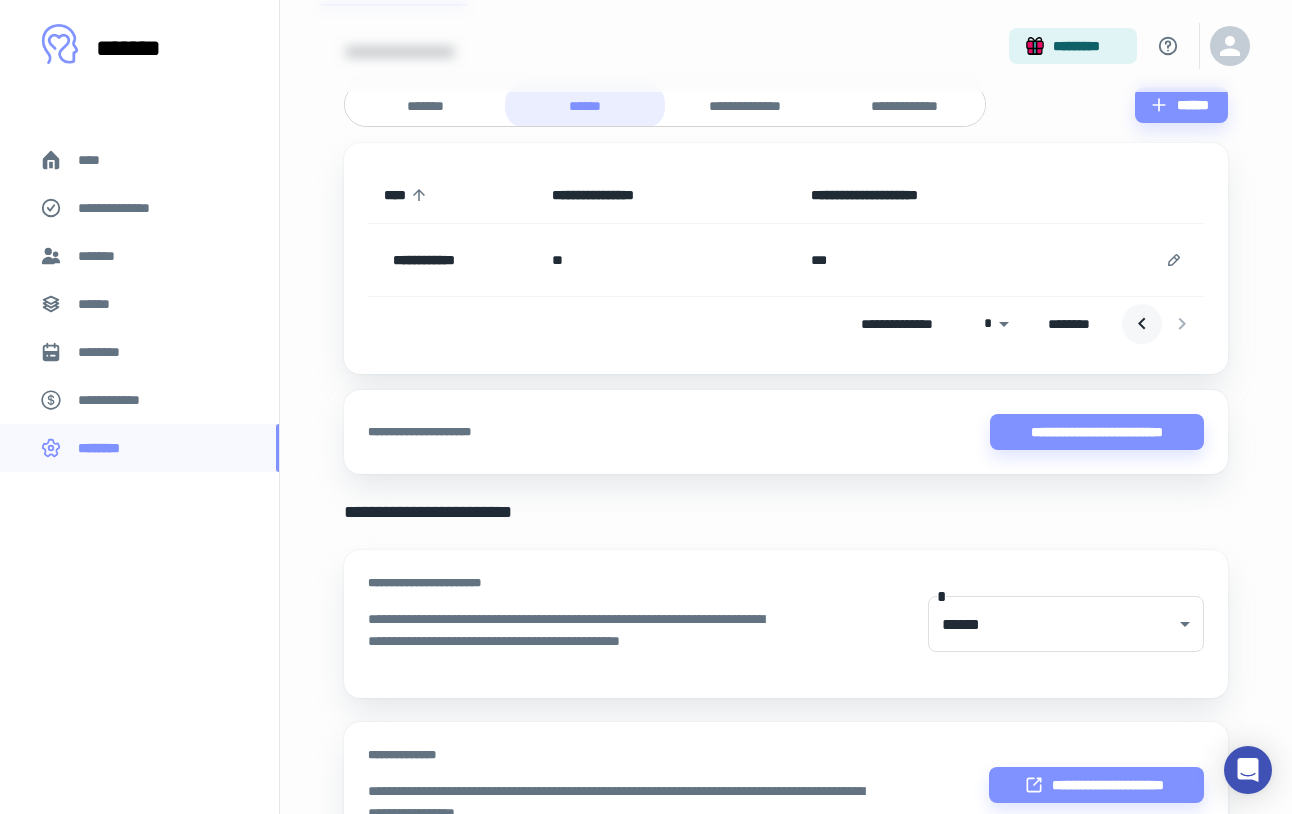 click 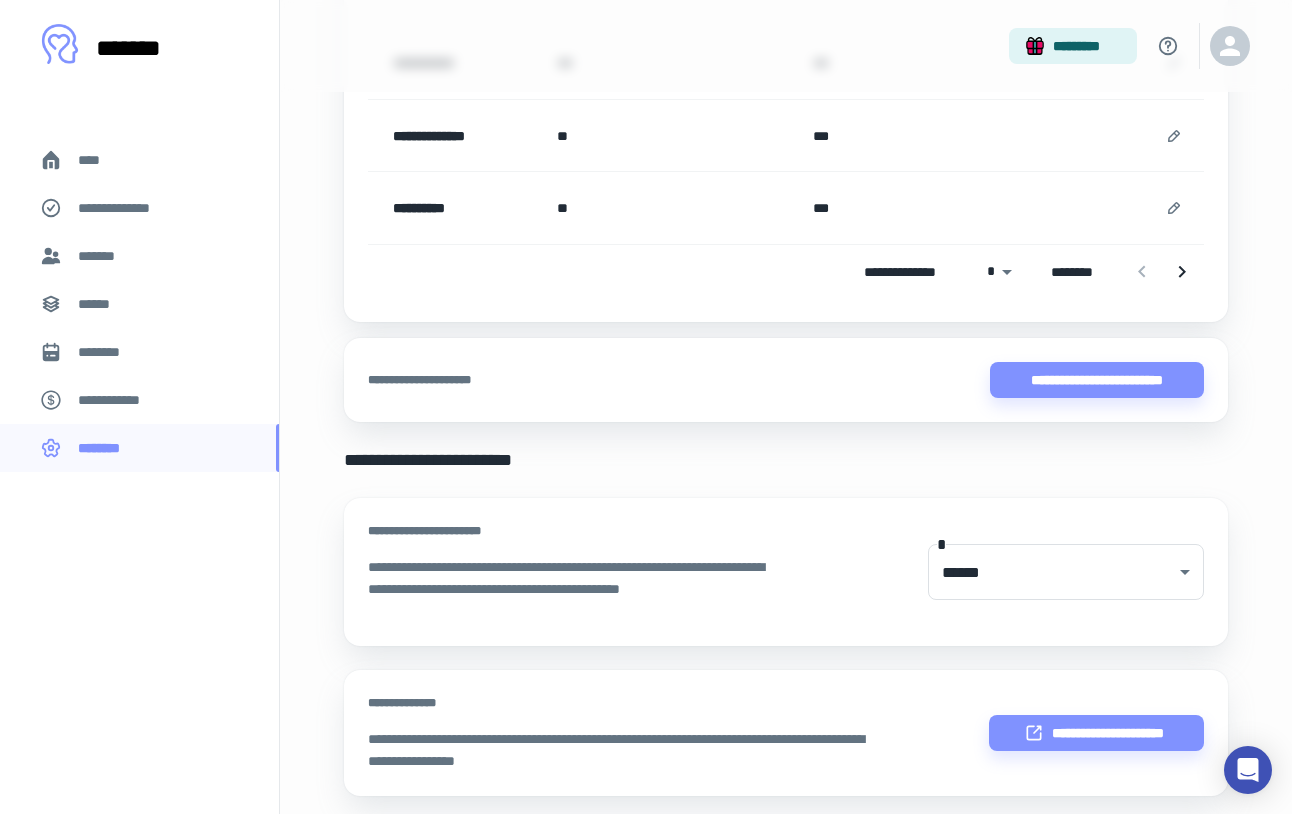 scroll, scrollTop: 132, scrollLeft: 0, axis: vertical 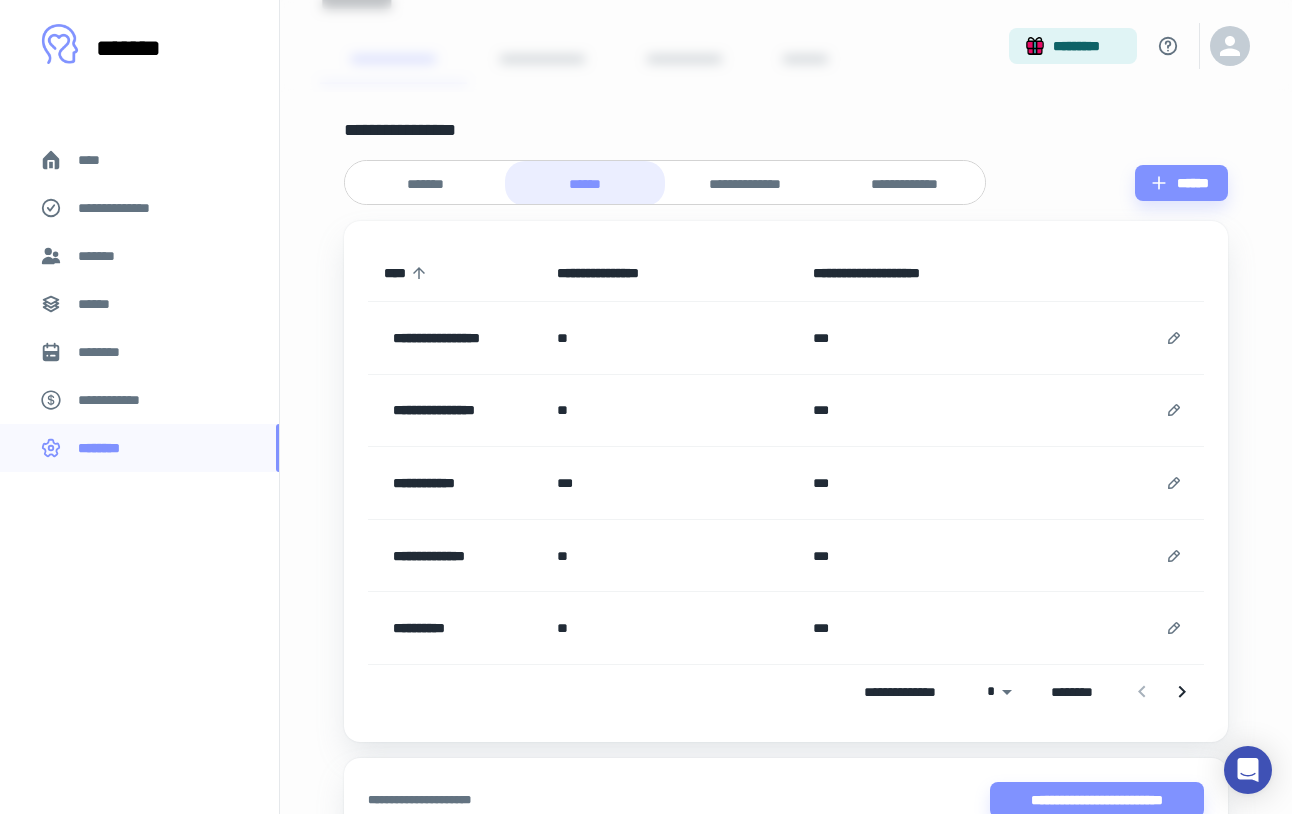 click on "****" at bounding box center (97, 160) 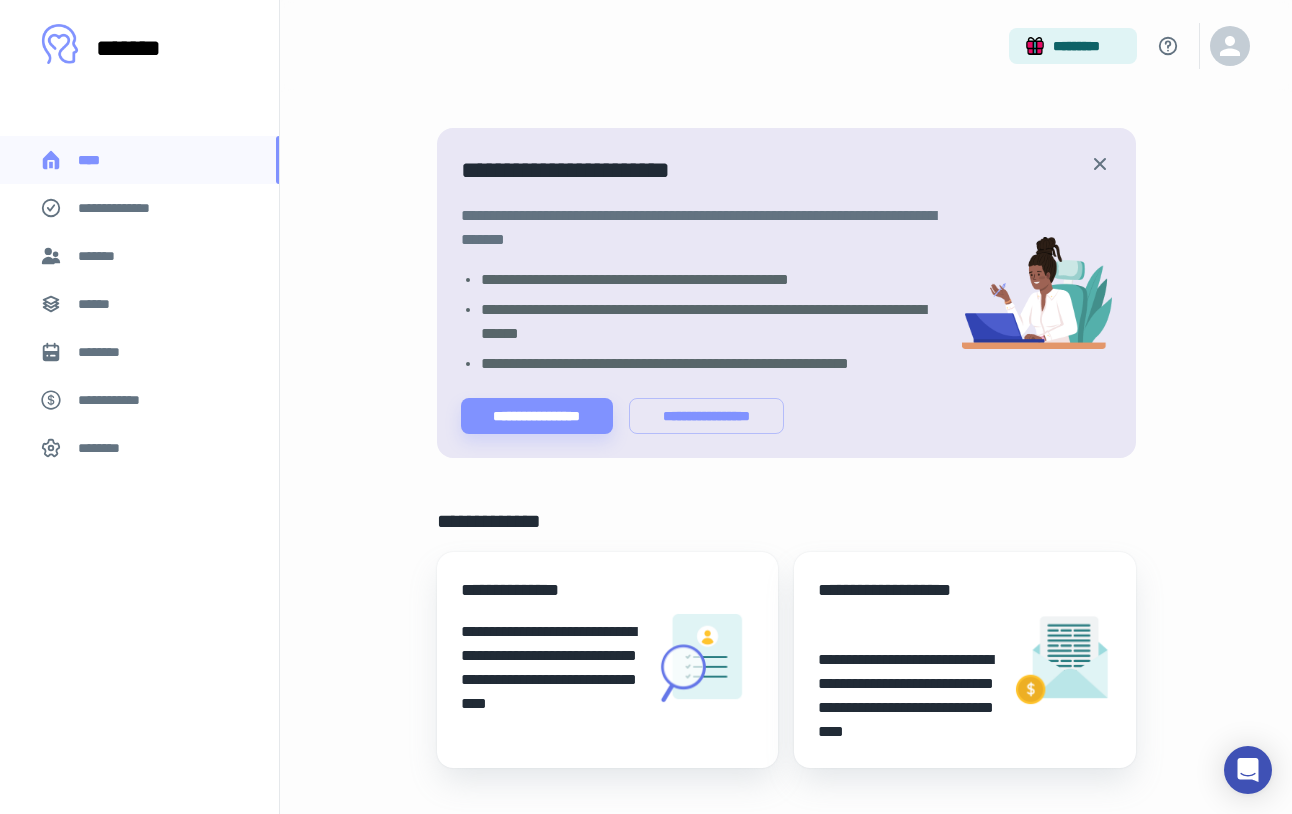 scroll, scrollTop: 0, scrollLeft: 0, axis: both 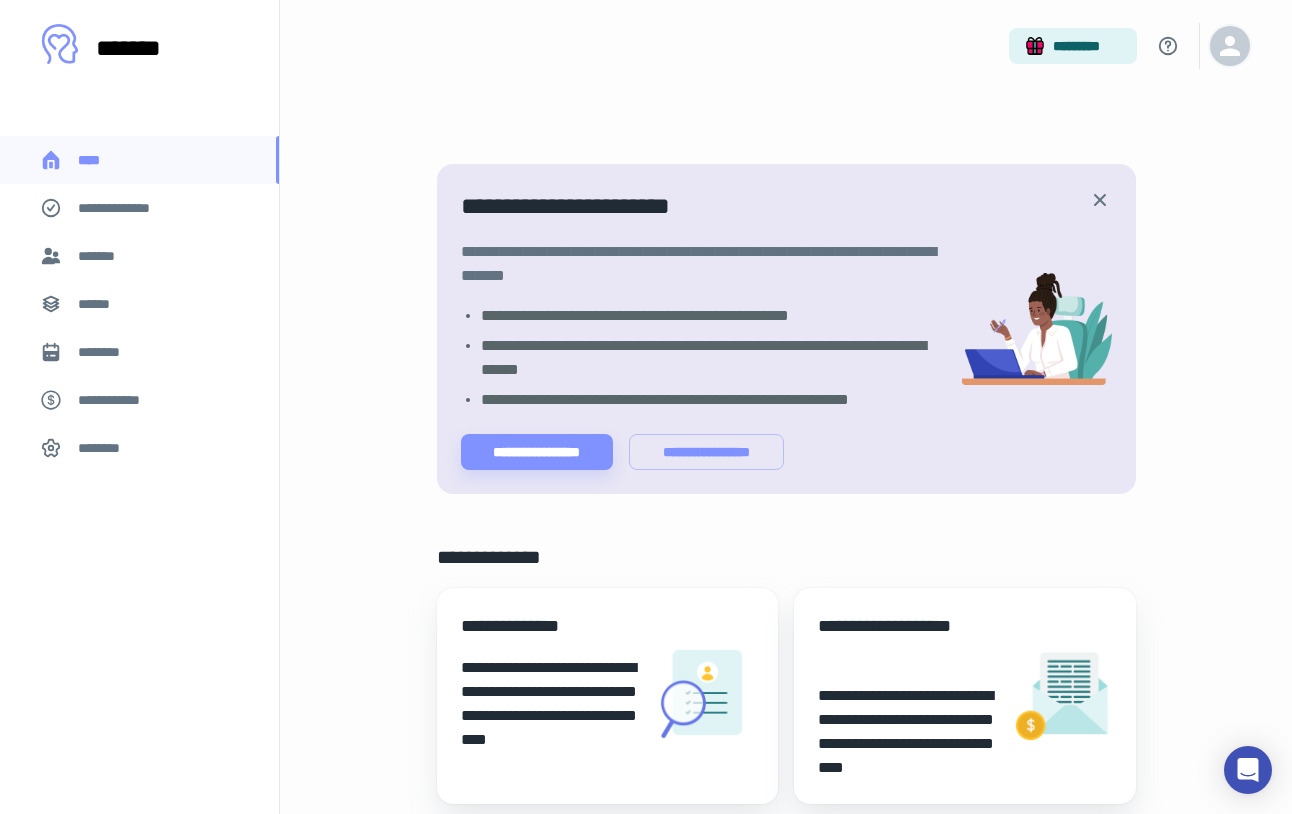 click at bounding box center (1230, 46) 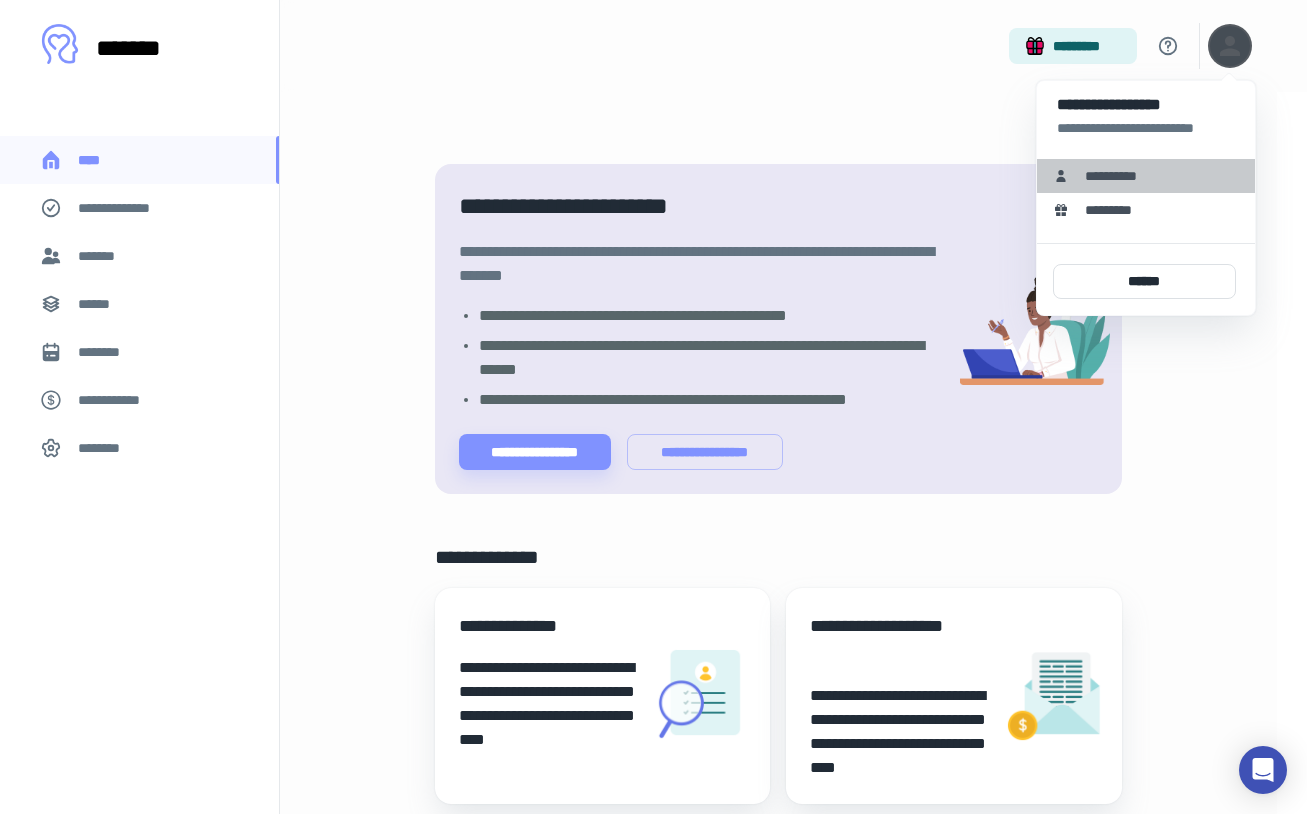click on "**********" at bounding box center [1146, 176] 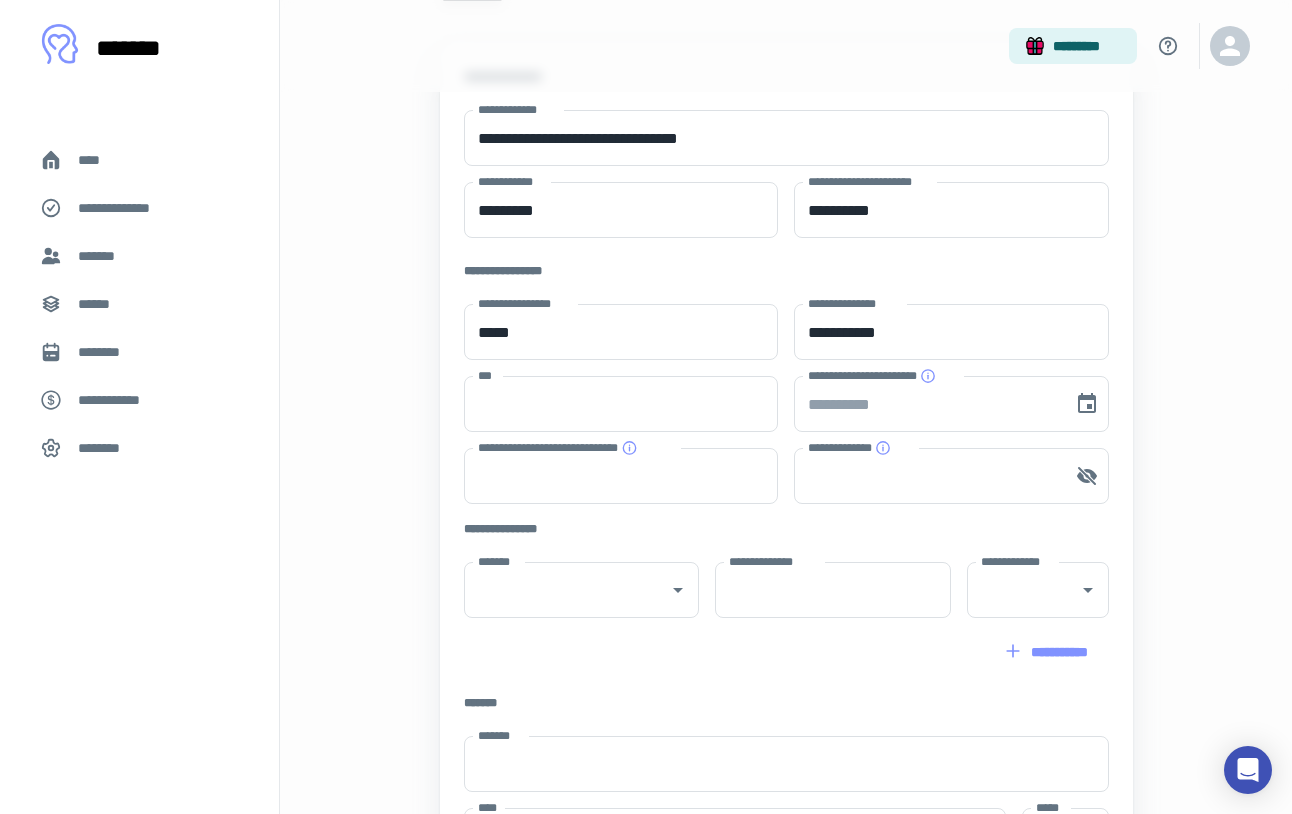scroll, scrollTop: 0, scrollLeft: 0, axis: both 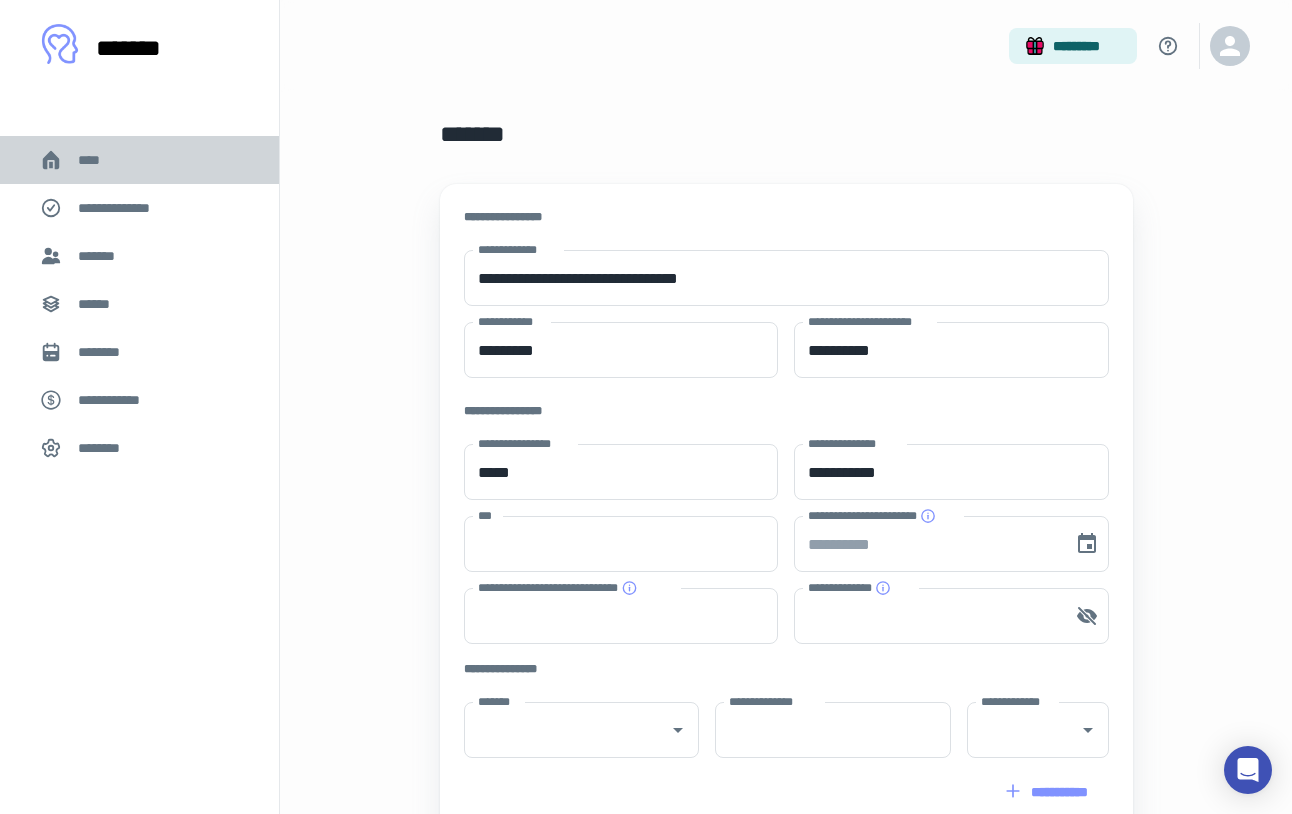 click on "****" at bounding box center [97, 160] 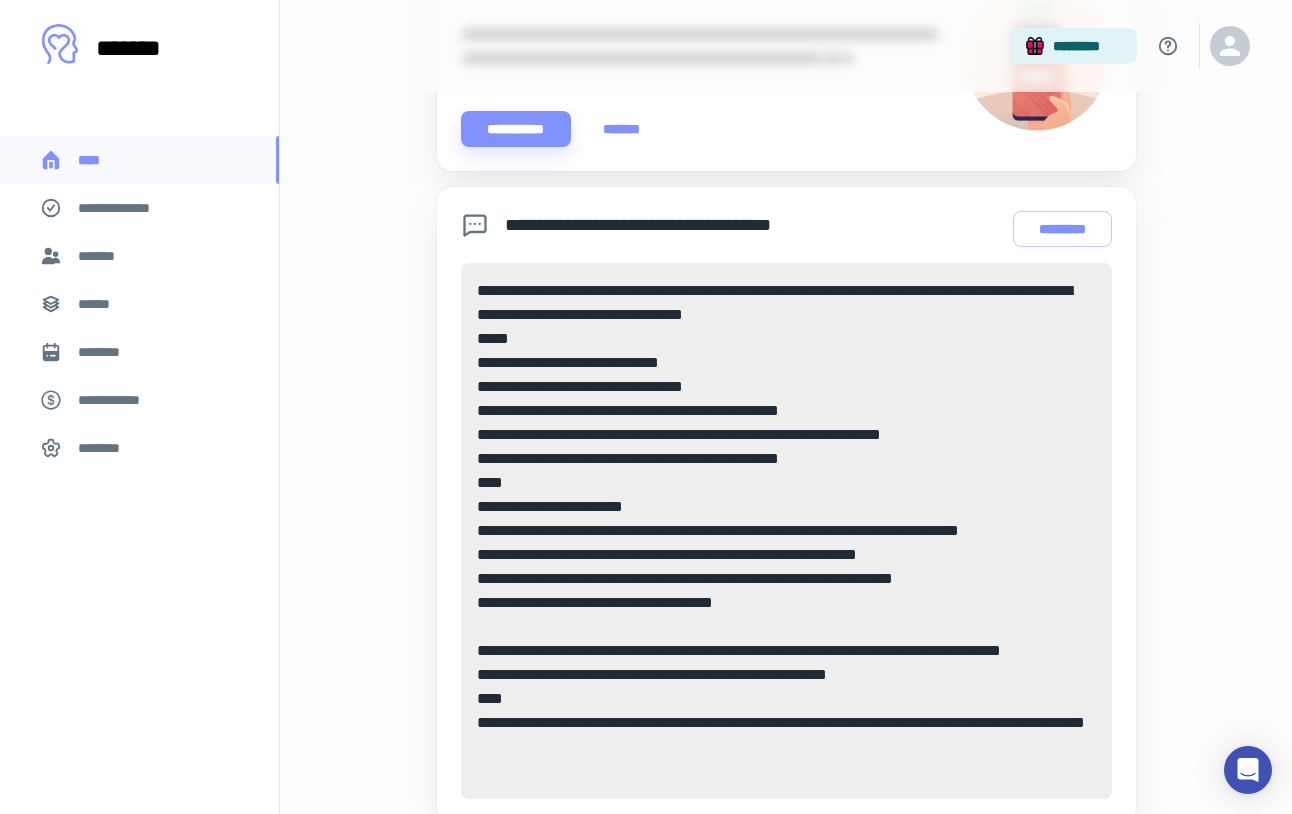 scroll, scrollTop: 1040, scrollLeft: 0, axis: vertical 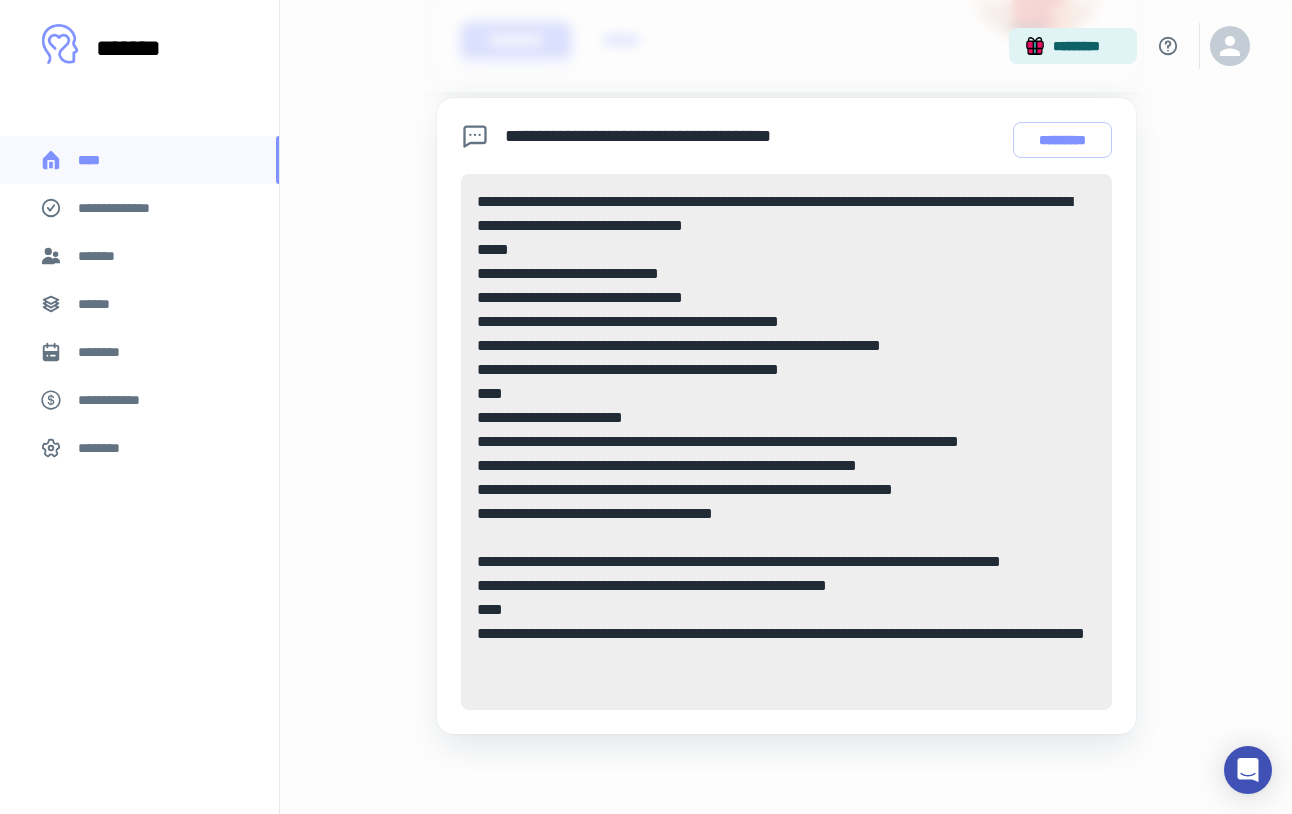 click on "********" at bounding box center (105, 448) 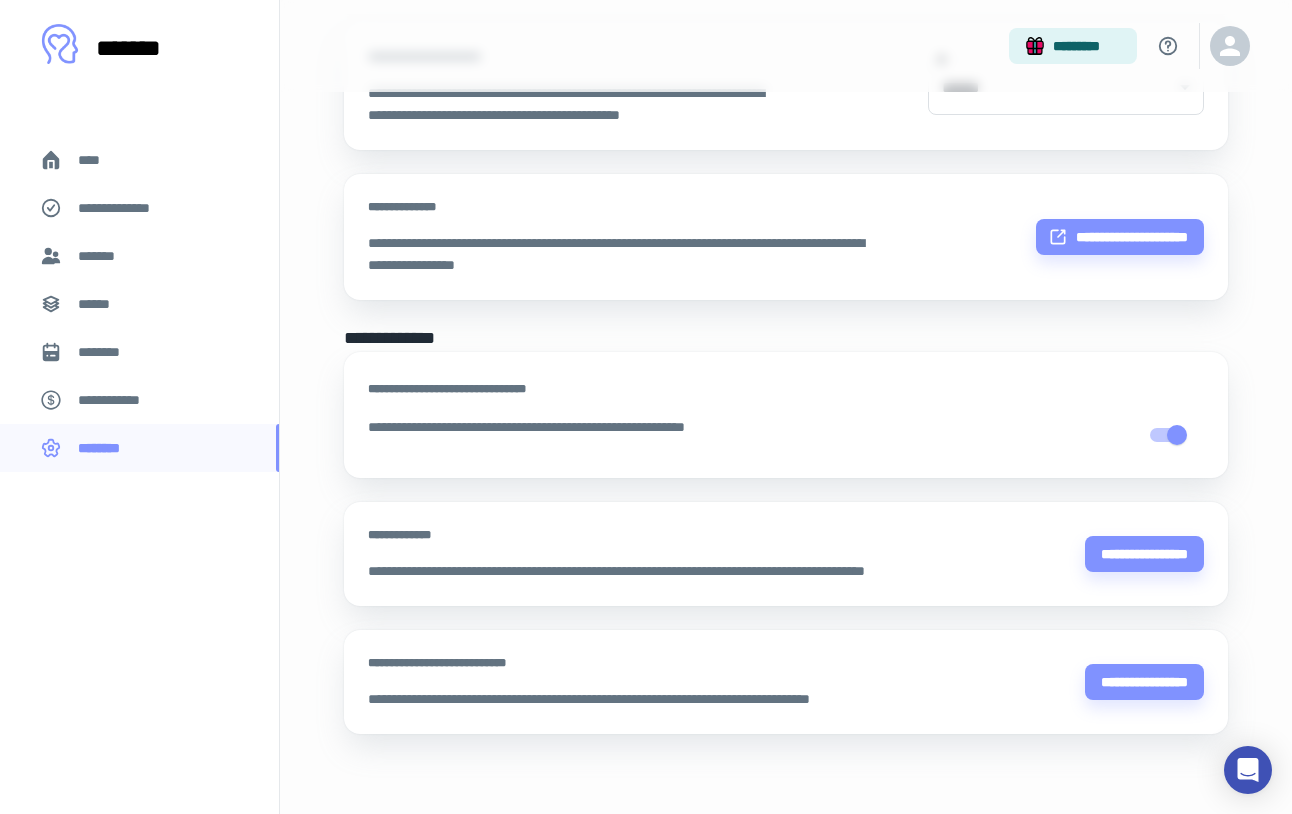 scroll, scrollTop: 0, scrollLeft: 0, axis: both 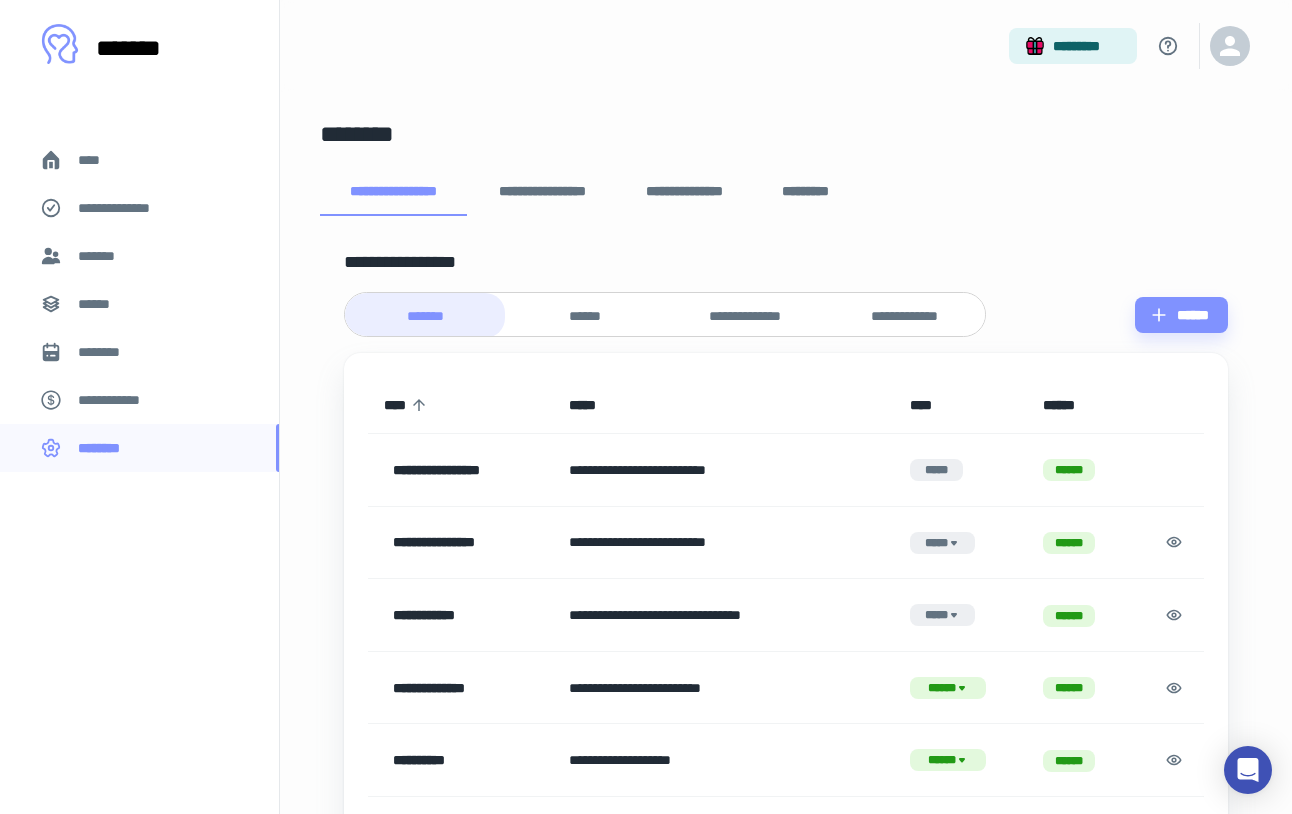 click on "******" at bounding box center [585, 315] 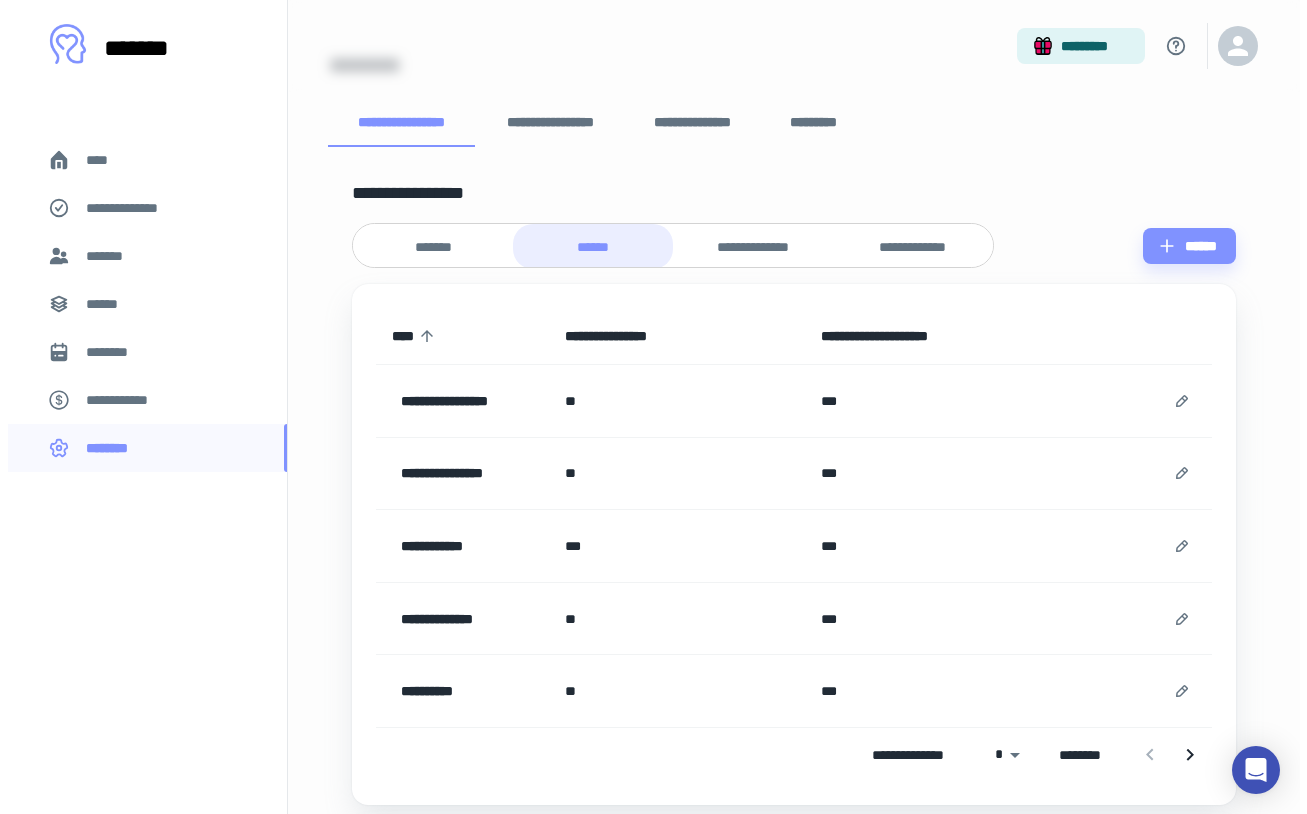 scroll, scrollTop: 70, scrollLeft: 0, axis: vertical 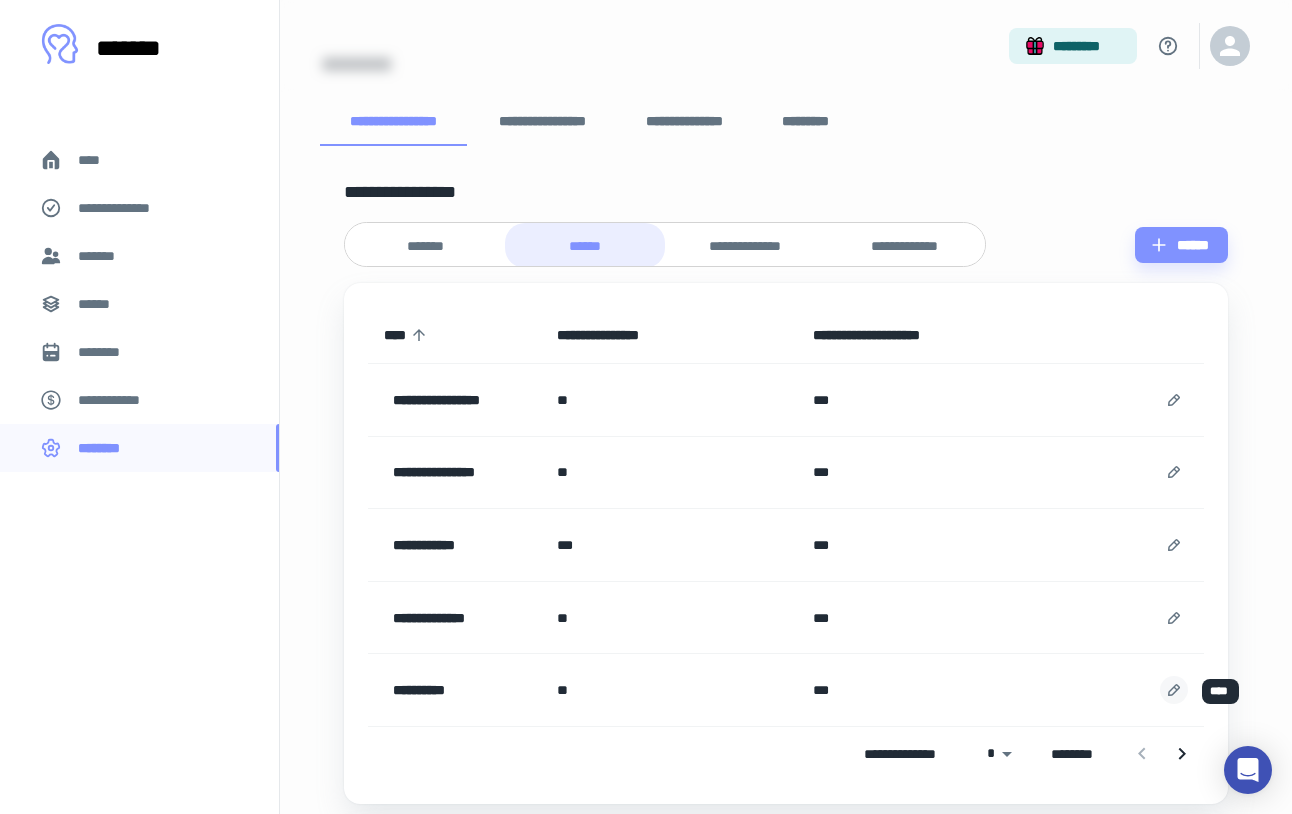 click 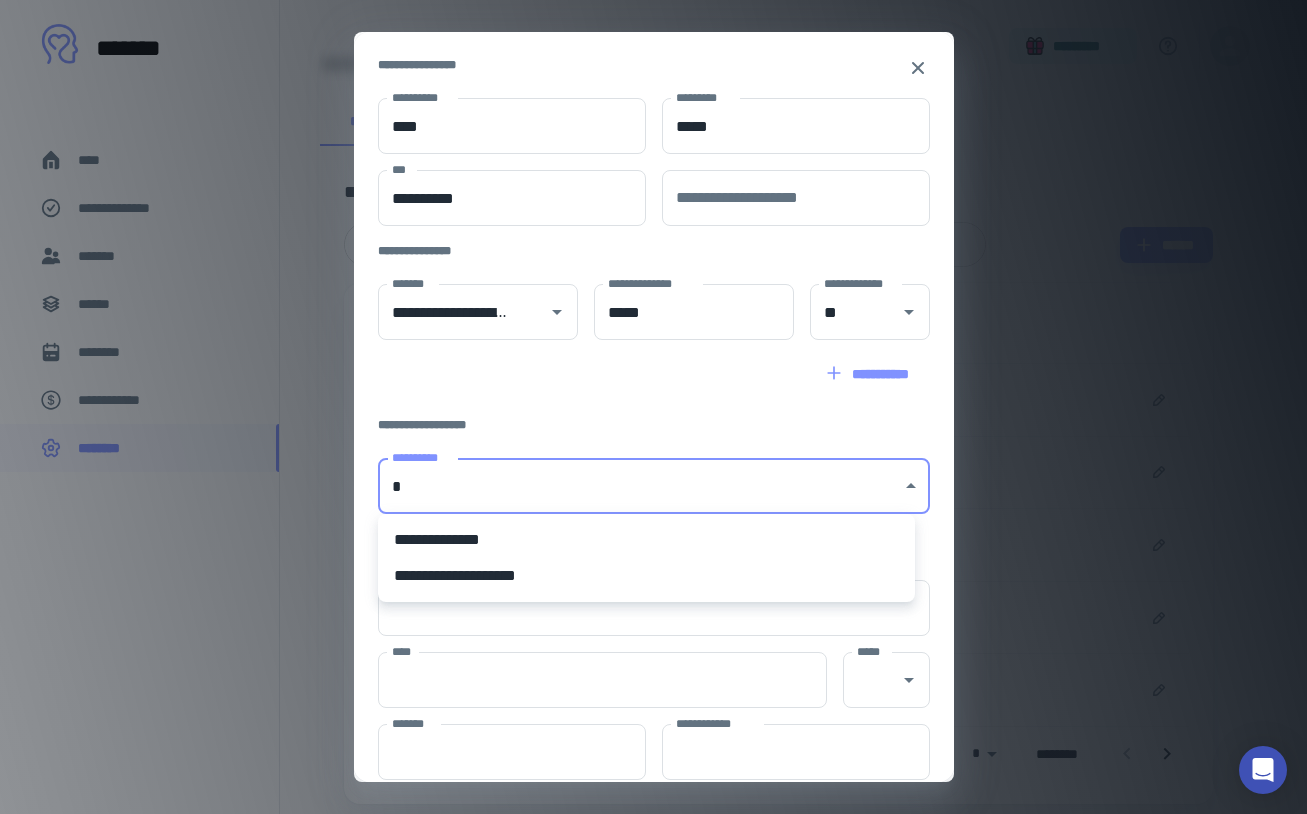 click on "**********" at bounding box center (646, 337) 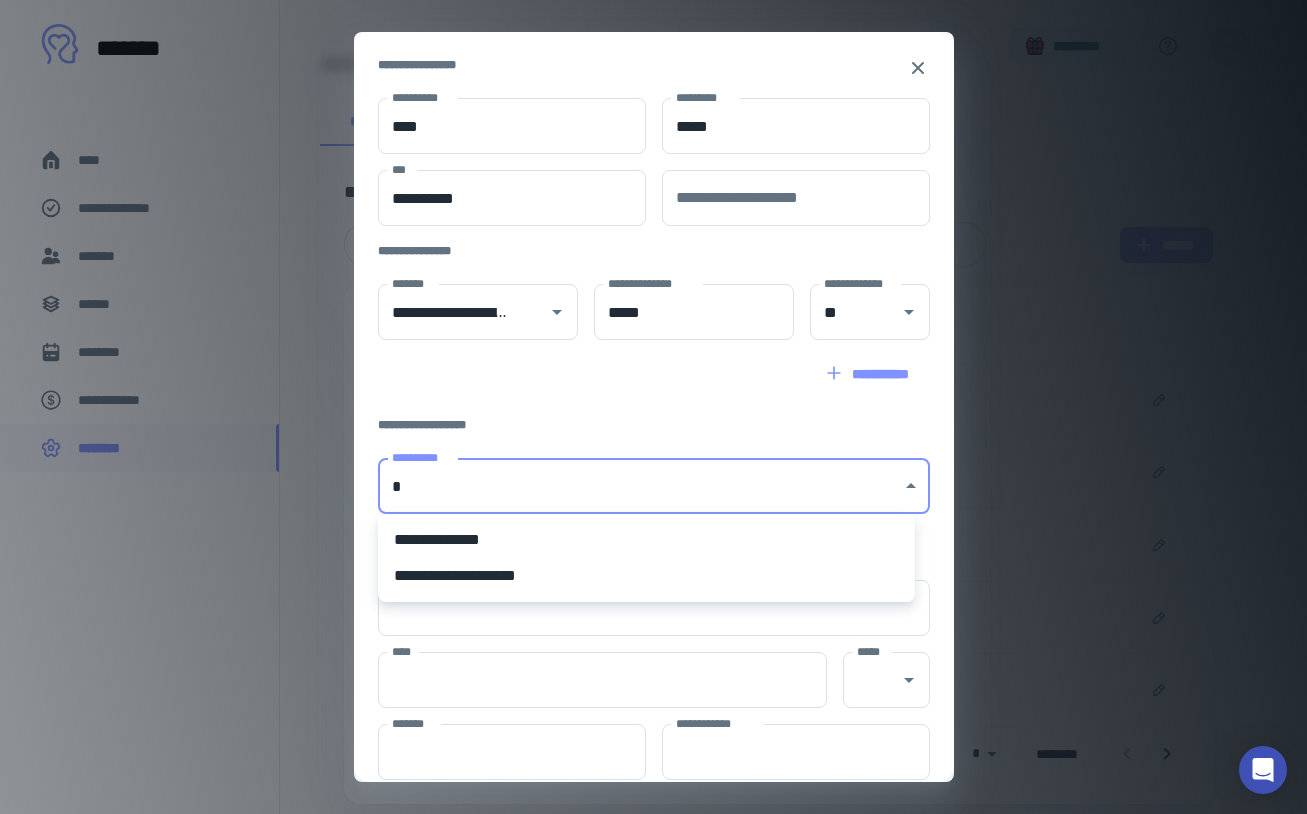 click on "**********" at bounding box center [646, 576] 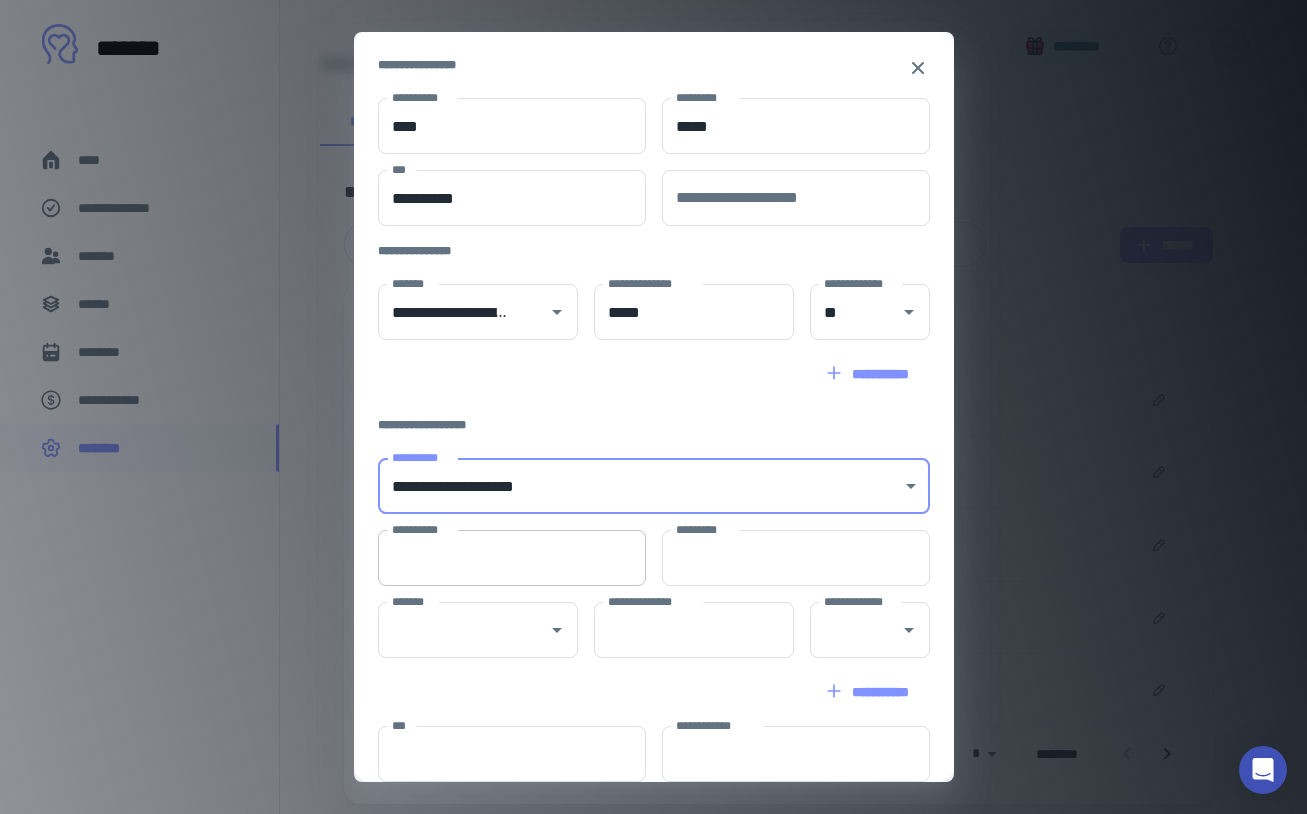 click on "**********" at bounding box center [512, 558] 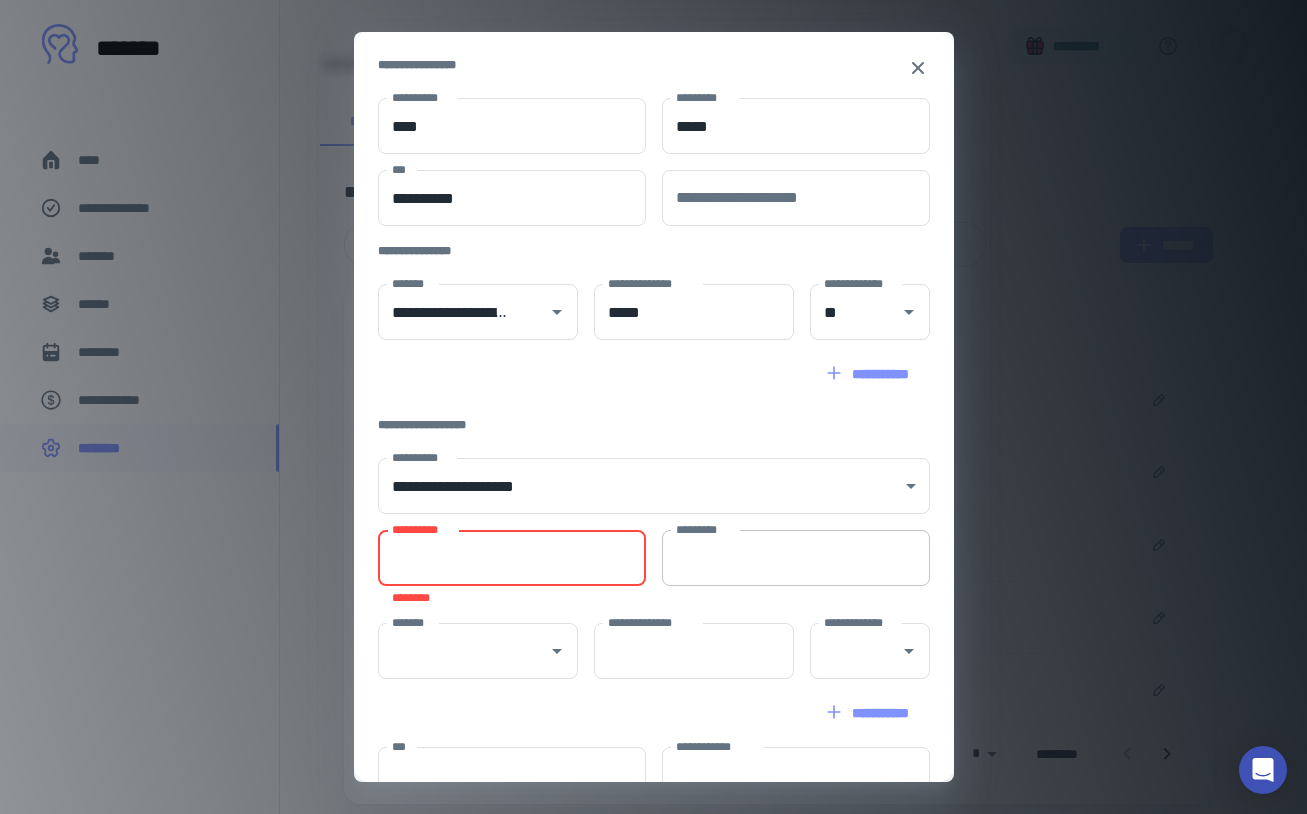 paste on "**********" 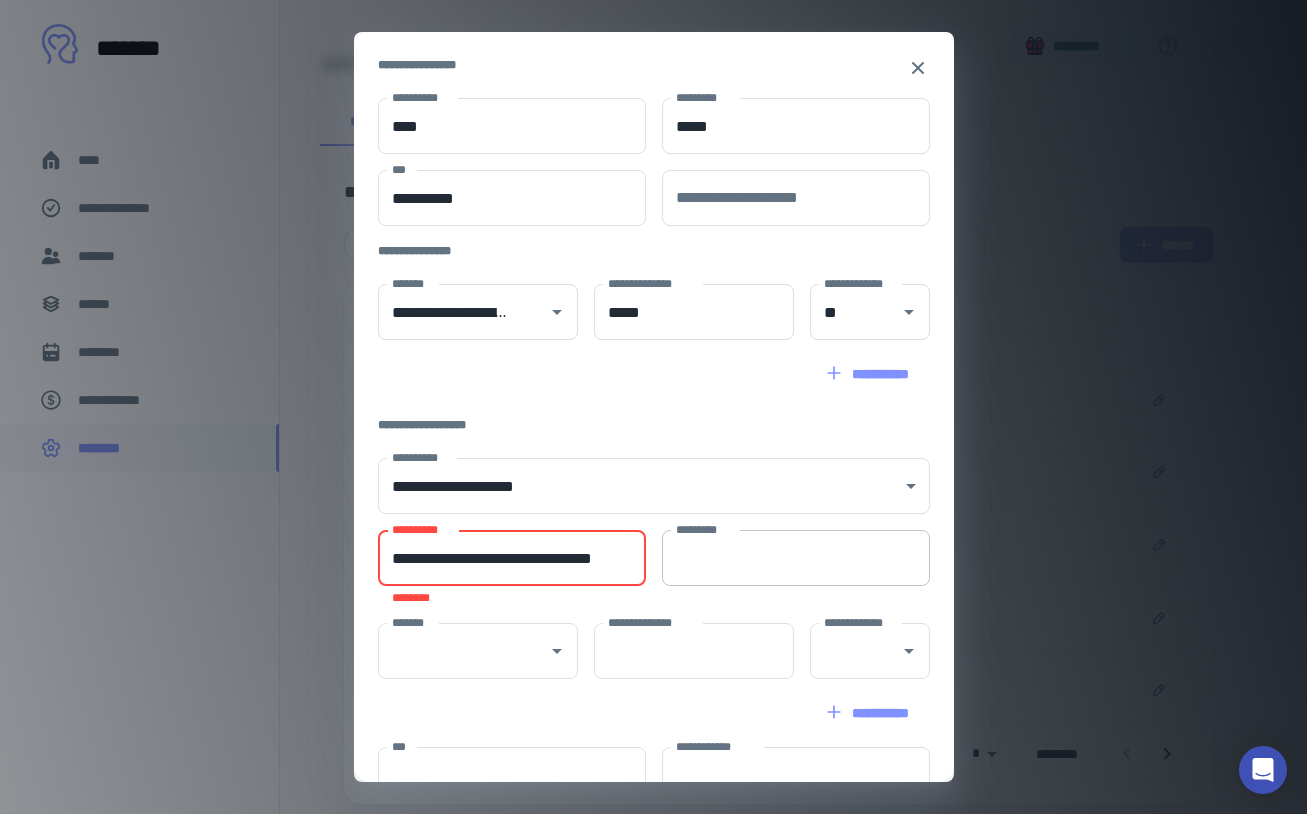 scroll, scrollTop: 0, scrollLeft: 19, axis: horizontal 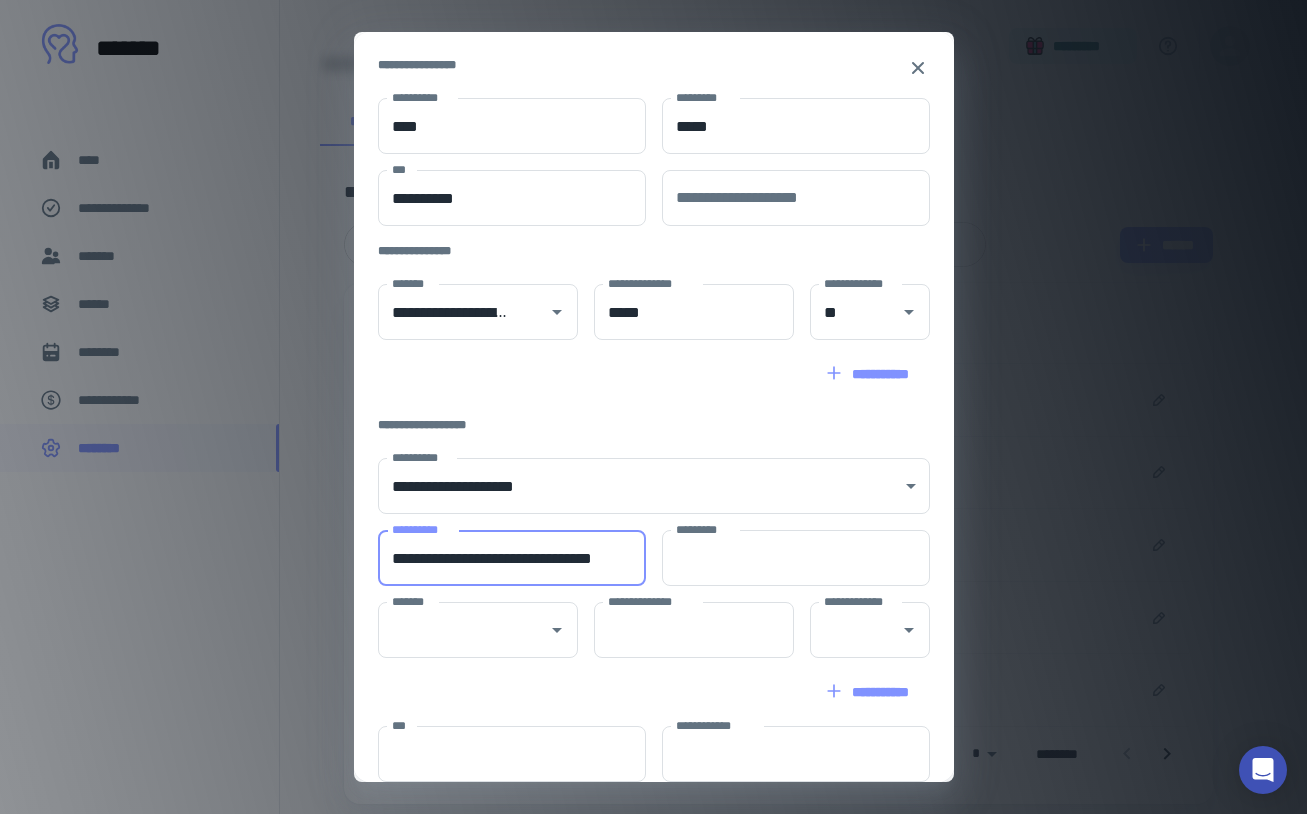 click on "**********" at bounding box center [508, 558] 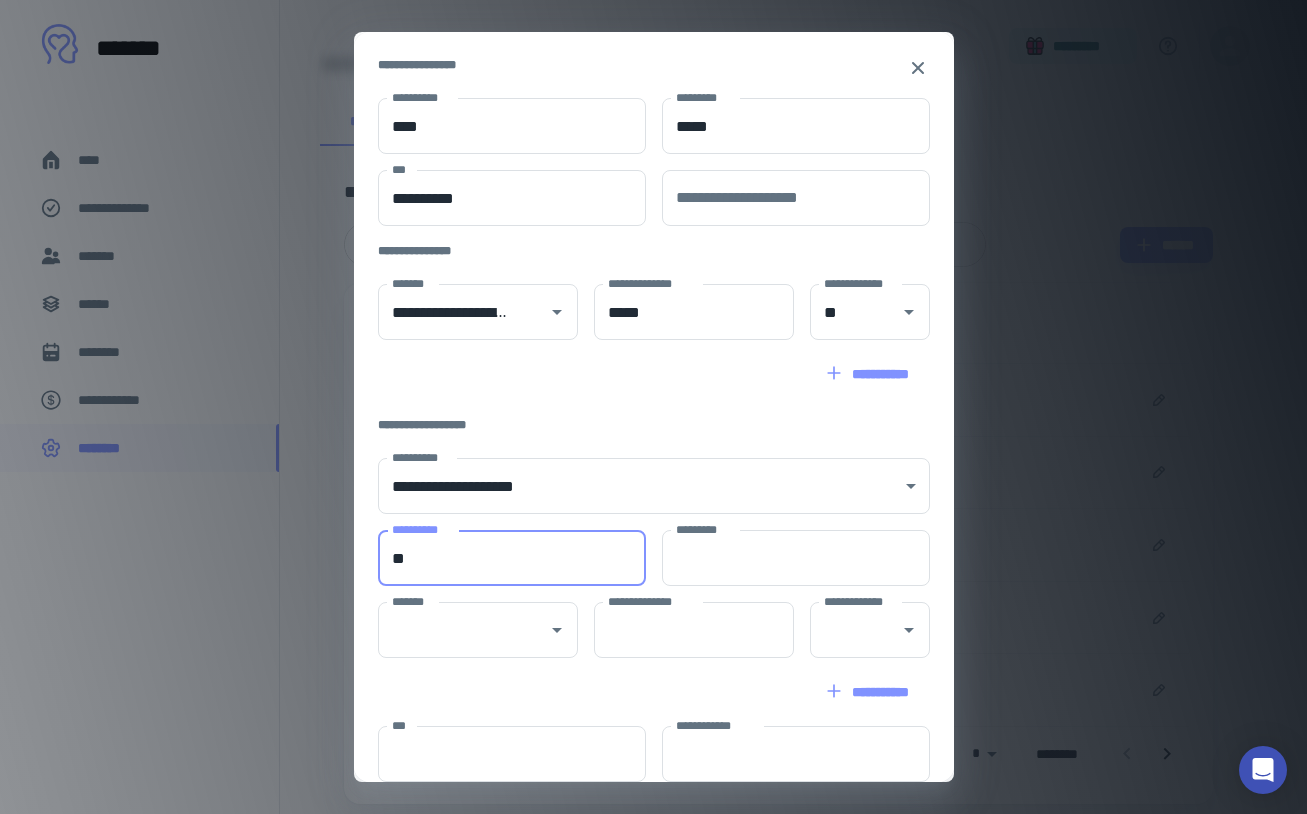 scroll, scrollTop: 0, scrollLeft: 0, axis: both 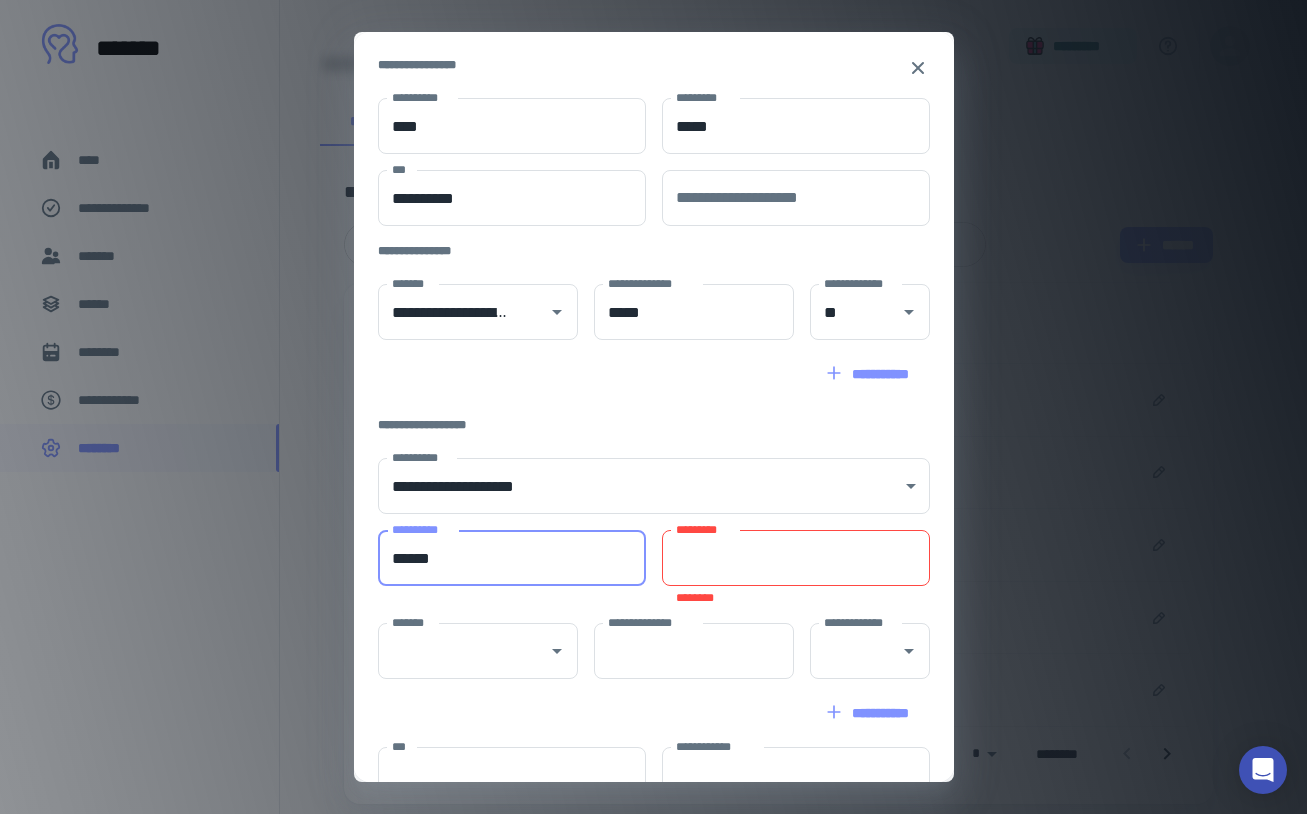 type on "******" 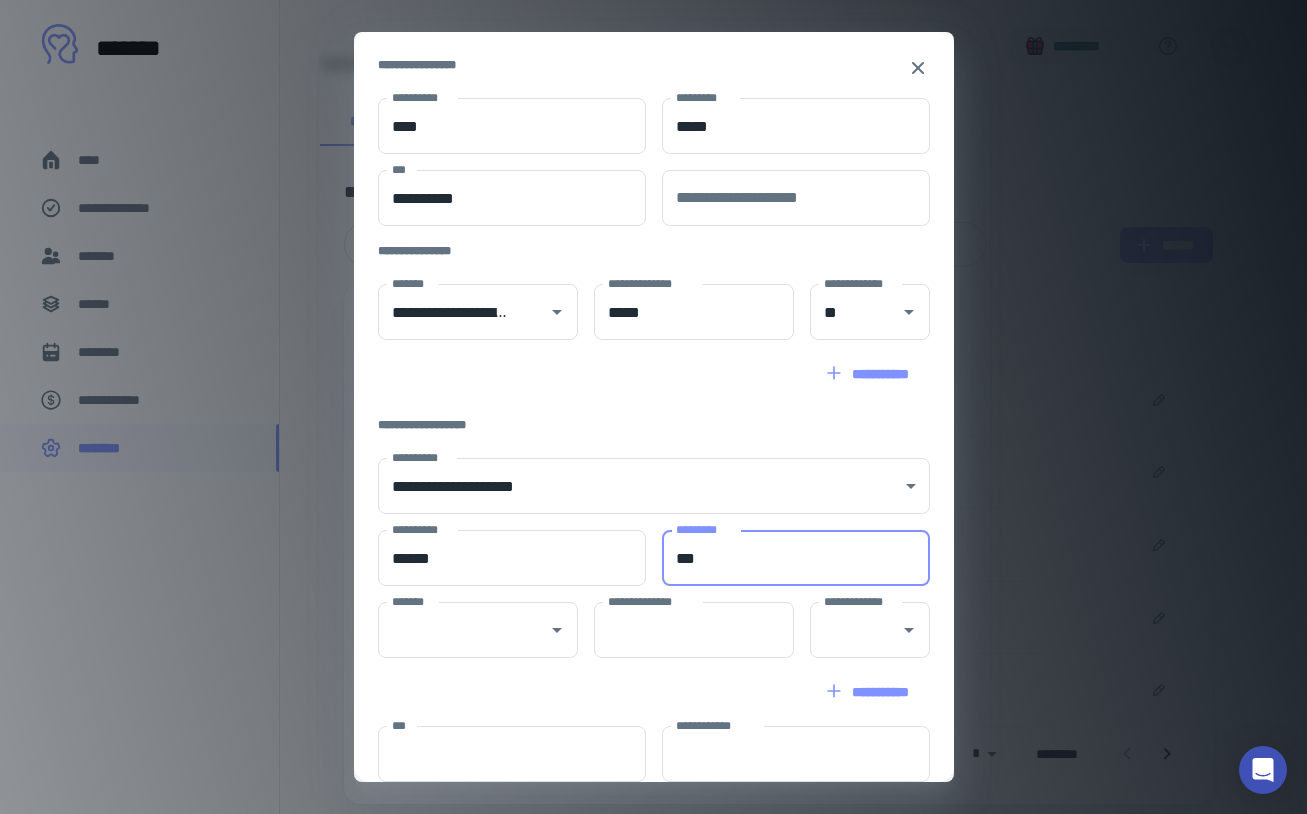 type on "***" 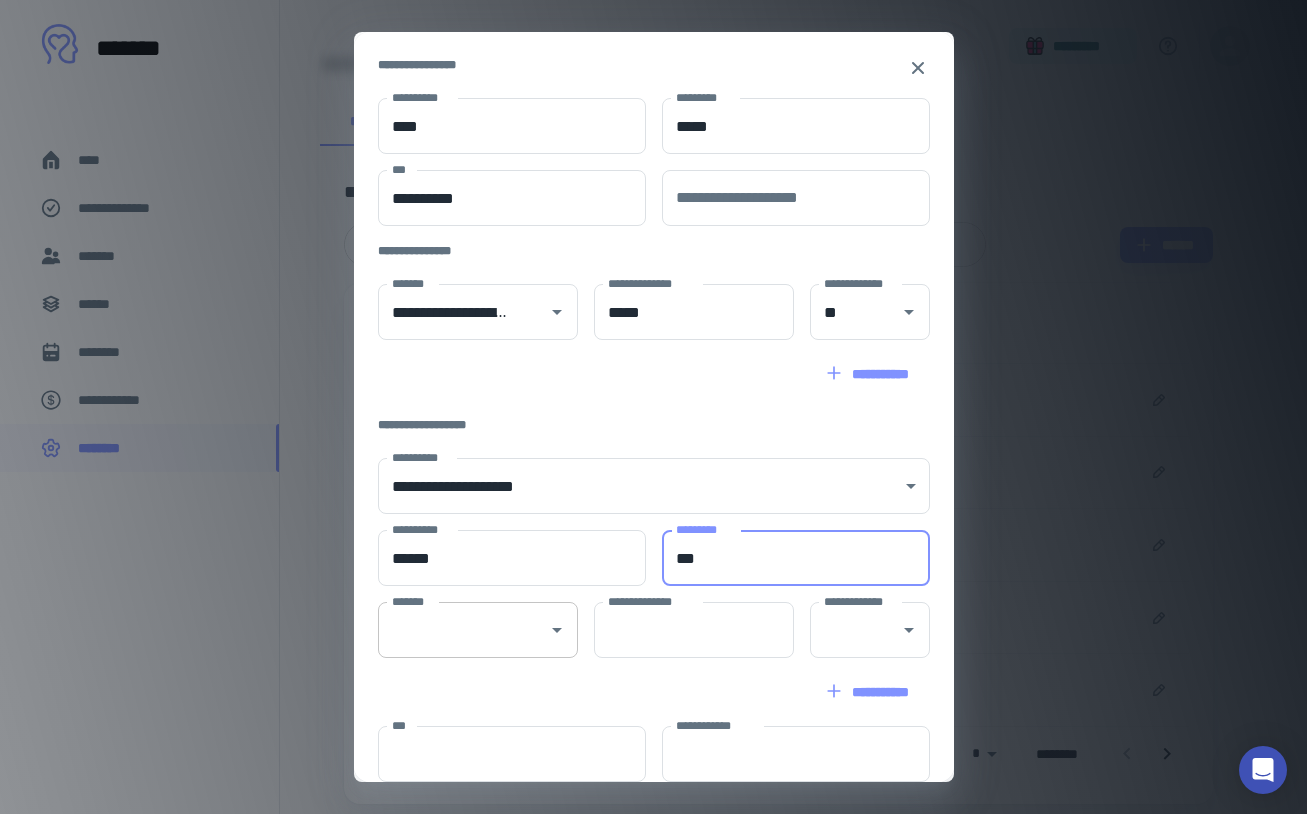 click on "*******" at bounding box center [463, 630] 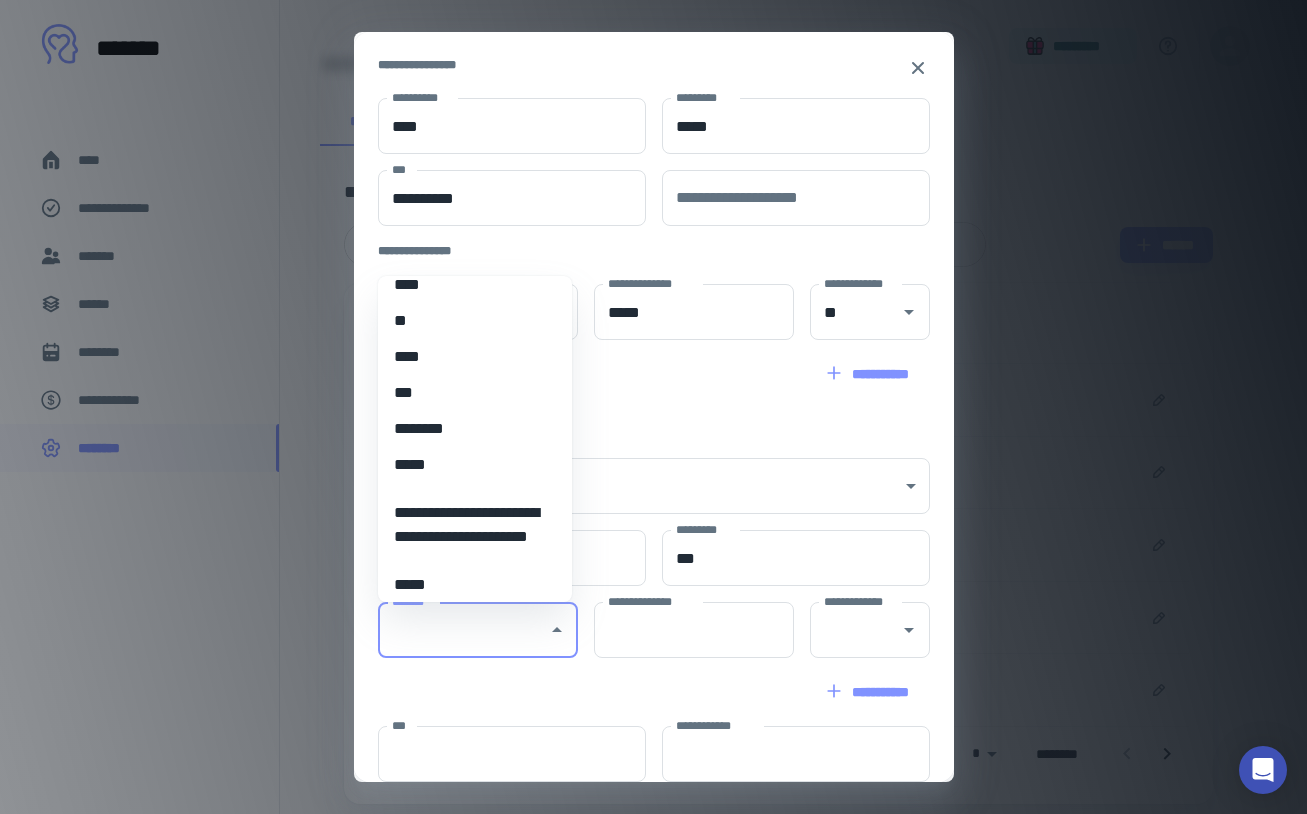 scroll, scrollTop: 705, scrollLeft: 0, axis: vertical 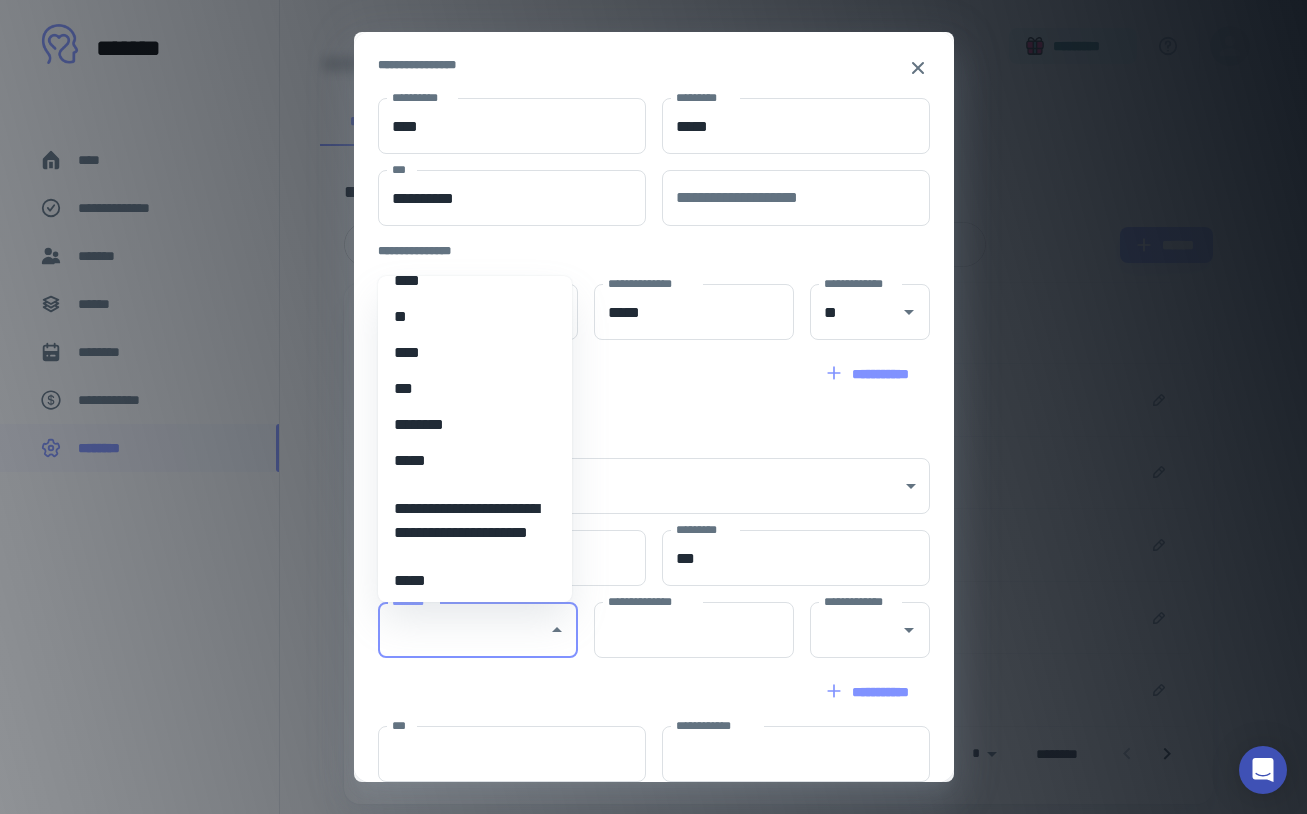 click on "**********" at bounding box center (467, 521) 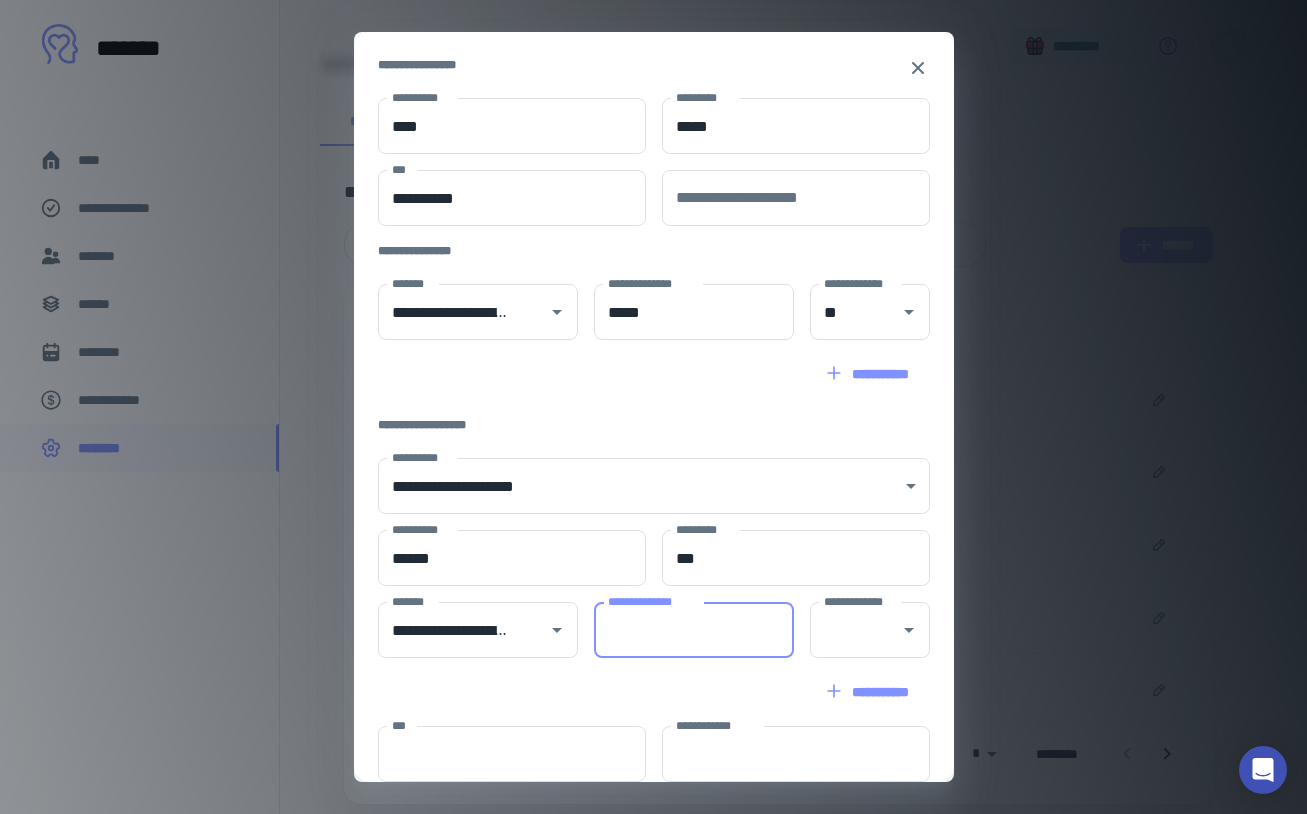 click on "**********" at bounding box center [694, 630] 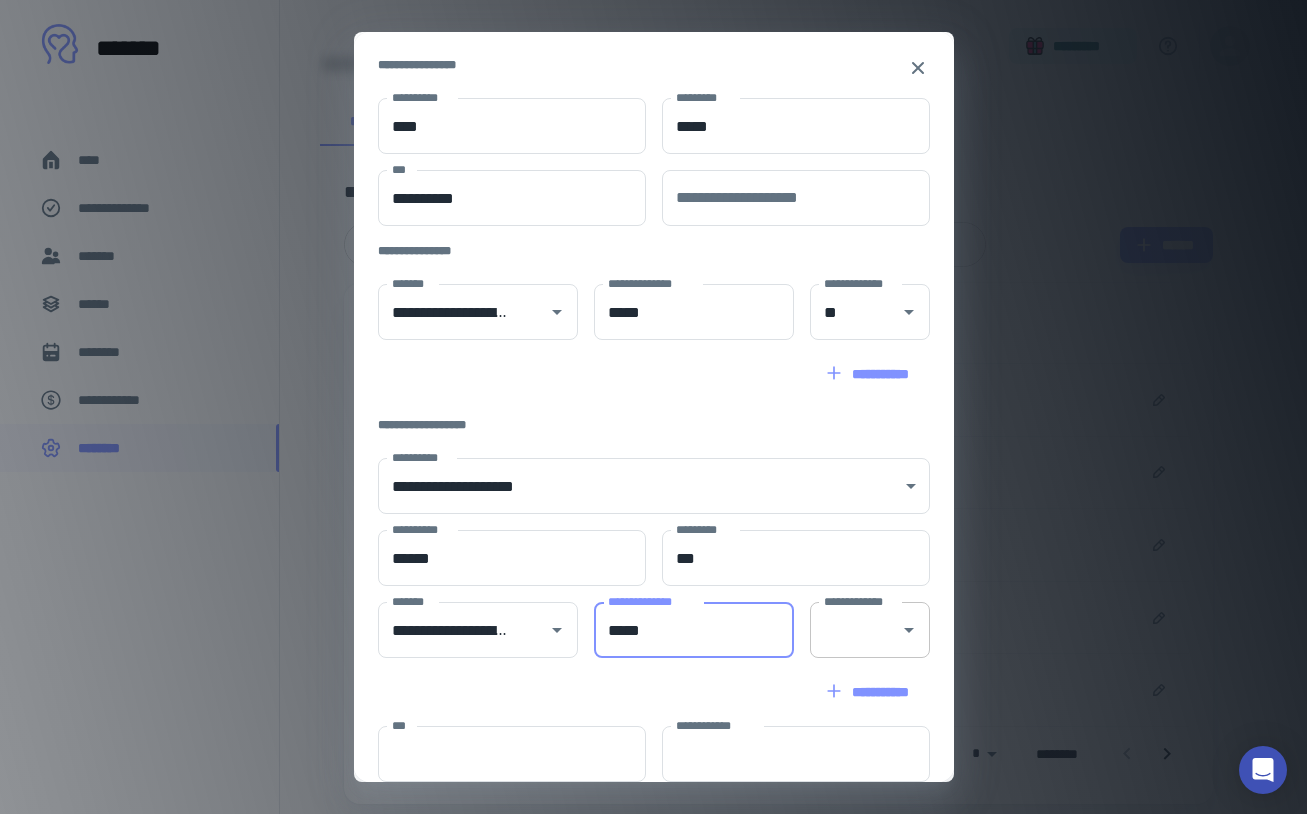 type on "*****" 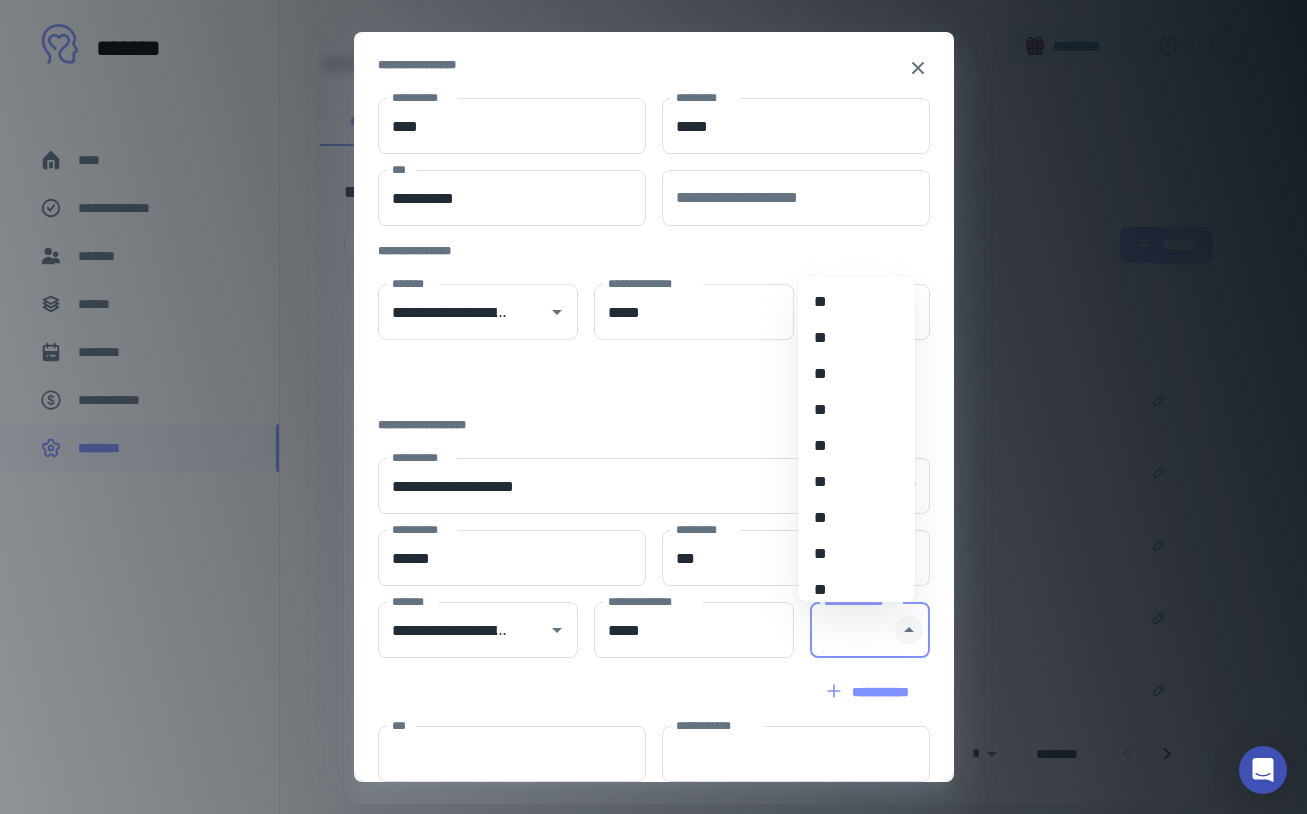 click 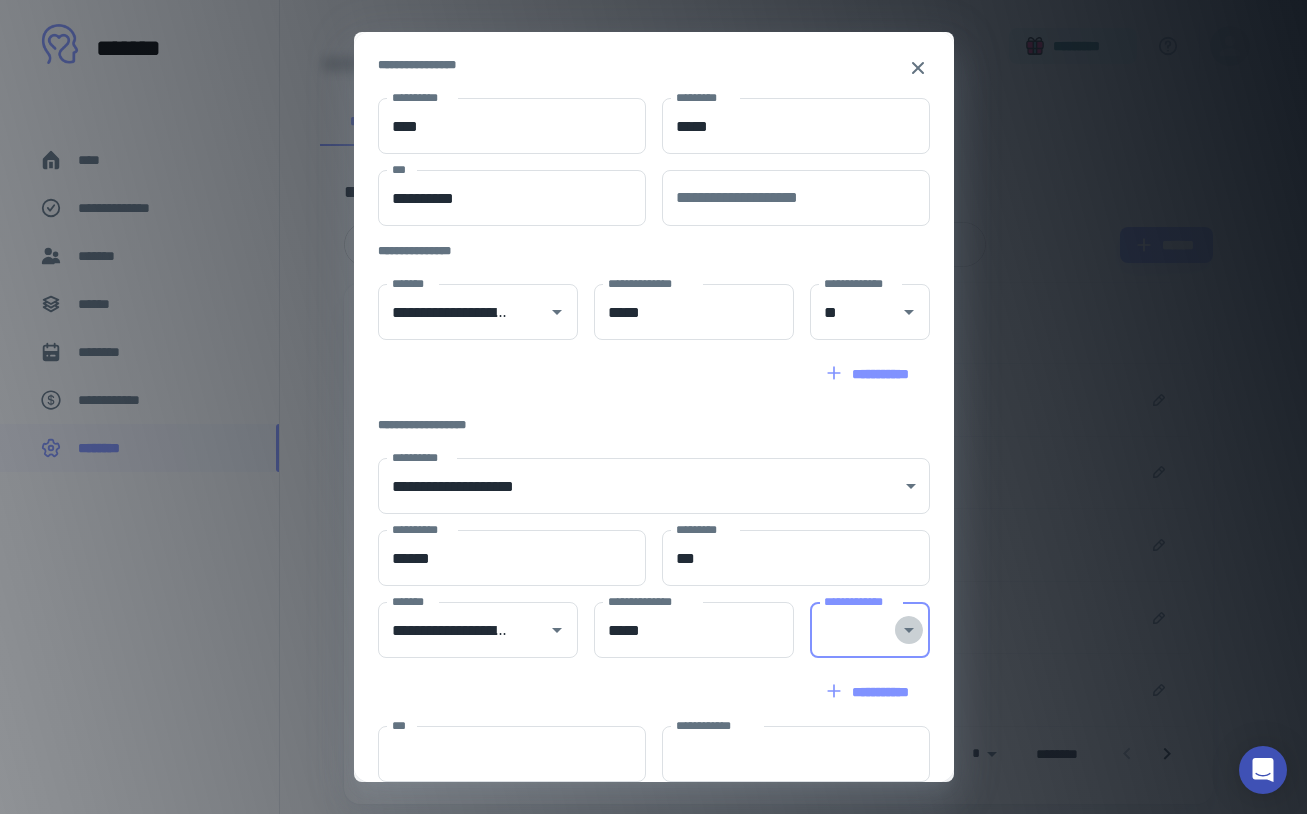 click 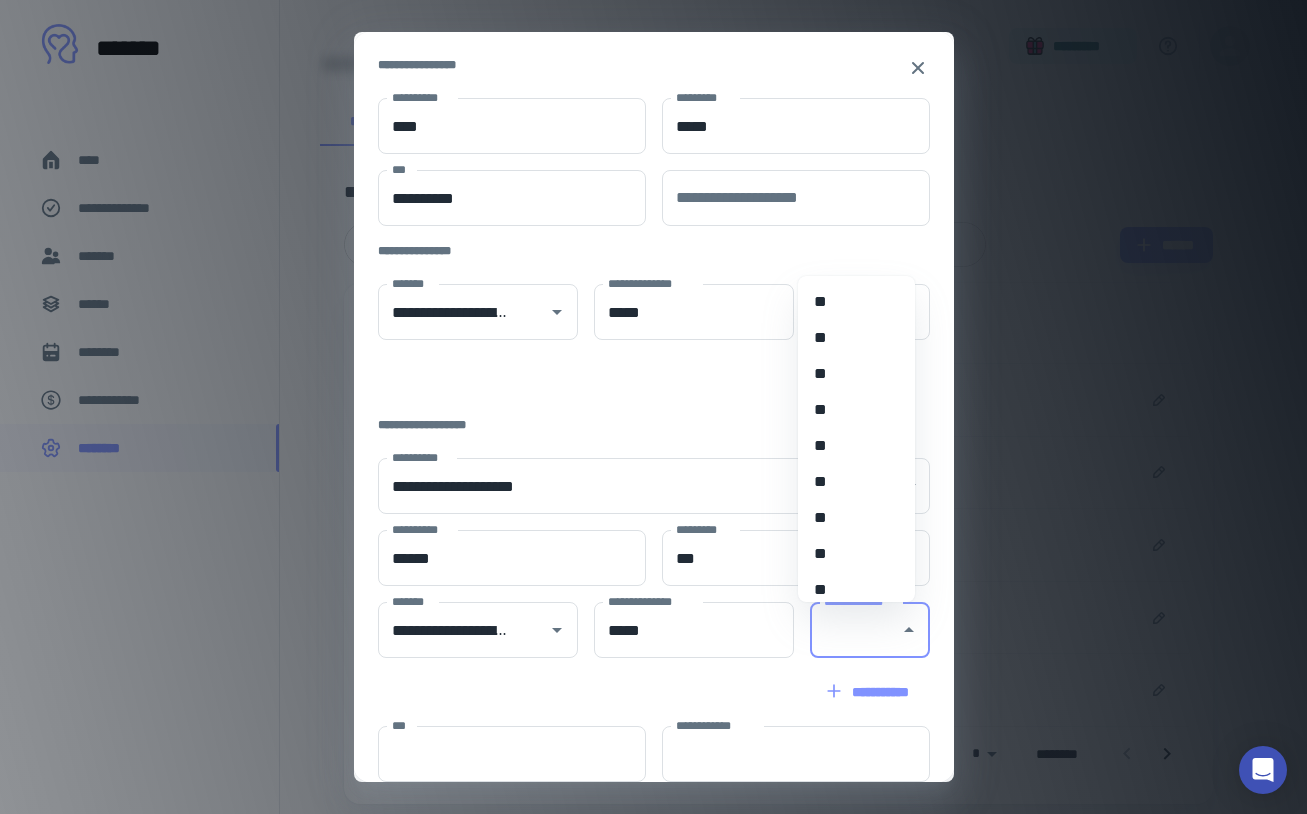 click on "**********" at bounding box center (855, 630) 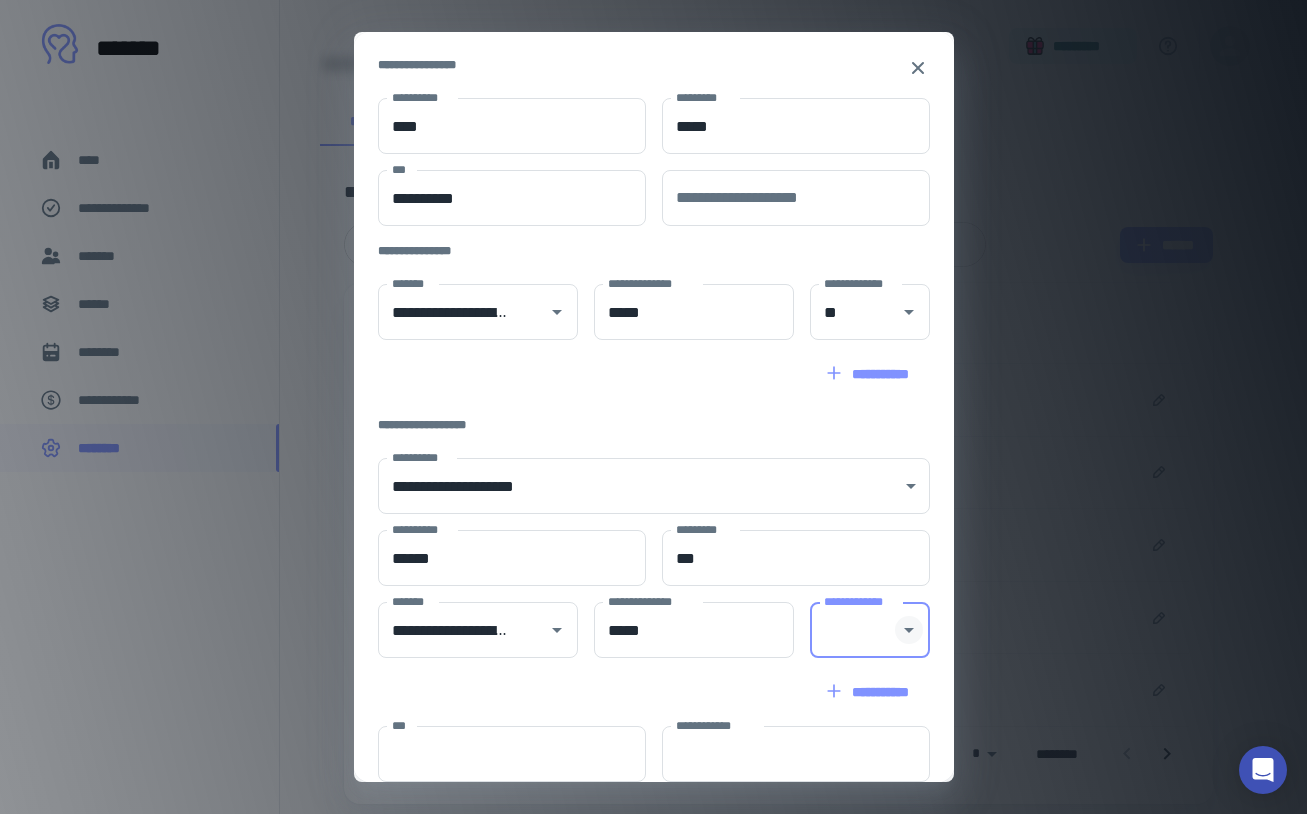 click 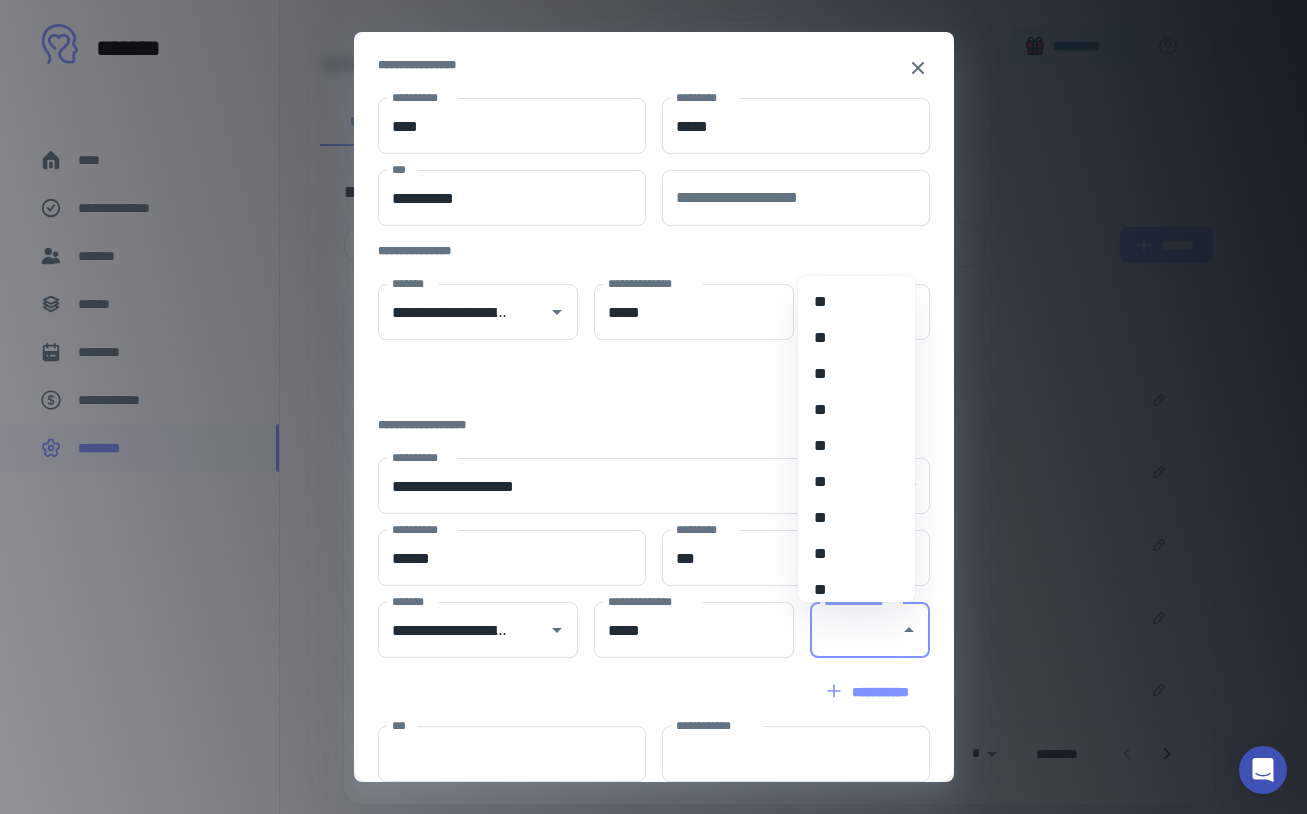 click on "**" at bounding box center (849, 374) 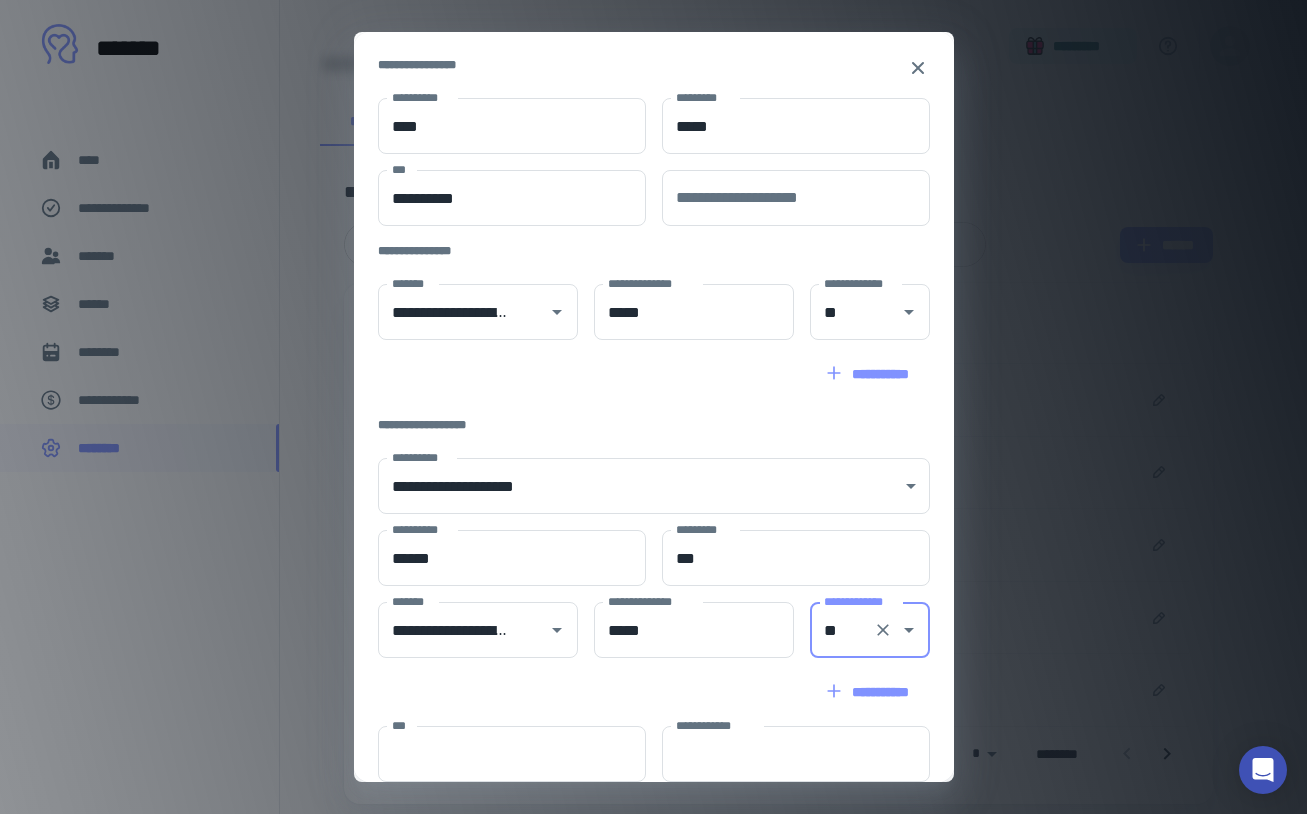 click on "**" at bounding box center [842, 630] 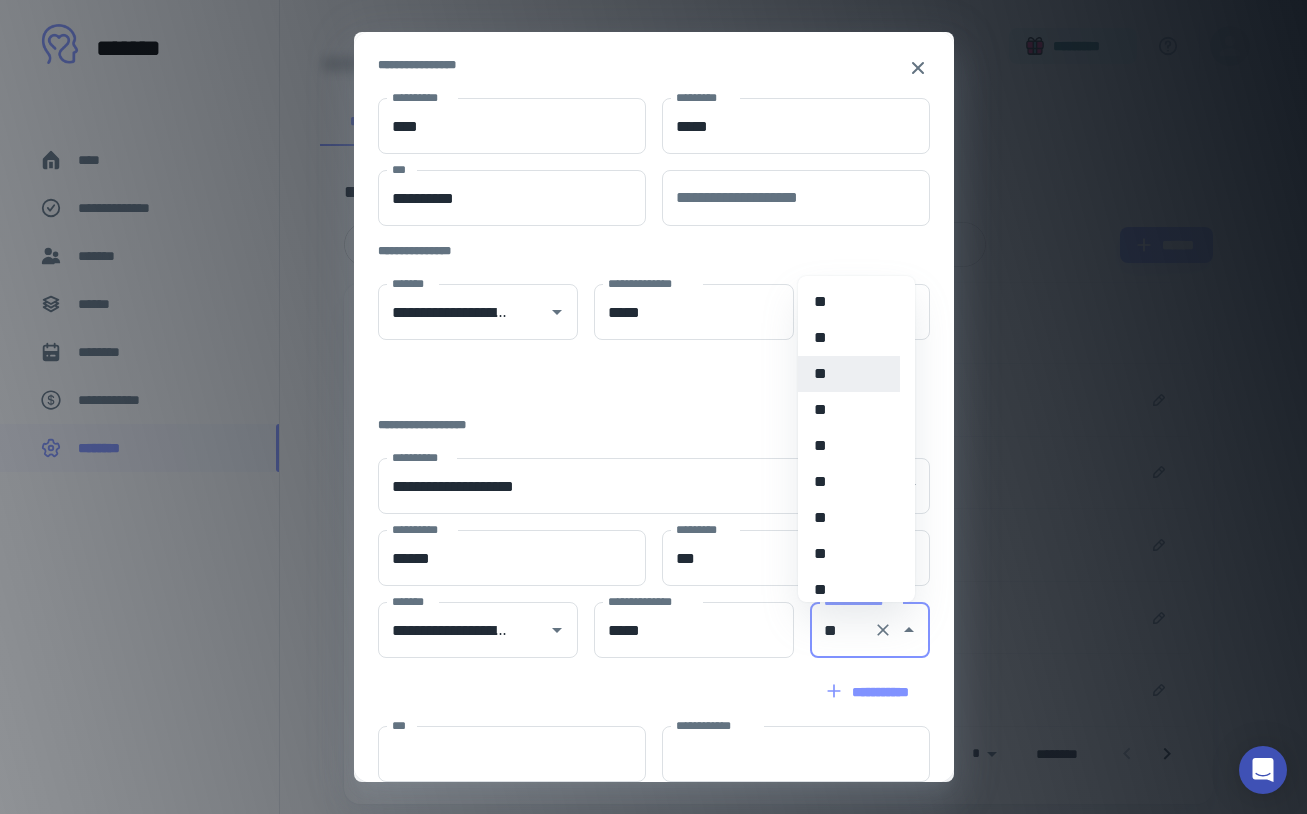 click on "**" at bounding box center [842, 630] 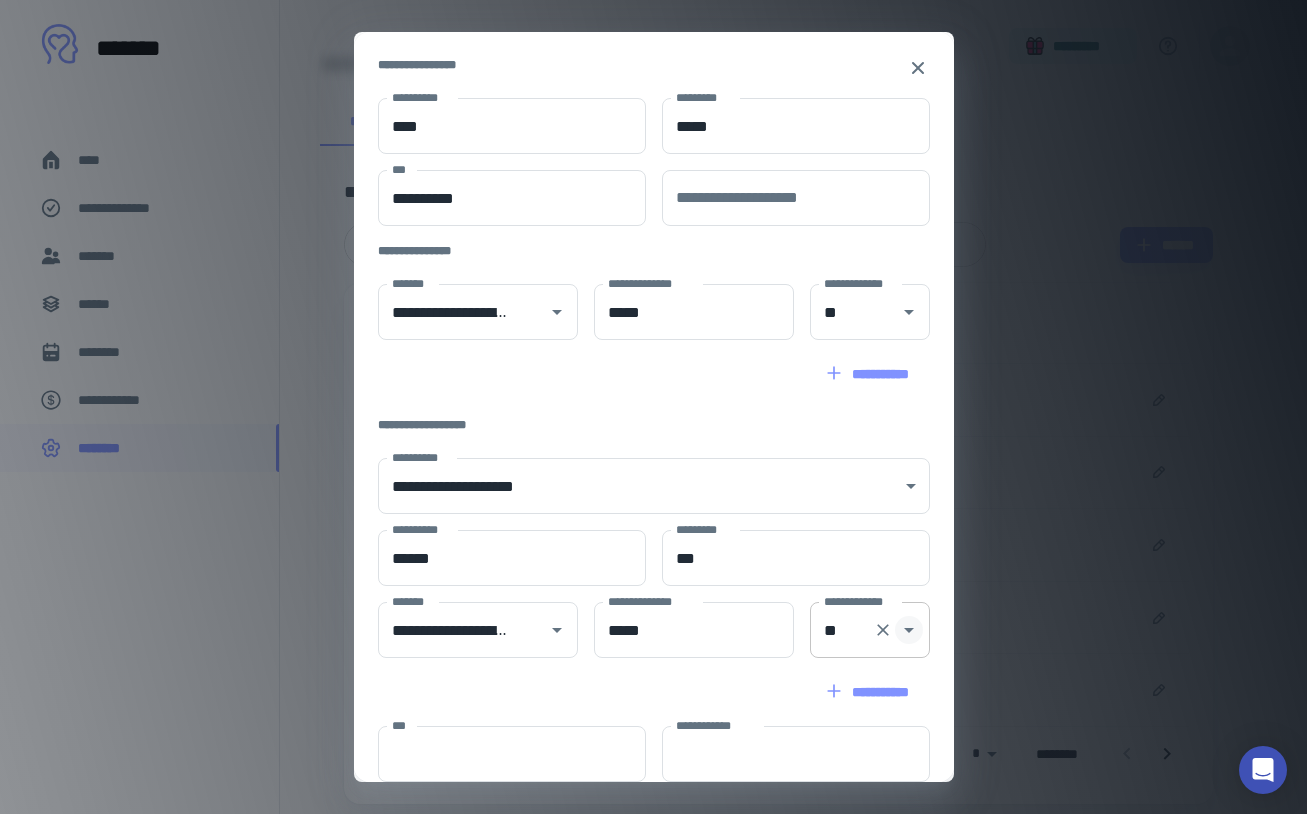 click 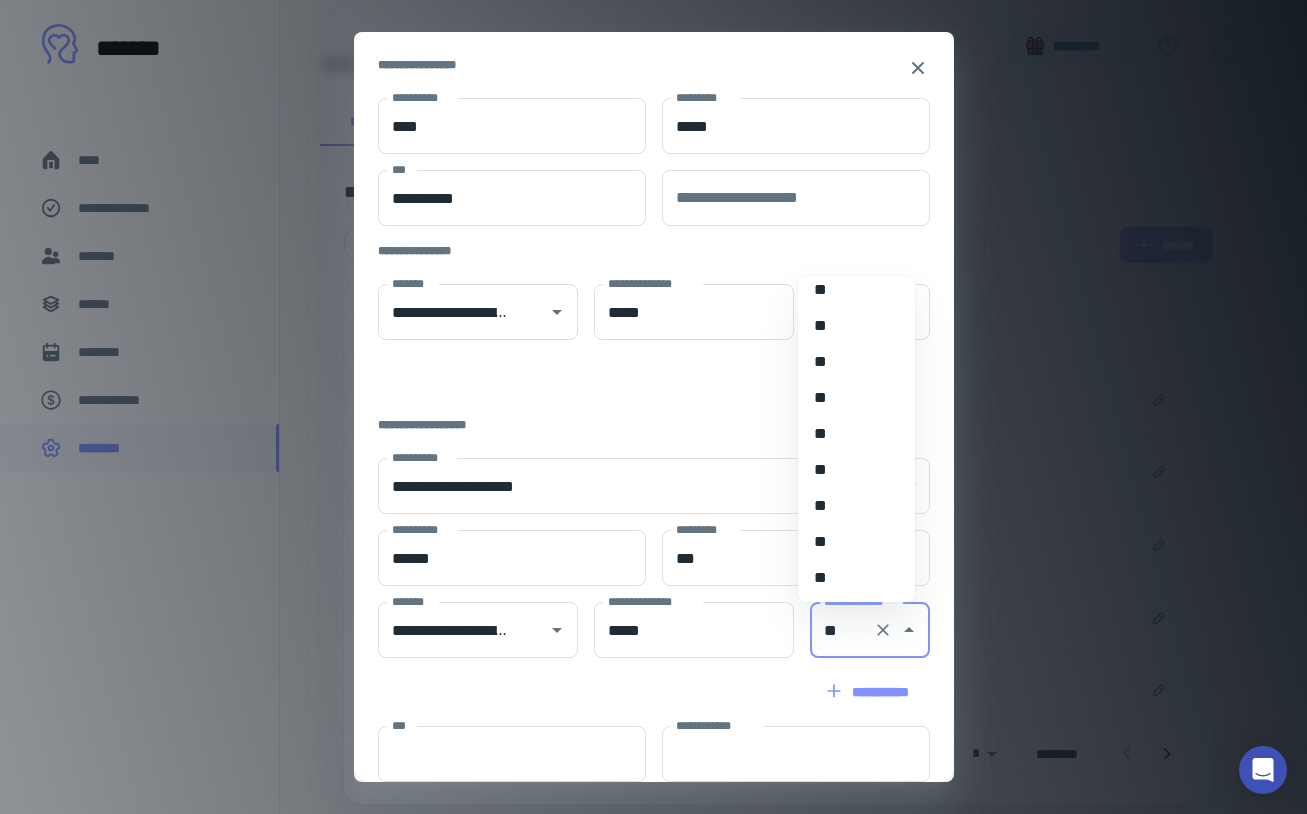 scroll, scrollTop: 1814, scrollLeft: 0, axis: vertical 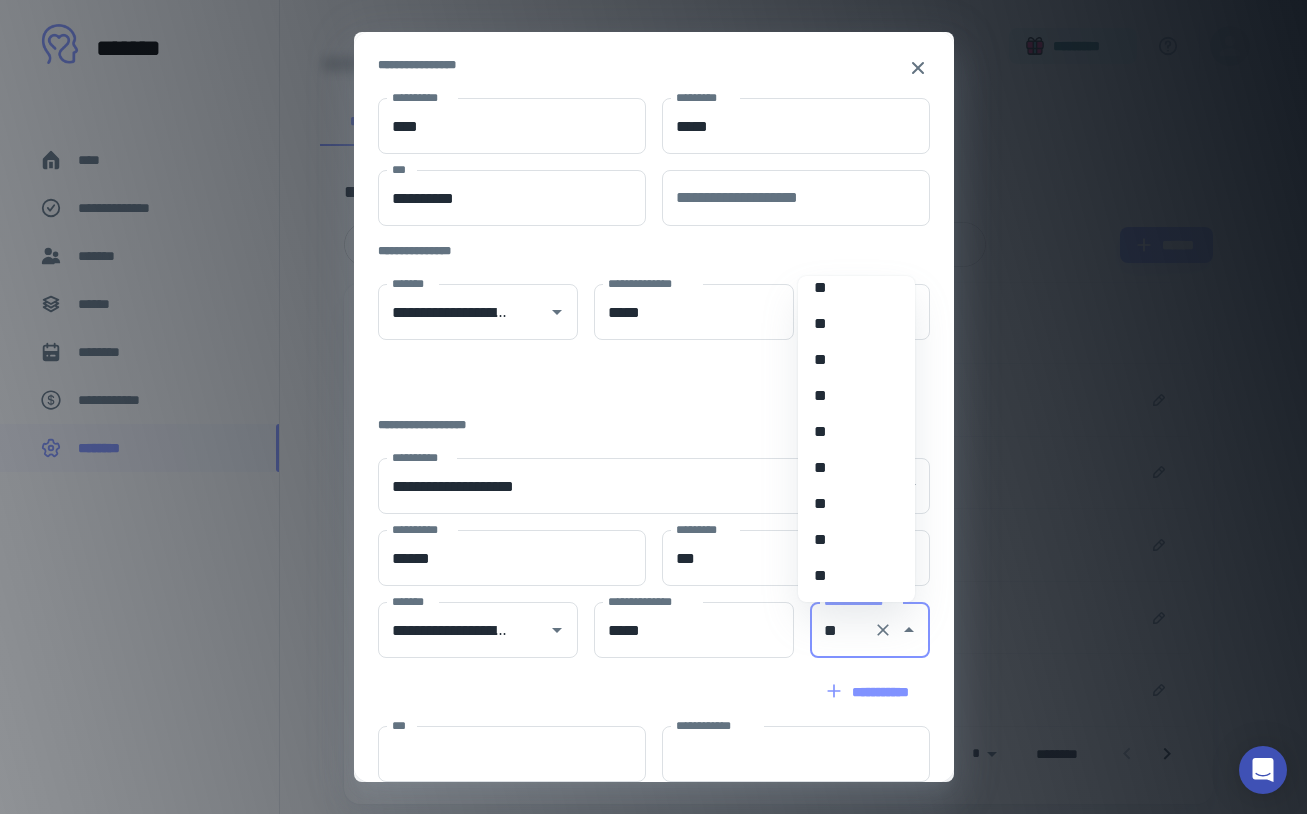 click on "**" at bounding box center (849, 288) 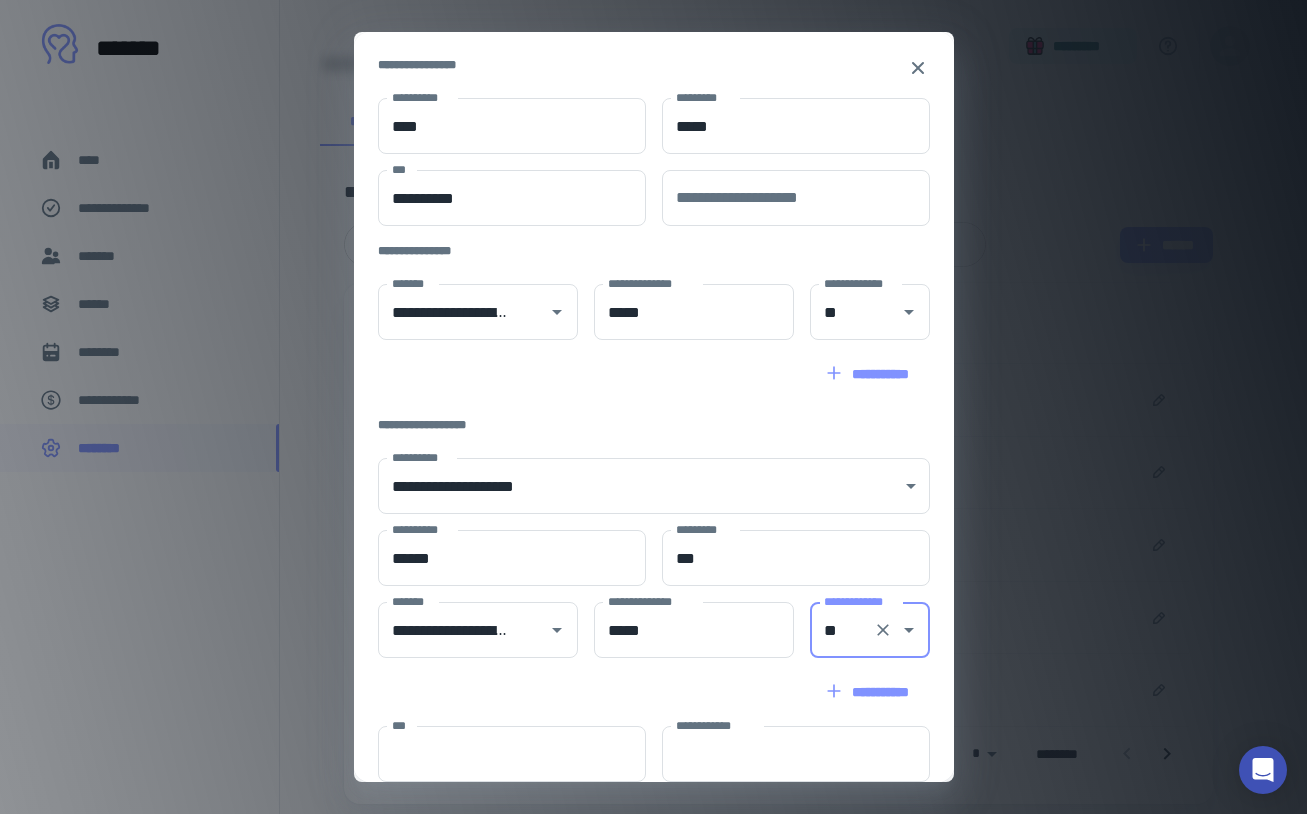 scroll, scrollTop: 440, scrollLeft: 0, axis: vertical 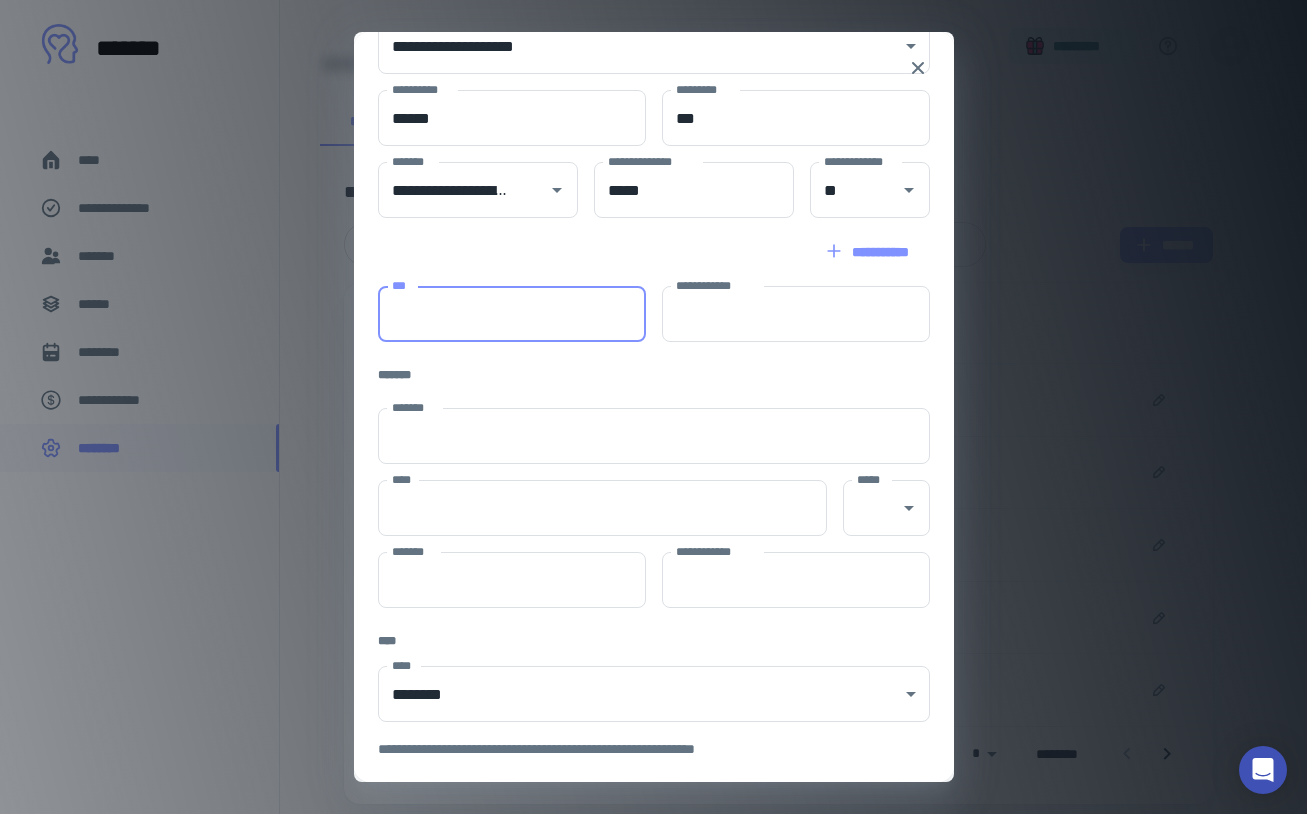 click on "***" at bounding box center (512, 314) 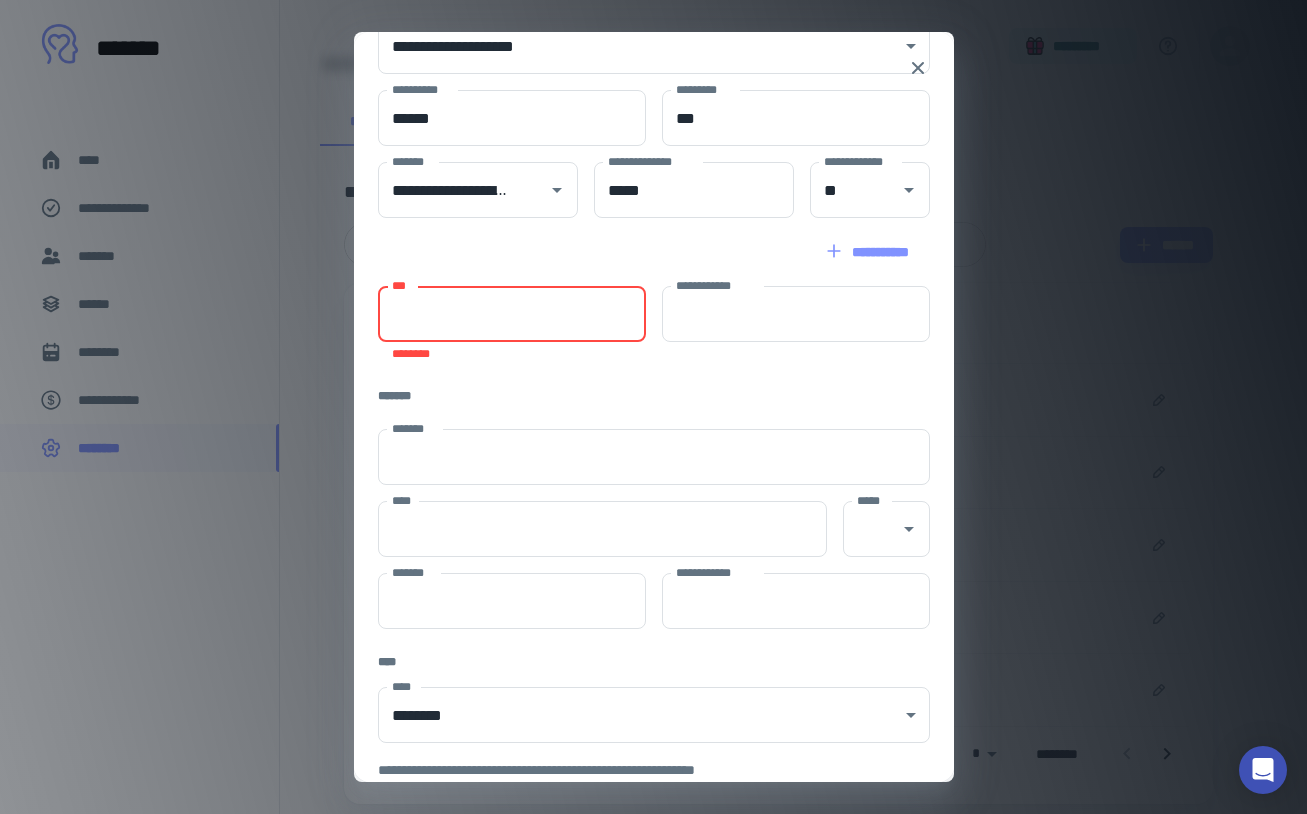 paste on "**********" 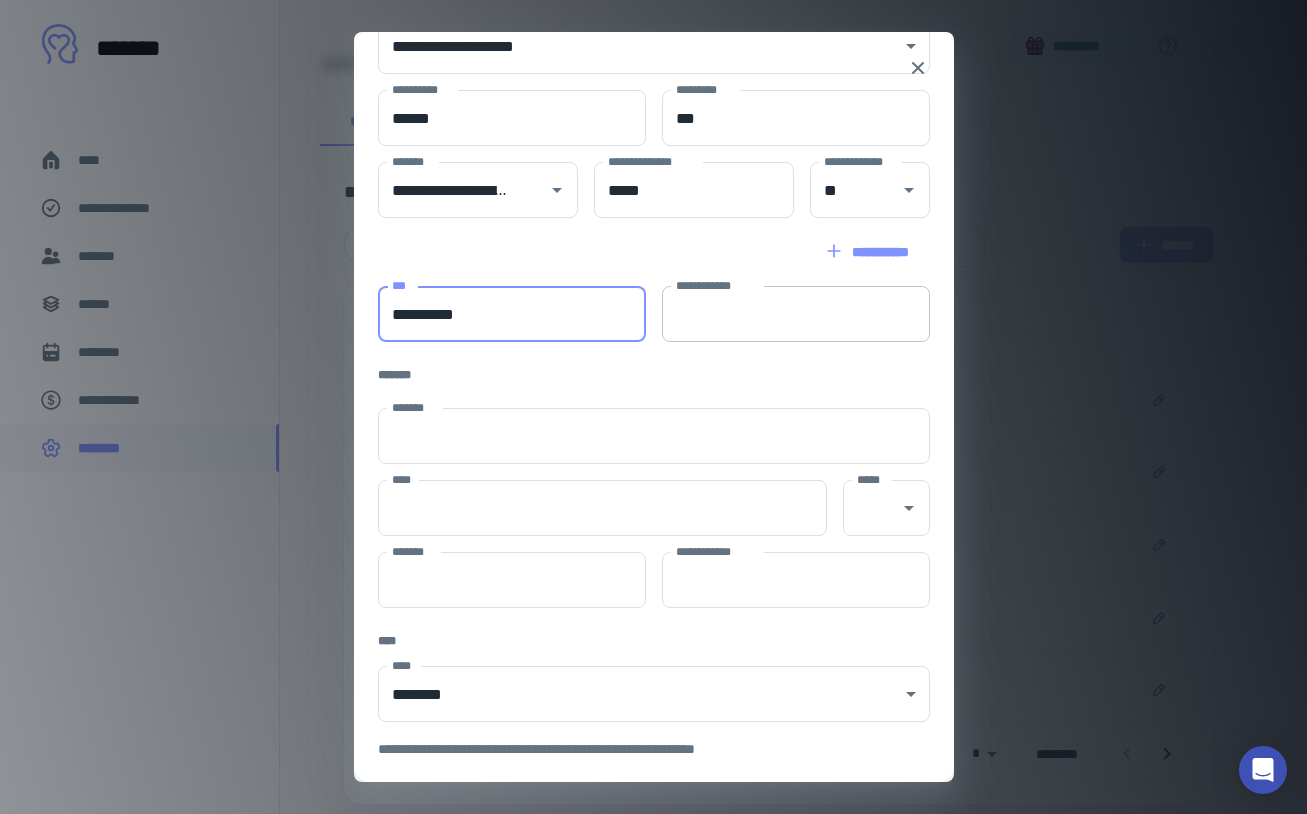 type on "**********" 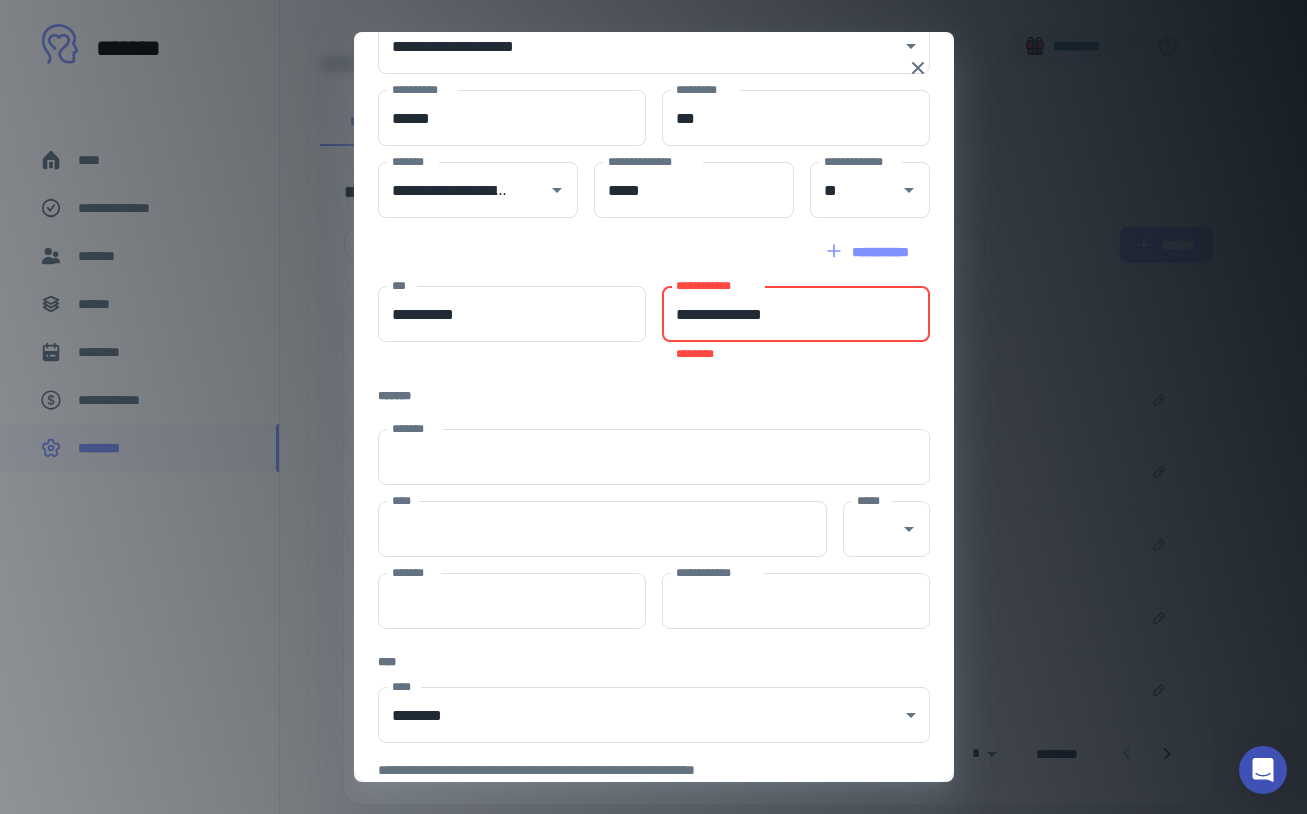 paste 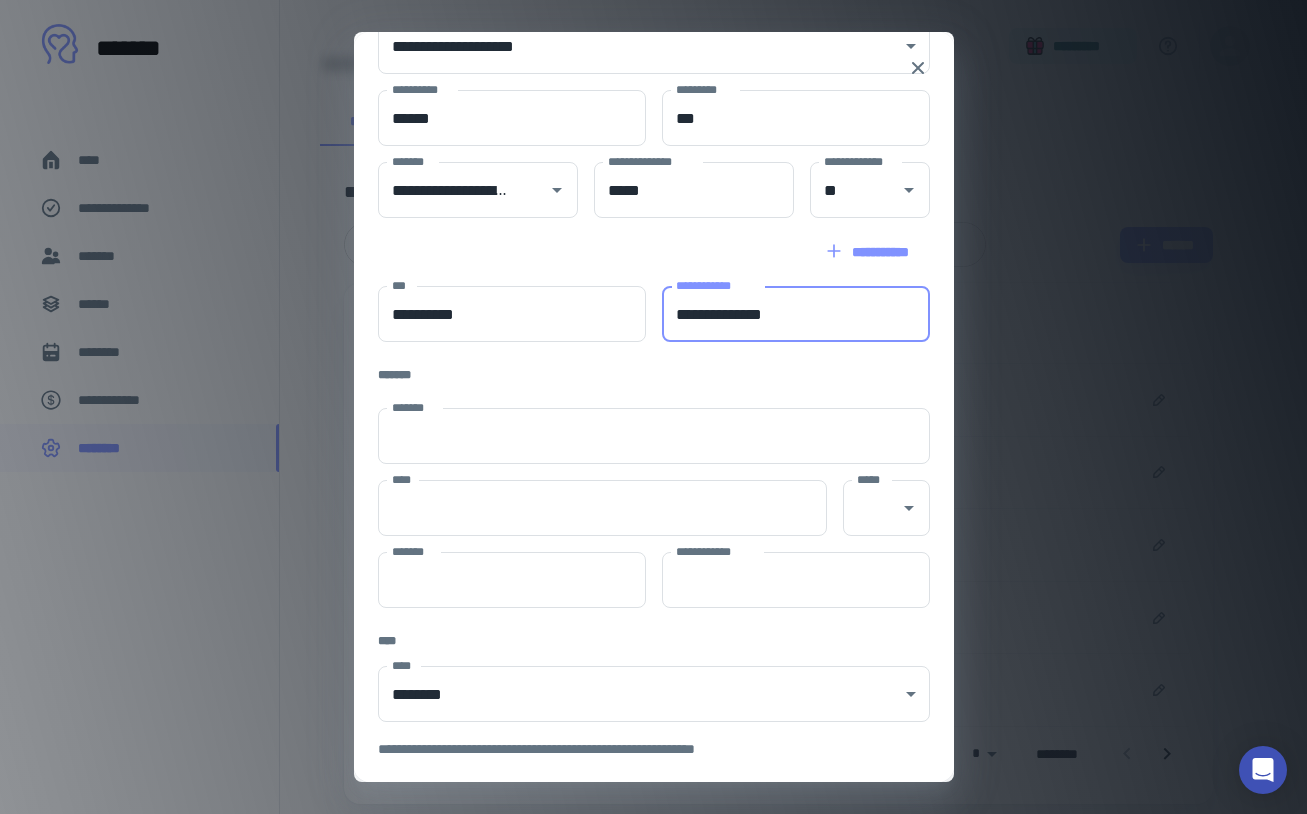 type on "**********" 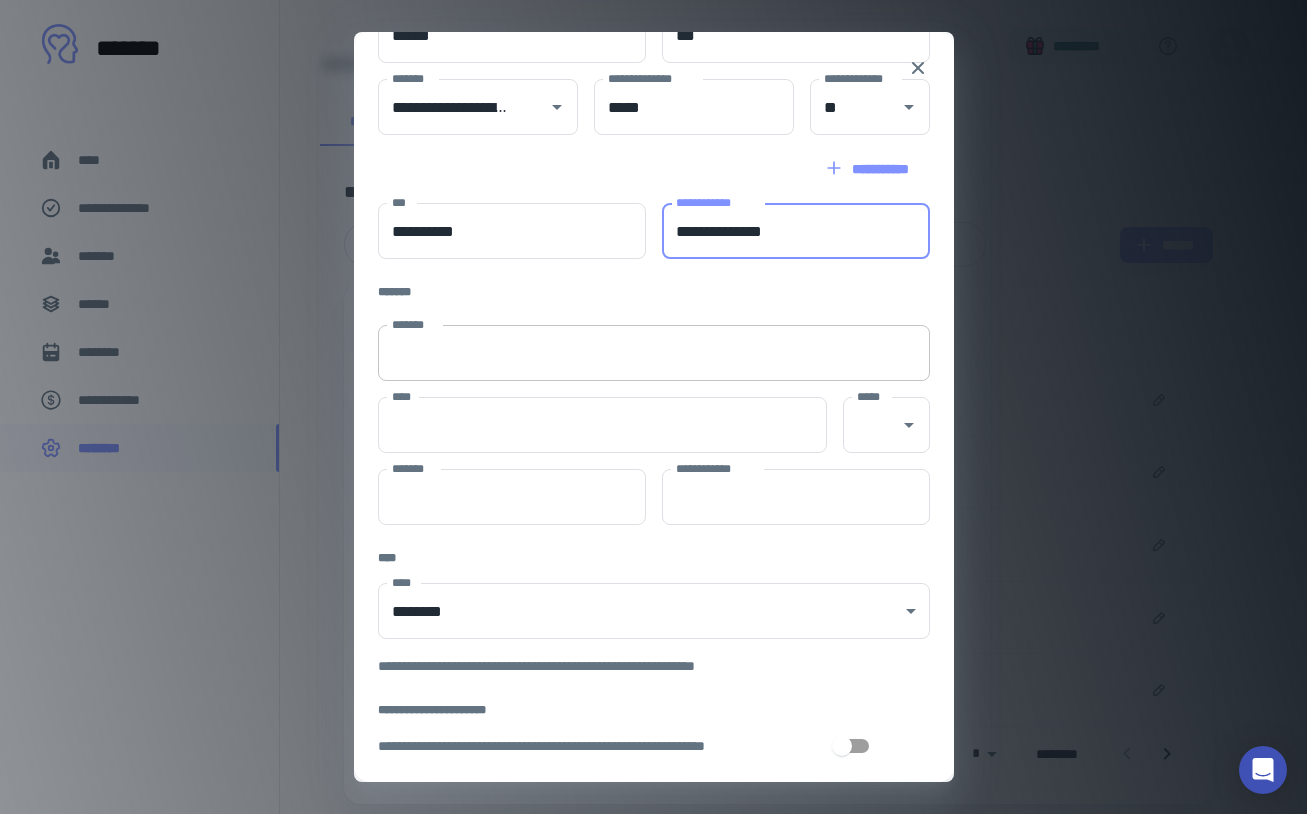 scroll, scrollTop: 590, scrollLeft: 0, axis: vertical 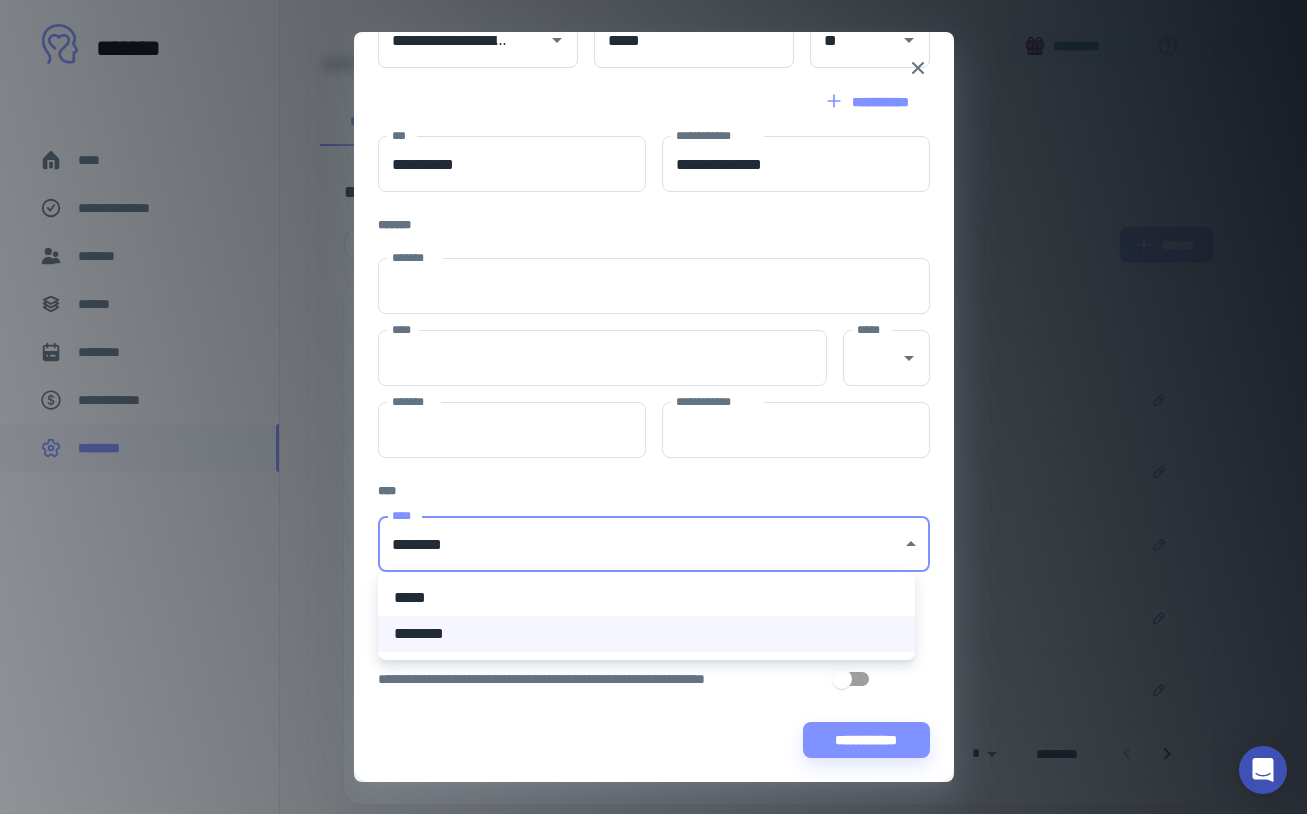 click on "**********" at bounding box center [646, 337] 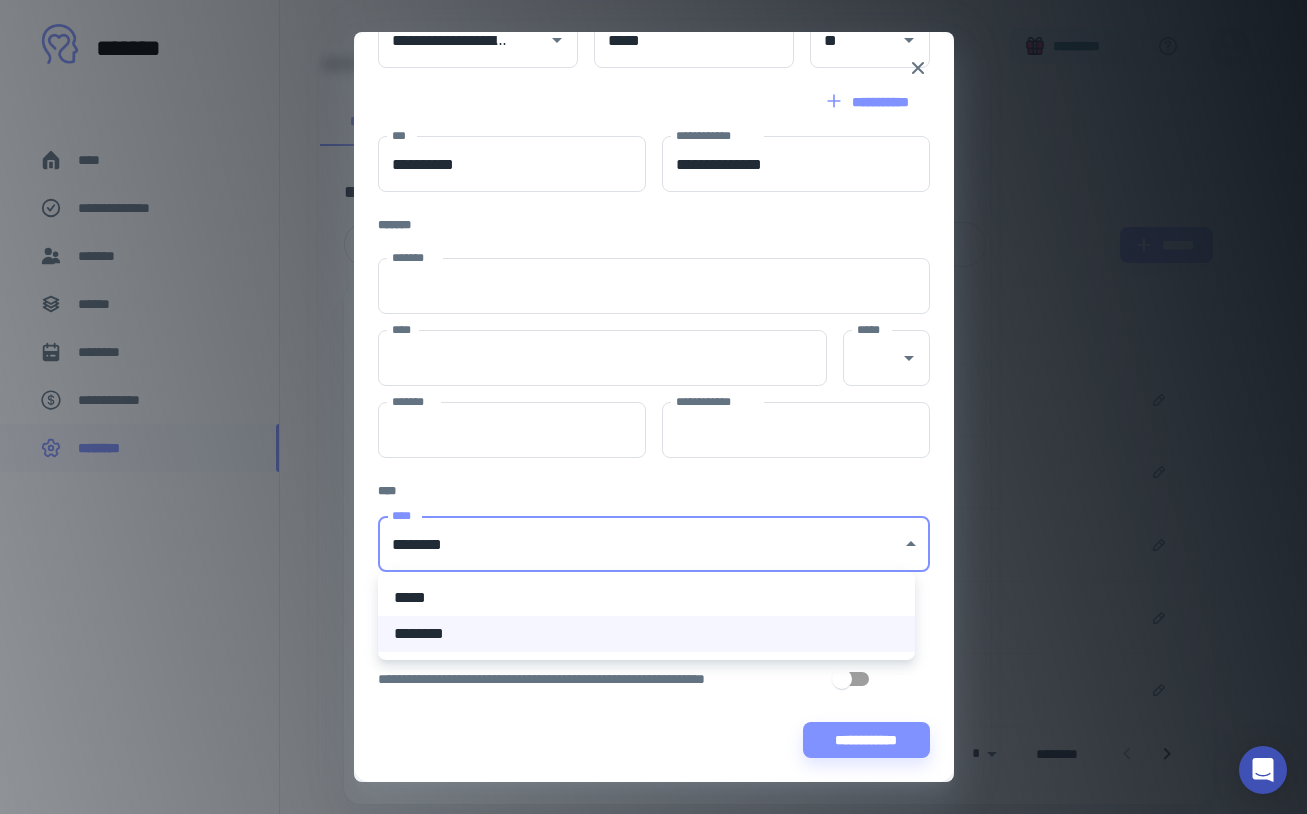 click at bounding box center (653, 407) 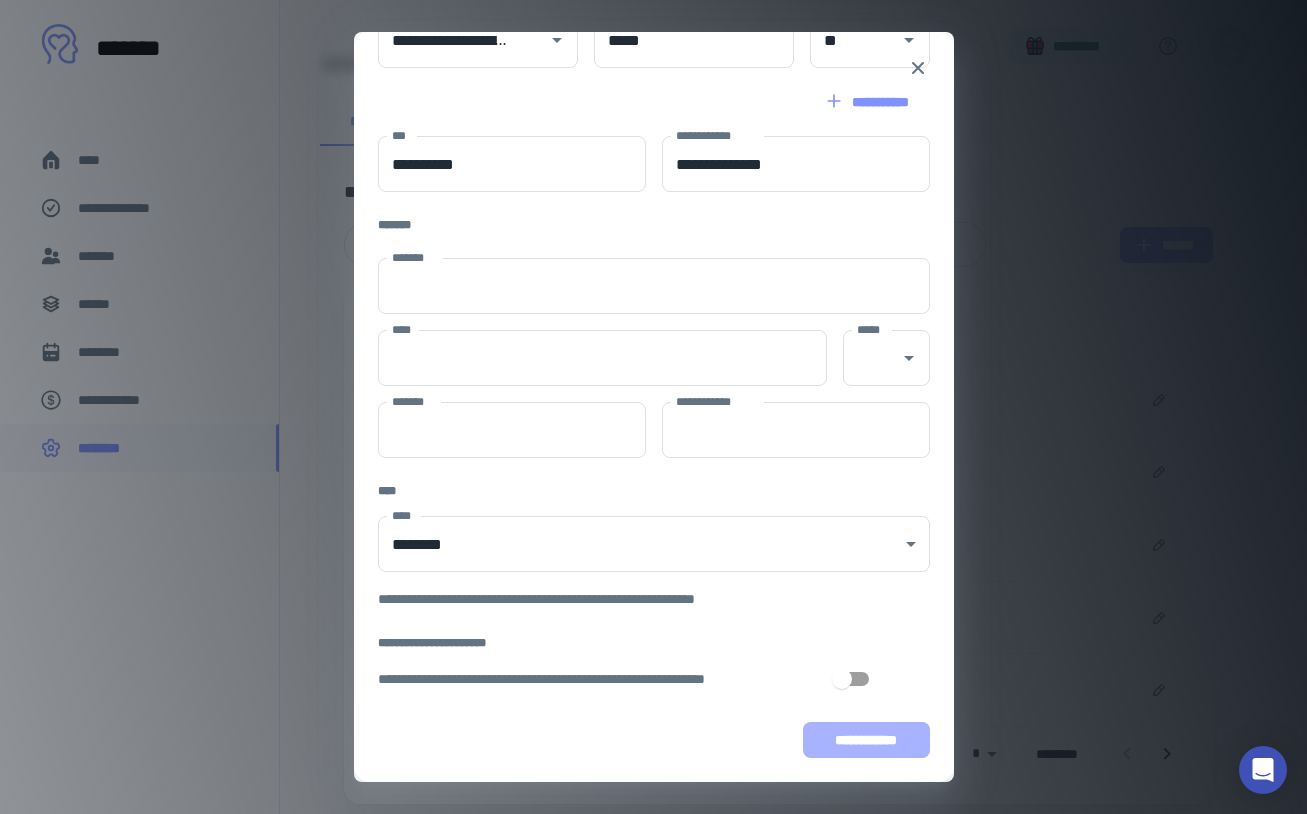 click on "**********" at bounding box center (866, 740) 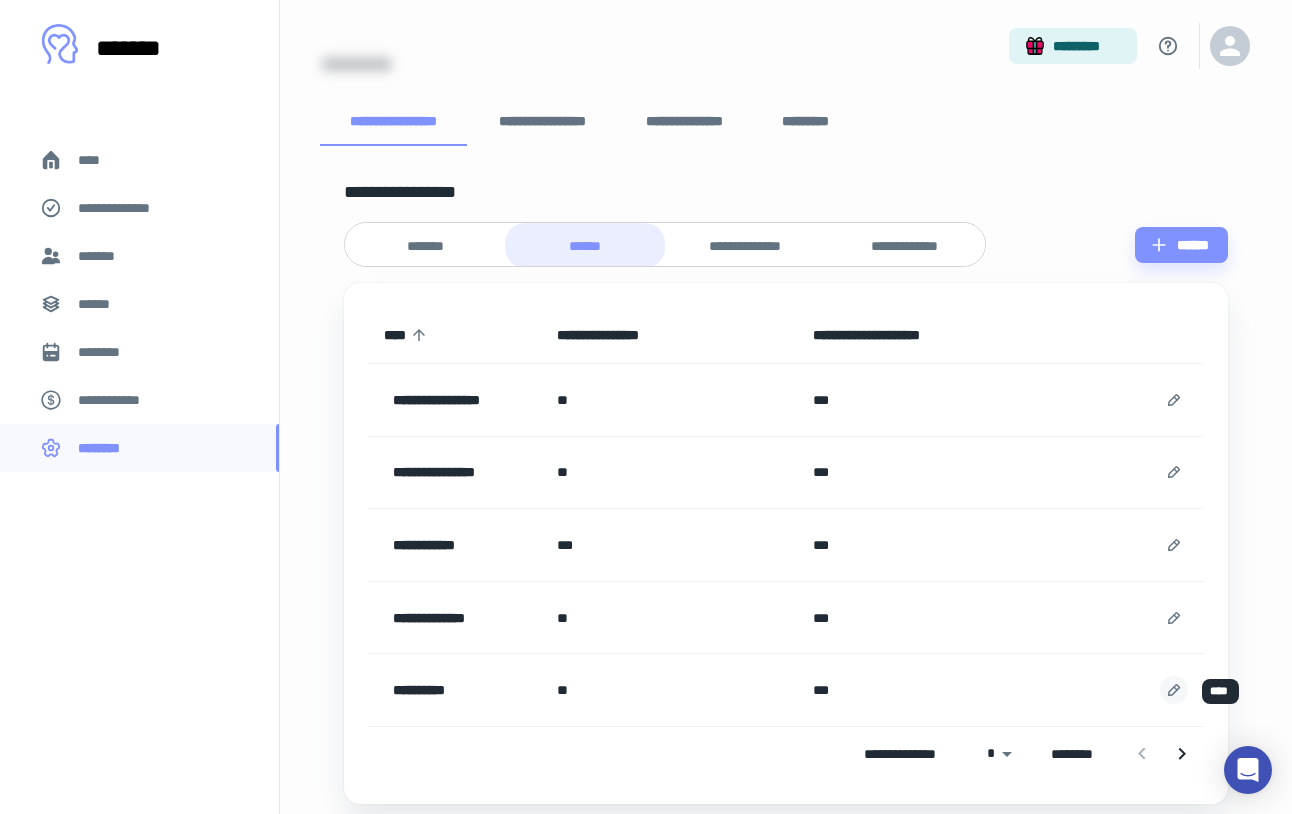 click 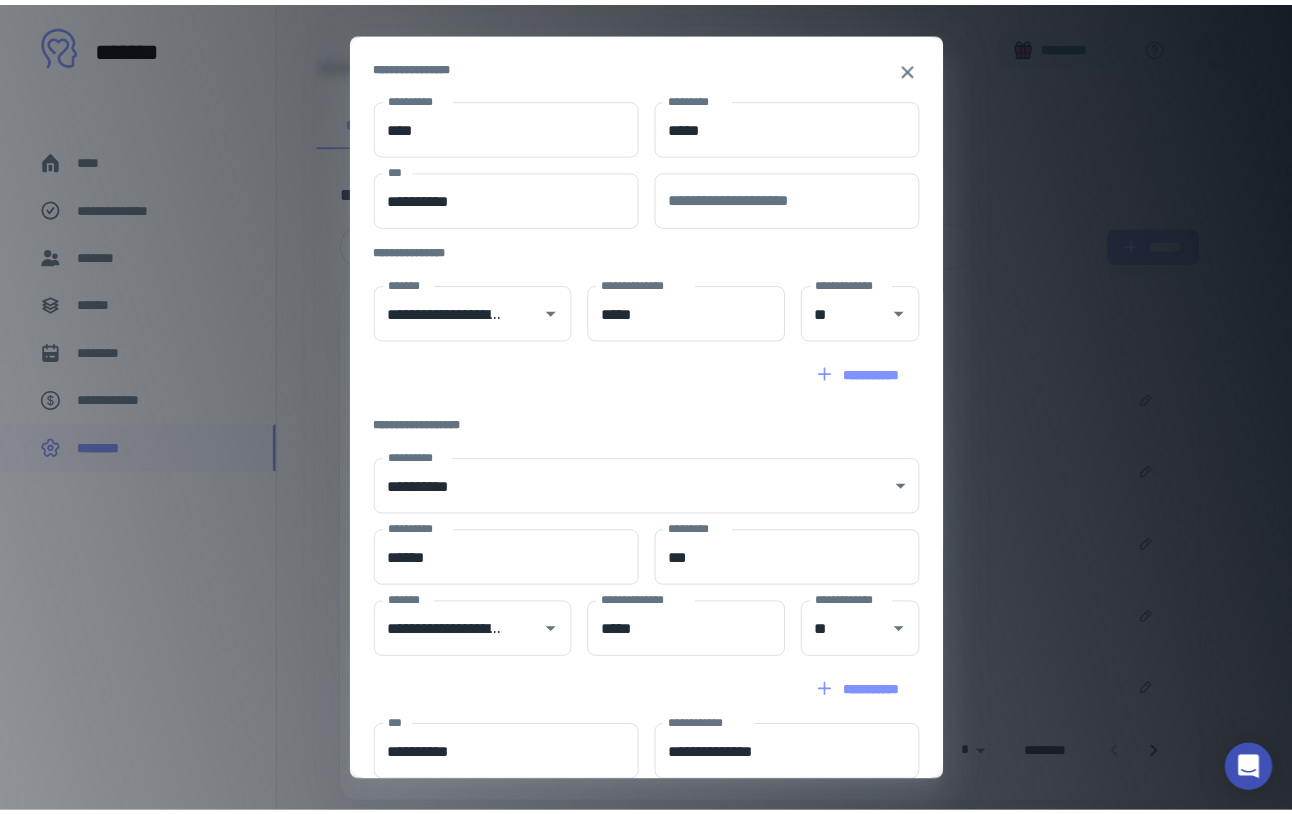 scroll, scrollTop: 590, scrollLeft: 0, axis: vertical 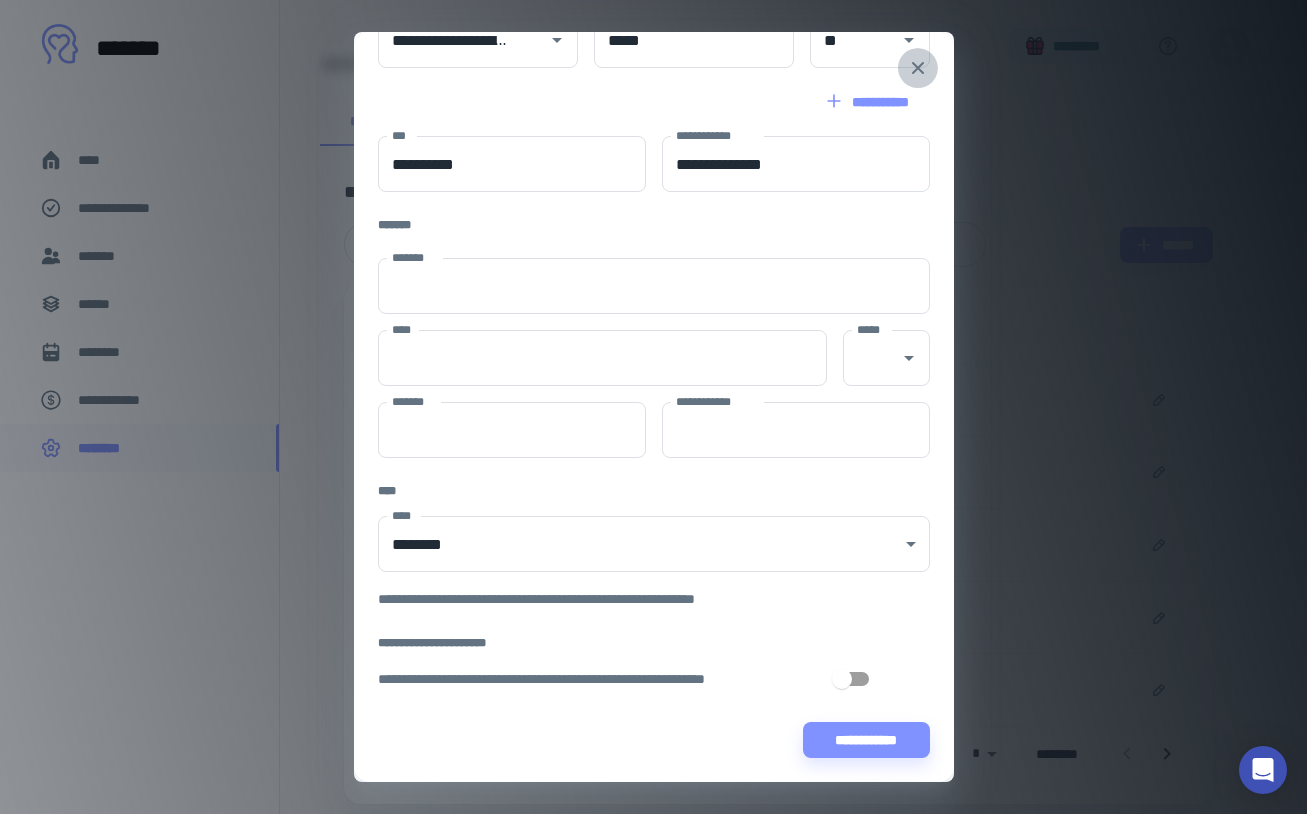 click 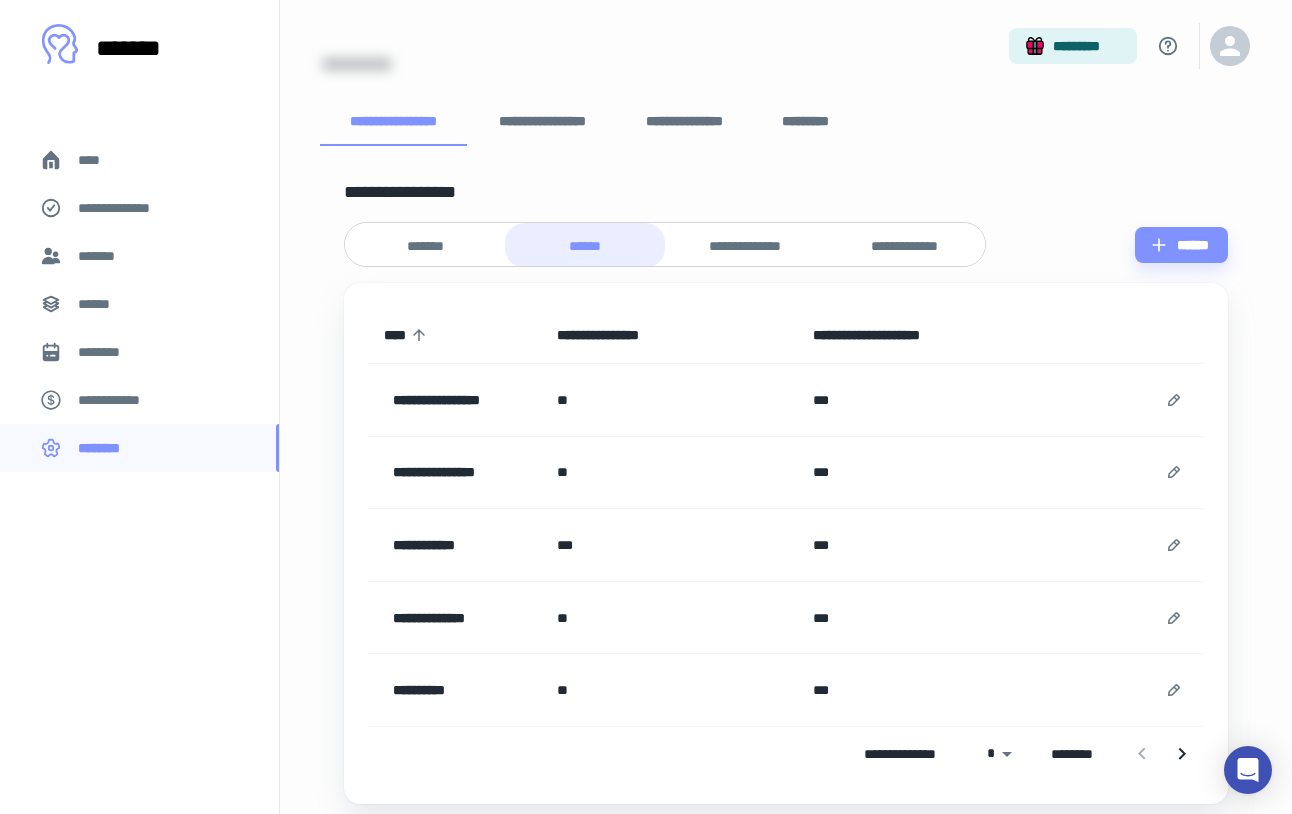 click on "**" at bounding box center (669, 690) 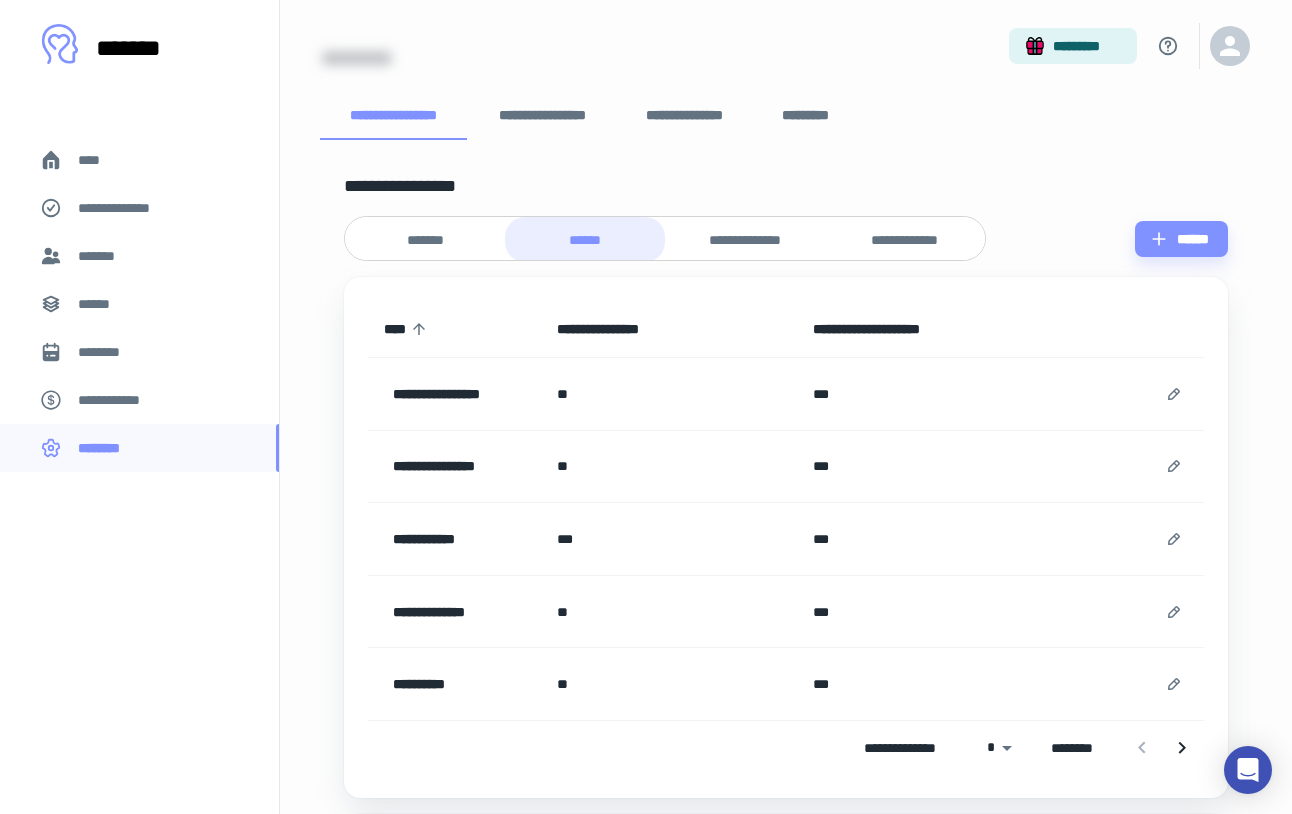 scroll, scrollTop: 87, scrollLeft: 0, axis: vertical 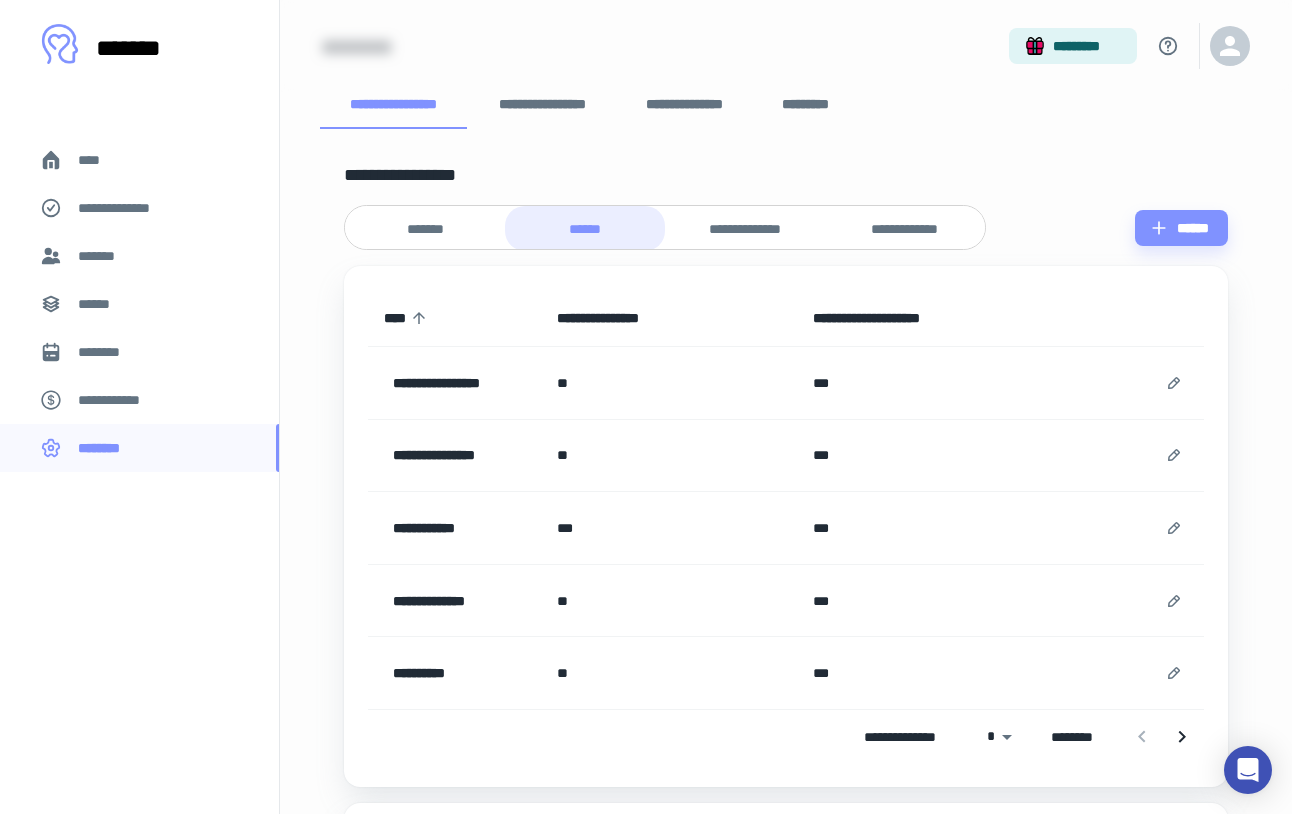 click on "*******" at bounding box center (101, 256) 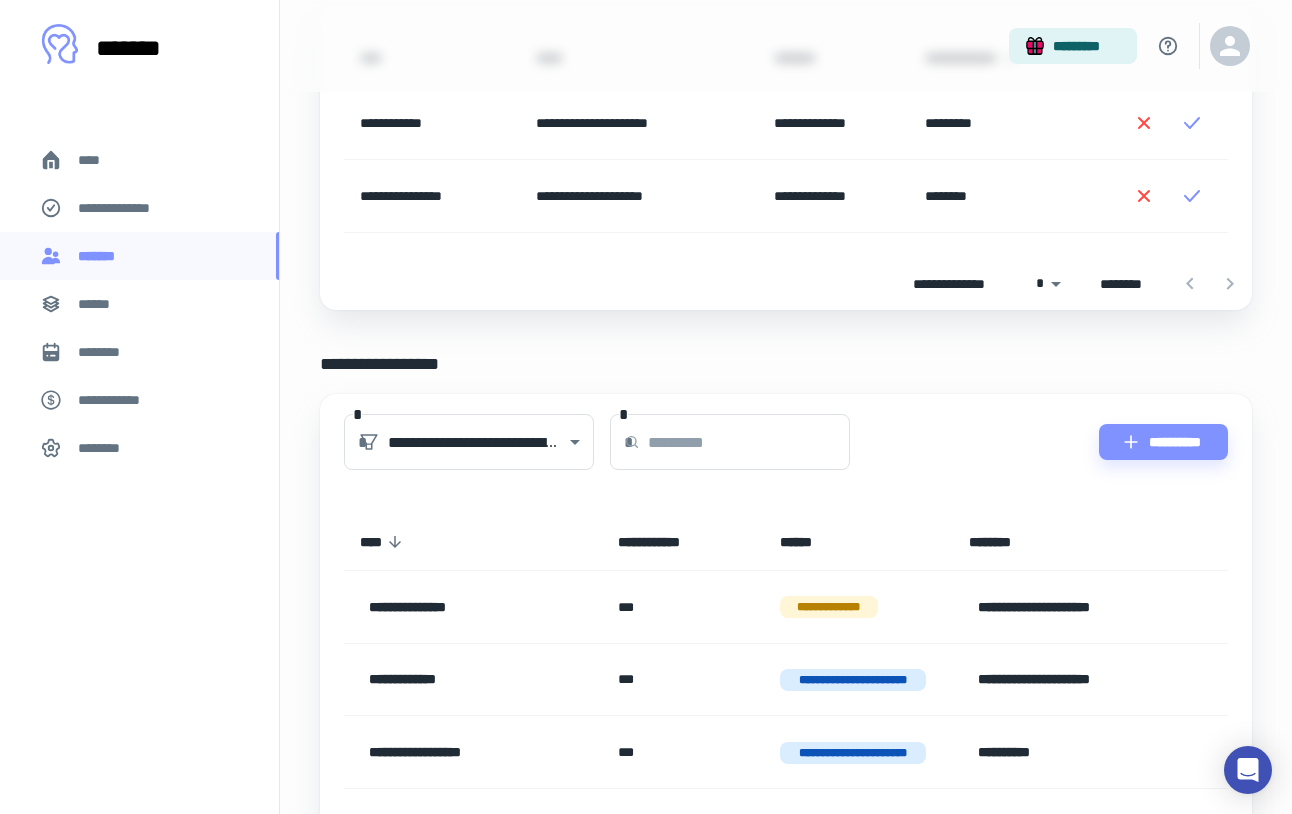 scroll, scrollTop: 607, scrollLeft: 0, axis: vertical 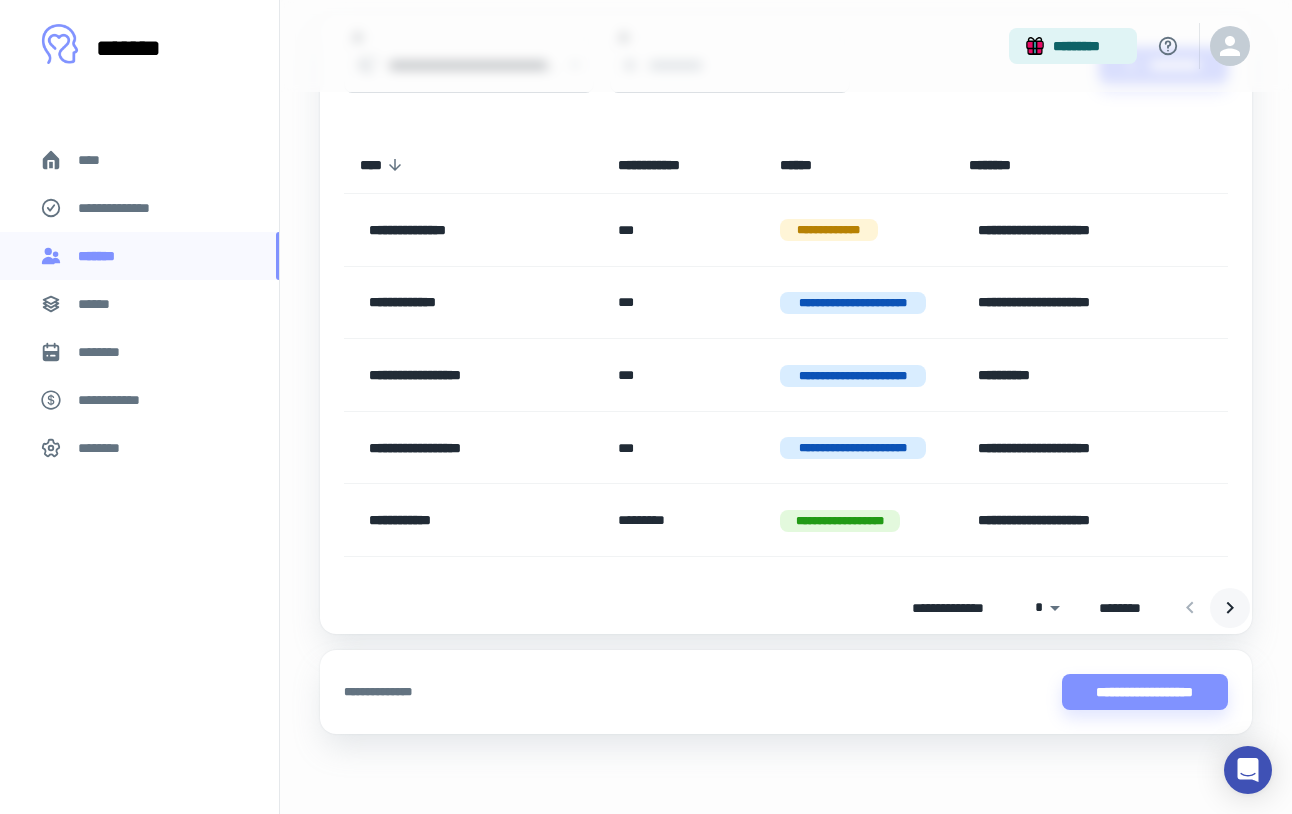 click 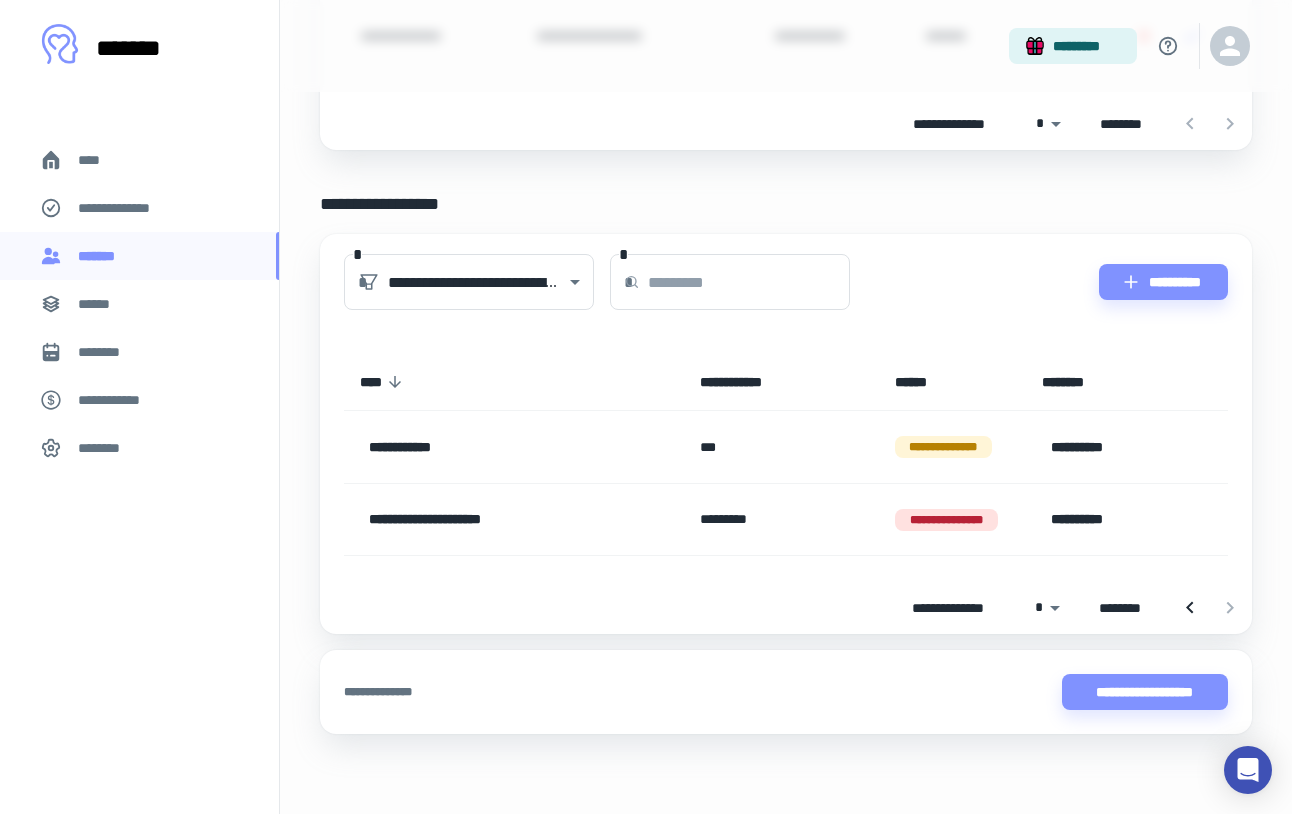 scroll, scrollTop: 390, scrollLeft: 0, axis: vertical 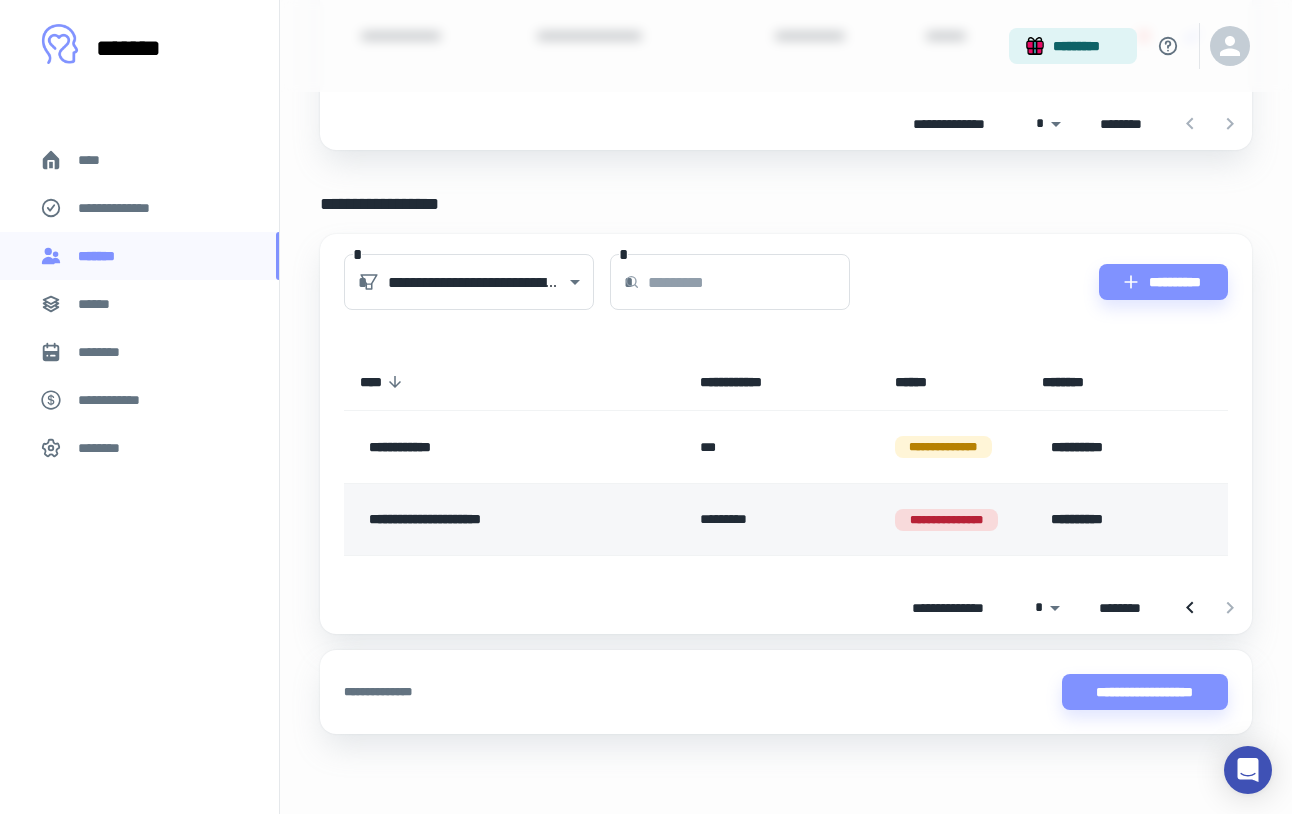 click on "**********" at bounding box center (946, 520) 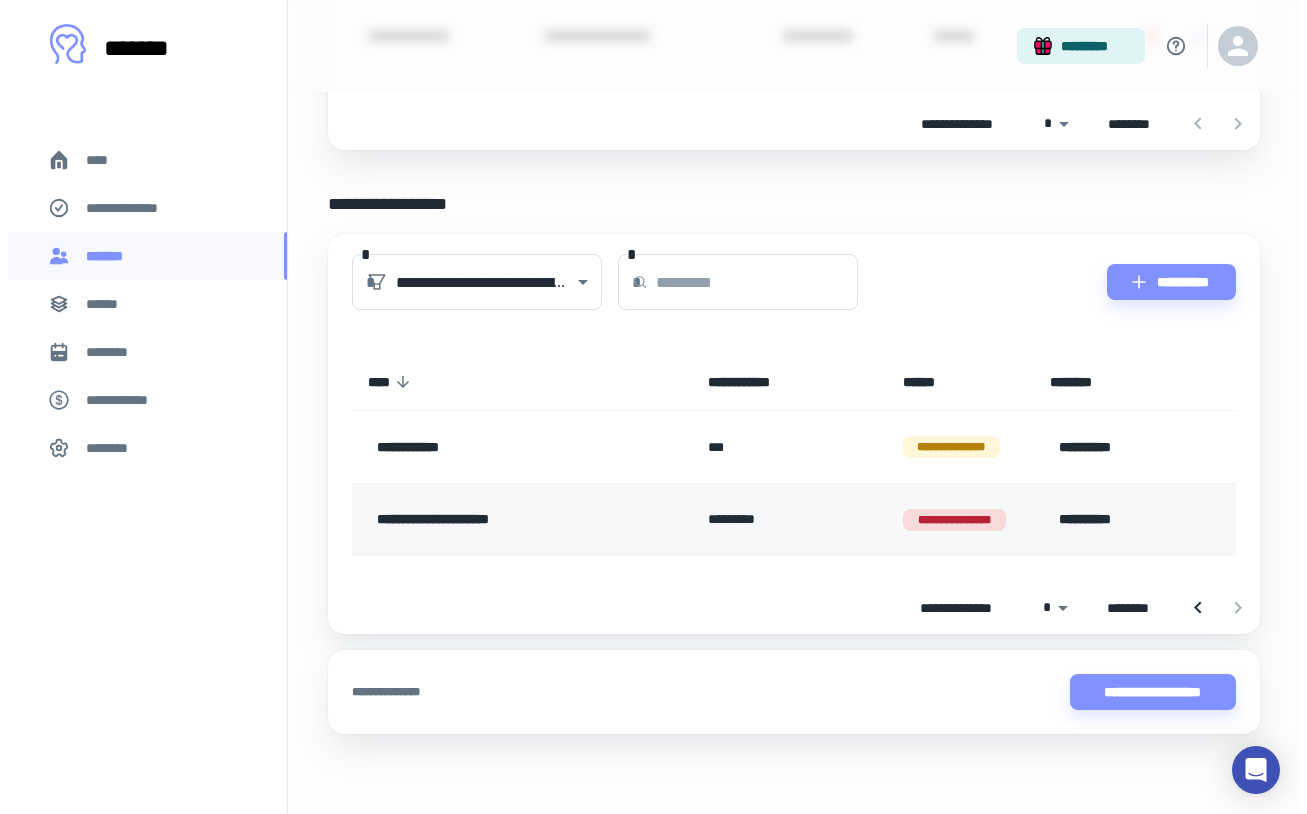scroll, scrollTop: 0, scrollLeft: 0, axis: both 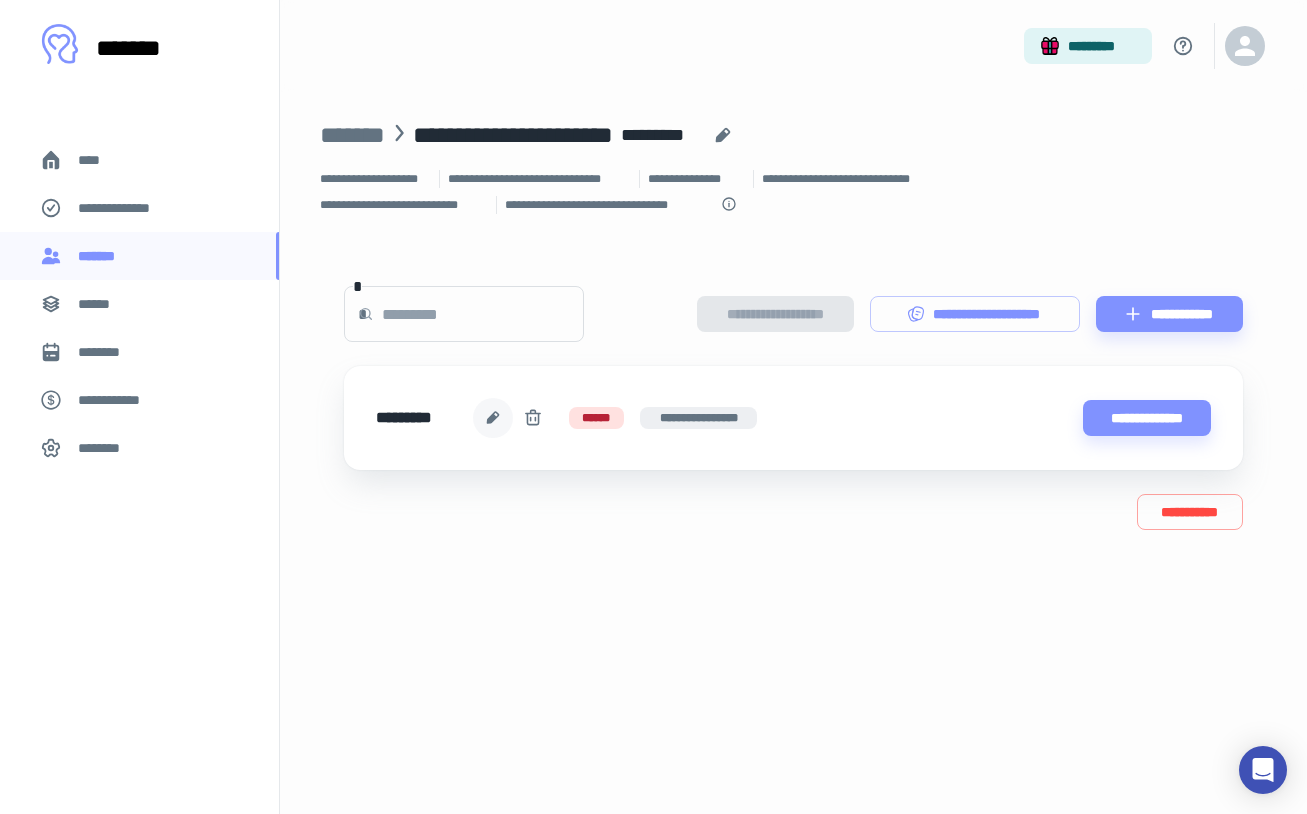click 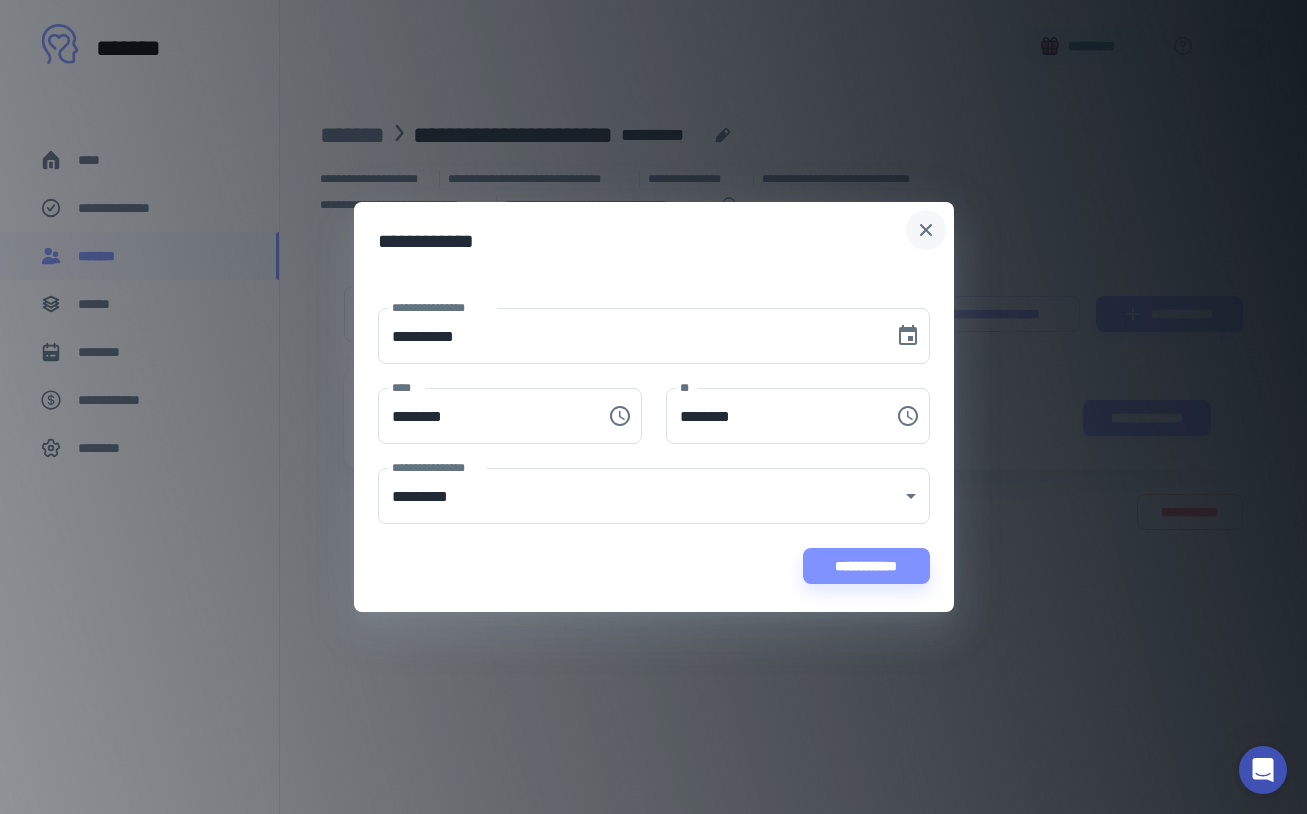 click 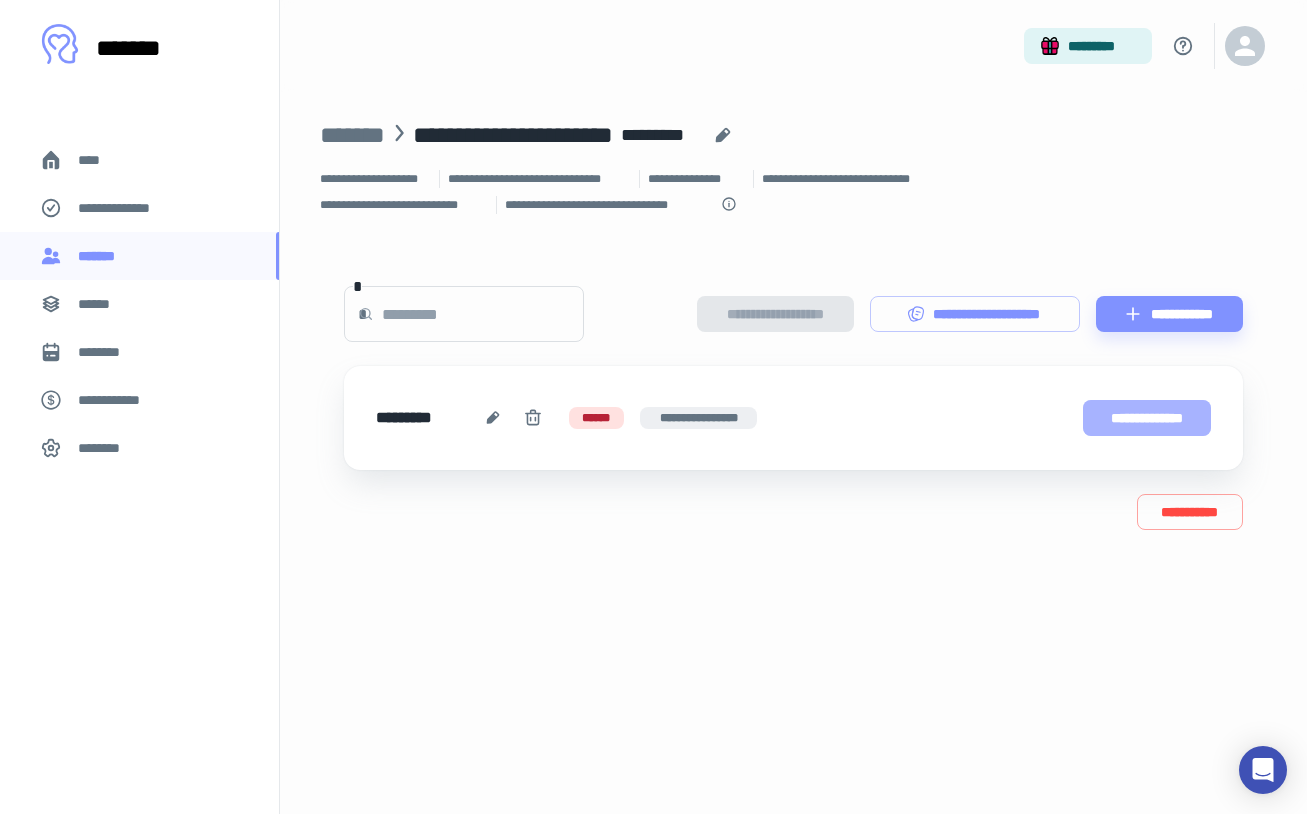 click on "**********" at bounding box center [1147, 418] 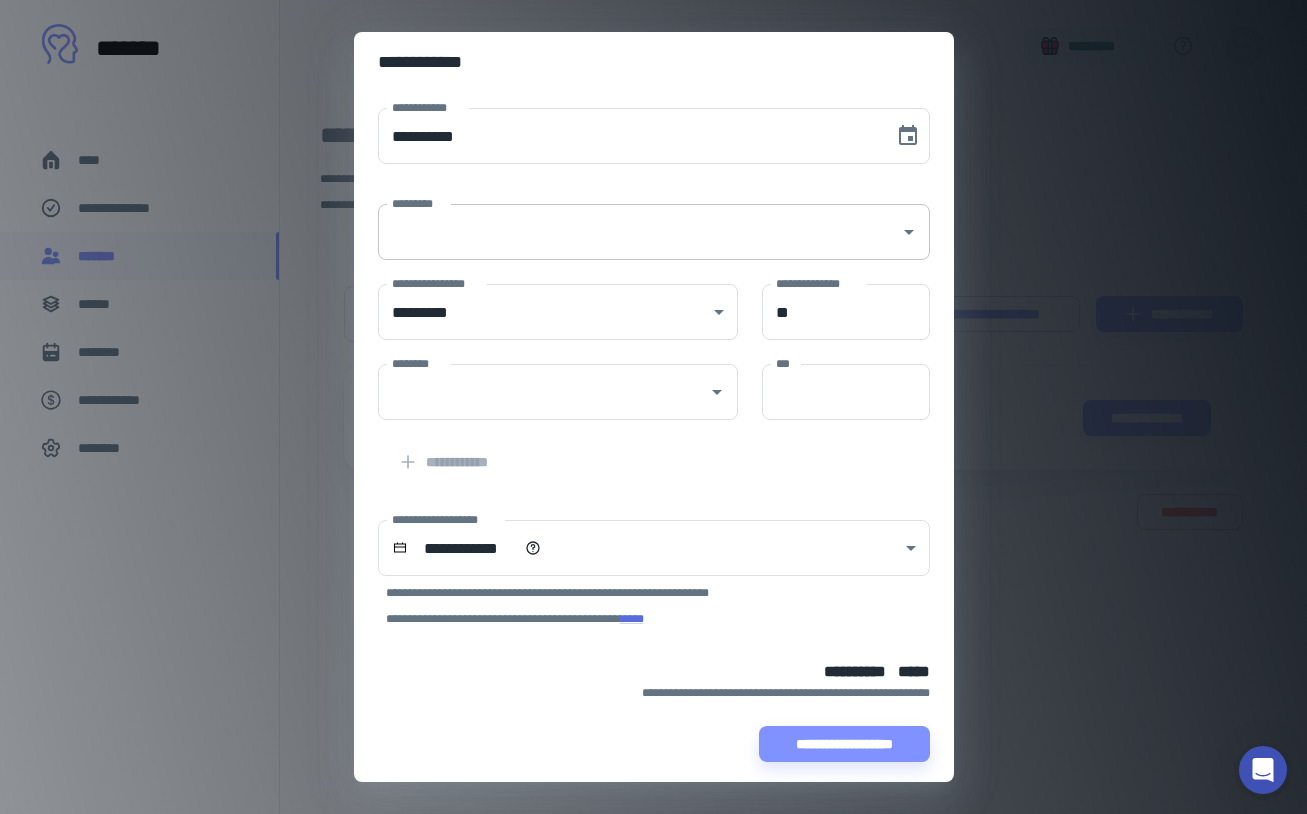 click on "*********" at bounding box center (639, 232) 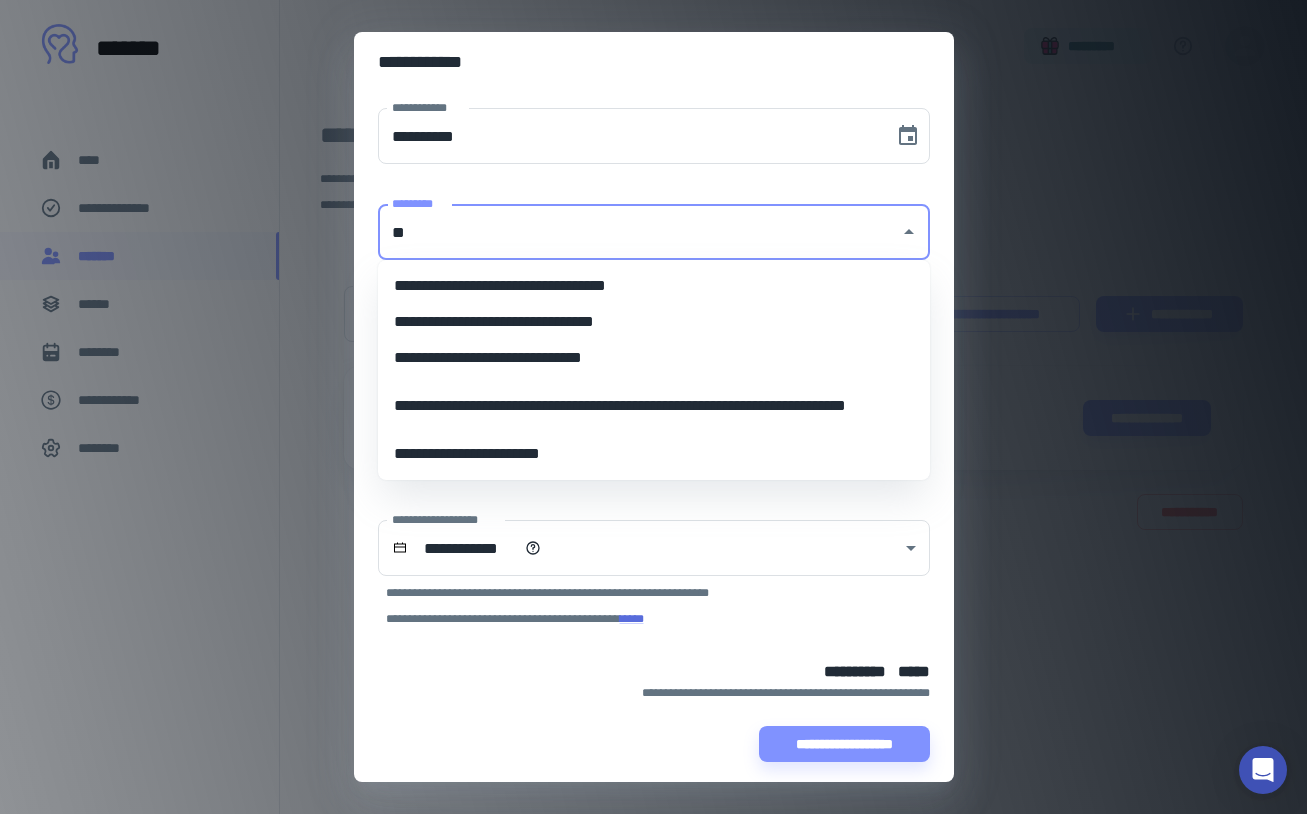type on "*" 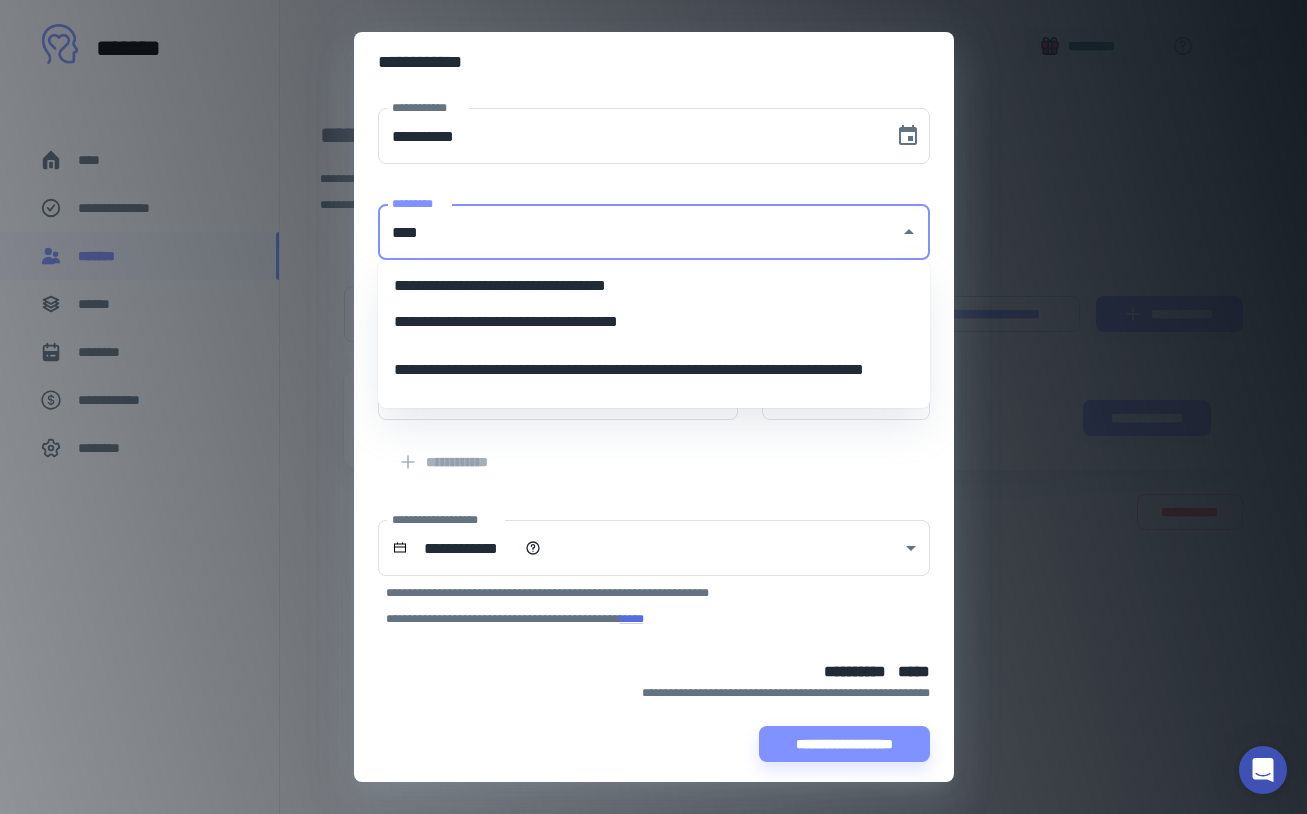 click on "**********" at bounding box center [654, 322] 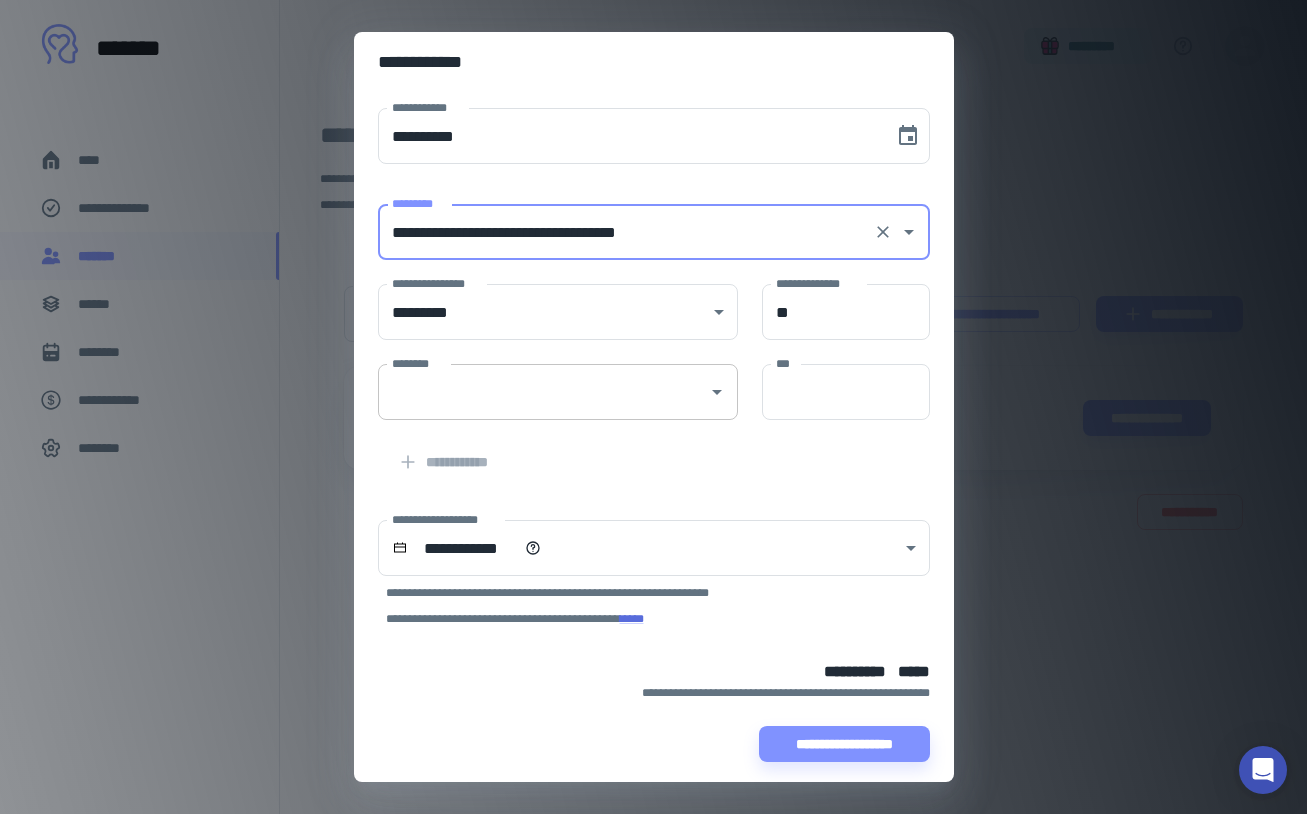 type on "**********" 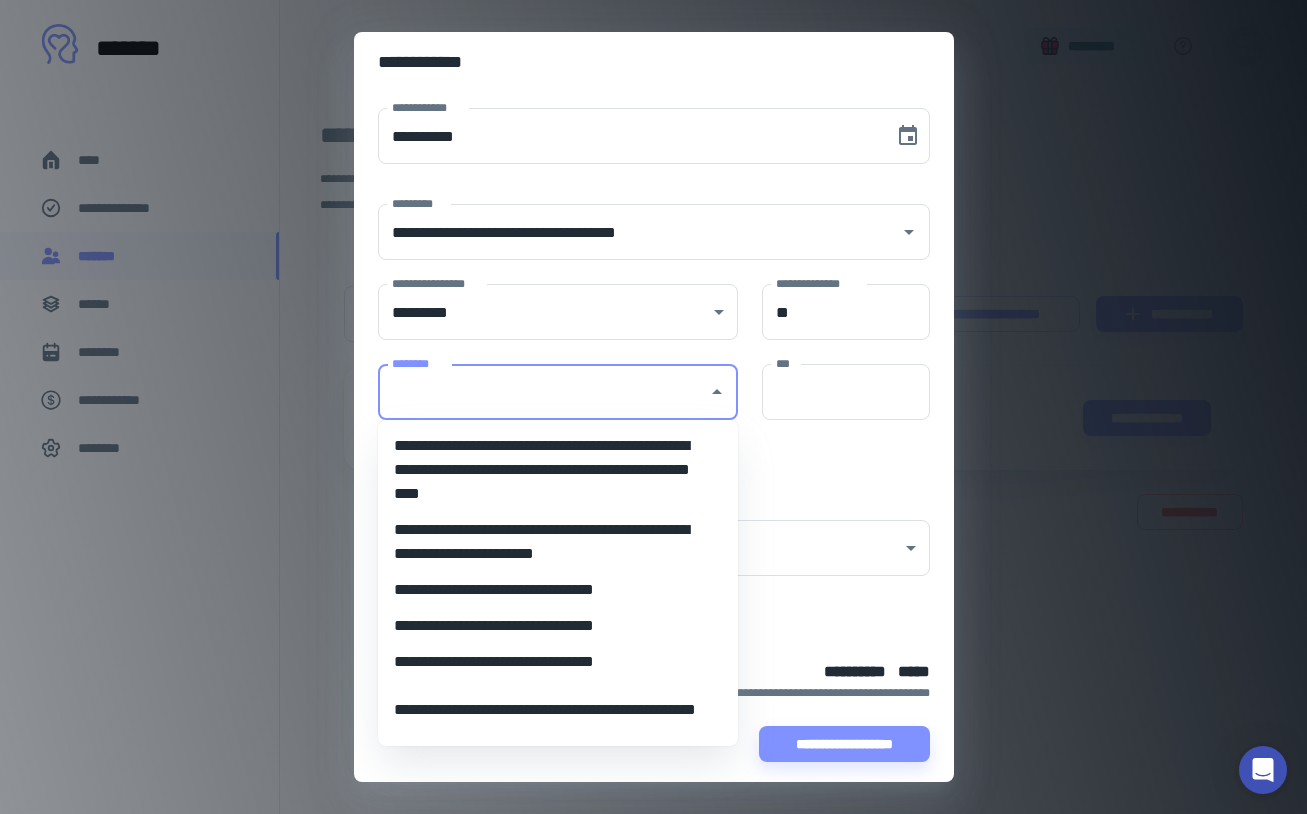 click on "**********" at bounding box center (550, 662) 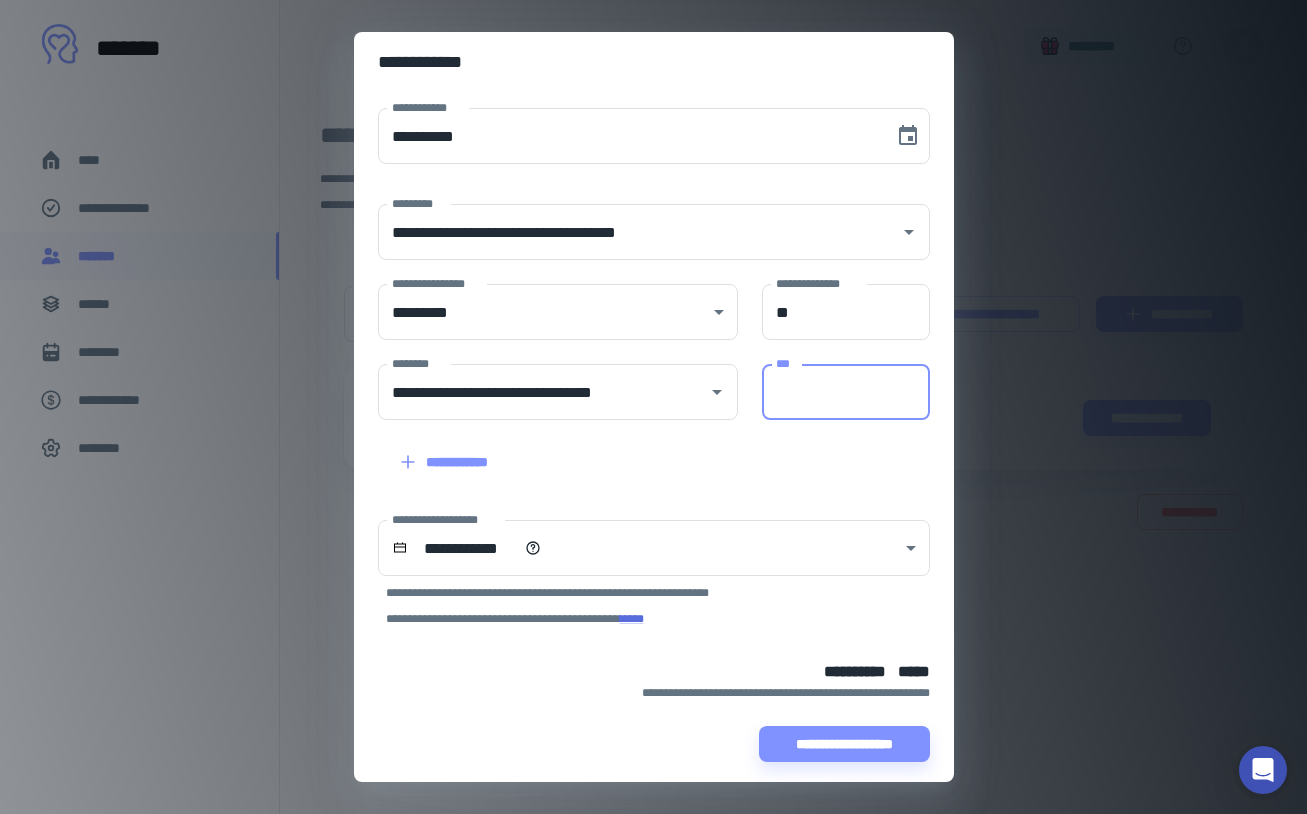 click on "***" at bounding box center (846, 392) 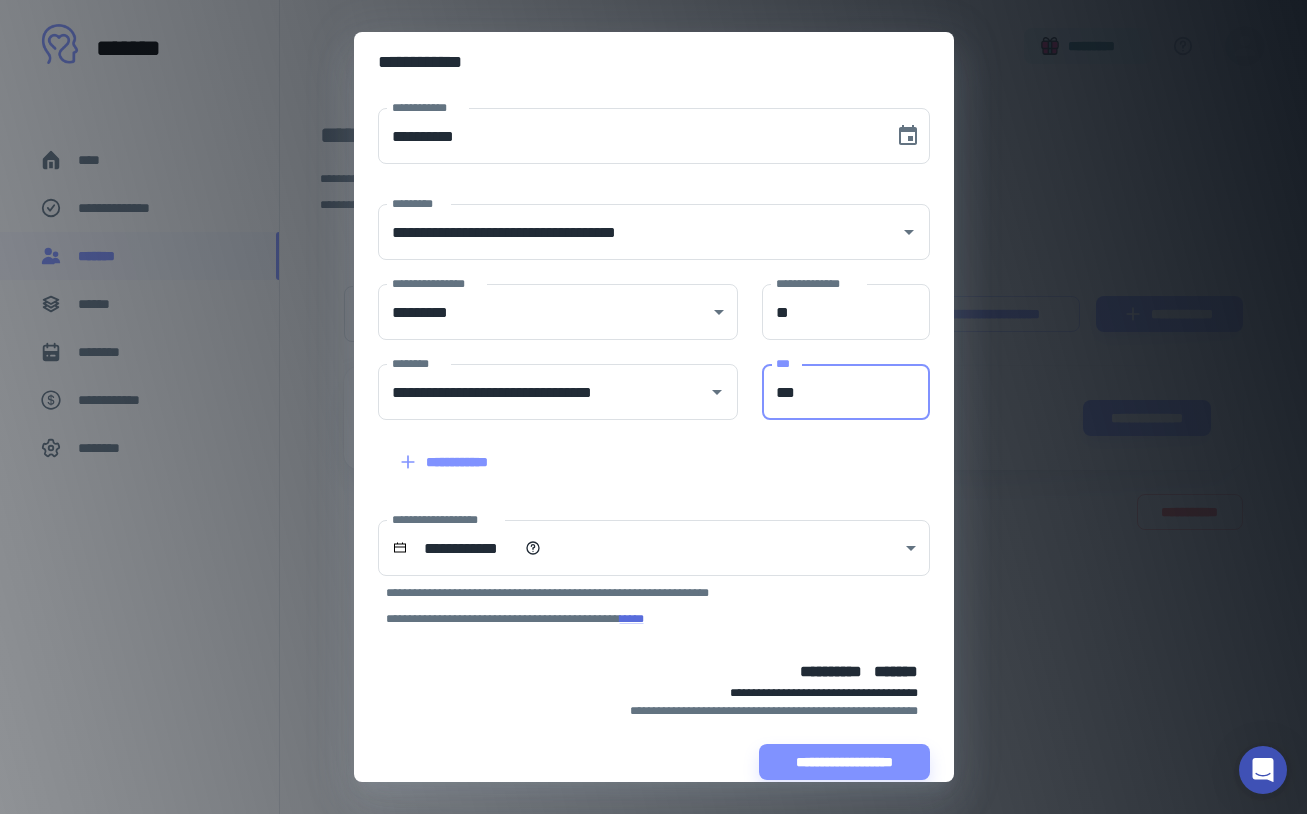 type on "***" 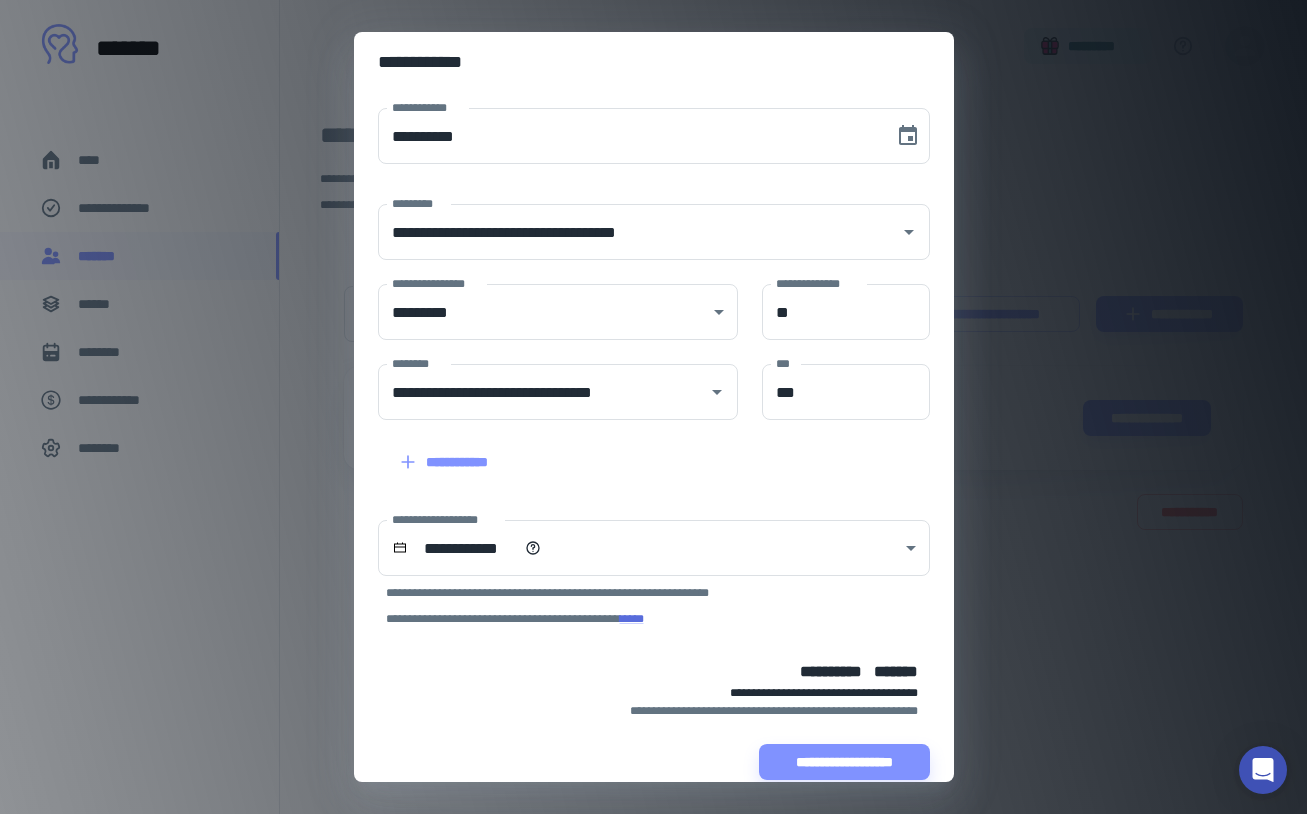 scroll, scrollTop: 18, scrollLeft: 0, axis: vertical 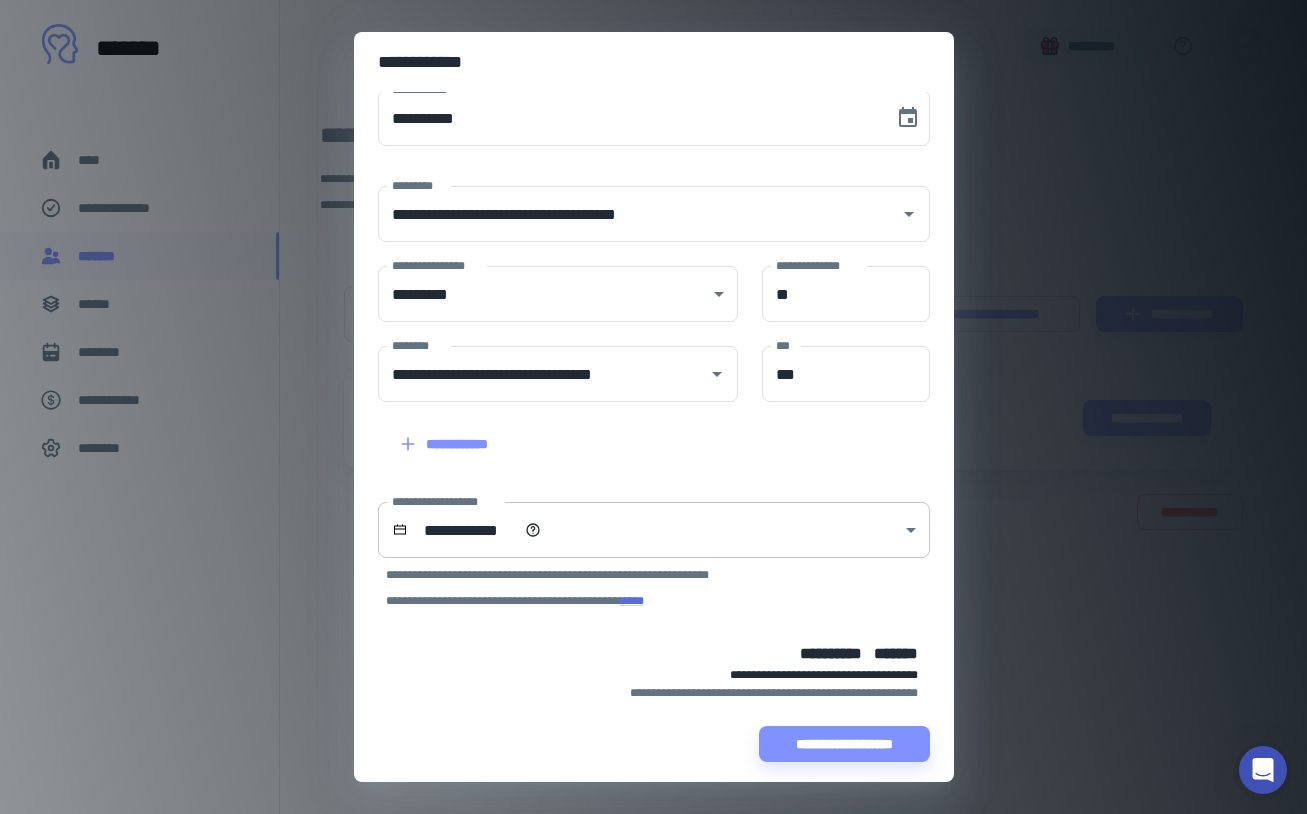 click on "**********" at bounding box center [653, 407] 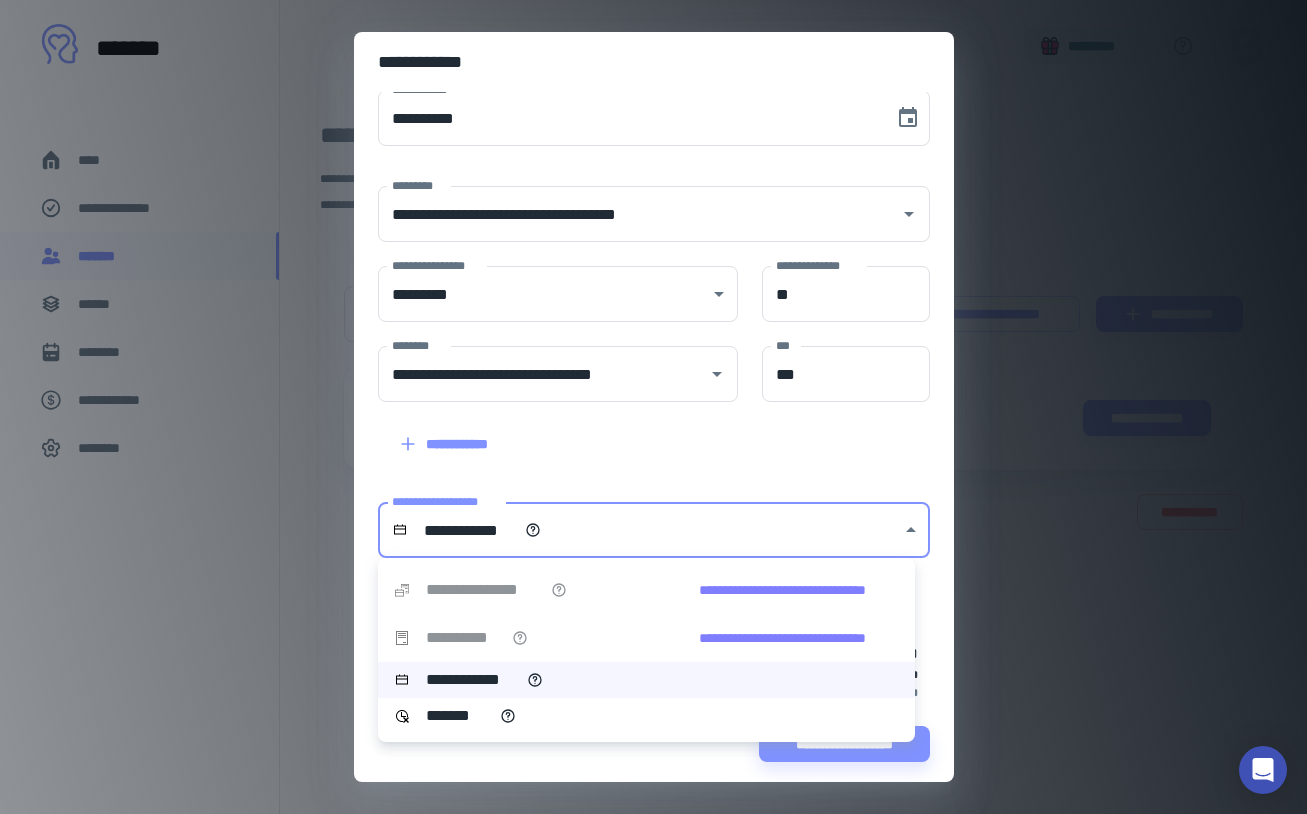 click on "**********" at bounding box center (782, 638) 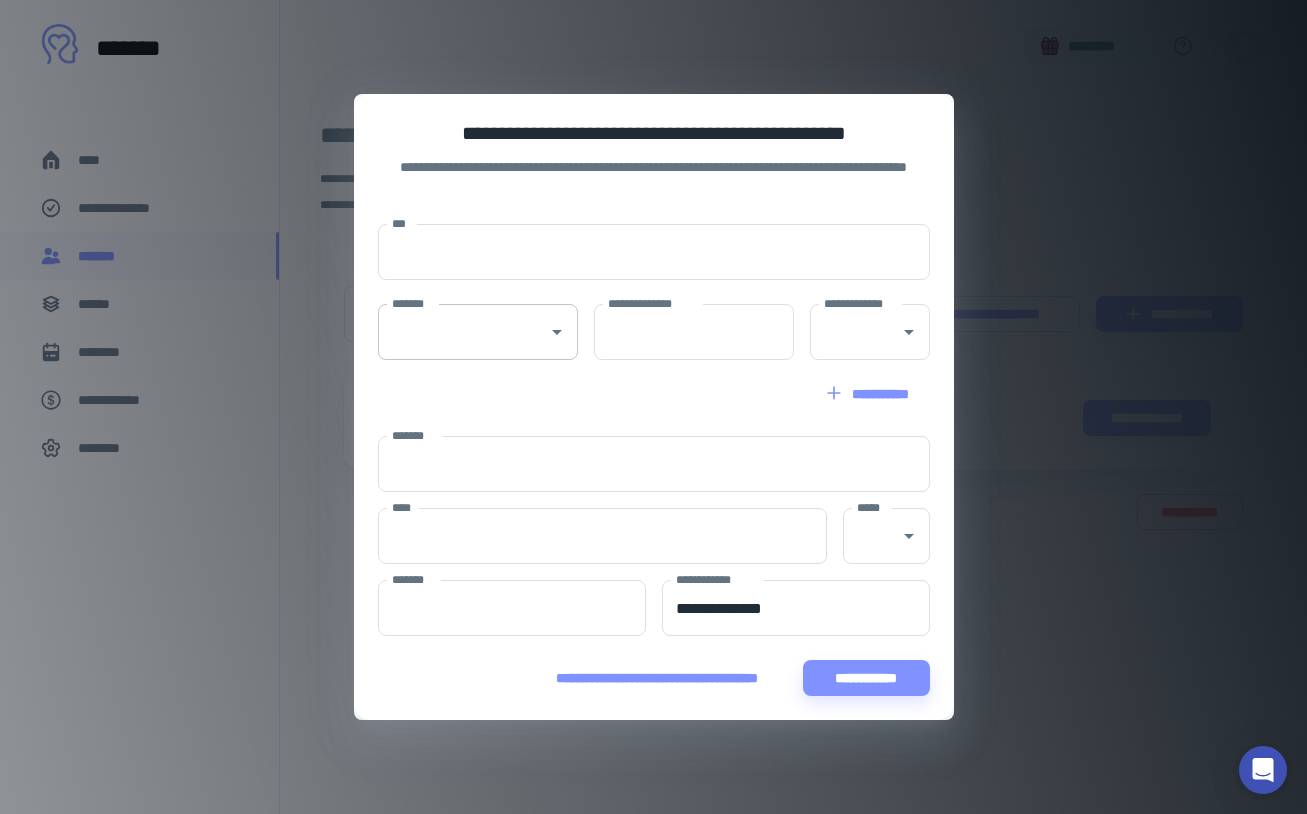 click on "*******" at bounding box center [463, 332] 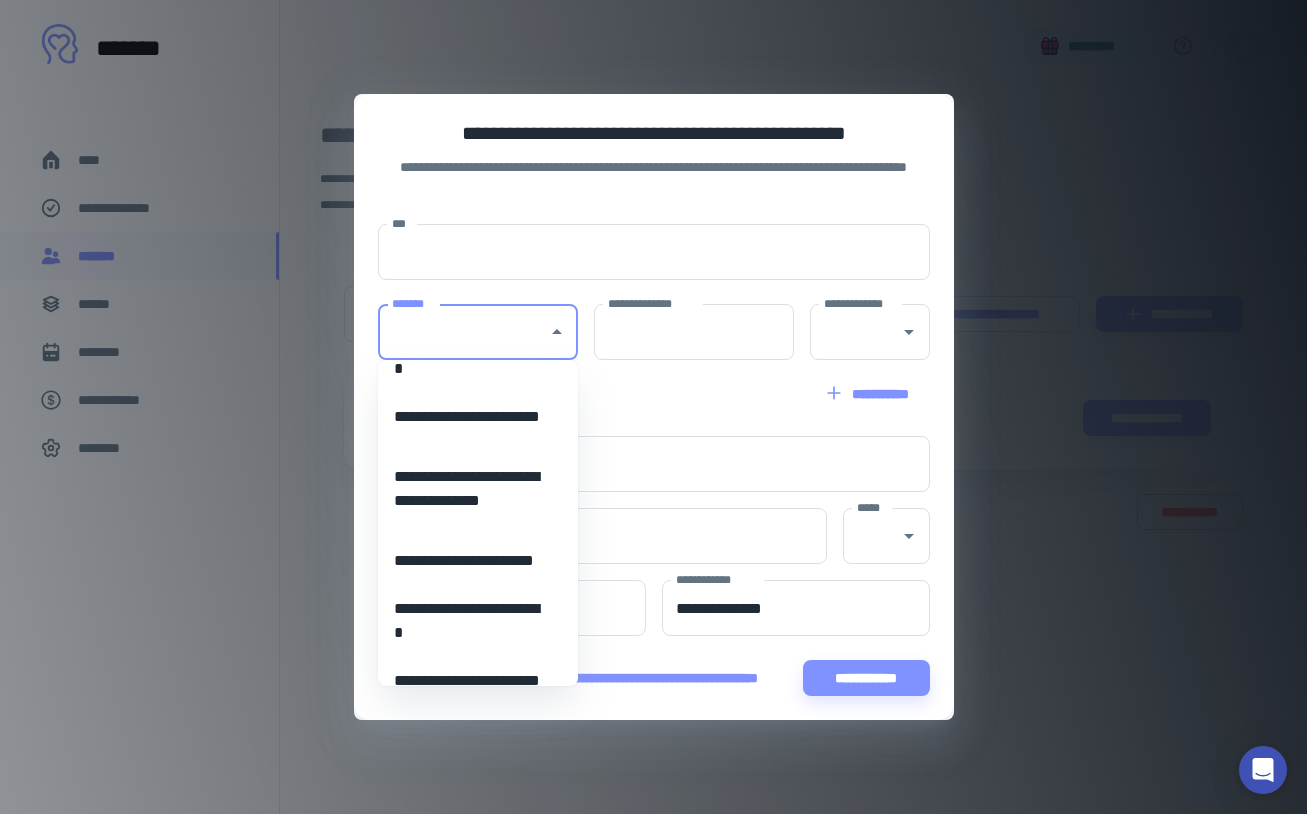 scroll, scrollTop: 2881, scrollLeft: 0, axis: vertical 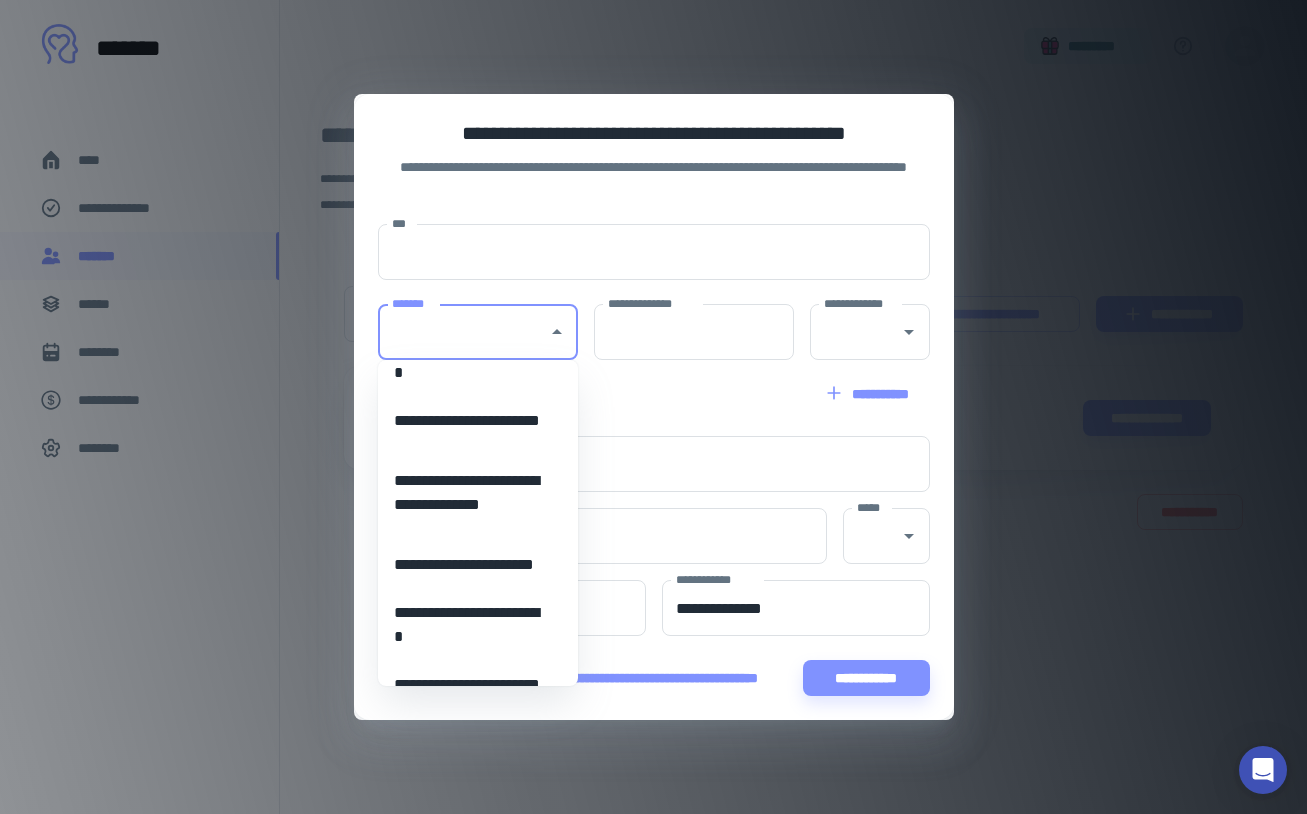 click on "**********" at bounding box center (470, 421) 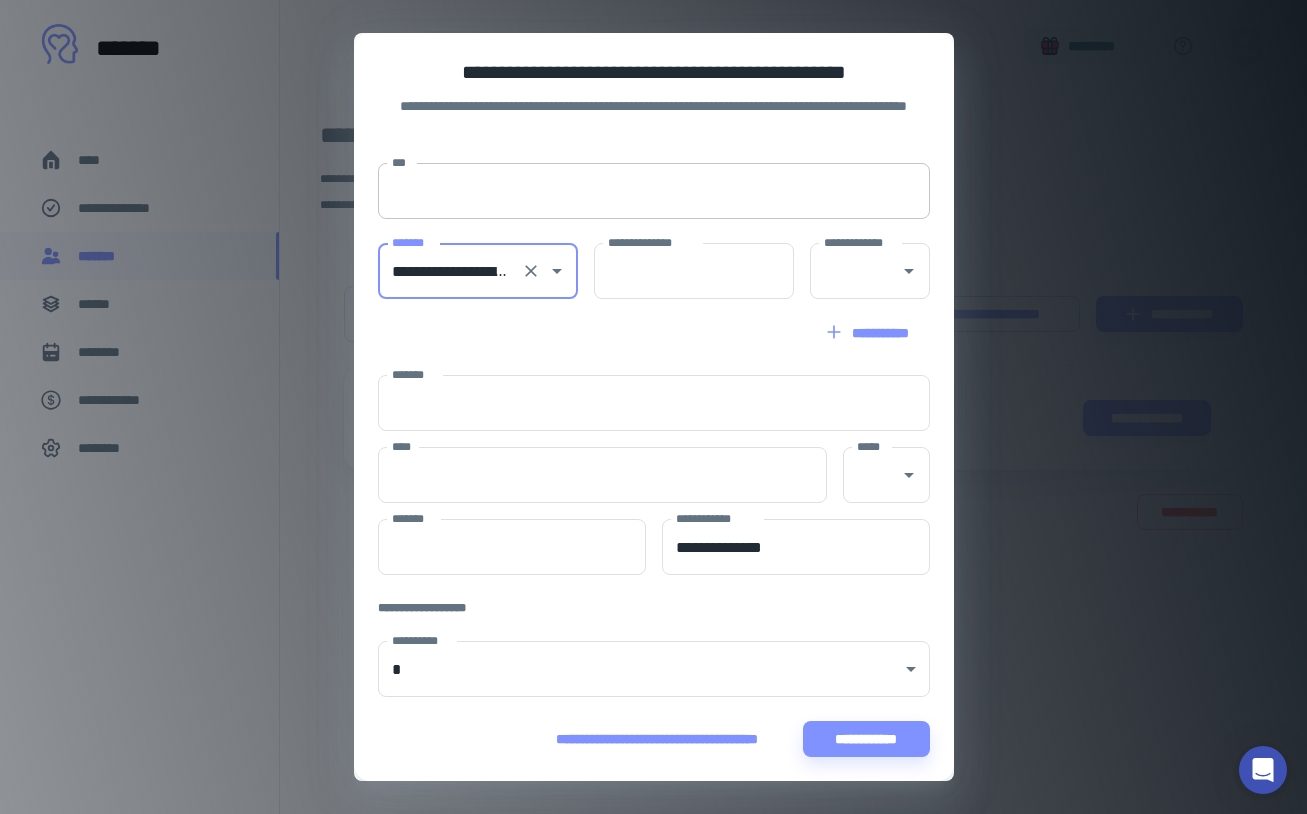 click on "***" at bounding box center (654, 191) 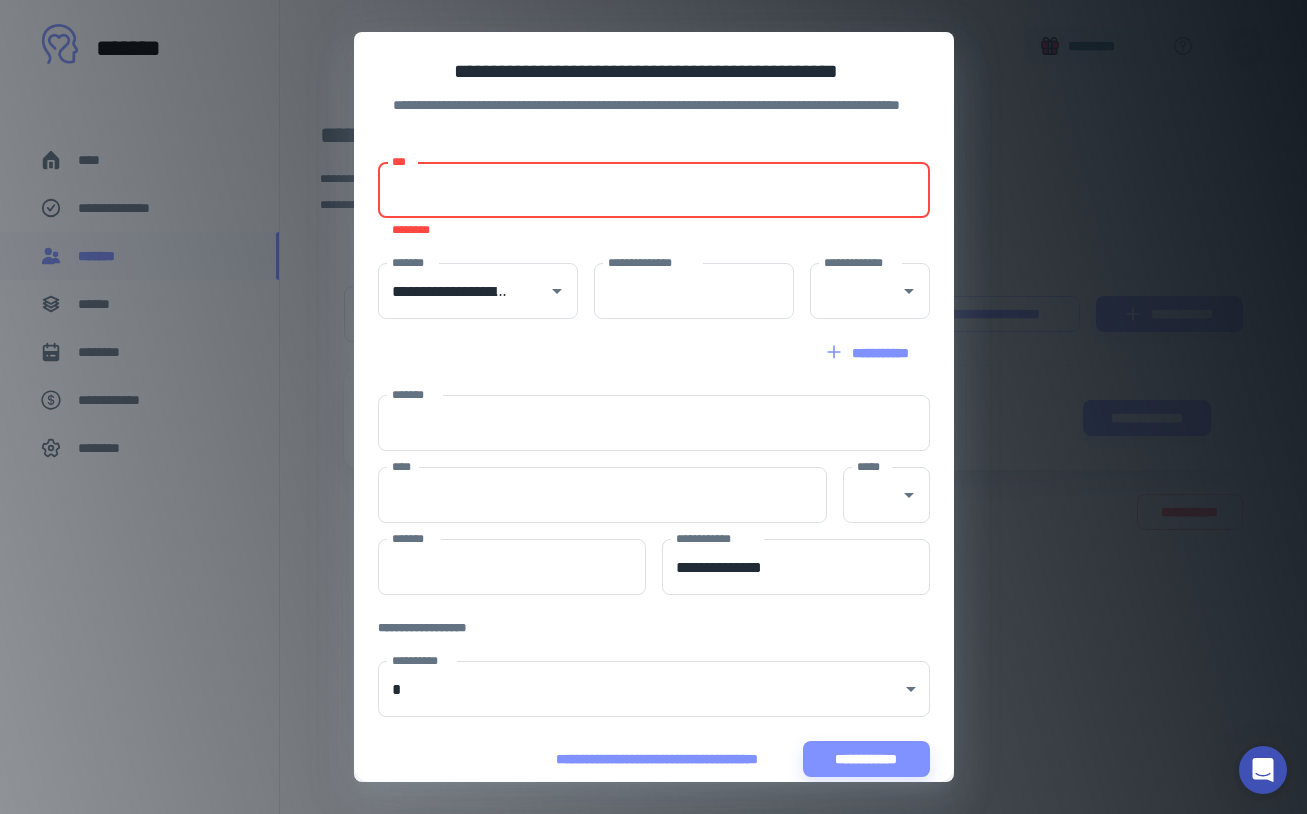 paste on "**********" 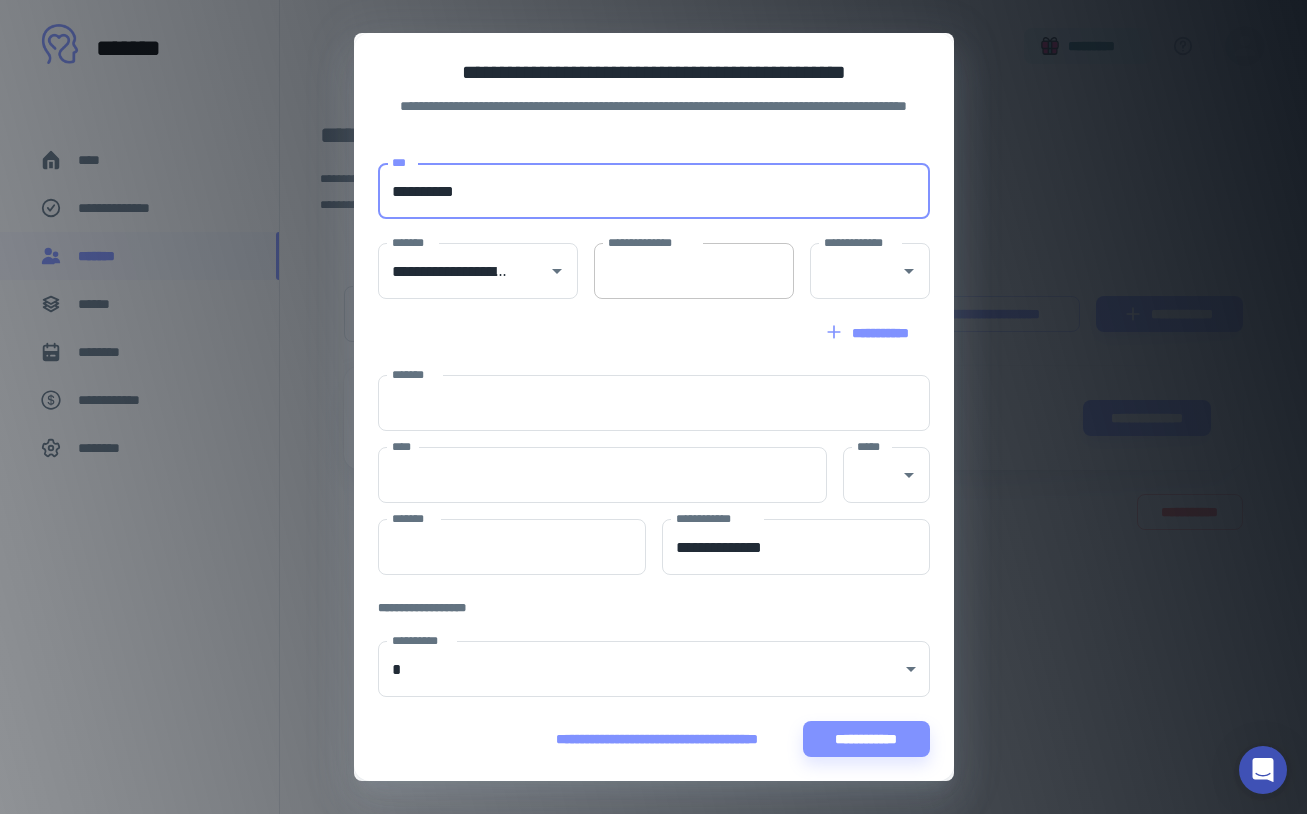 type on "**********" 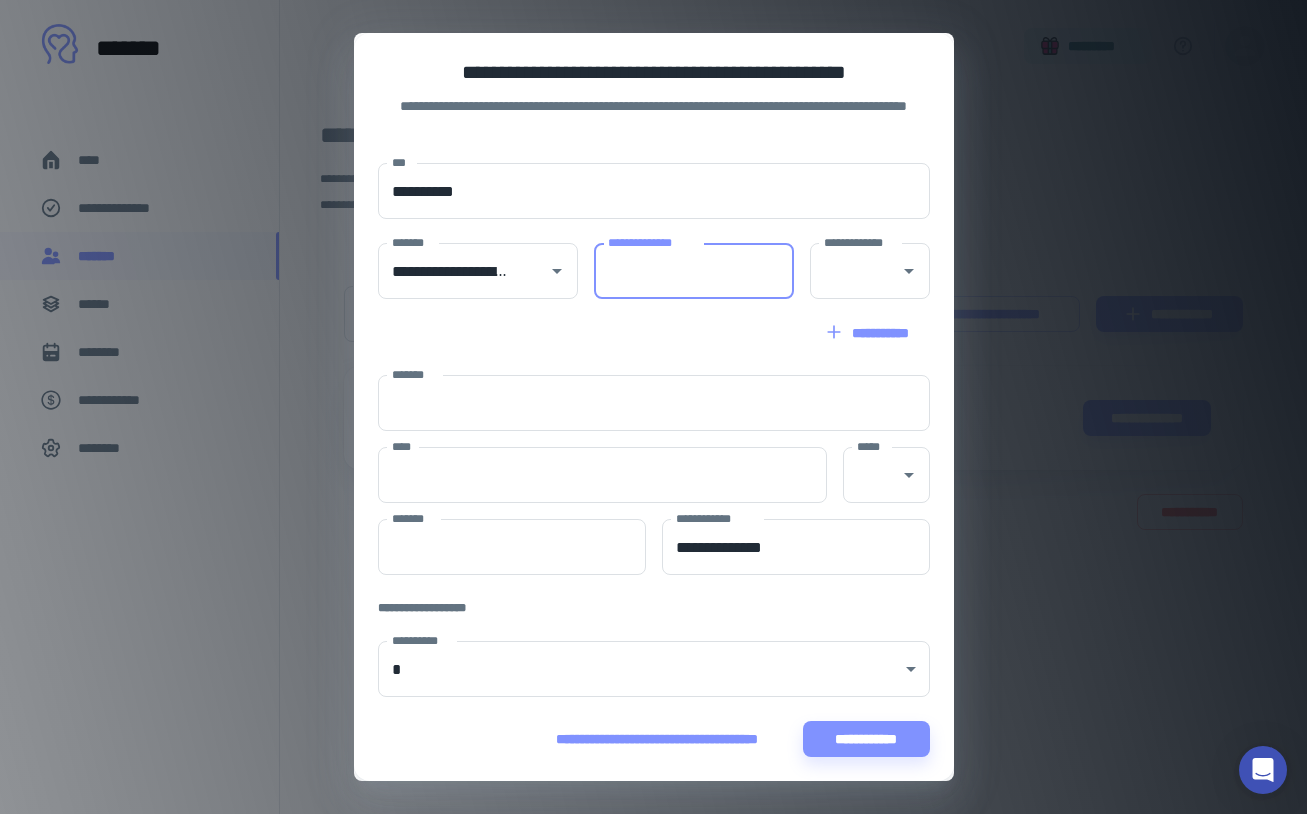 click on "**********" at bounding box center [694, 271] 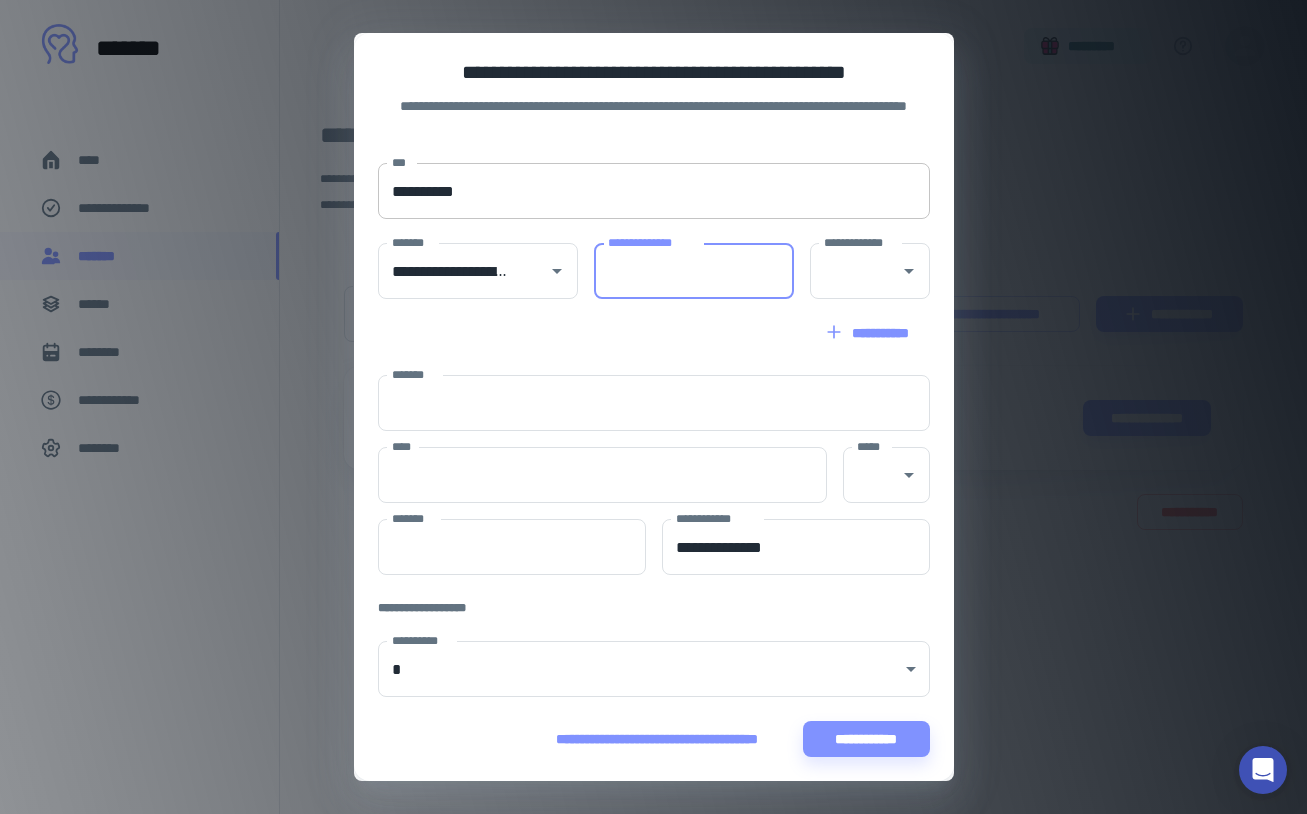 paste on "*****" 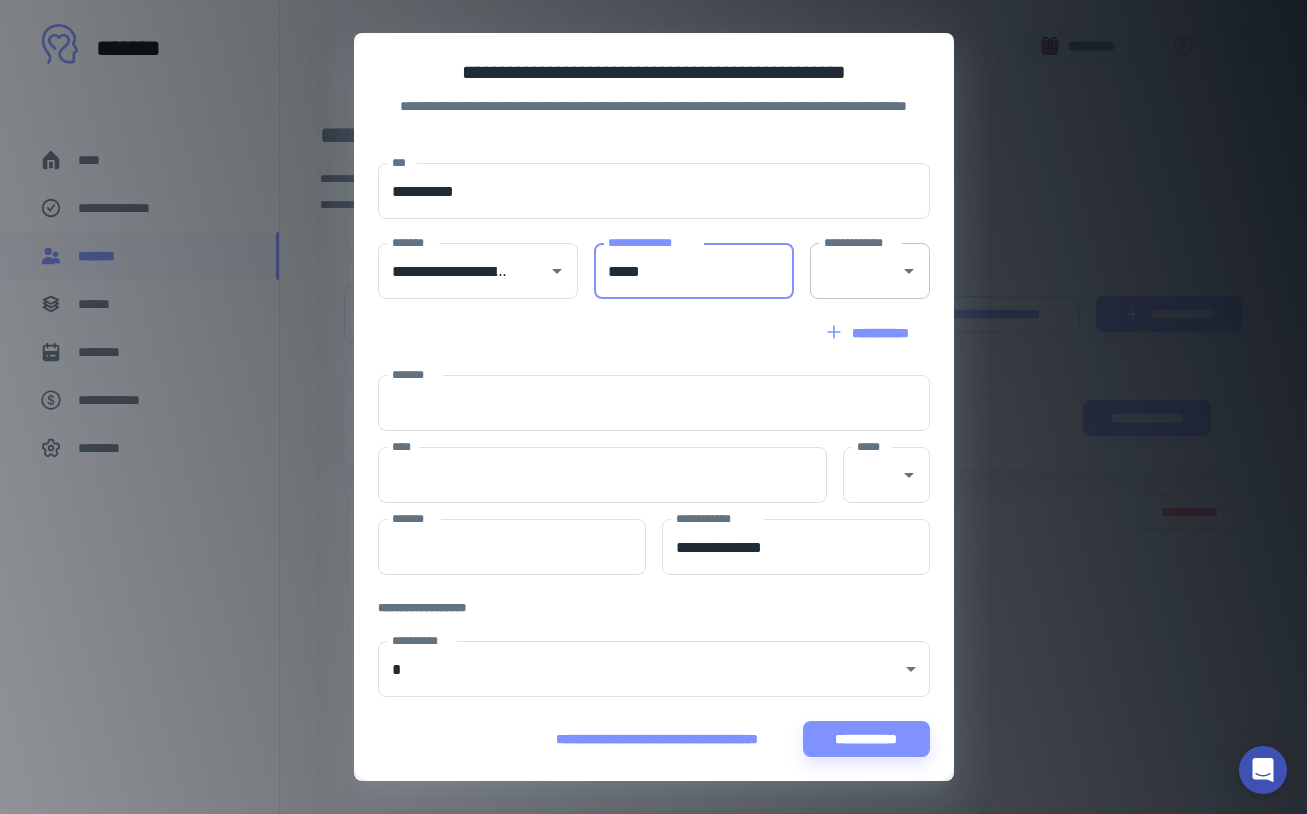 type on "*****" 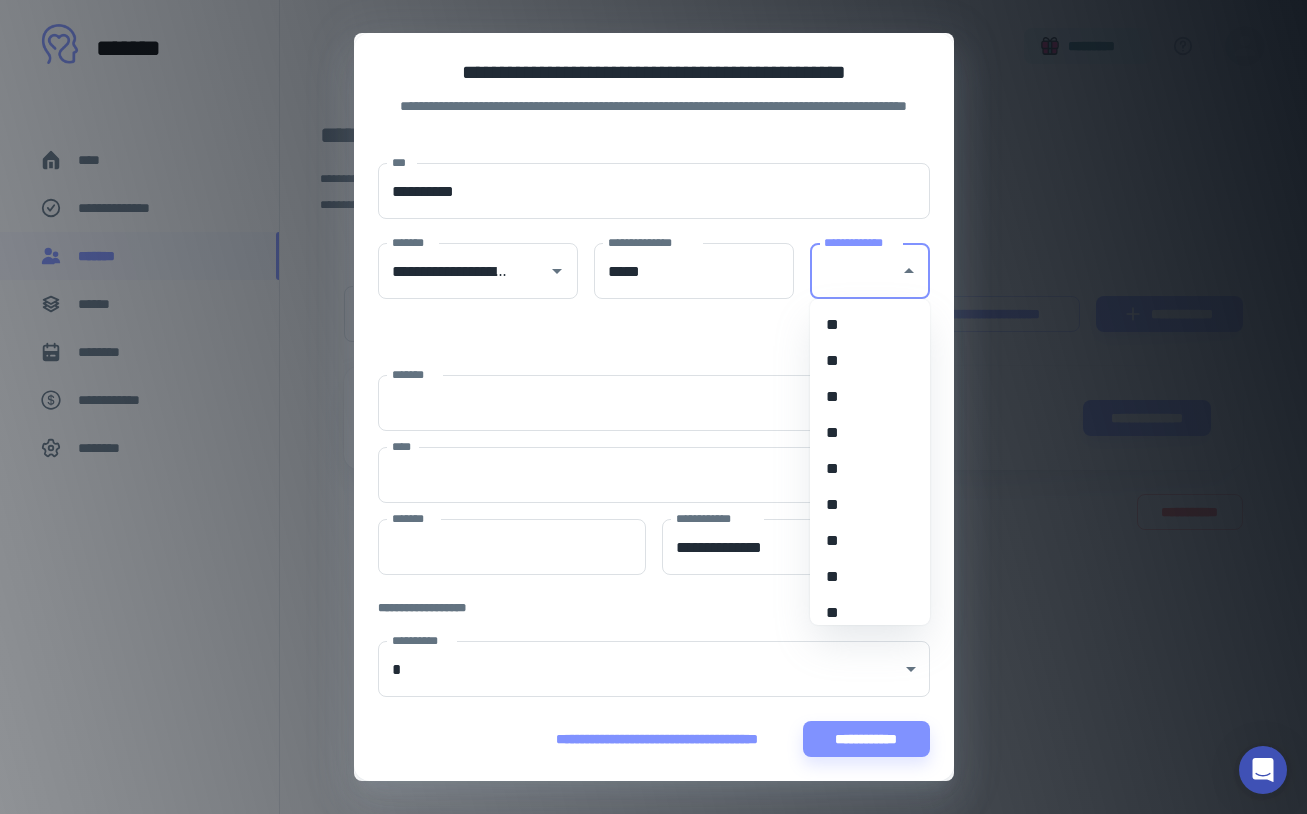 click on "**********" at bounding box center [855, 271] 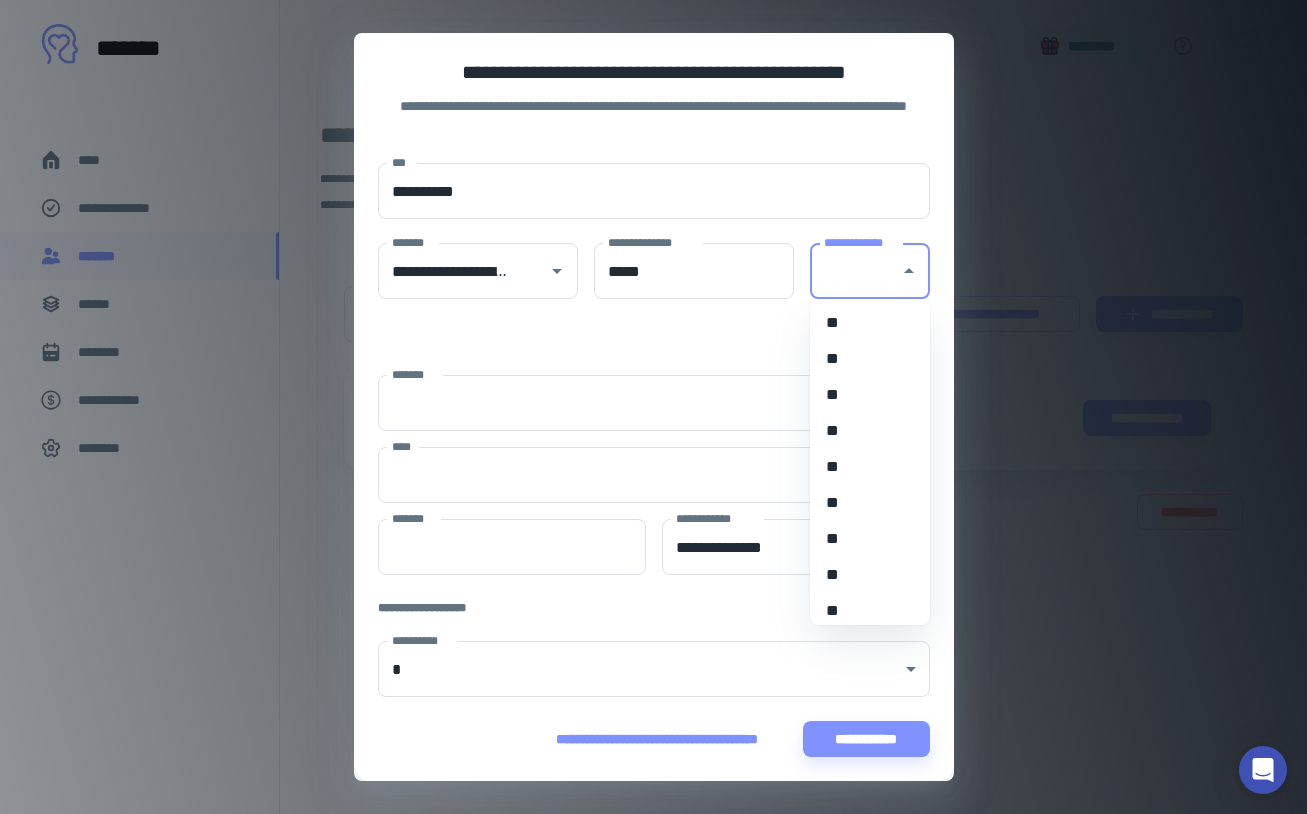 scroll, scrollTop: 1514, scrollLeft: 0, axis: vertical 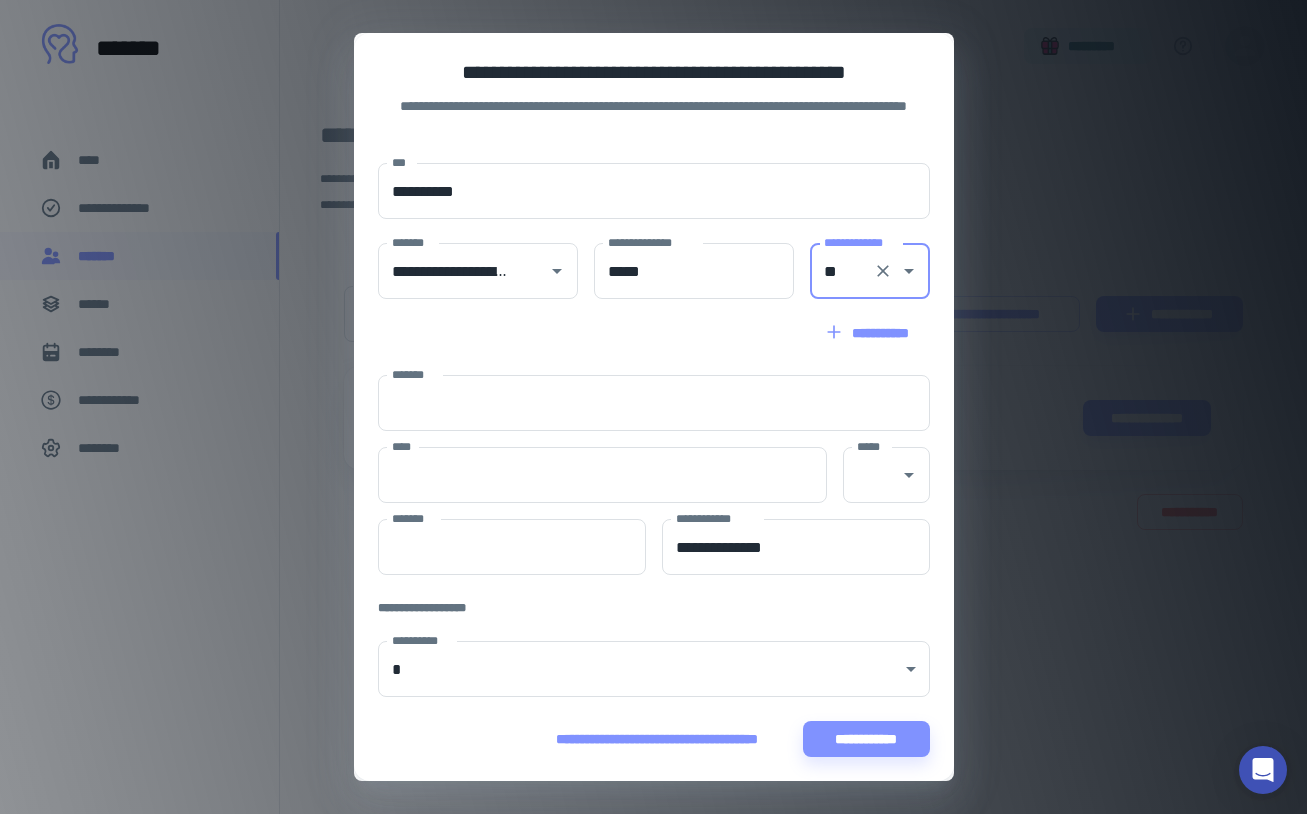 click on "**********" at bounding box center (654, 333) 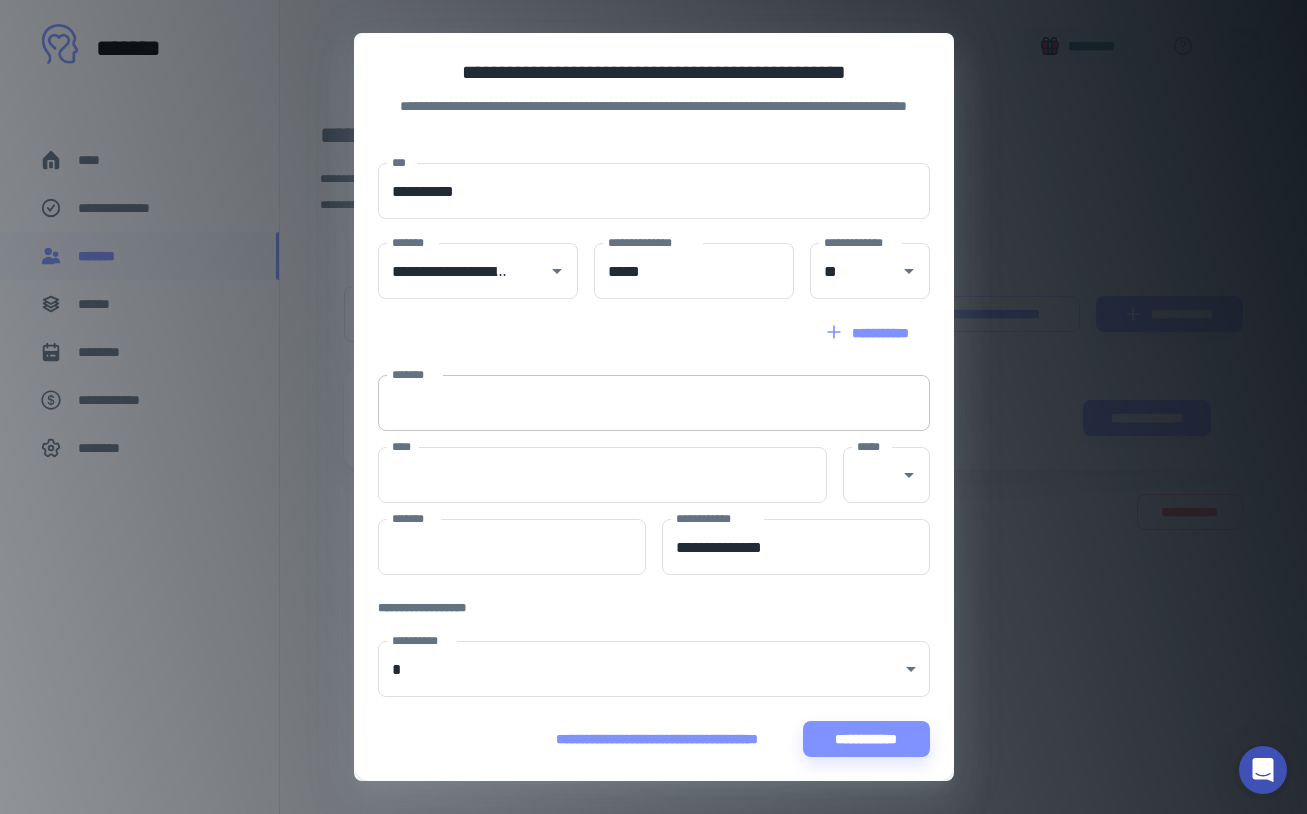 click on "*******" at bounding box center (654, 403) 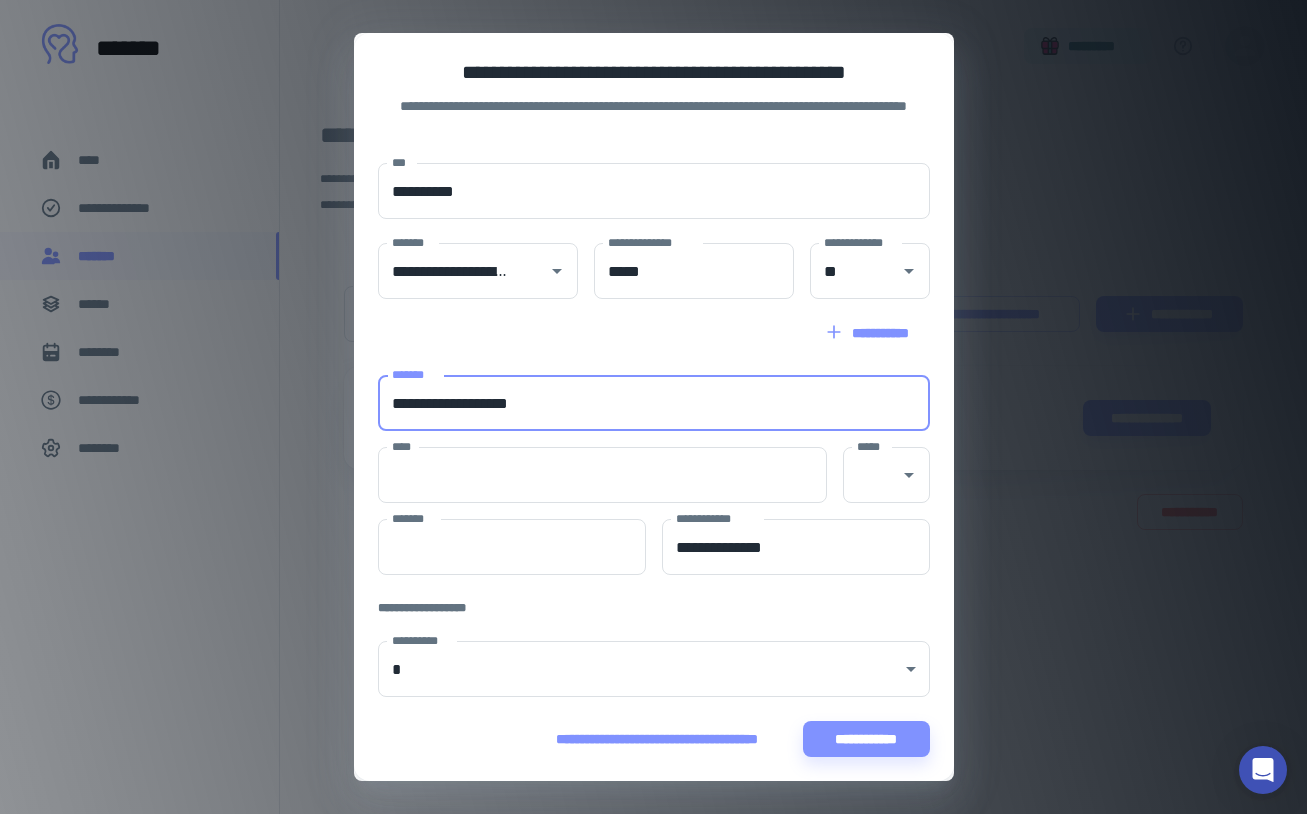 type on "**********" 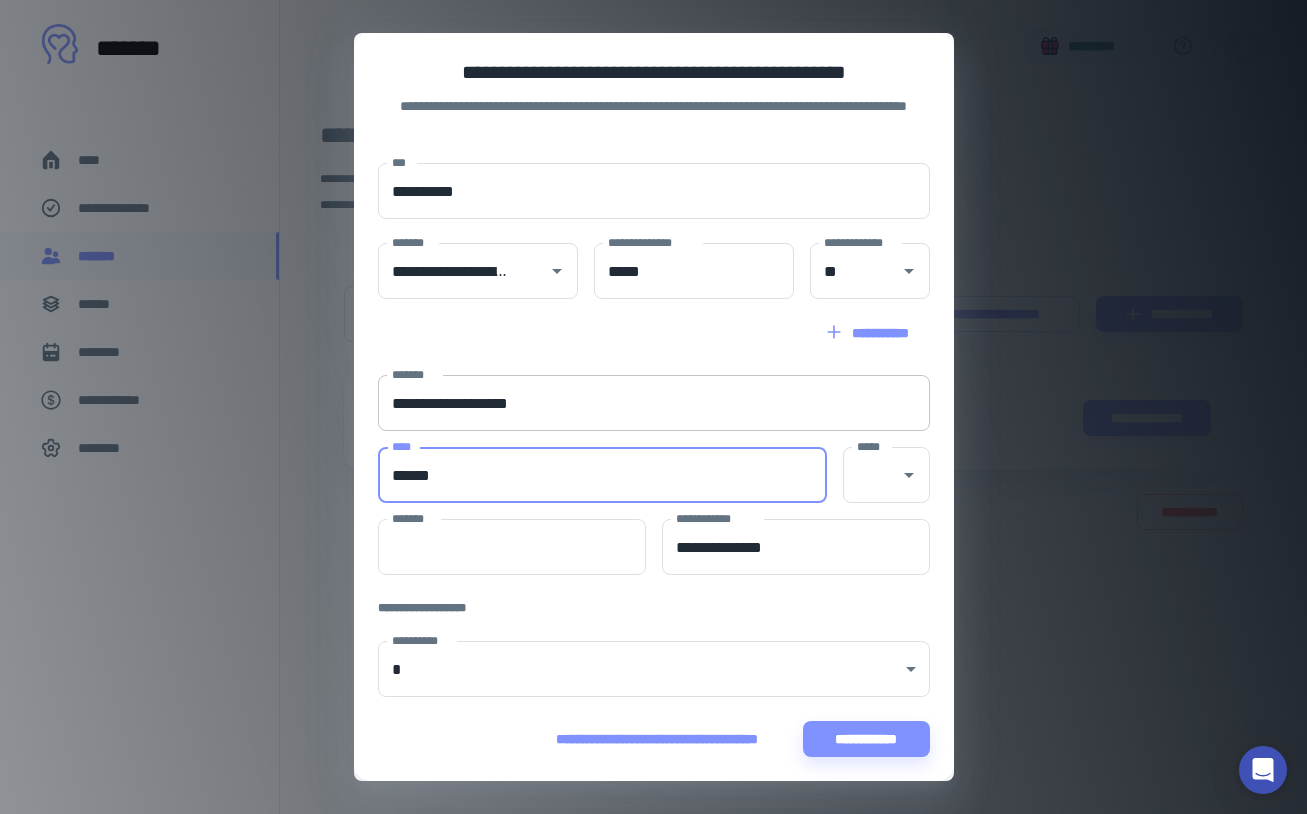 type on "******" 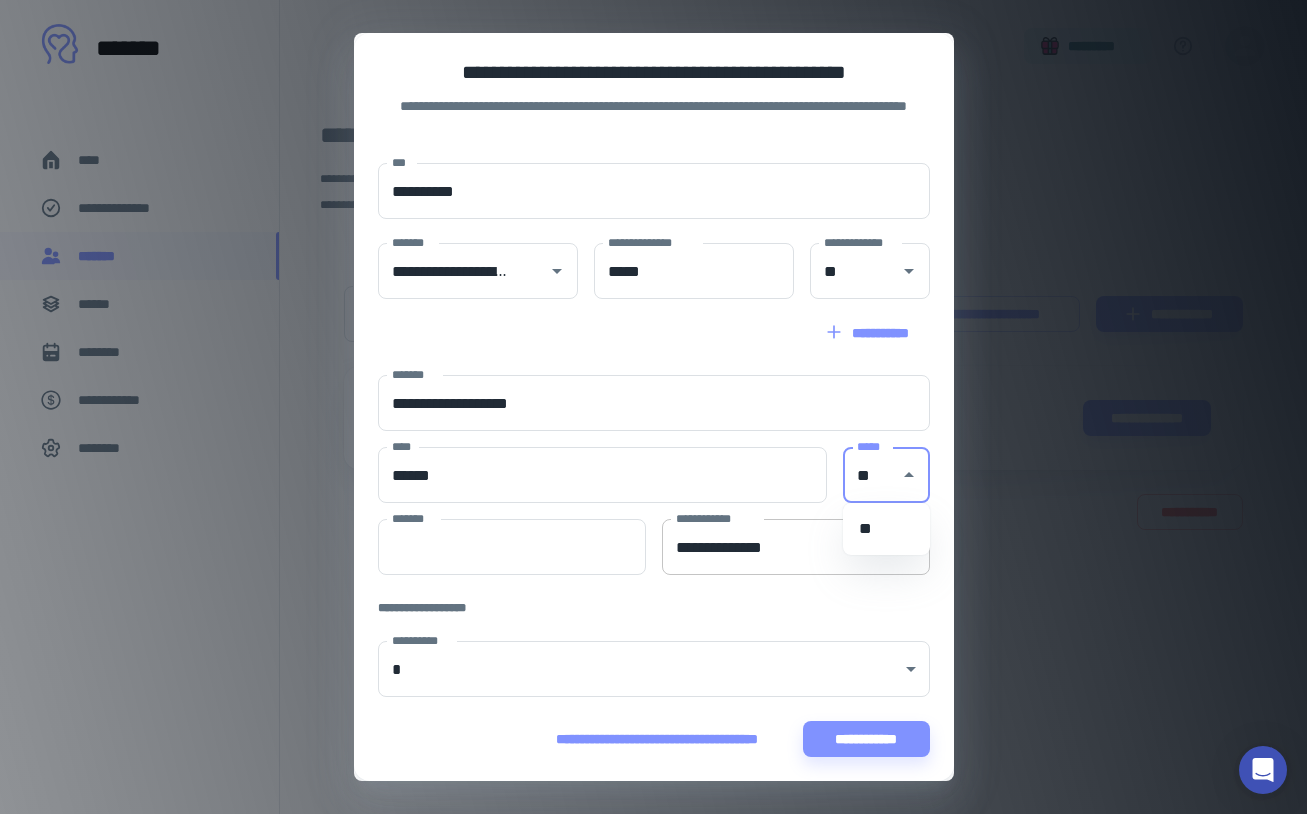 type on "**" 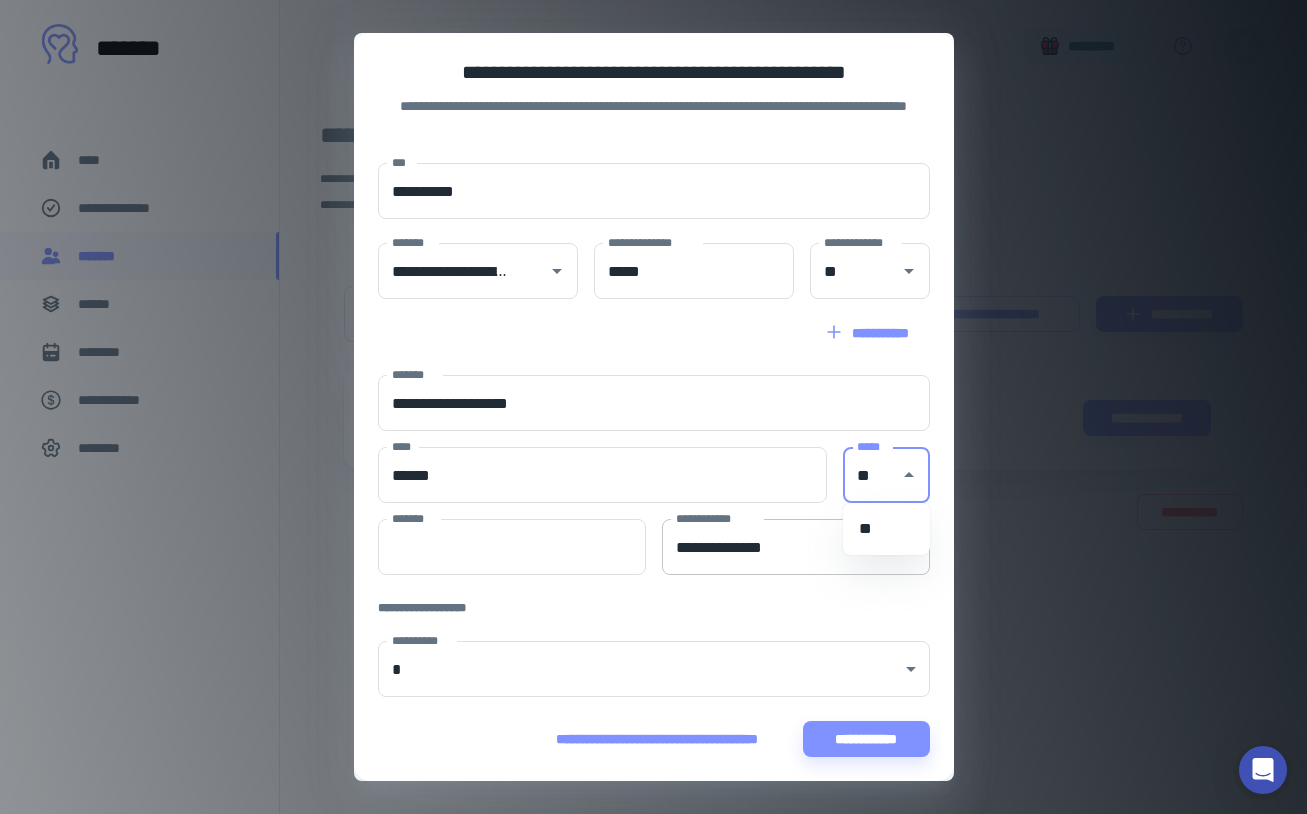 type on "*****" 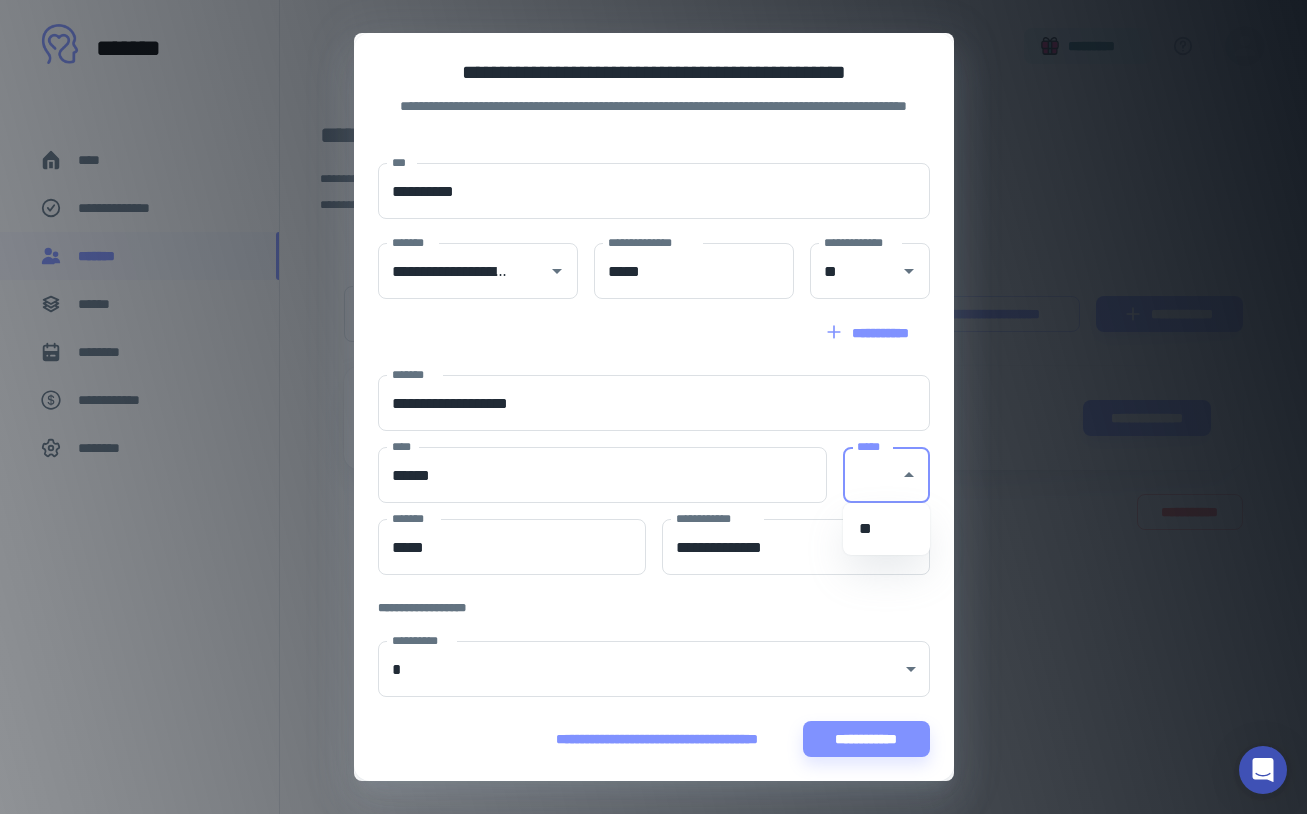 click on "**********" at bounding box center [654, 475] 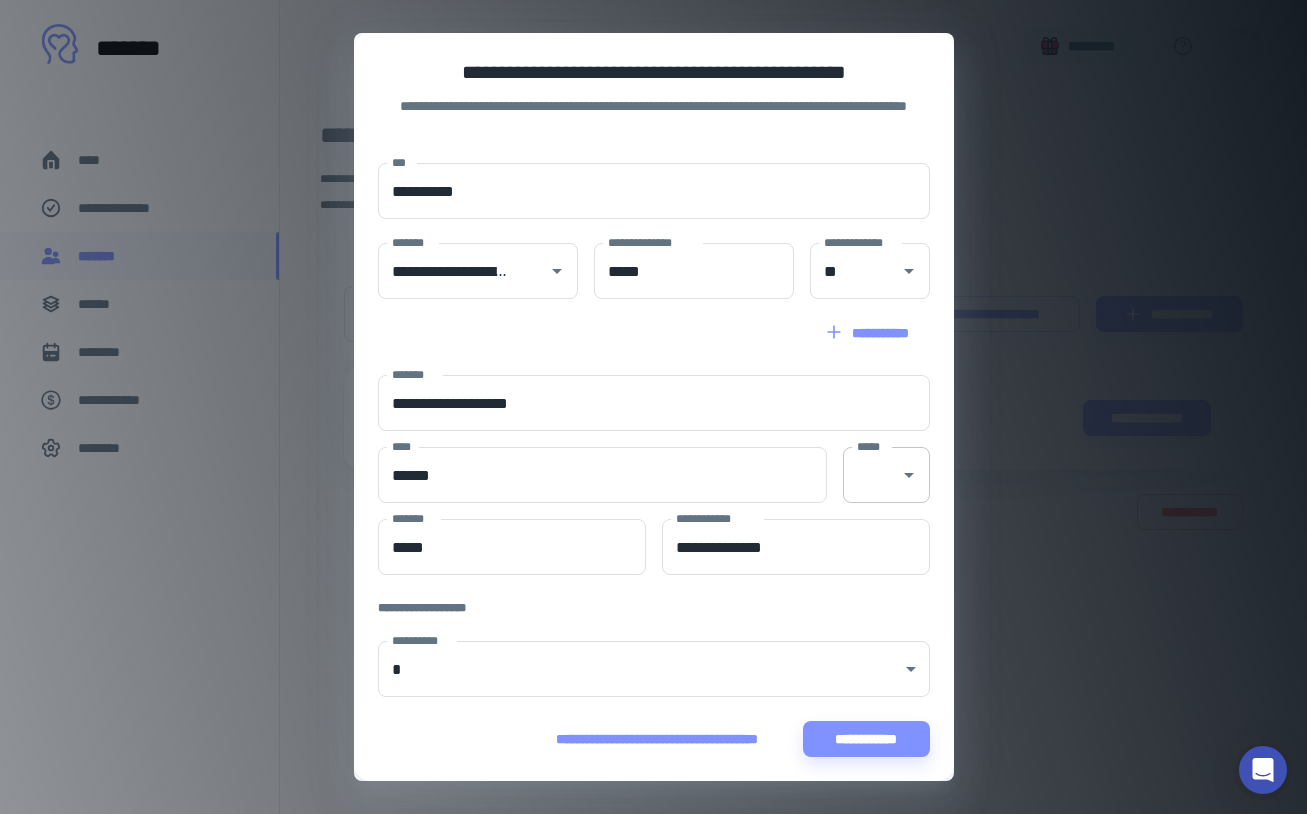 click on "*****" at bounding box center (871, 475) 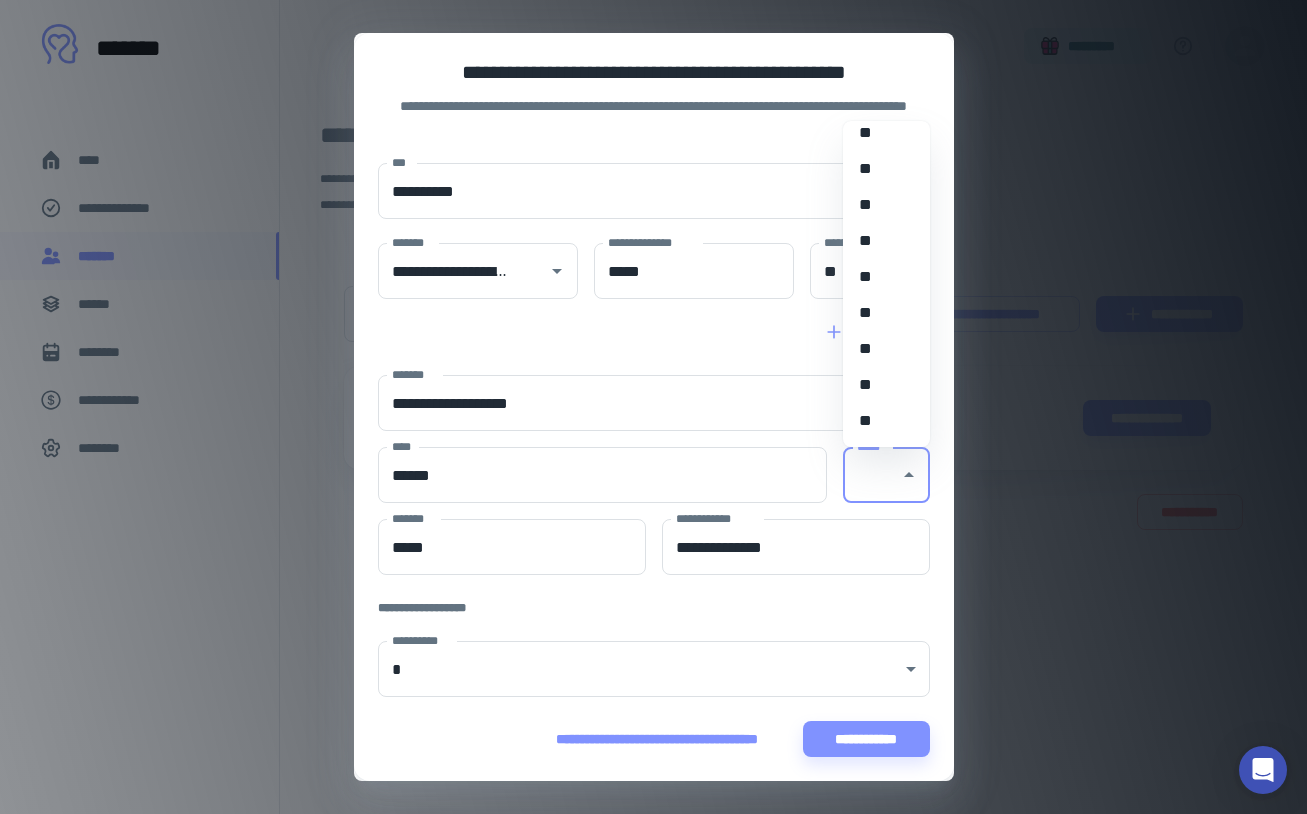 scroll, scrollTop: 1814, scrollLeft: 0, axis: vertical 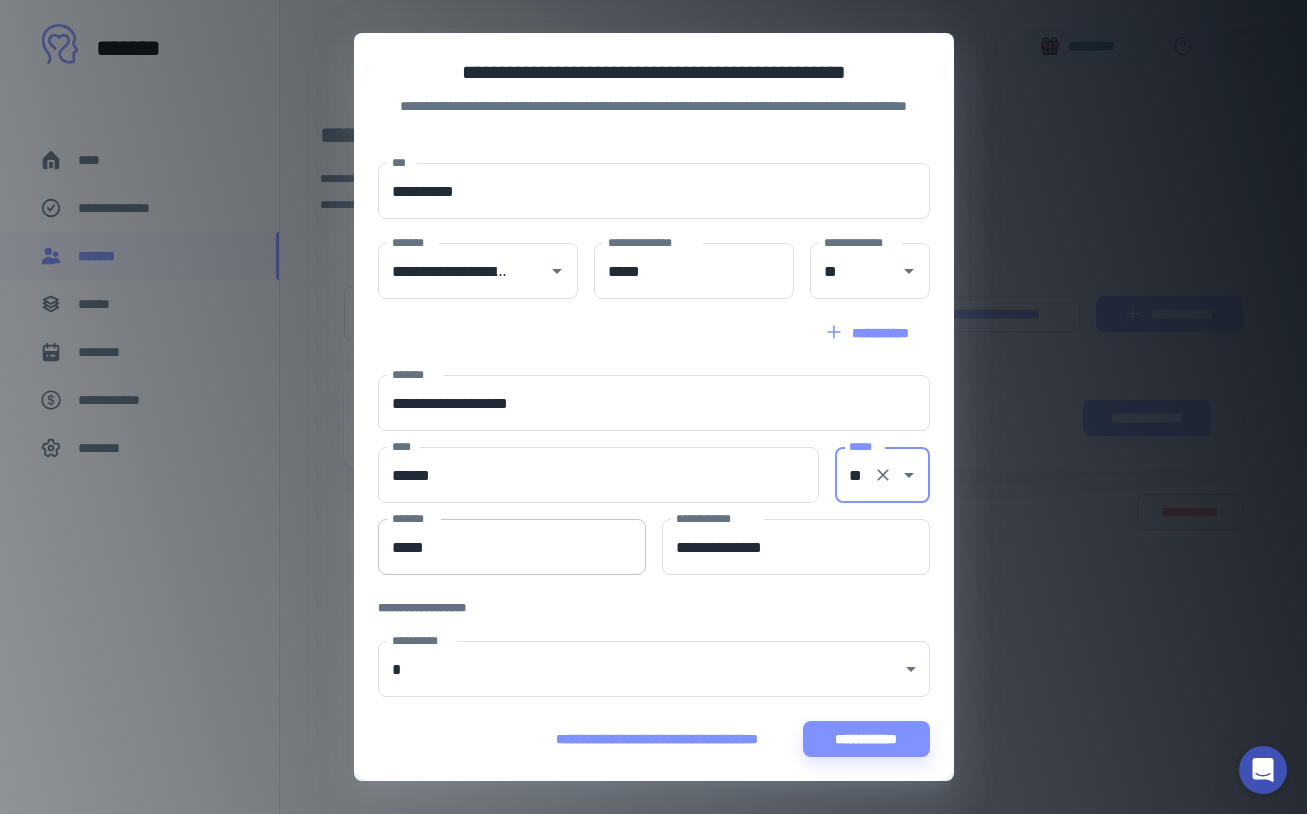 click on "*****" at bounding box center (512, 547) 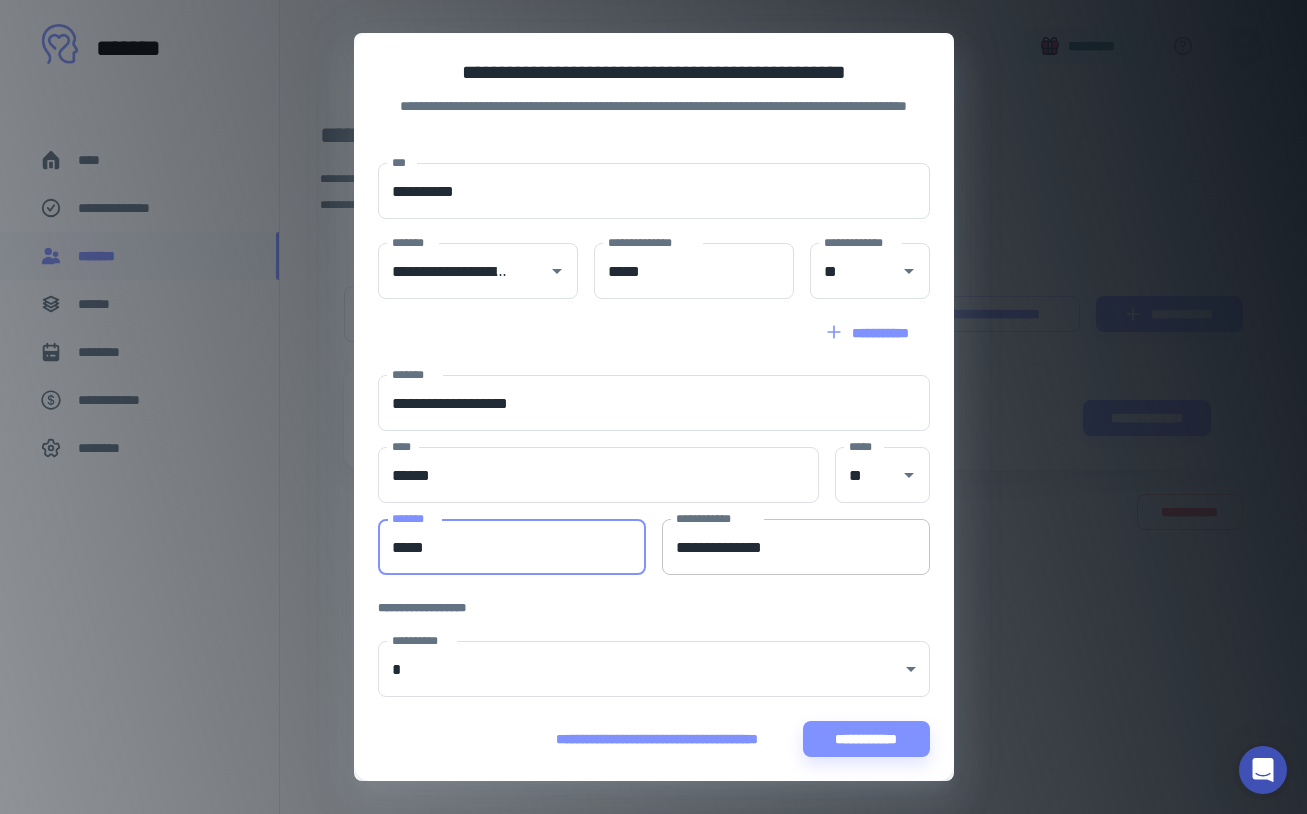 type on "*****" 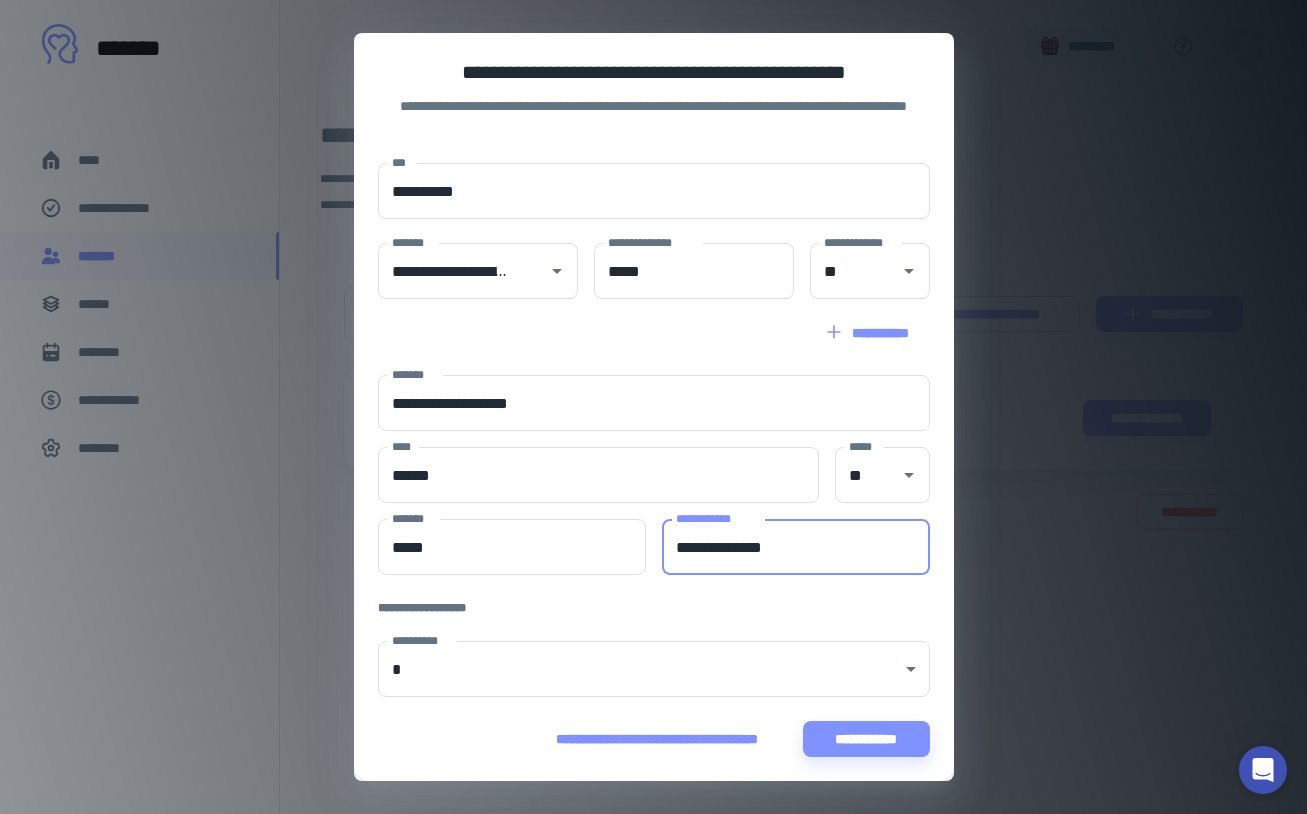 click on "**********" at bounding box center (796, 547) 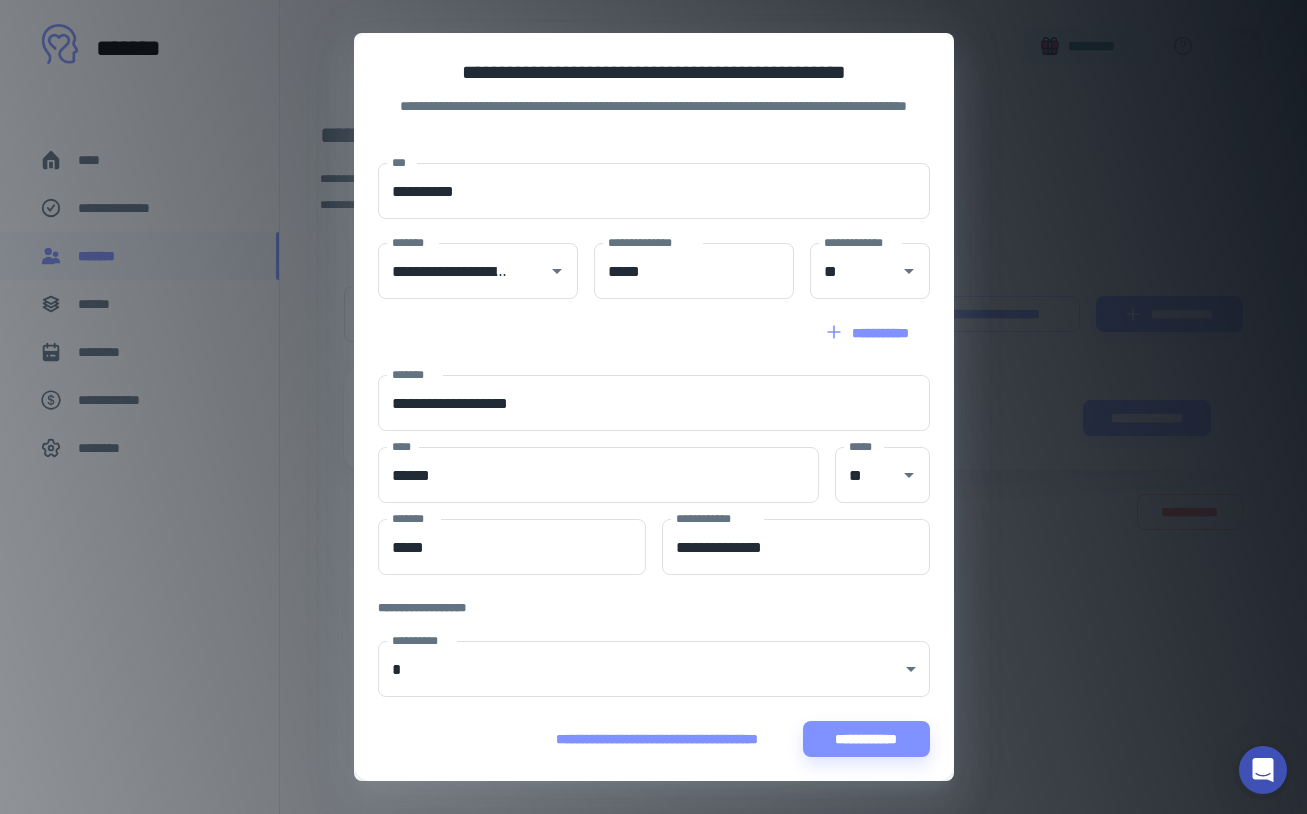 click on "**********" at bounding box center (654, 608) 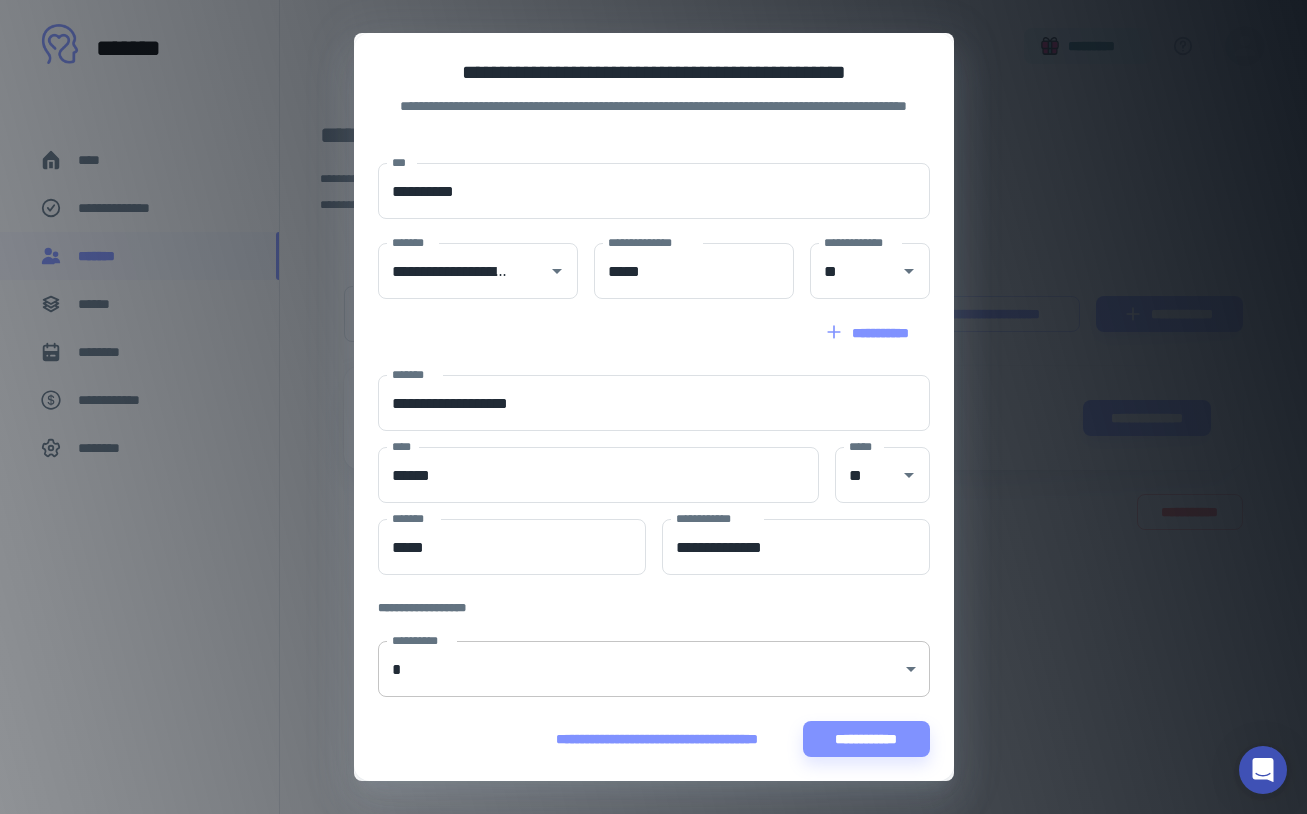 click on "**********" at bounding box center (653, 407) 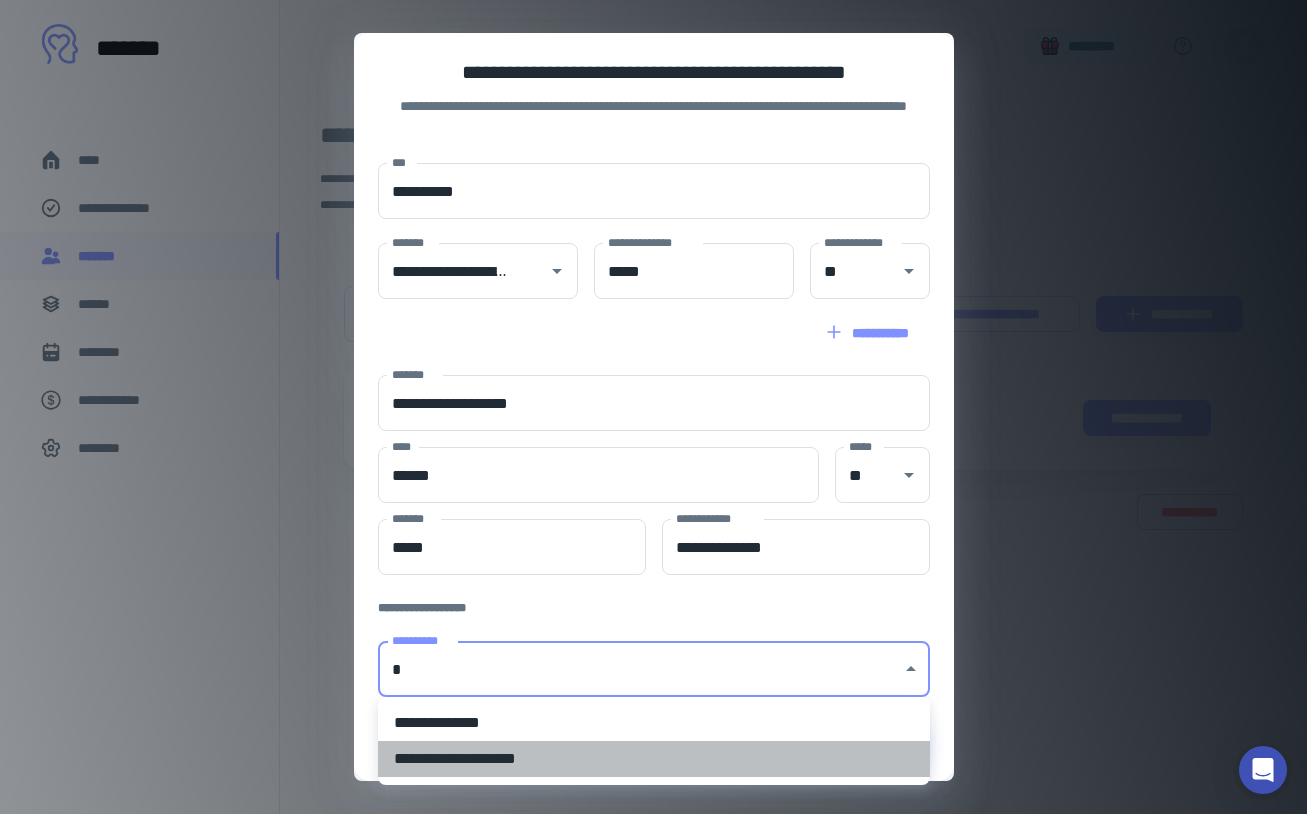 click on "**********" at bounding box center [654, 759] 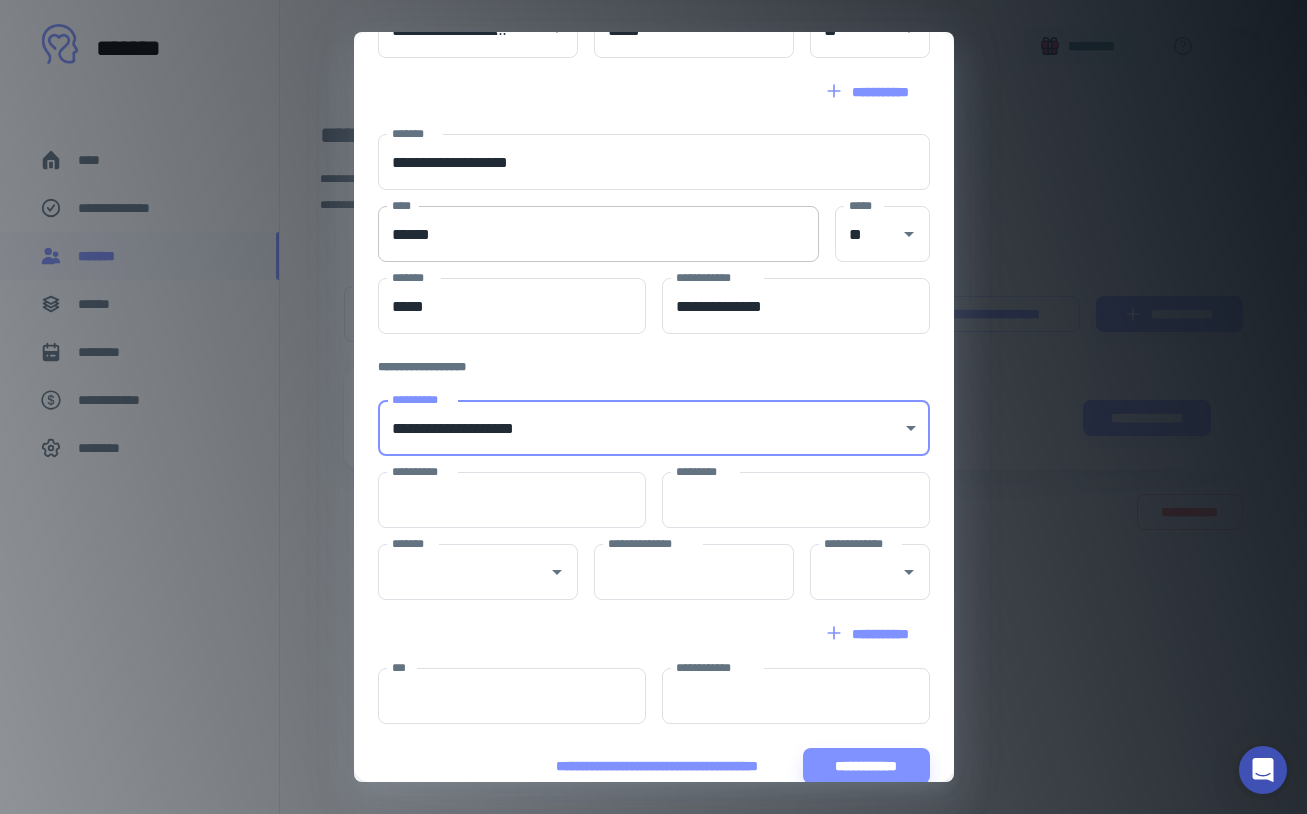 scroll, scrollTop: 266, scrollLeft: 0, axis: vertical 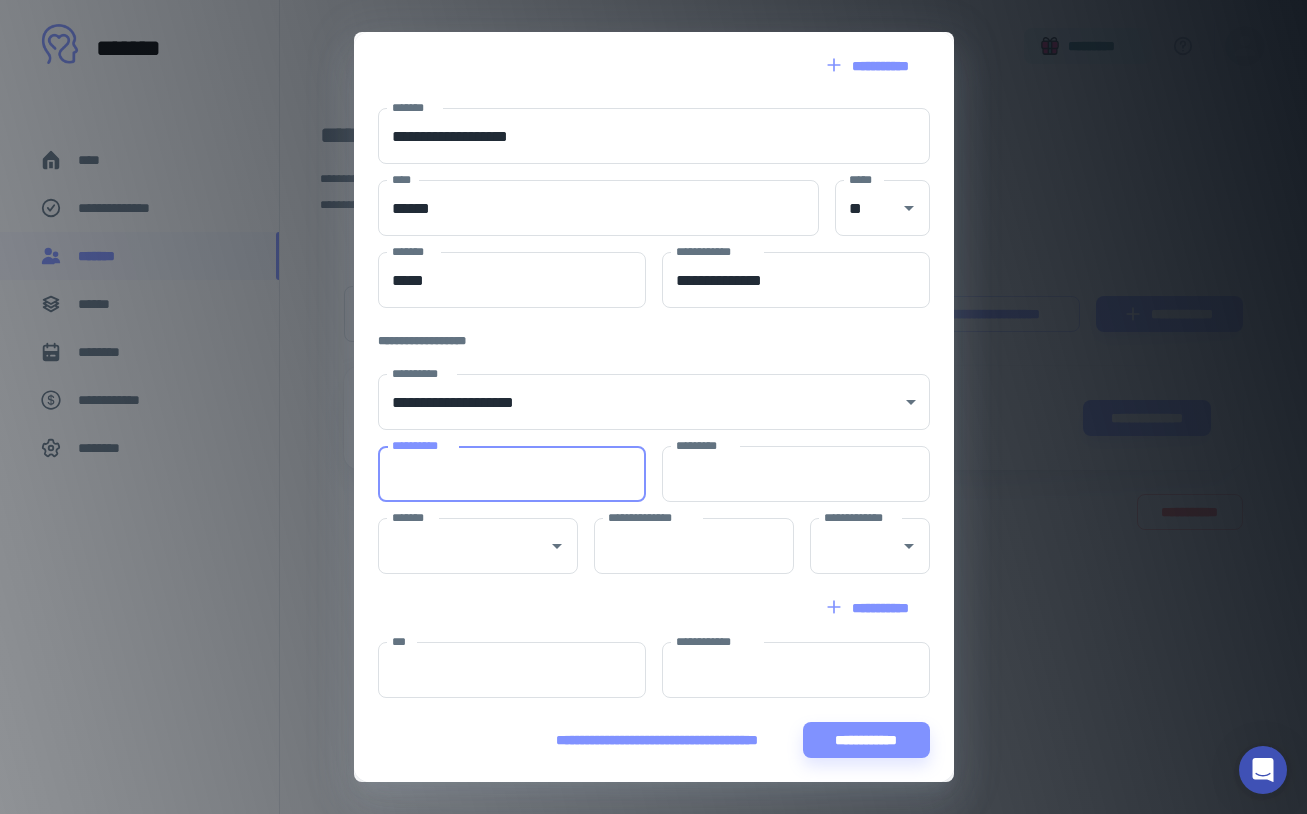 click on "**********" at bounding box center [512, 474] 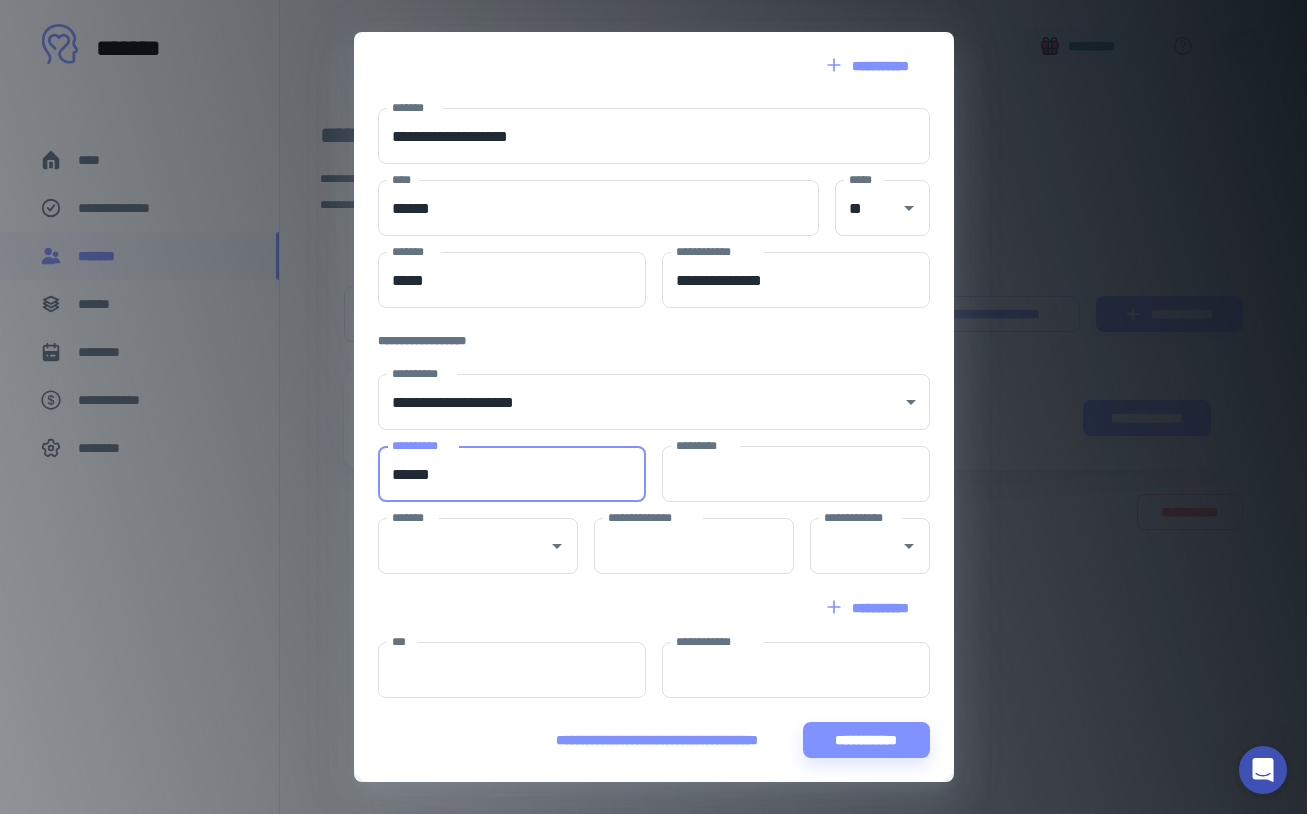type on "******" 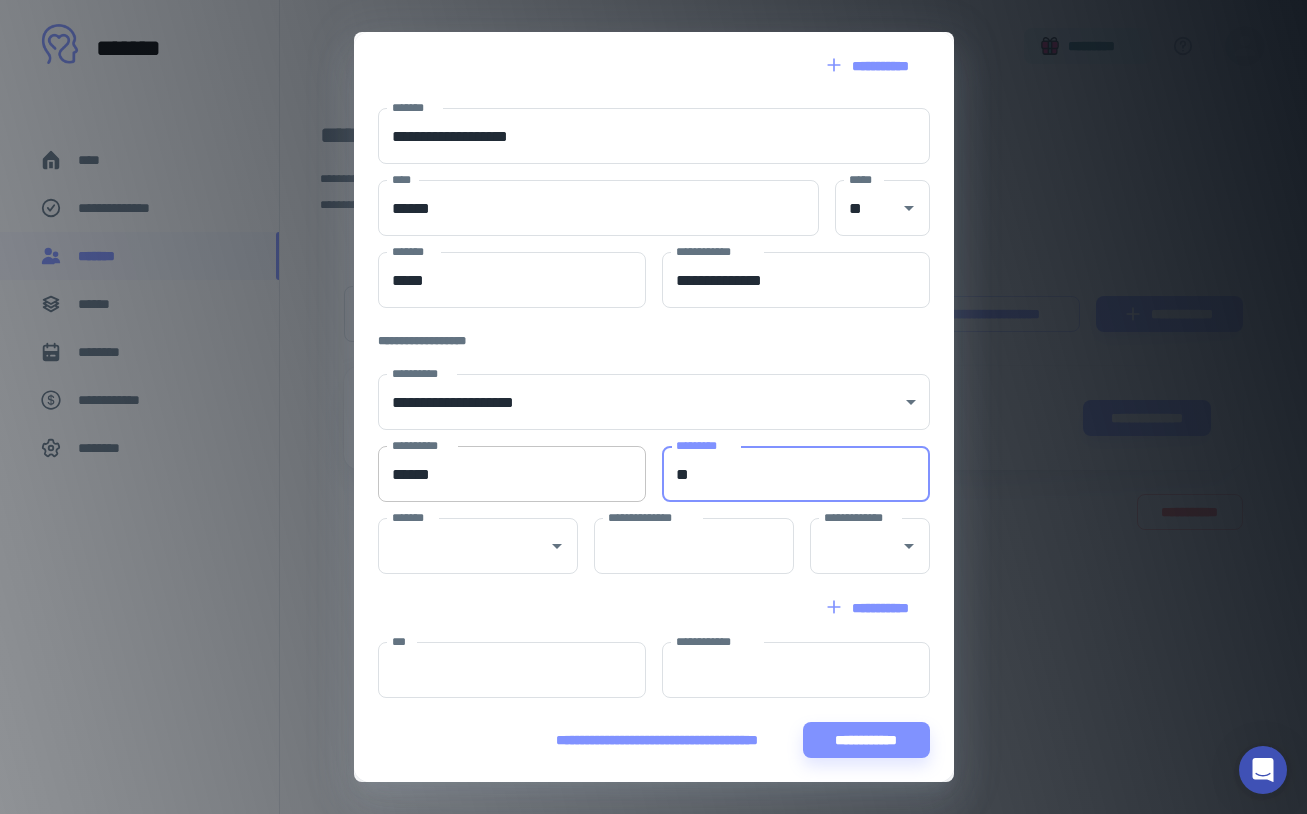 type on "*" 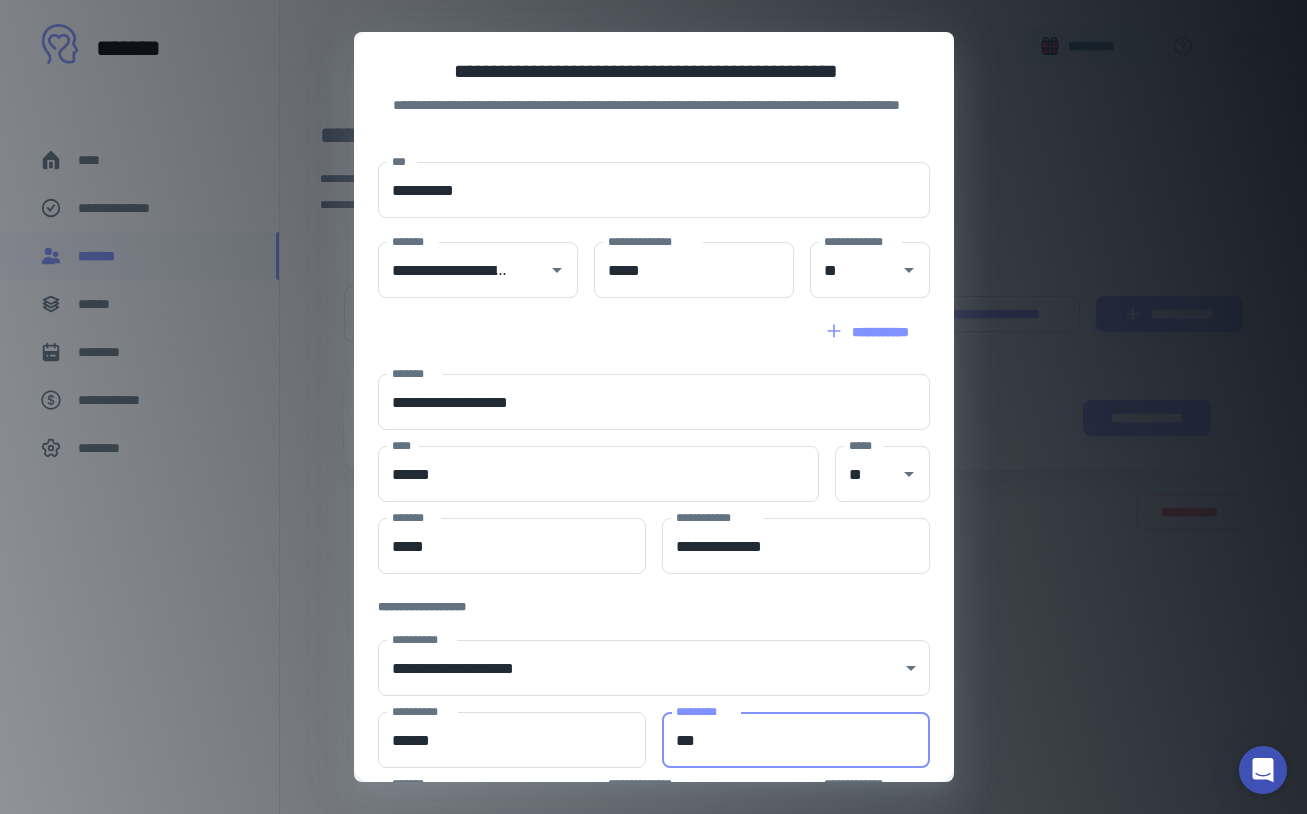 scroll, scrollTop: 266, scrollLeft: 0, axis: vertical 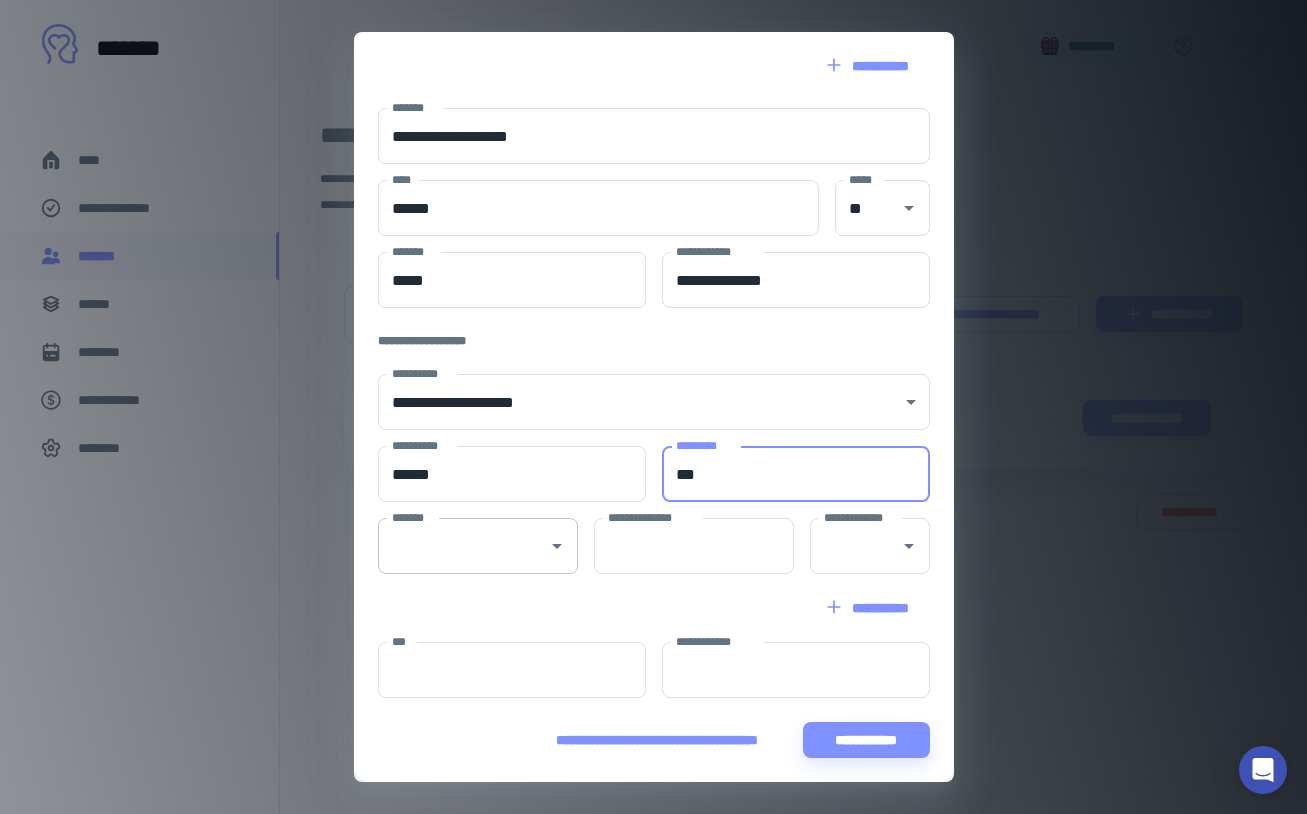 type on "***" 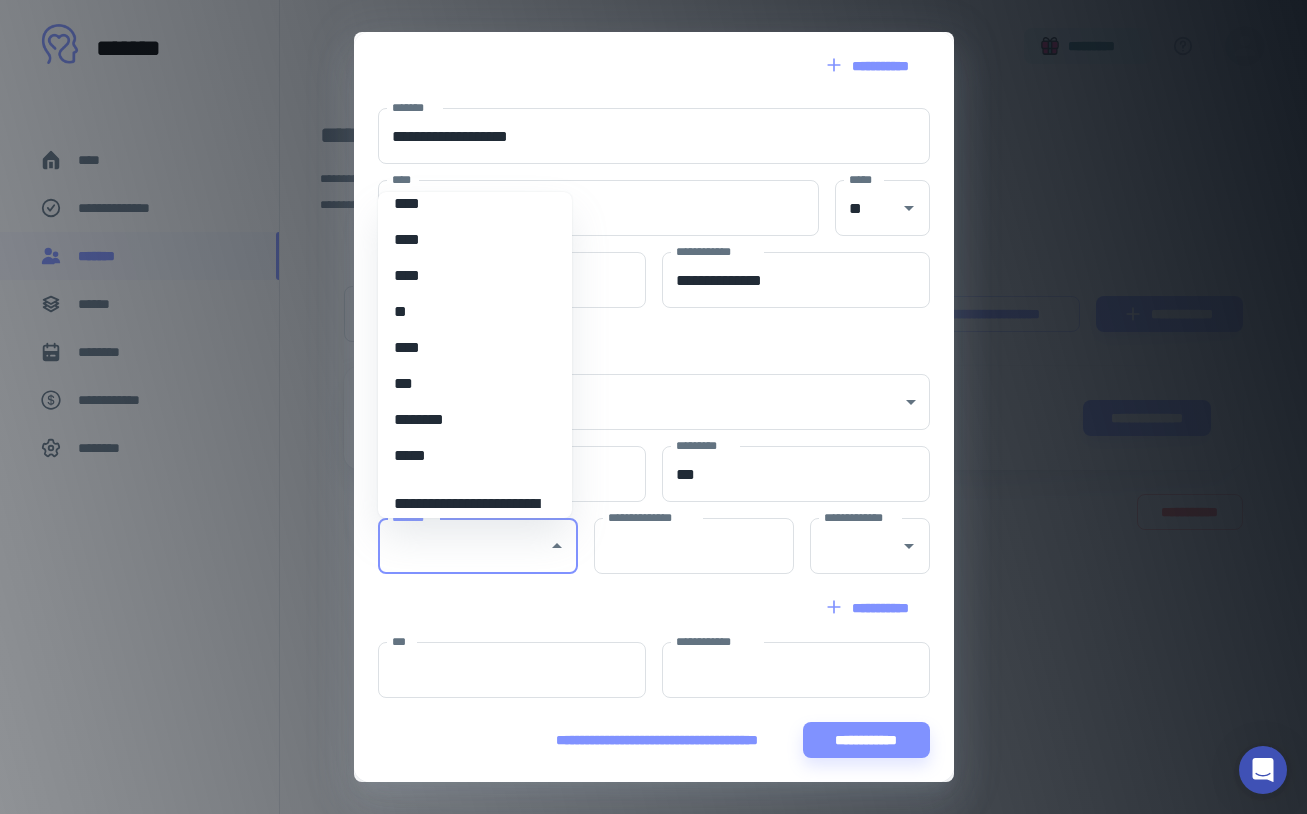 scroll, scrollTop: 642, scrollLeft: 0, axis: vertical 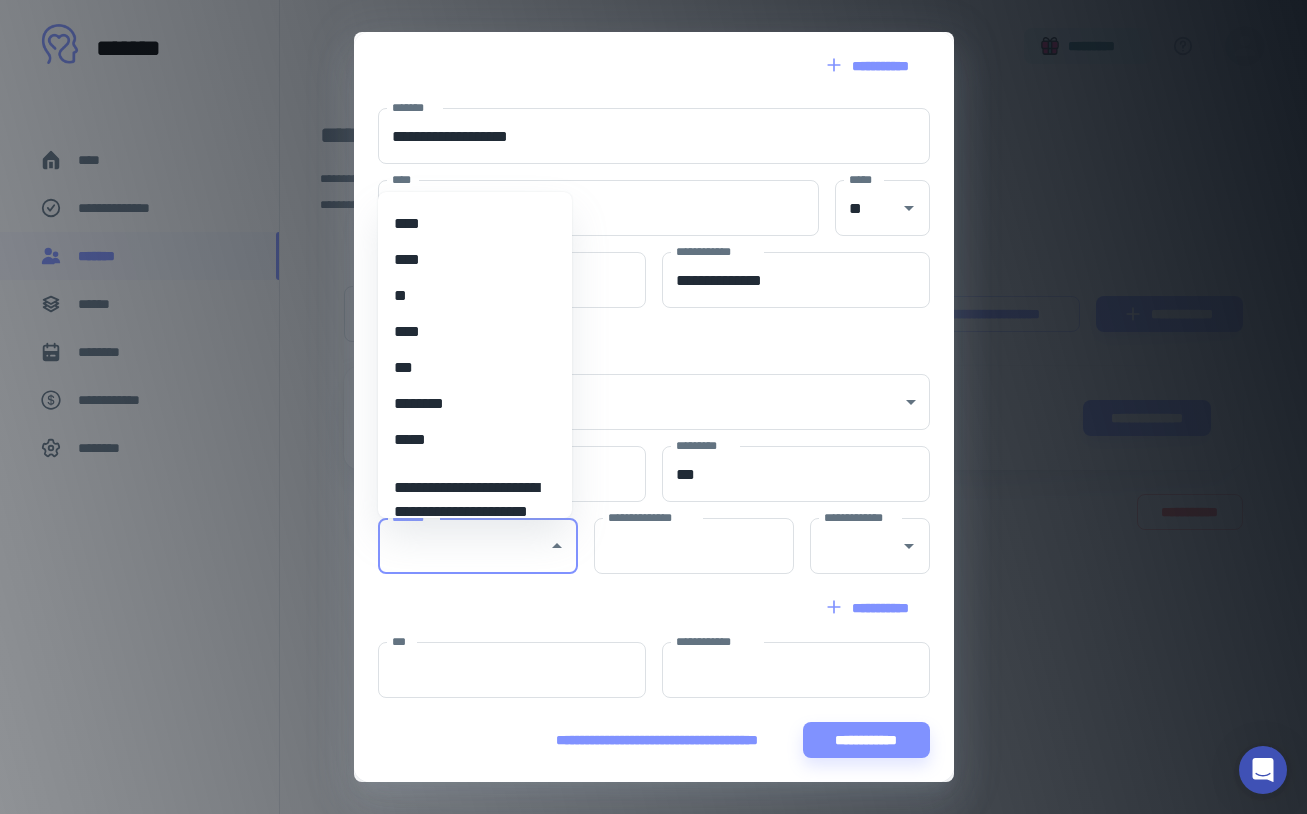 click on "***" at bounding box center [467, 368] 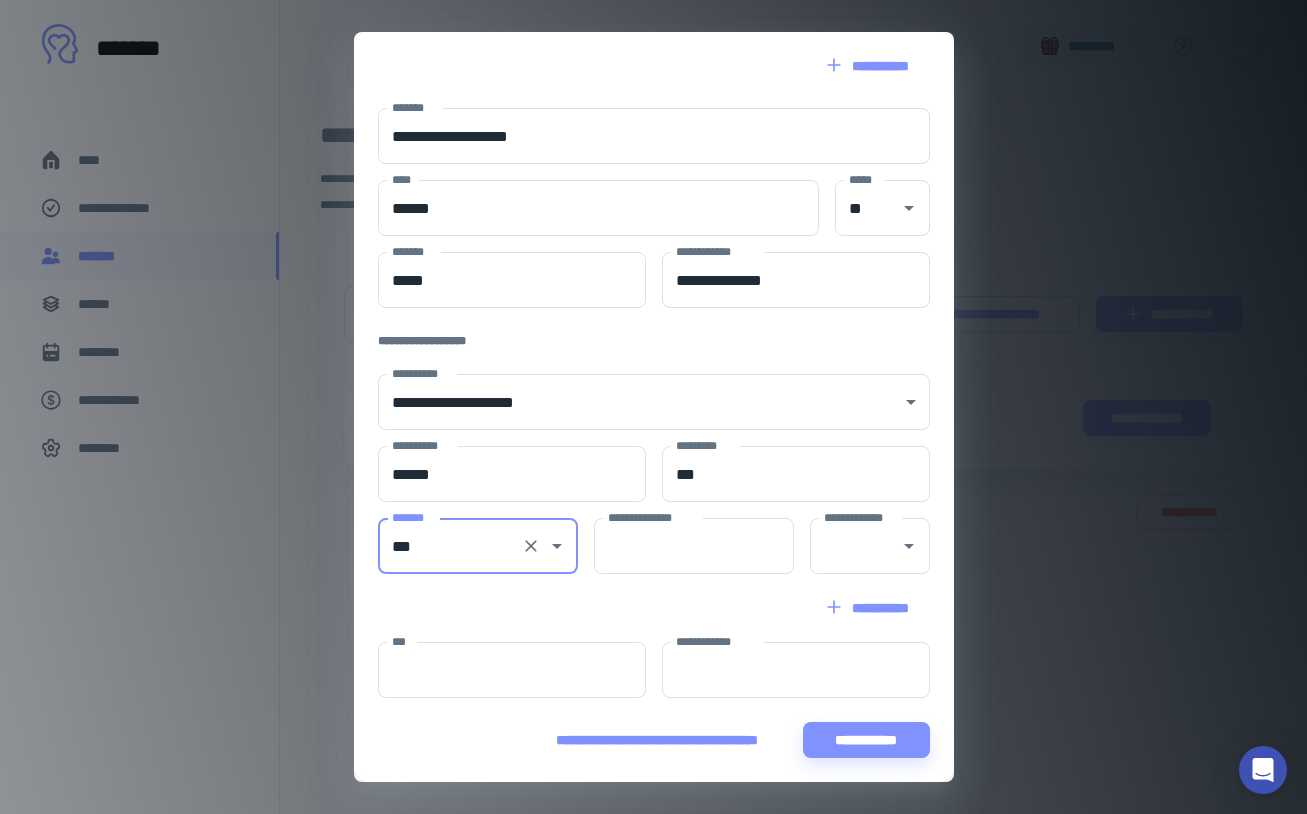 click on "***" at bounding box center [450, 546] 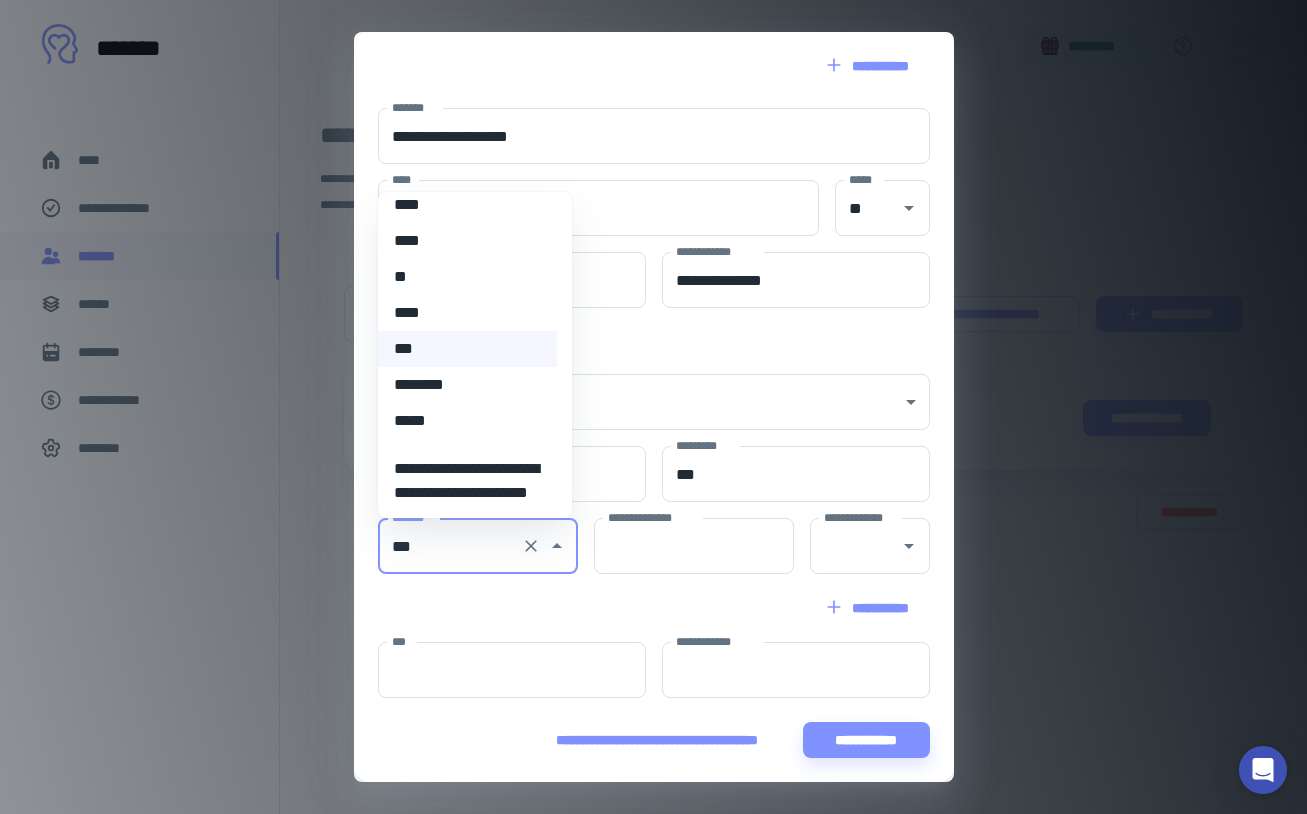 scroll, scrollTop: 697, scrollLeft: 0, axis: vertical 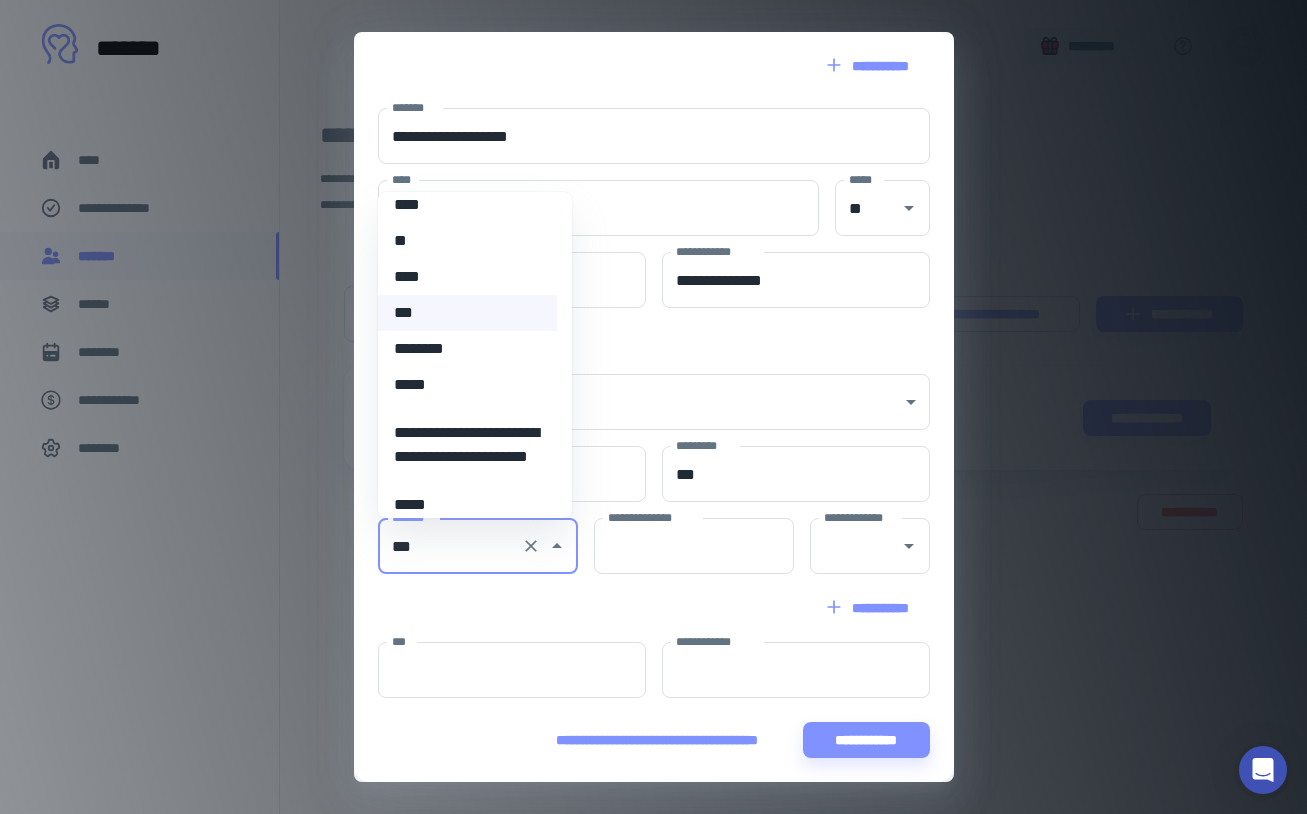 click on "**********" at bounding box center [467, 445] 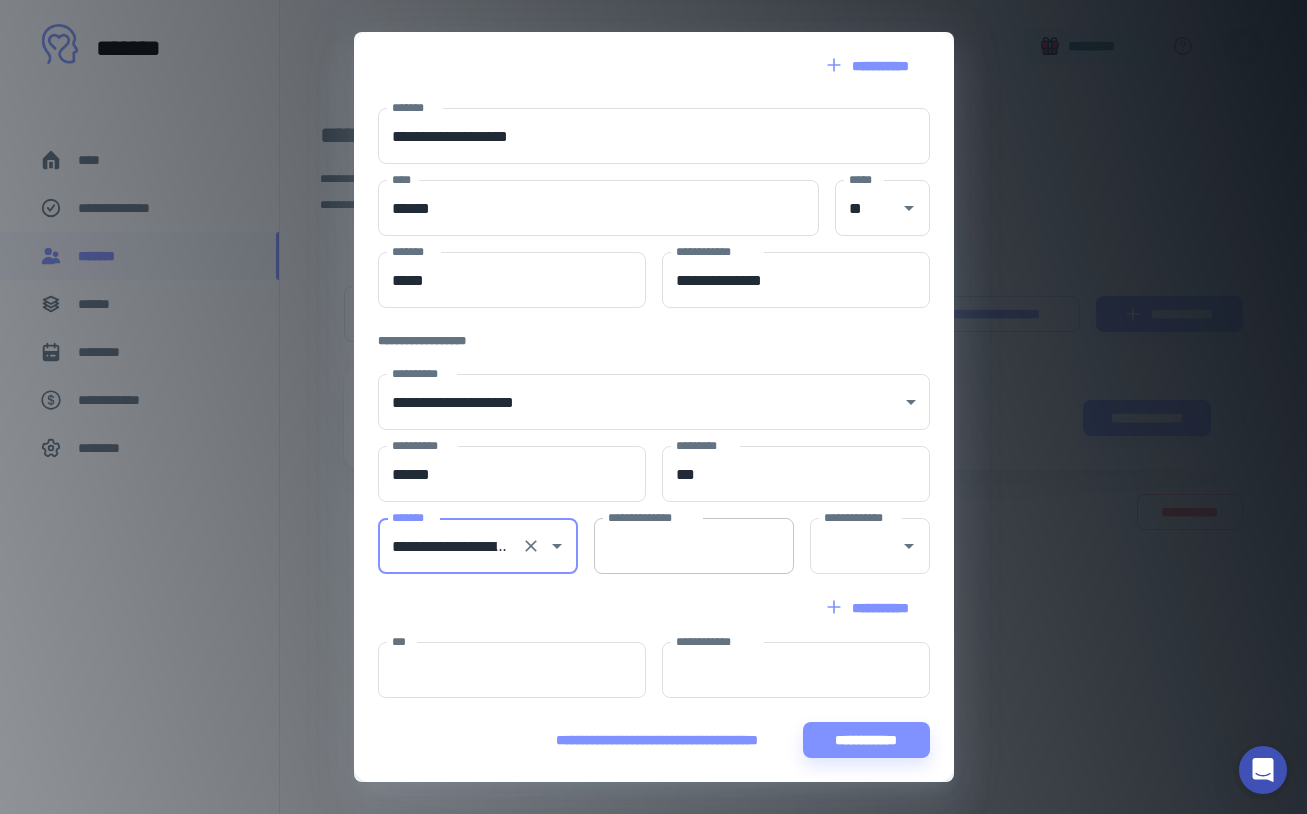 click on "**********" at bounding box center (694, 546) 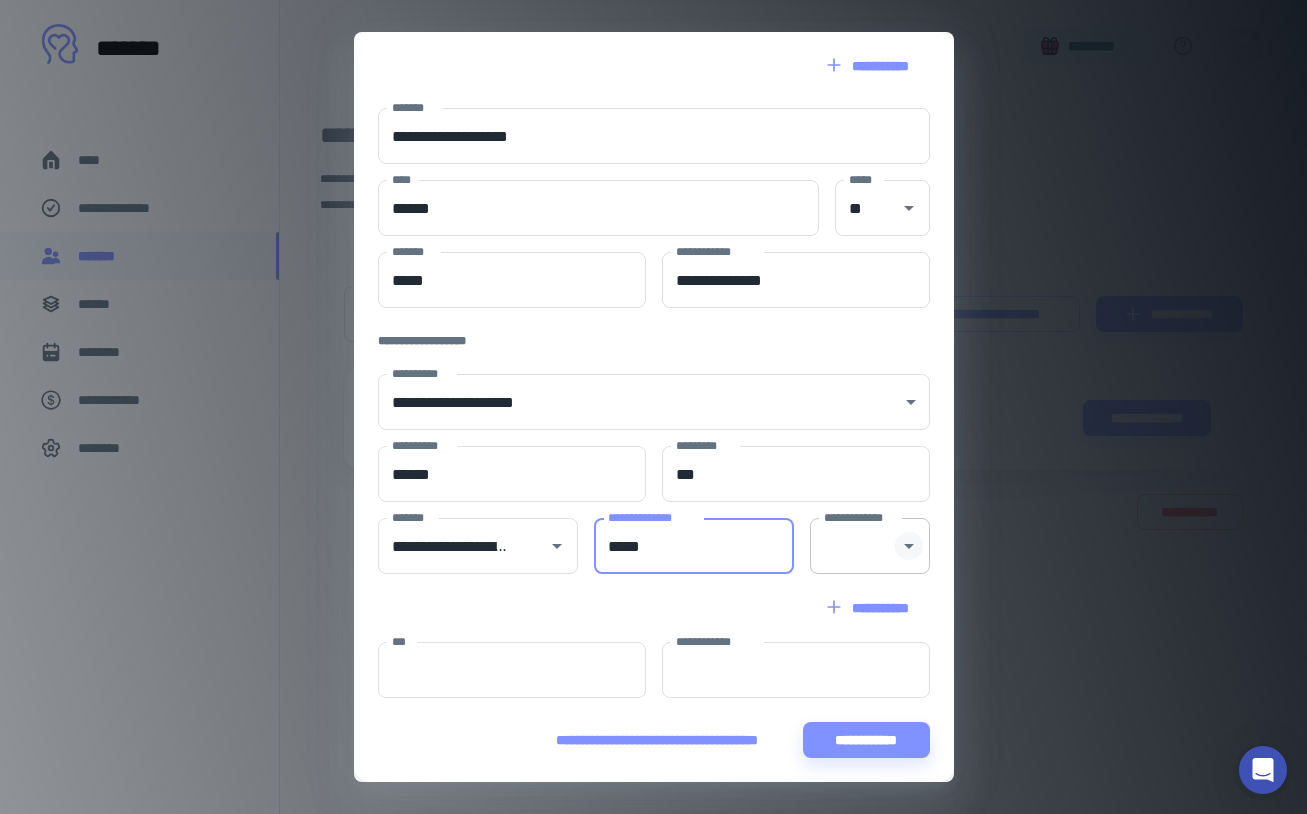 click 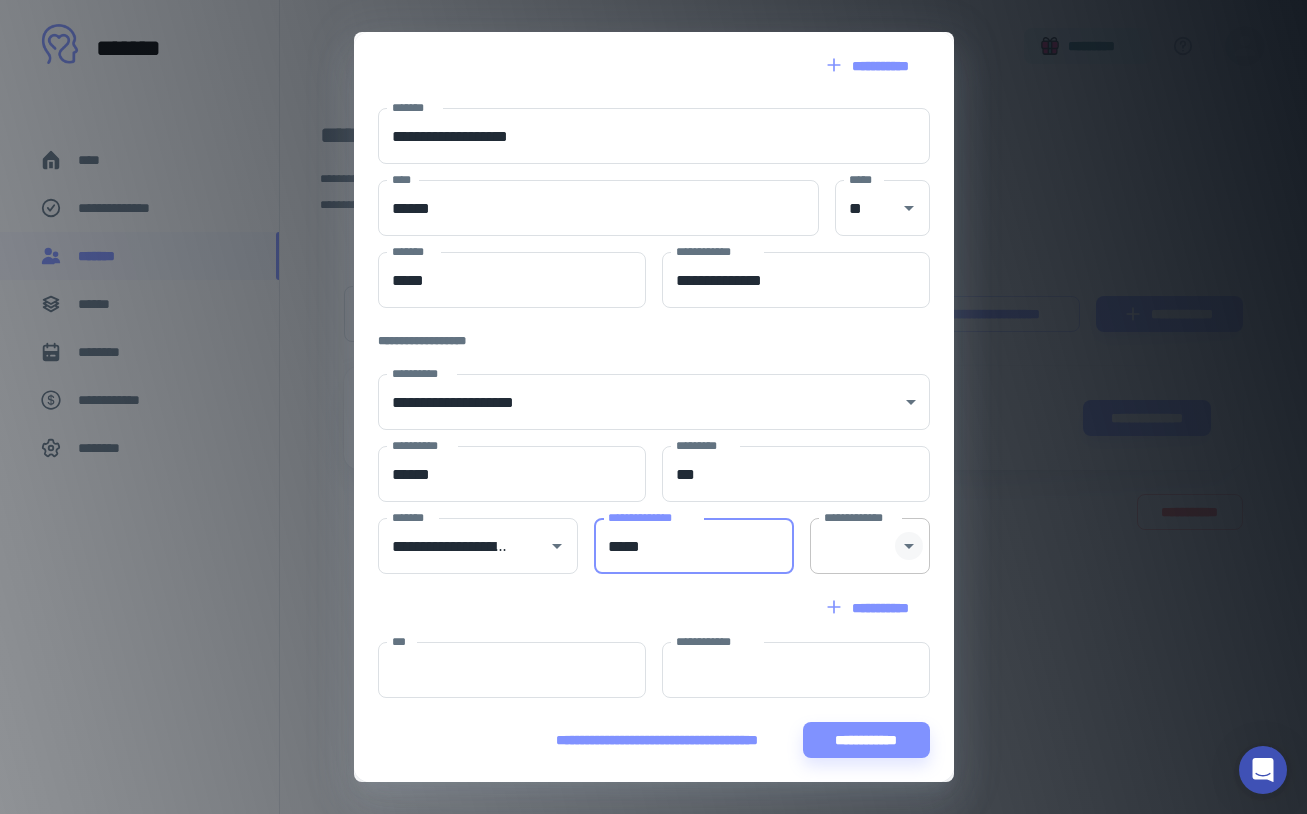 type on "*****" 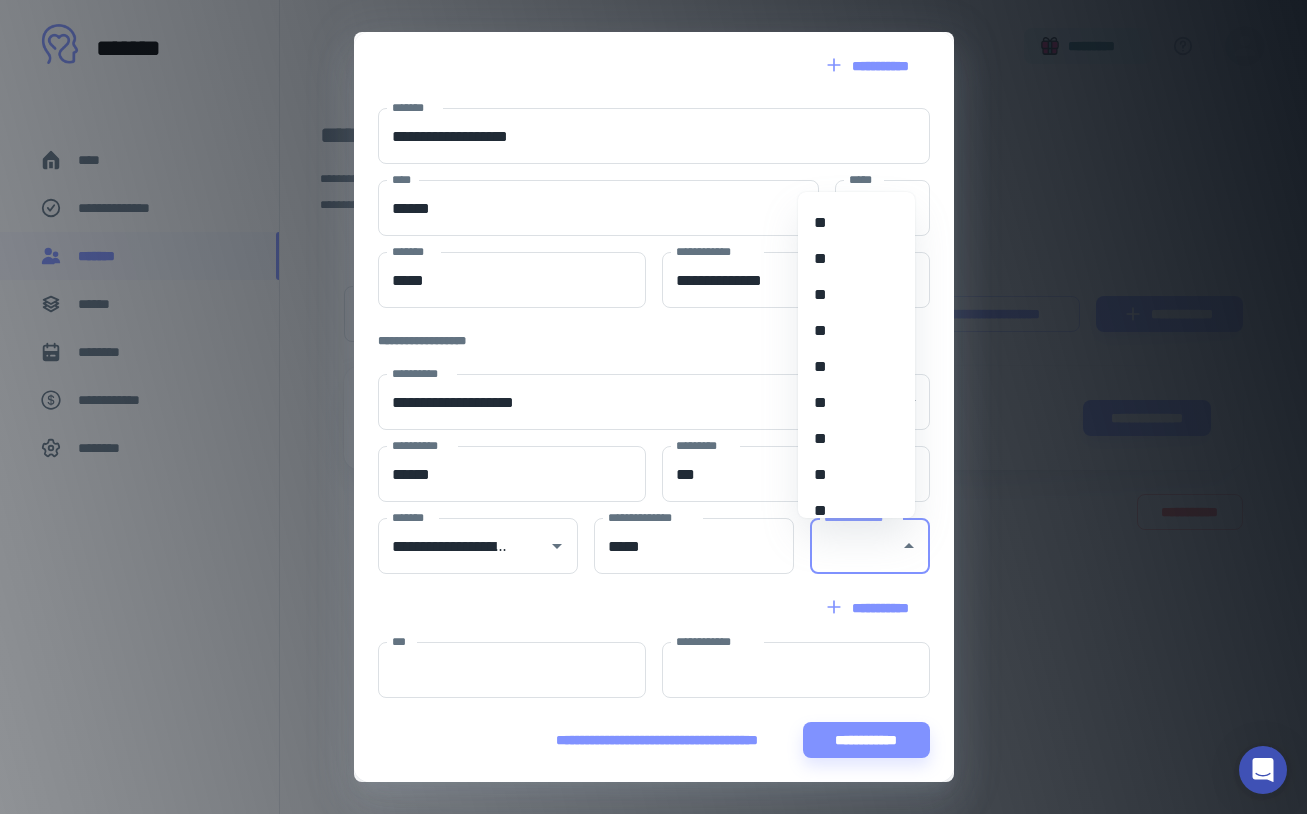 scroll, scrollTop: 1814, scrollLeft: 0, axis: vertical 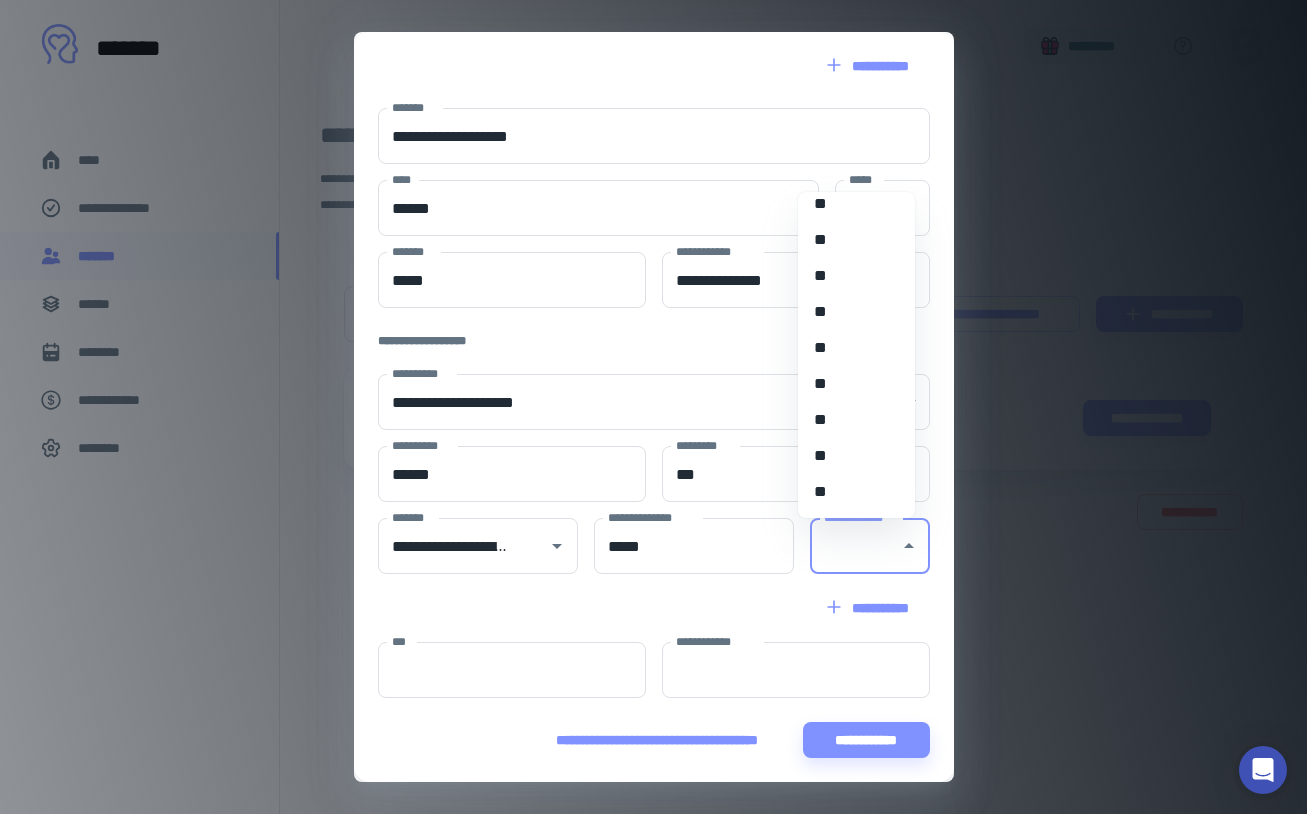 click on "**" at bounding box center (849, 204) 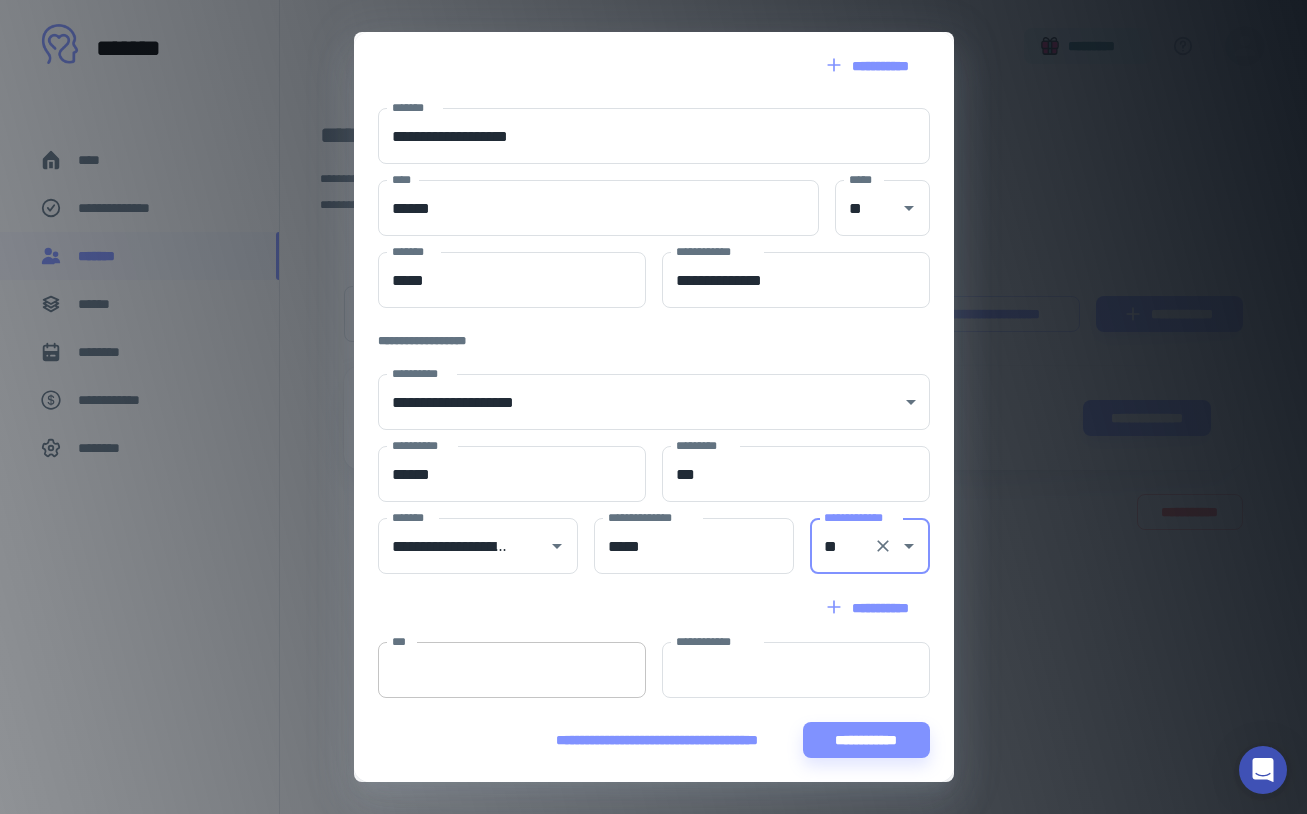 click on "***" at bounding box center [512, 670] 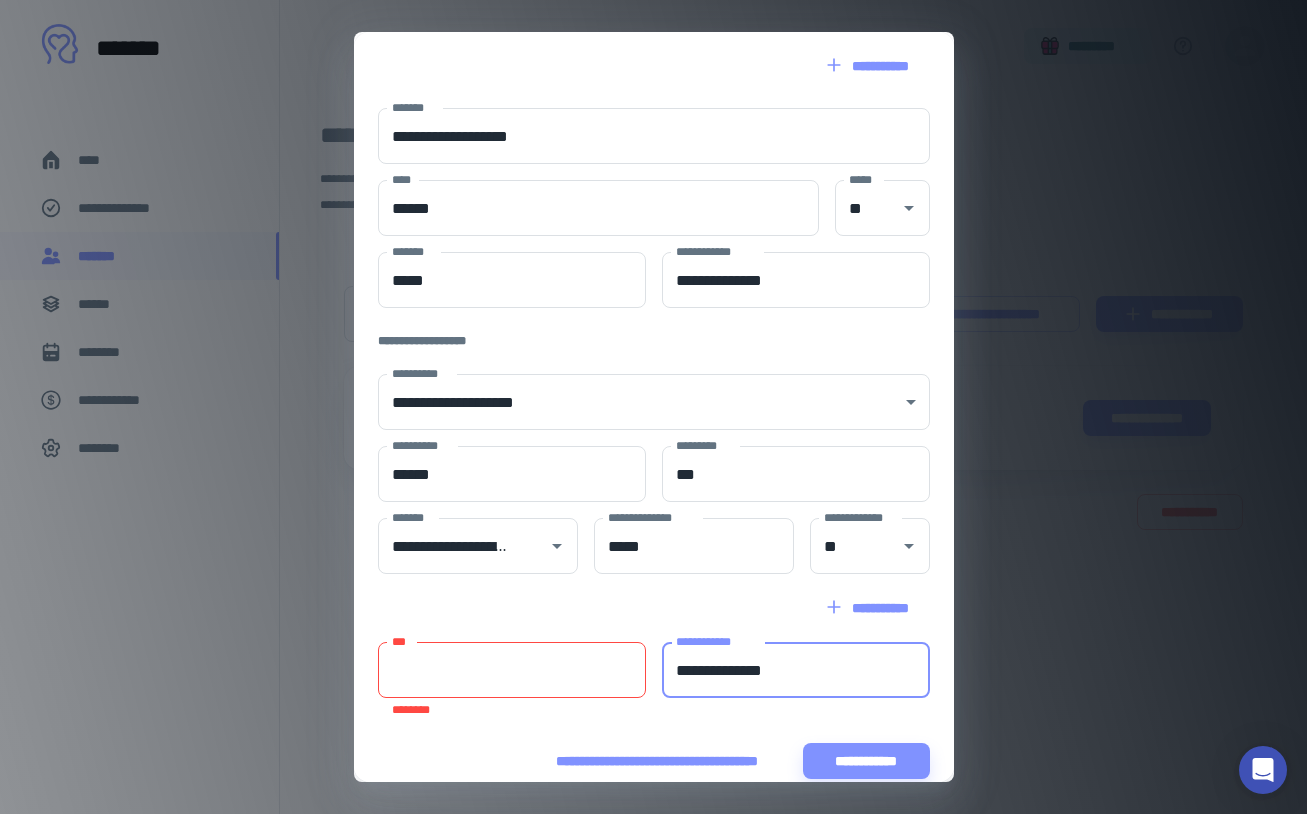 click on "**********" at bounding box center [796, 670] 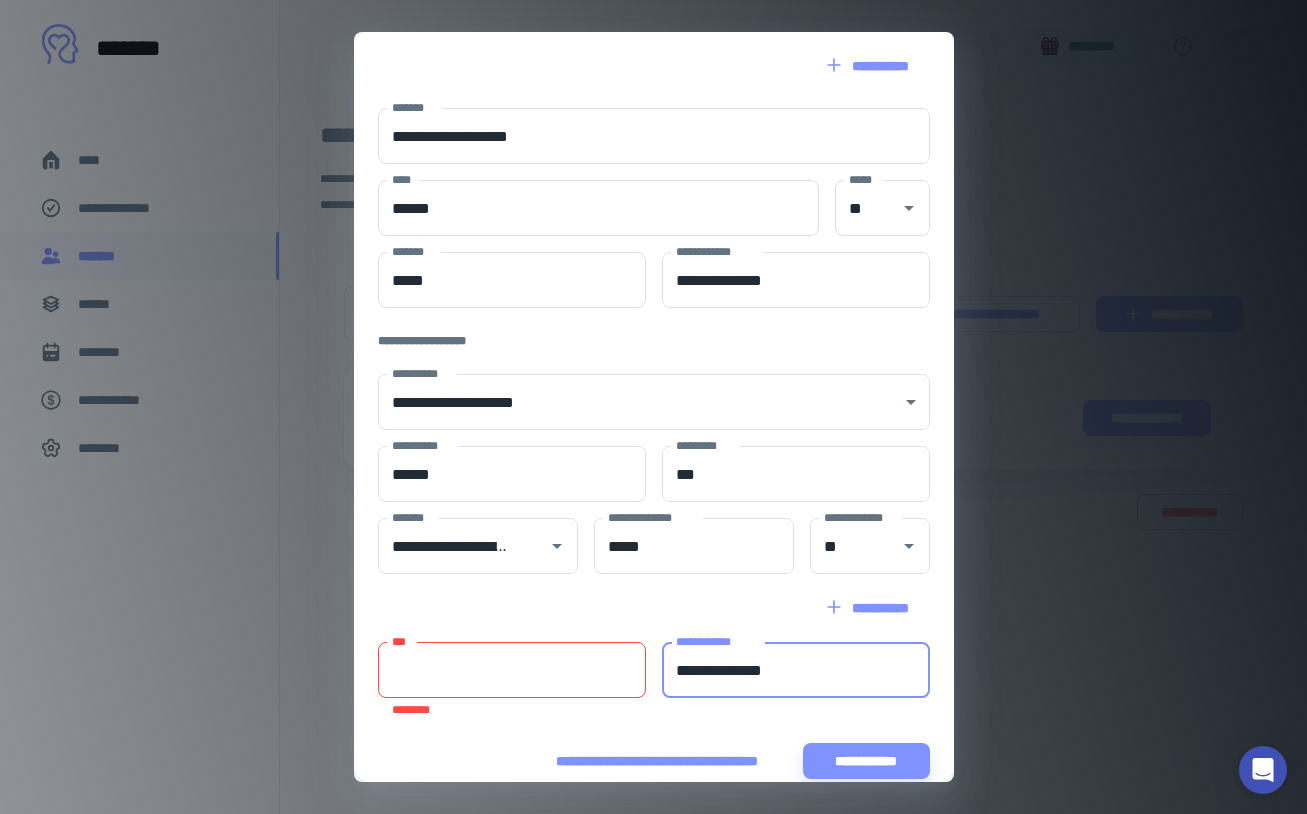type on "**********" 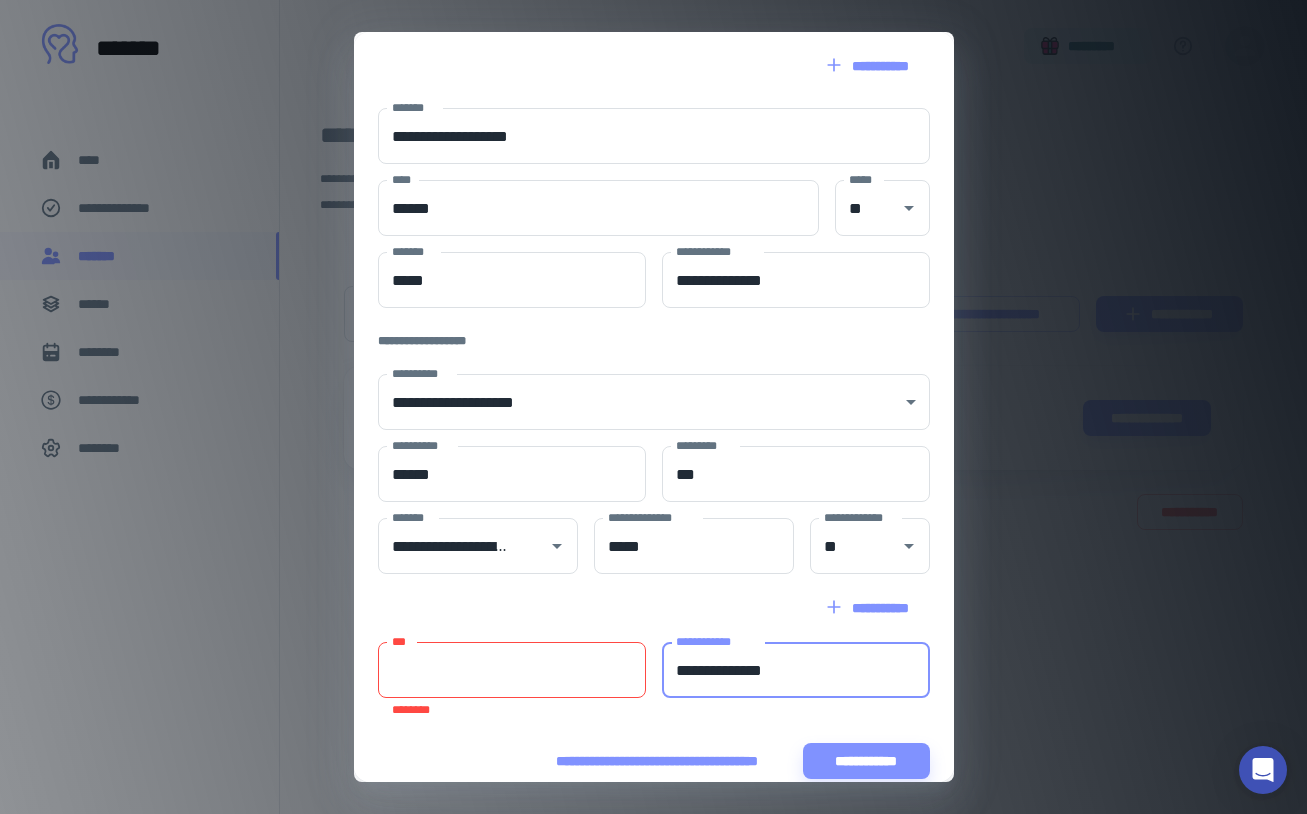 click on "***" at bounding box center (512, 670) 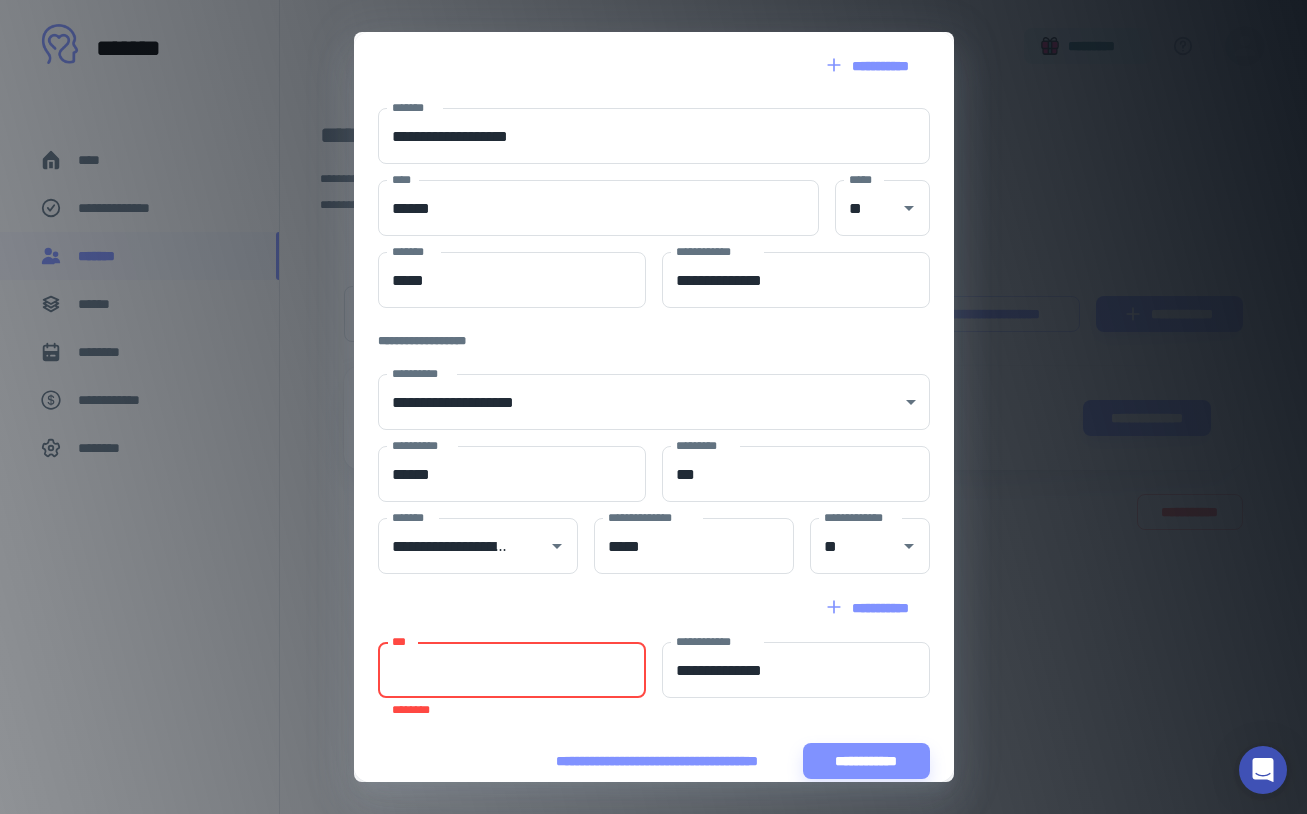 paste on "**********" 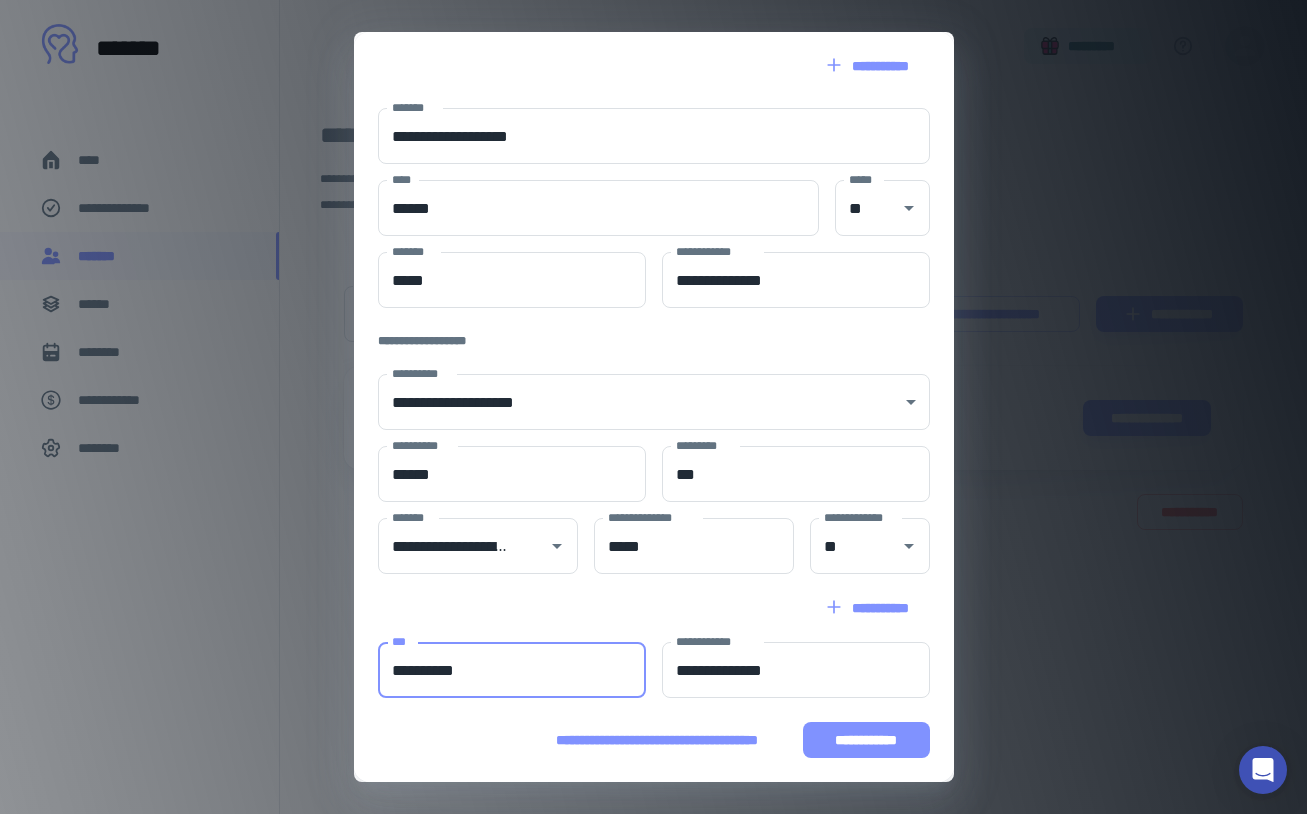 type on "**********" 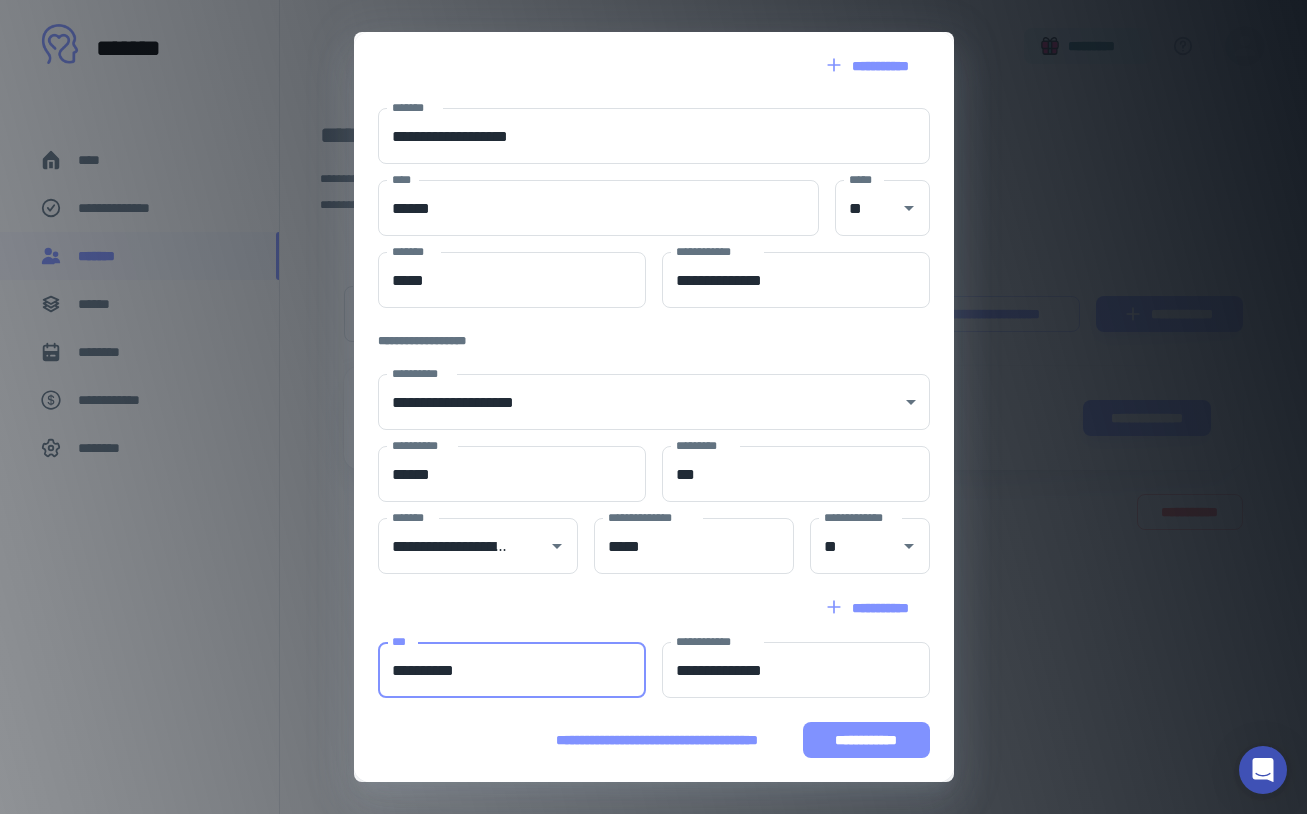 click on "**********" at bounding box center [866, 740] 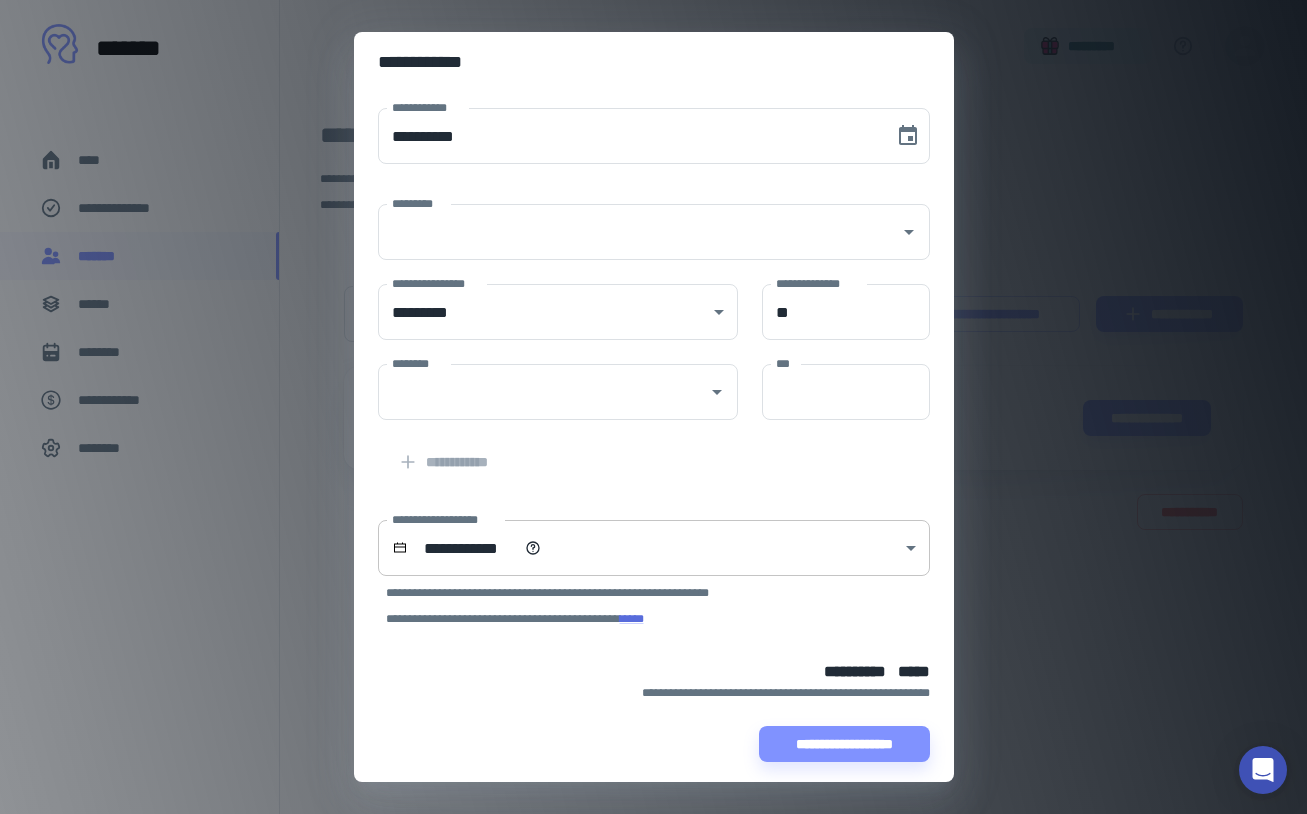 click on "**********" at bounding box center (653, 407) 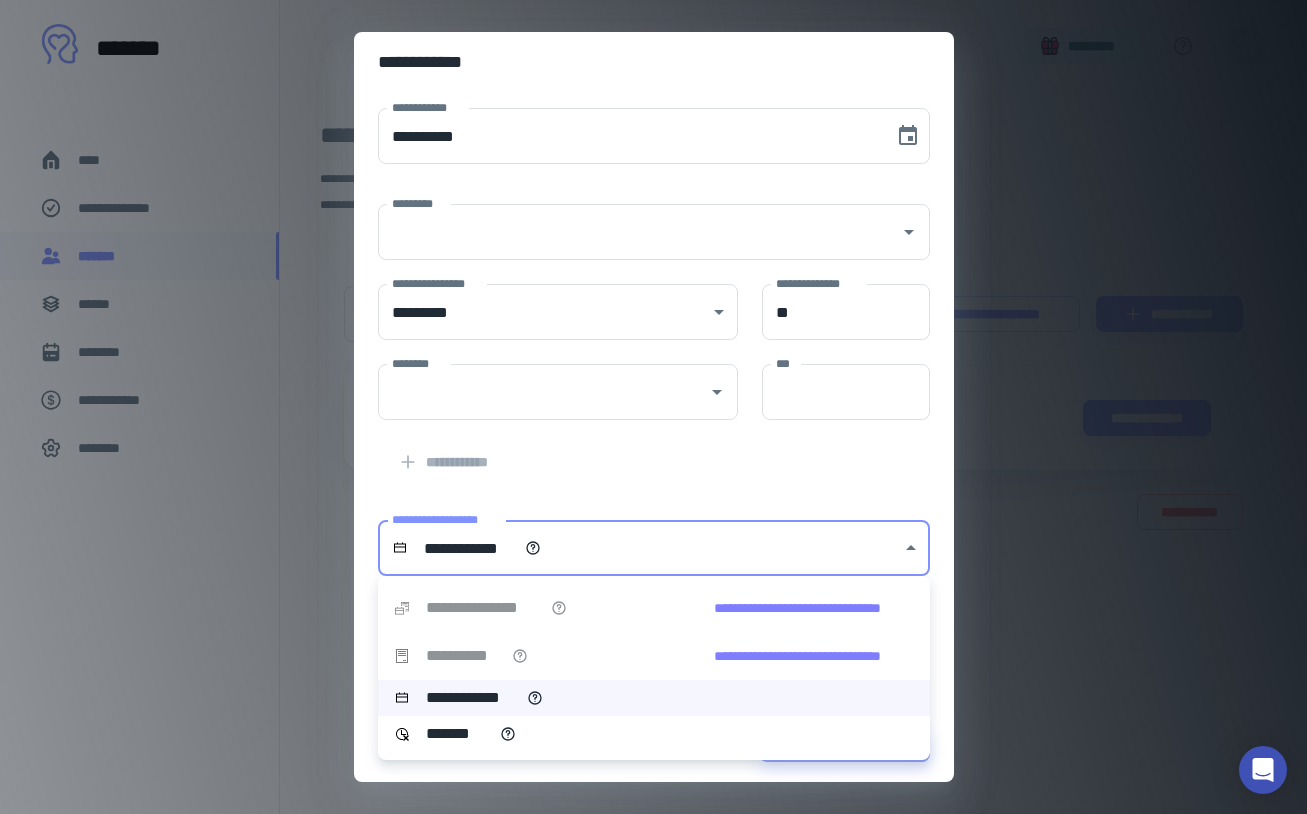 click on "**********" at bounding box center (797, 656) 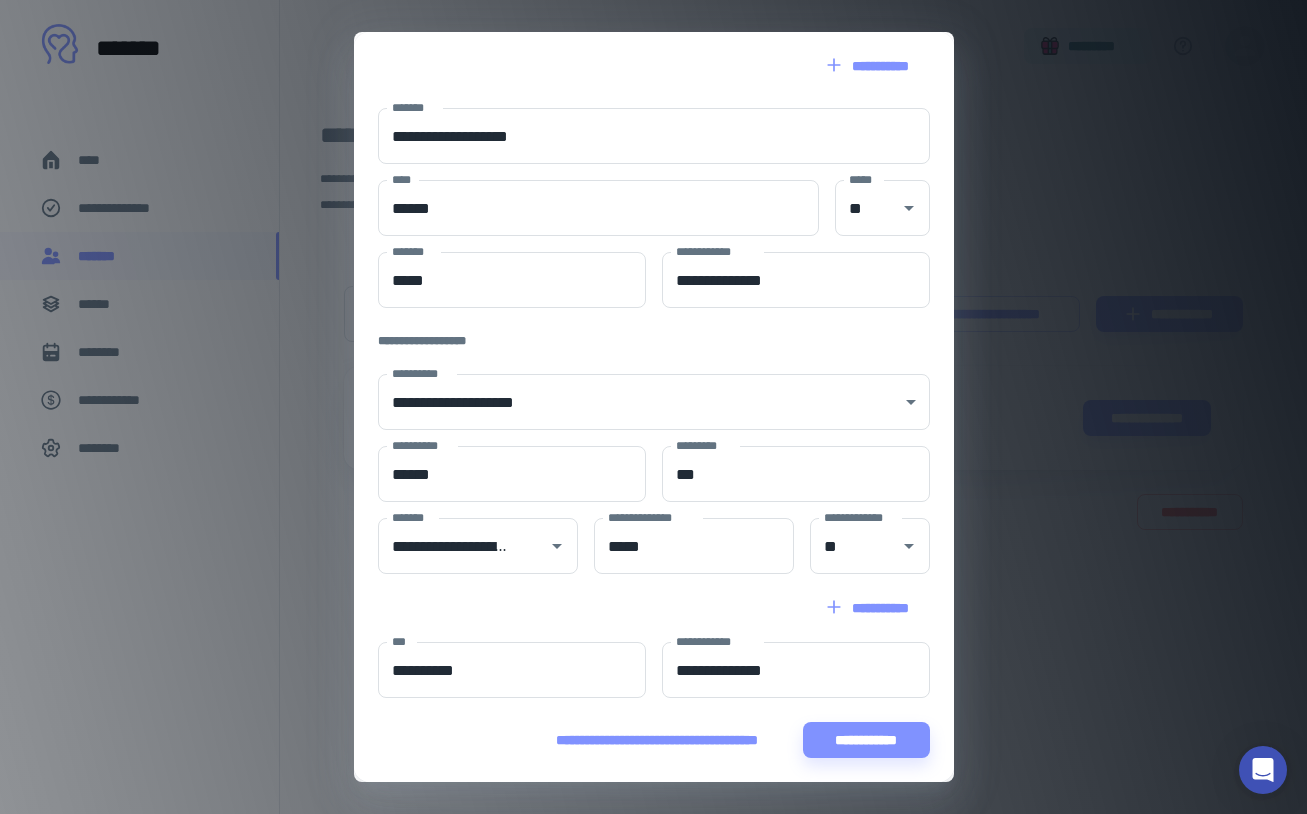 scroll, scrollTop: 0, scrollLeft: 0, axis: both 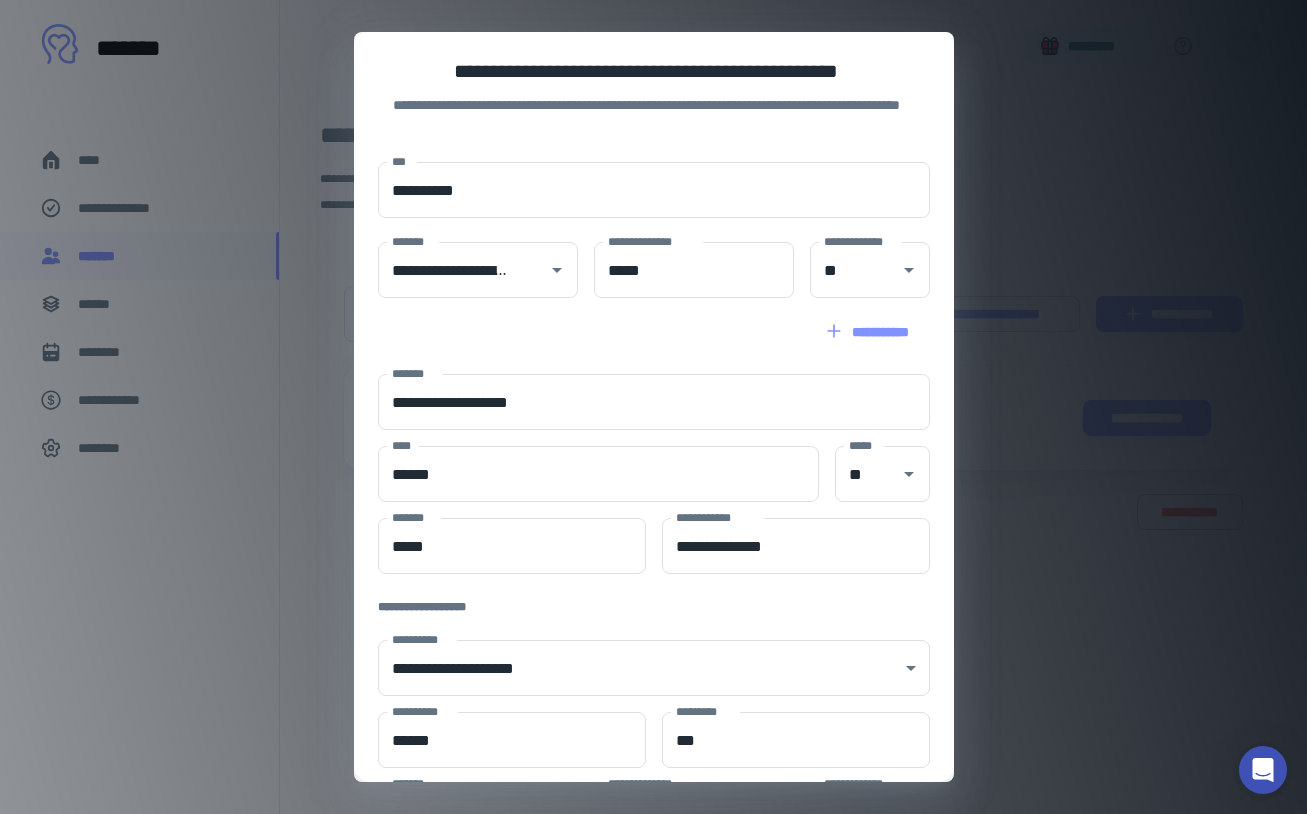 click on "**********" at bounding box center [654, 593] 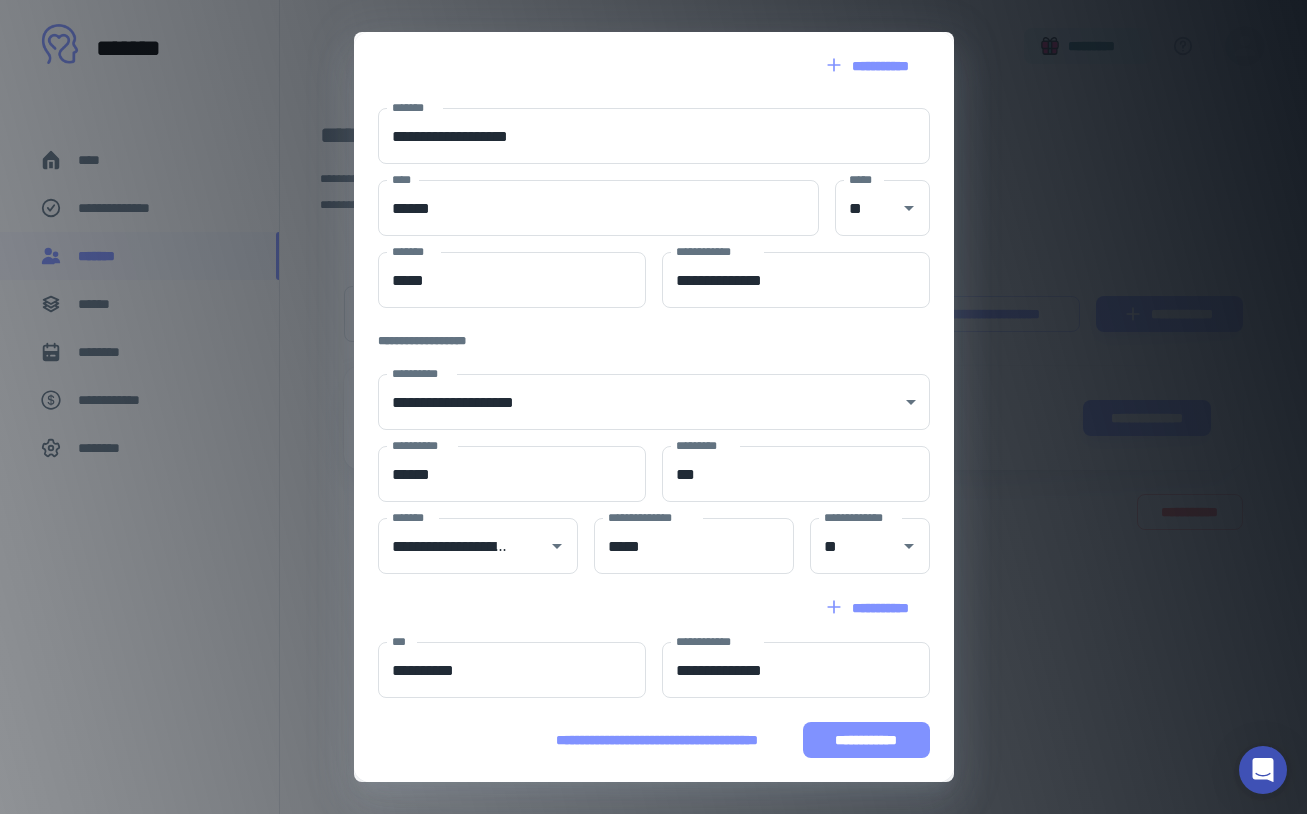 click on "**********" at bounding box center (866, 740) 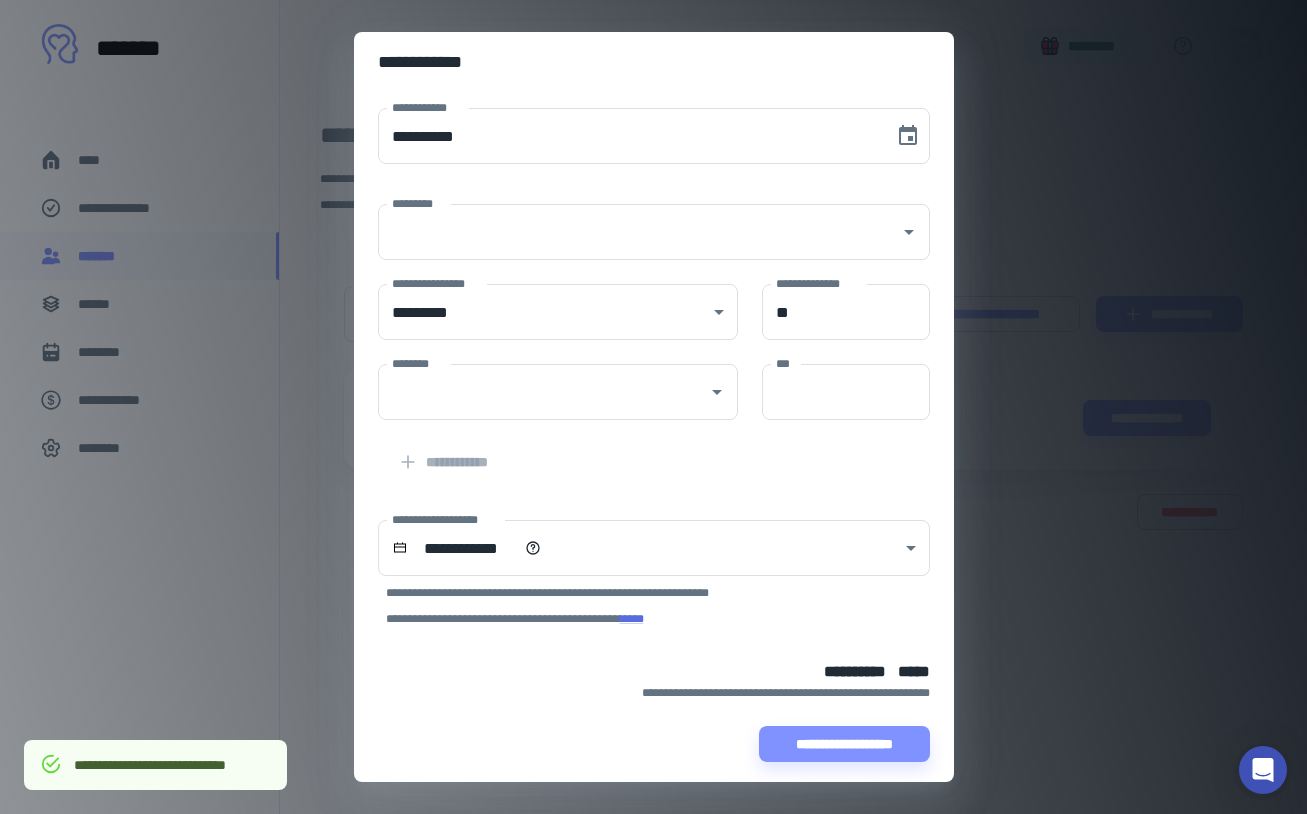 click on "**********" at bounding box center (653, 407) 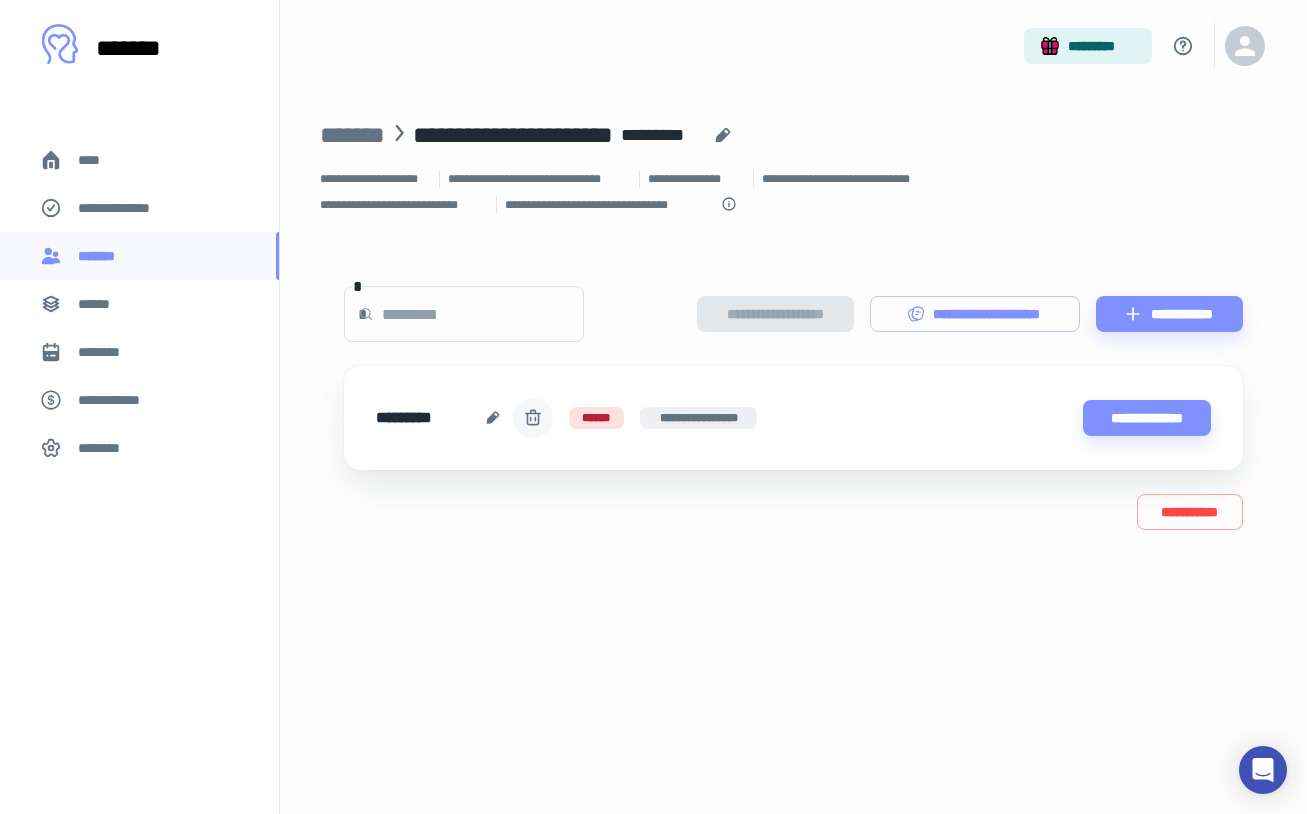 click 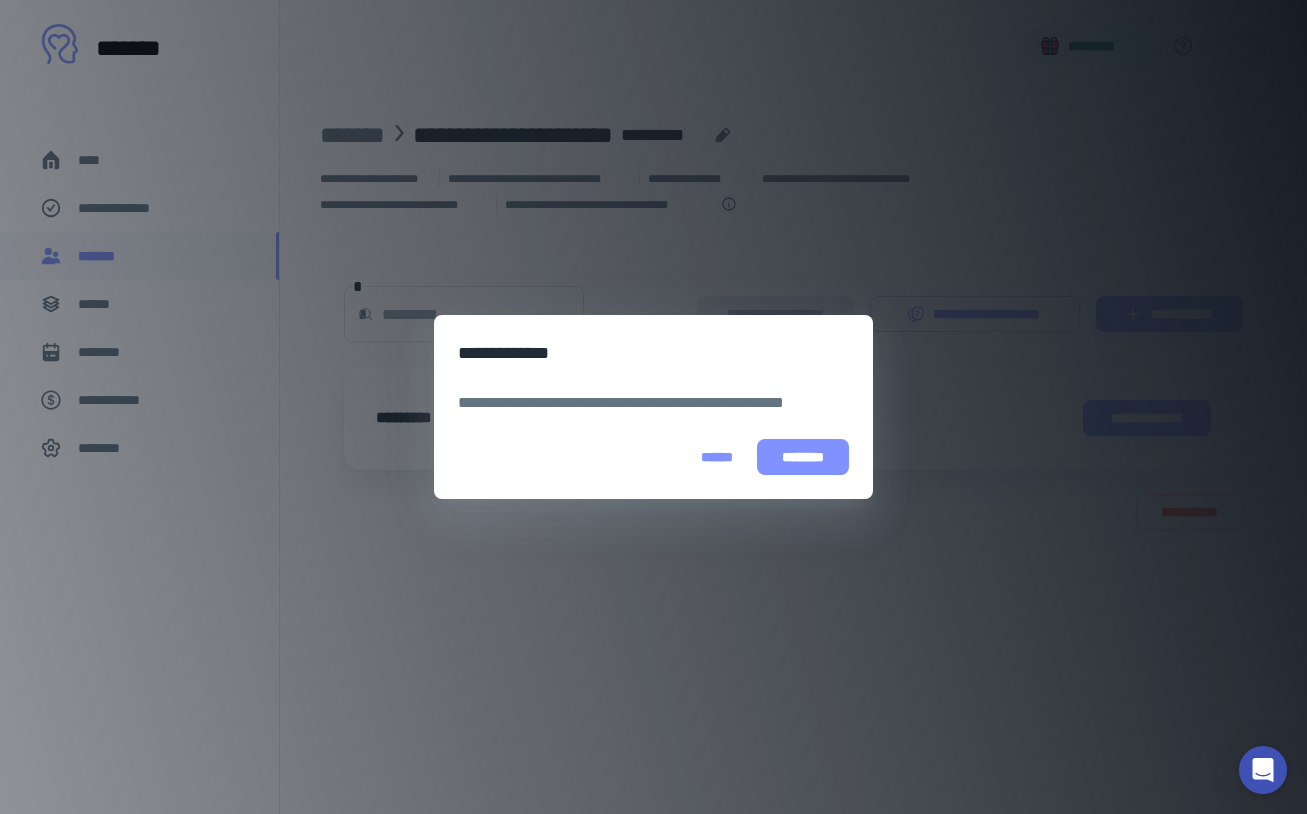 click on "********" at bounding box center (803, 457) 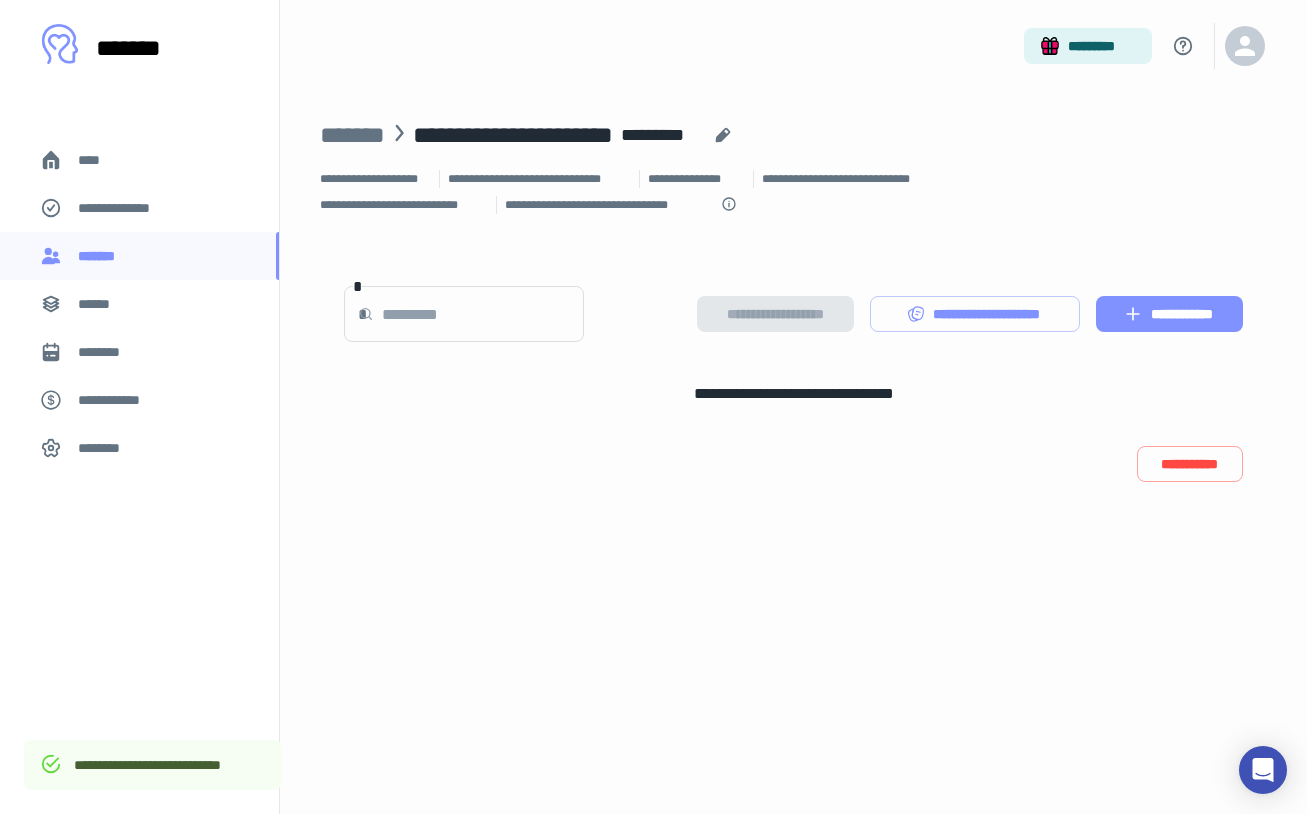 click on "**********" at bounding box center (1169, 314) 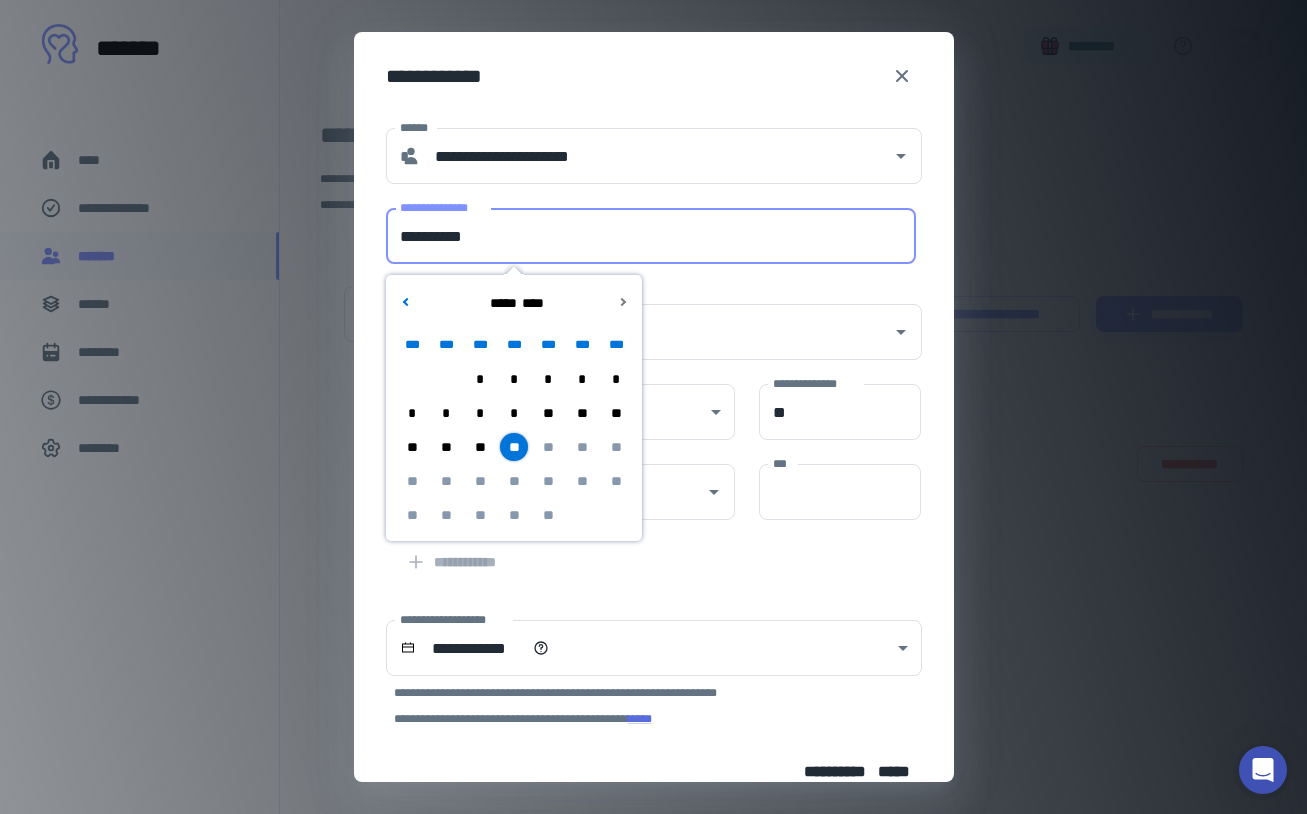 click on "**********" at bounding box center [651, 236] 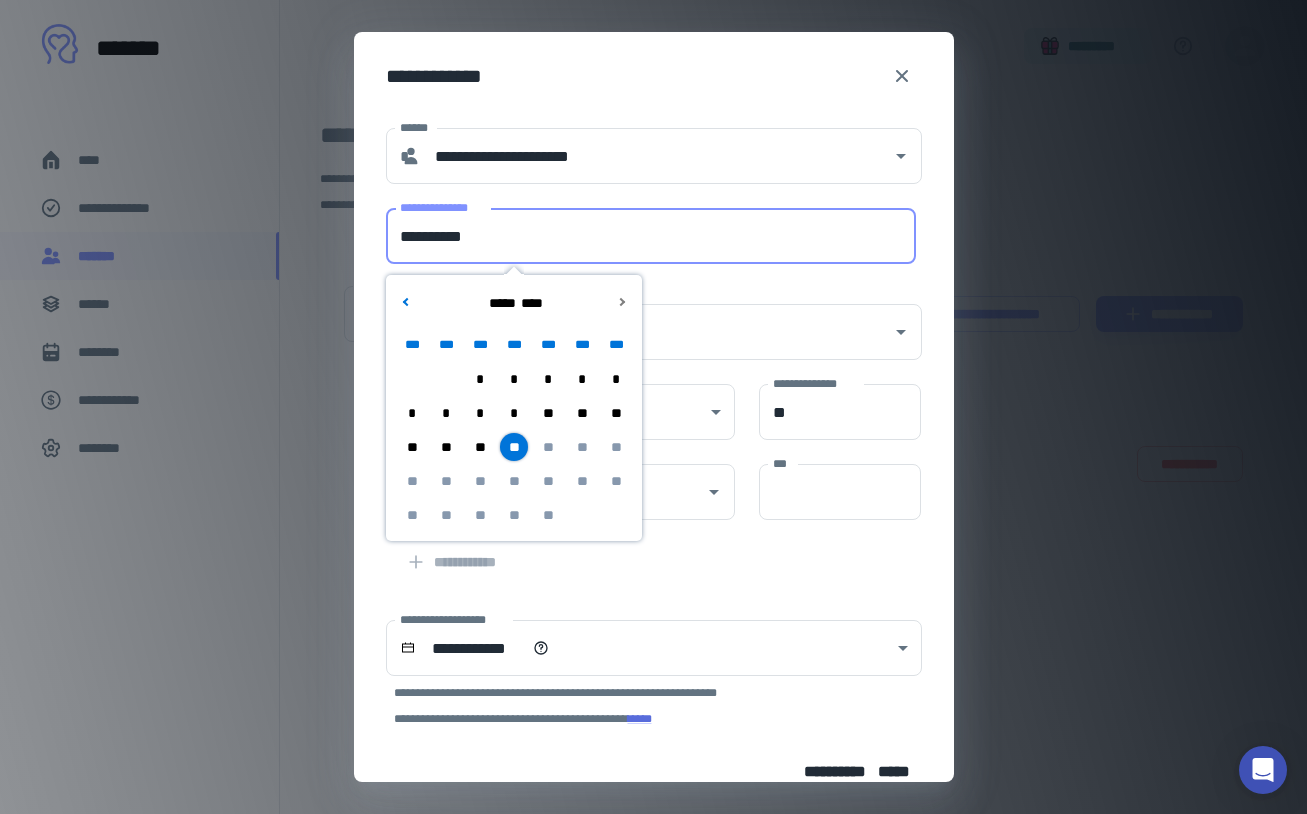click on "**" at bounding box center [446, 447] 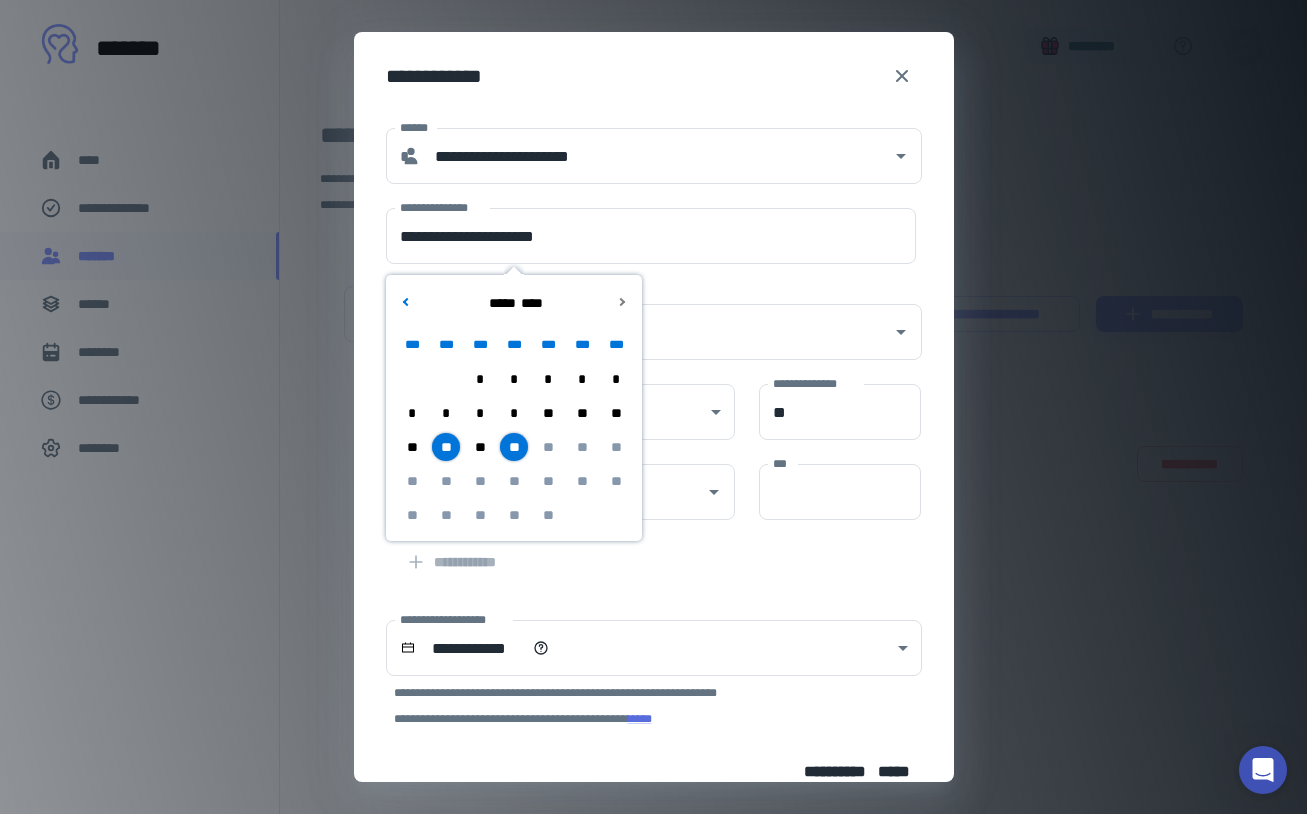 click on "**********" at bounding box center (642, 550) 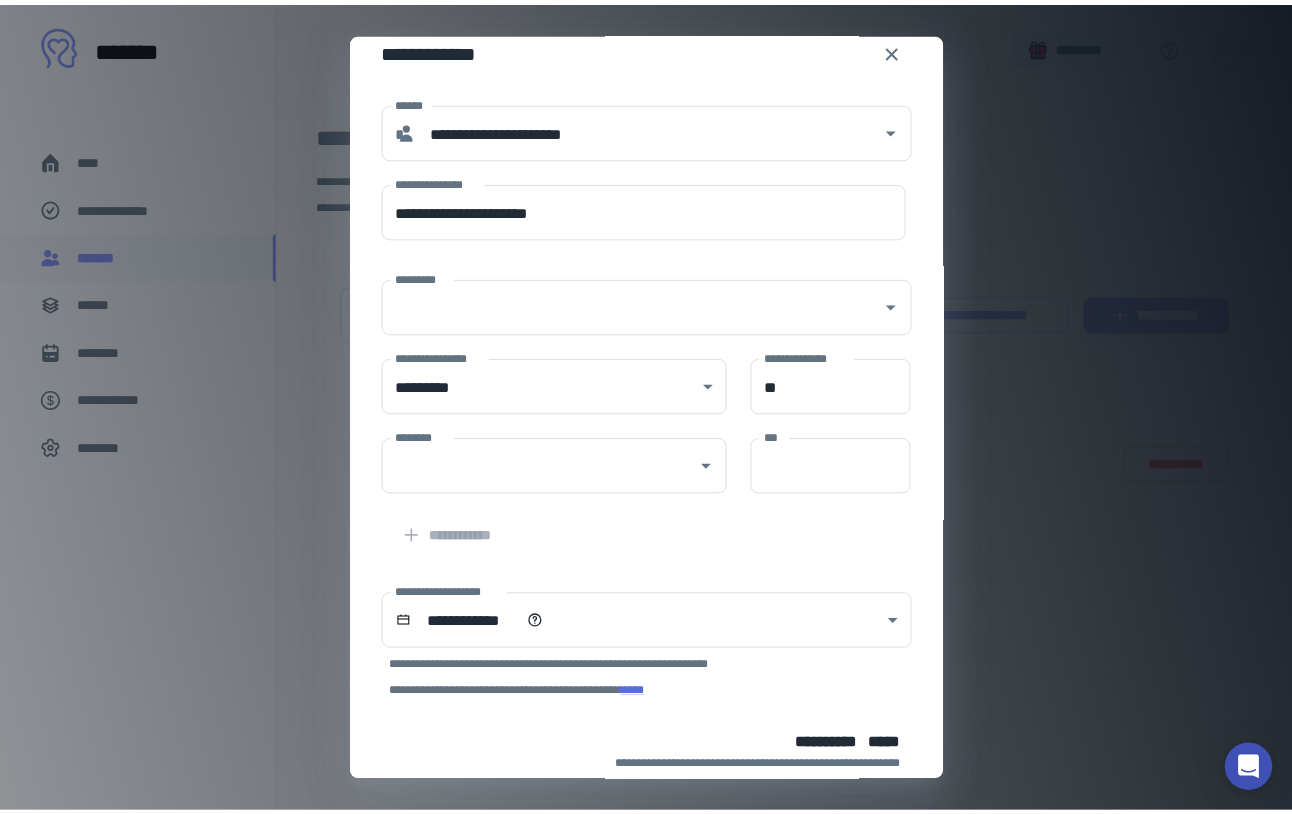 scroll, scrollTop: 112, scrollLeft: 0, axis: vertical 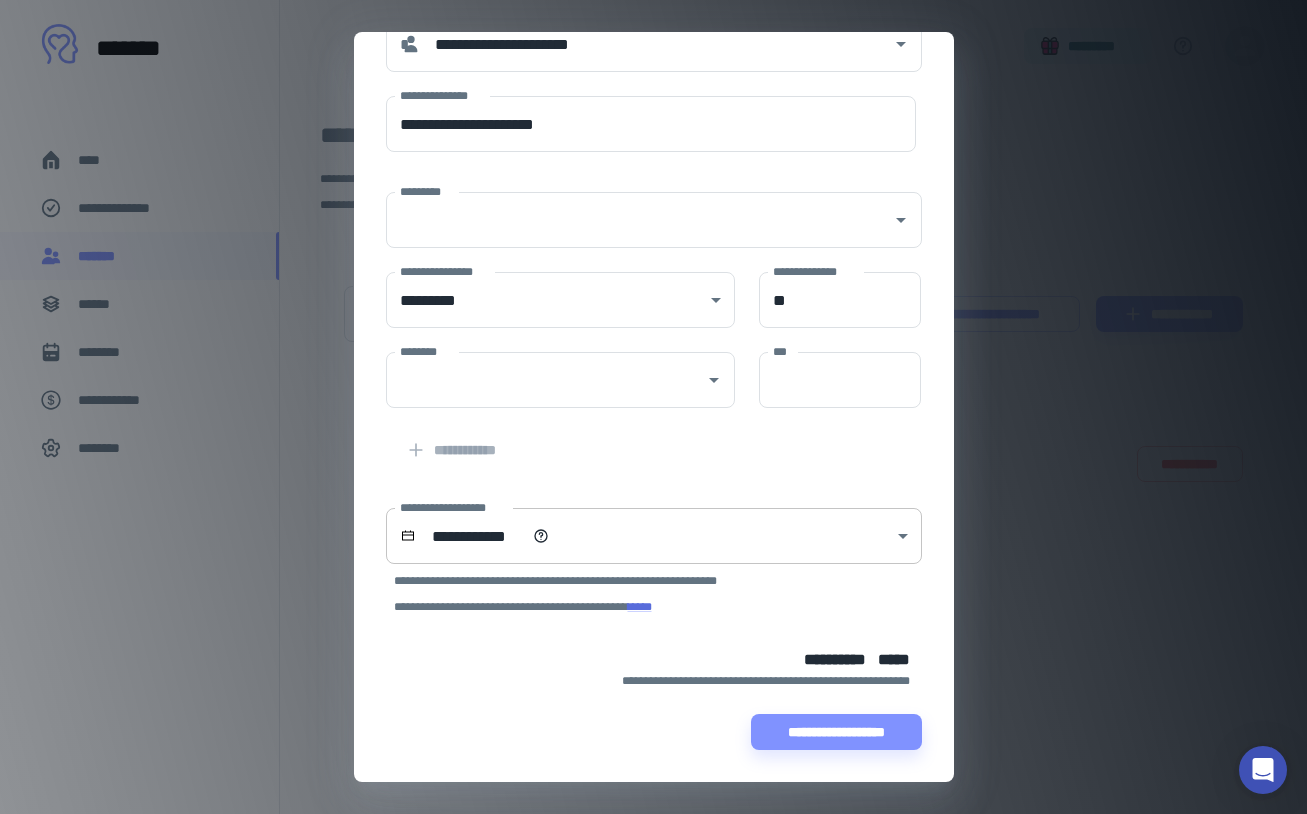 click on "**********" at bounding box center (653, 407) 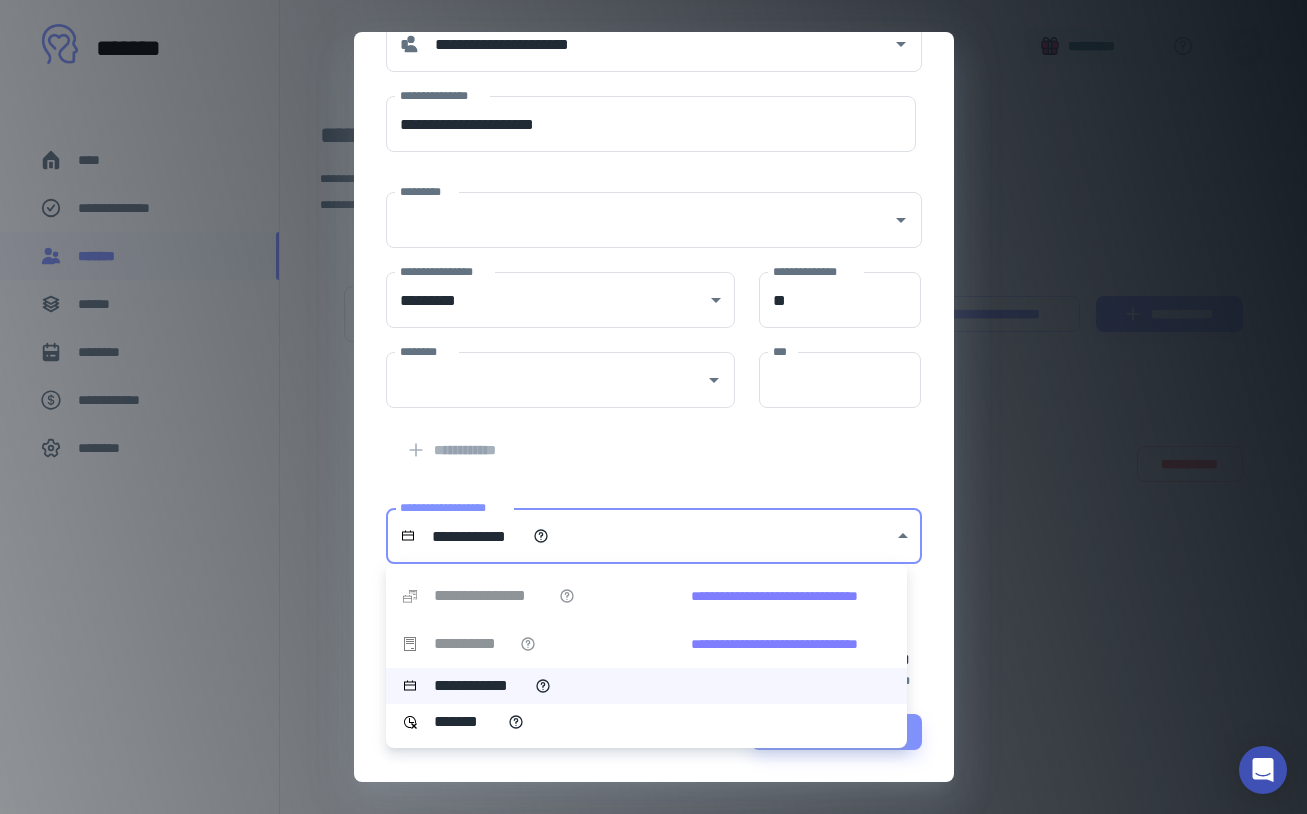 click on "**********" at bounding box center (774, 644) 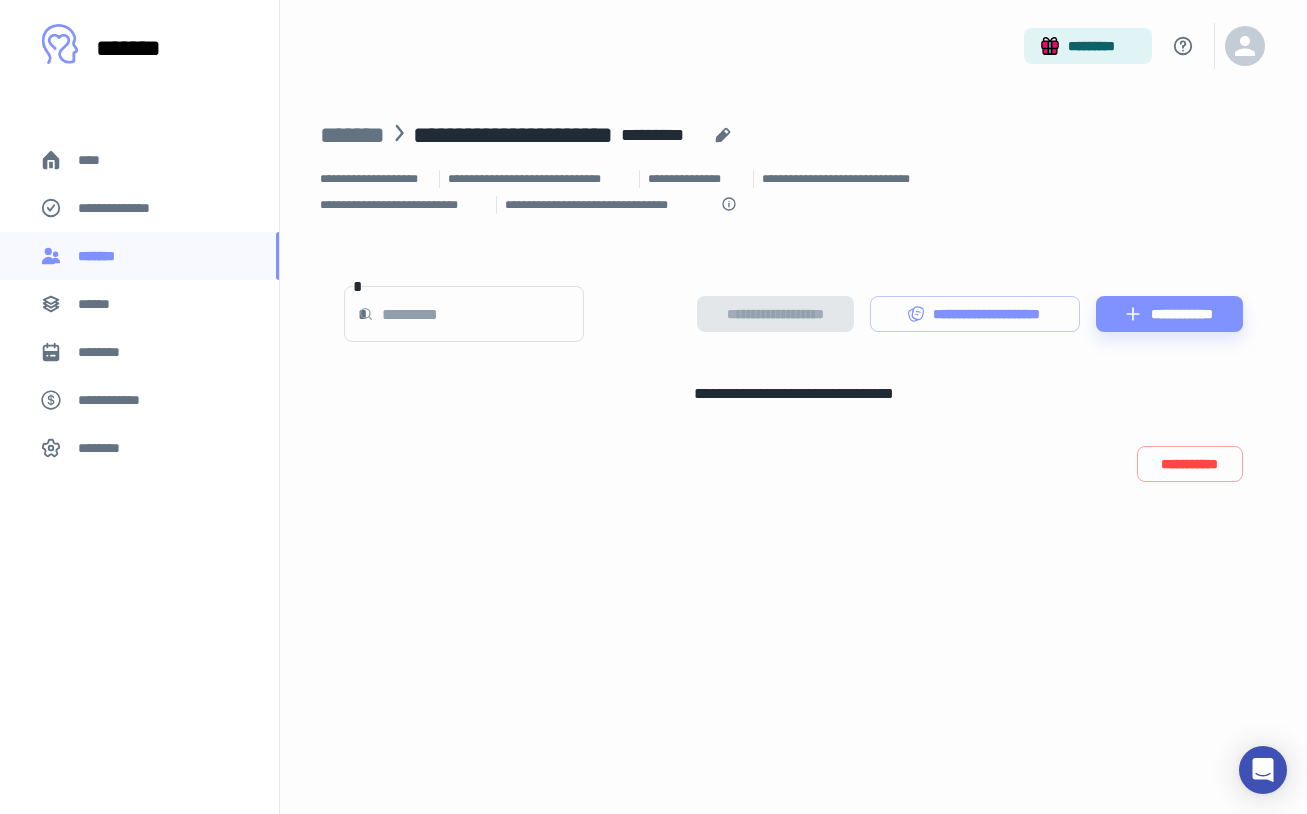 click on "**********" at bounding box center (375, 179) 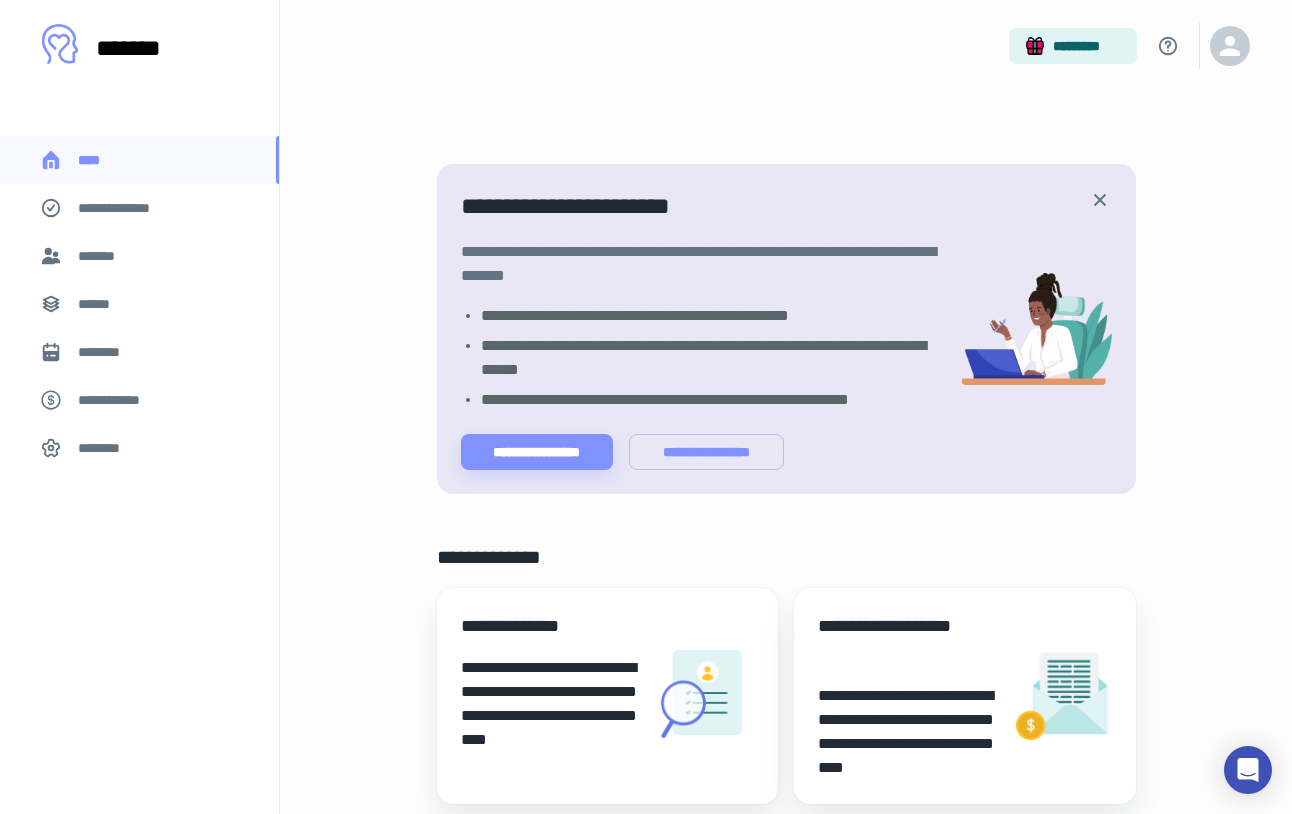 click on "********" at bounding box center (105, 448) 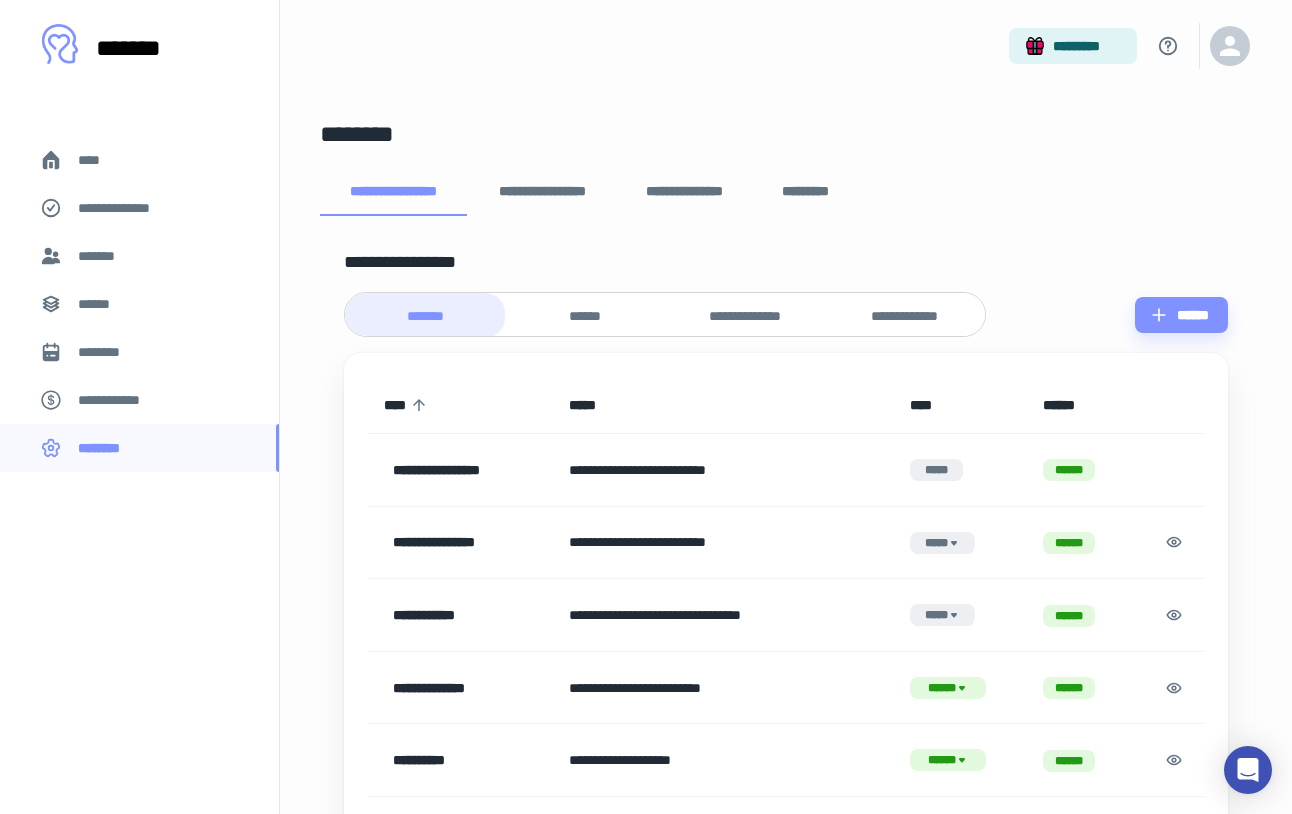 click on "******" at bounding box center (585, 316) 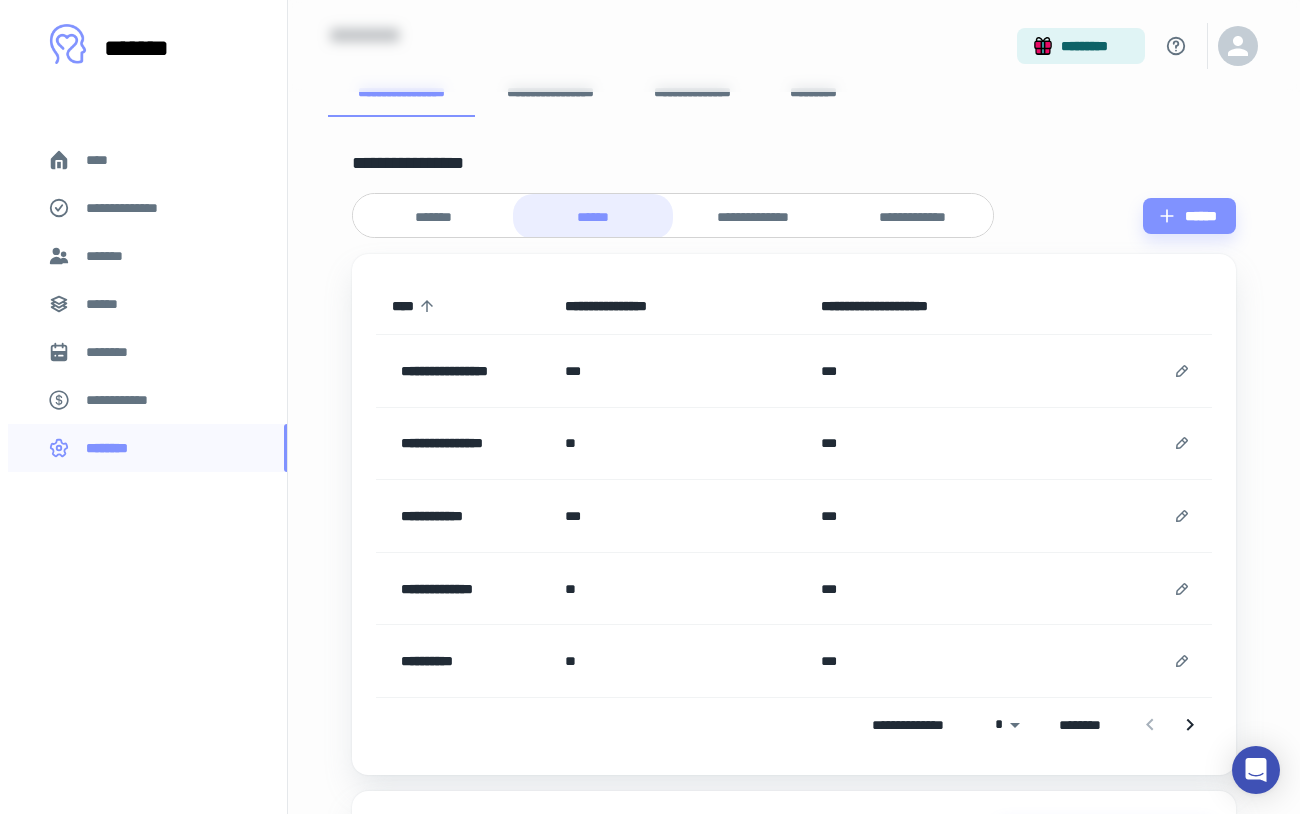 scroll, scrollTop: 144, scrollLeft: 0, axis: vertical 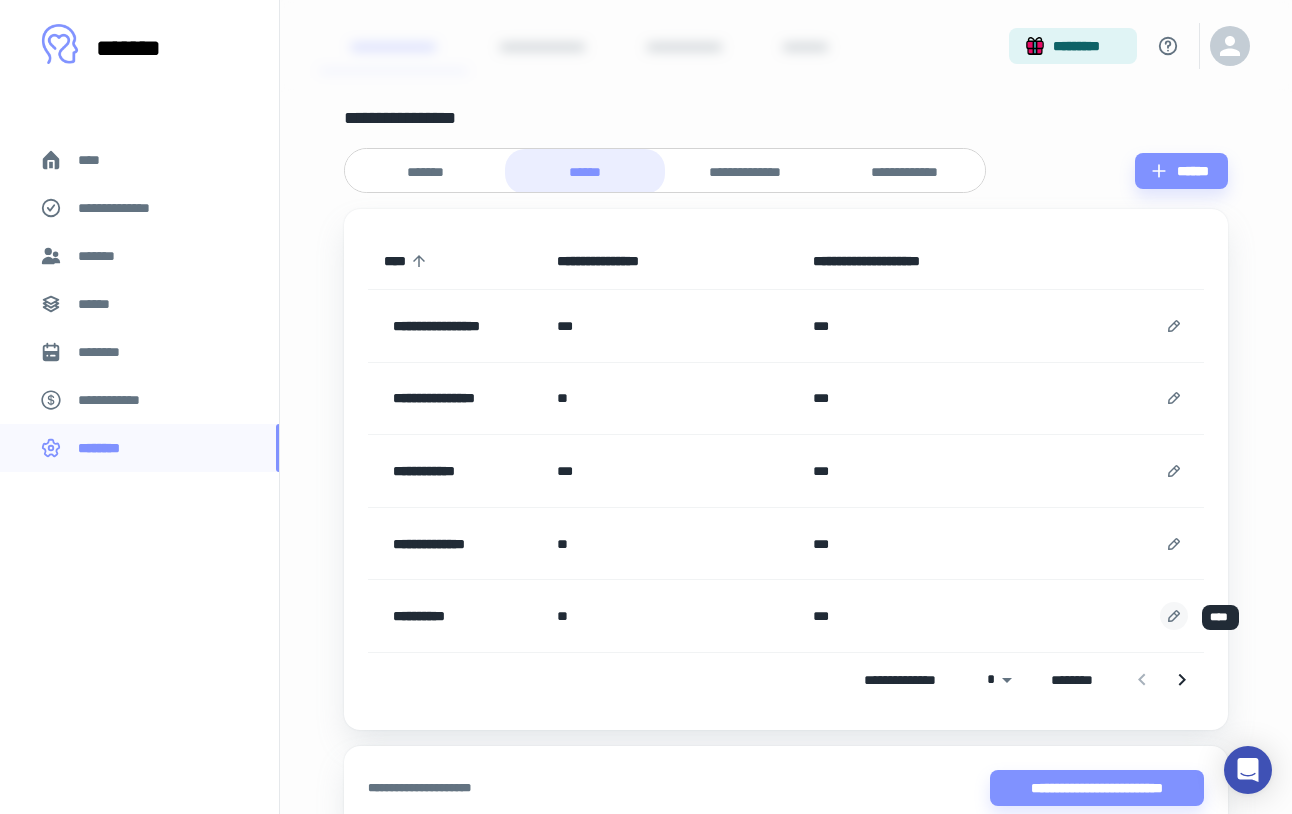 click 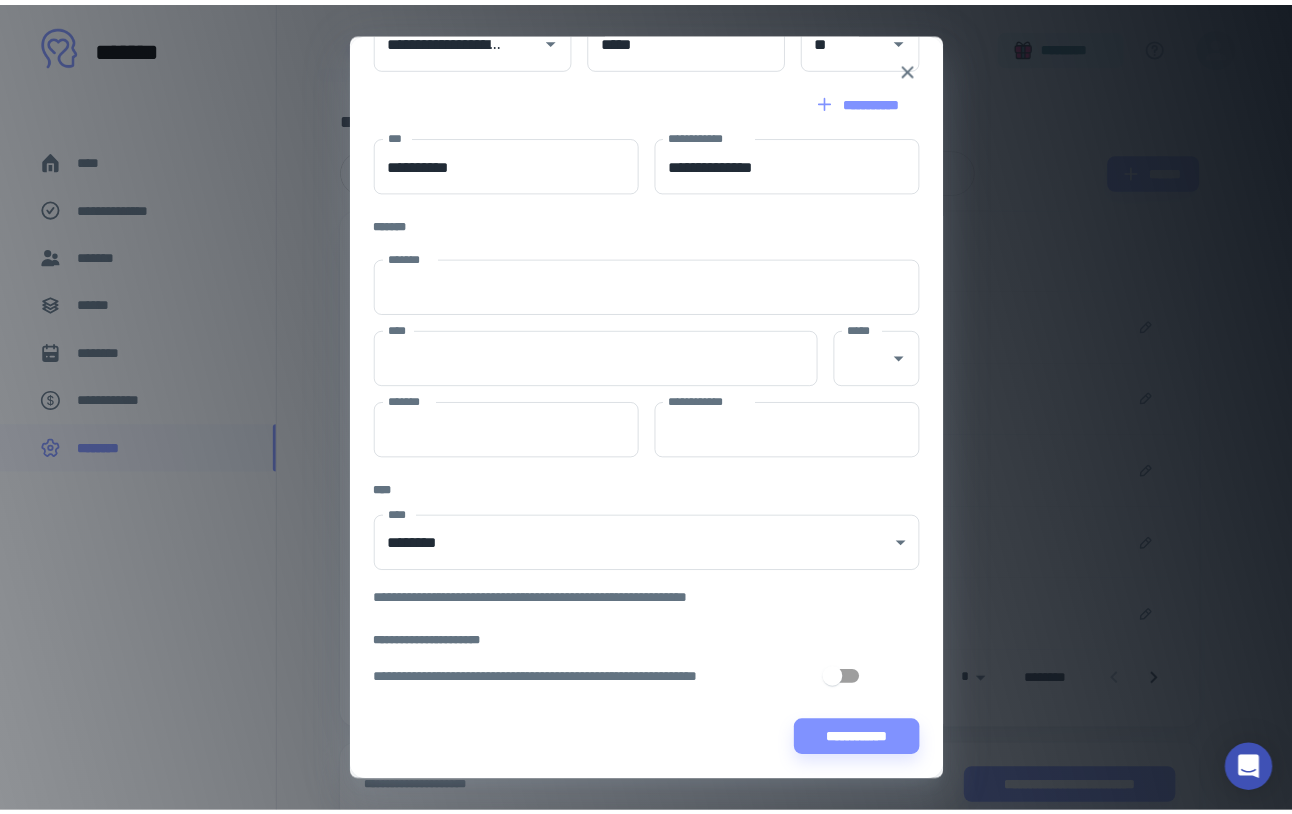 scroll, scrollTop: 0, scrollLeft: 0, axis: both 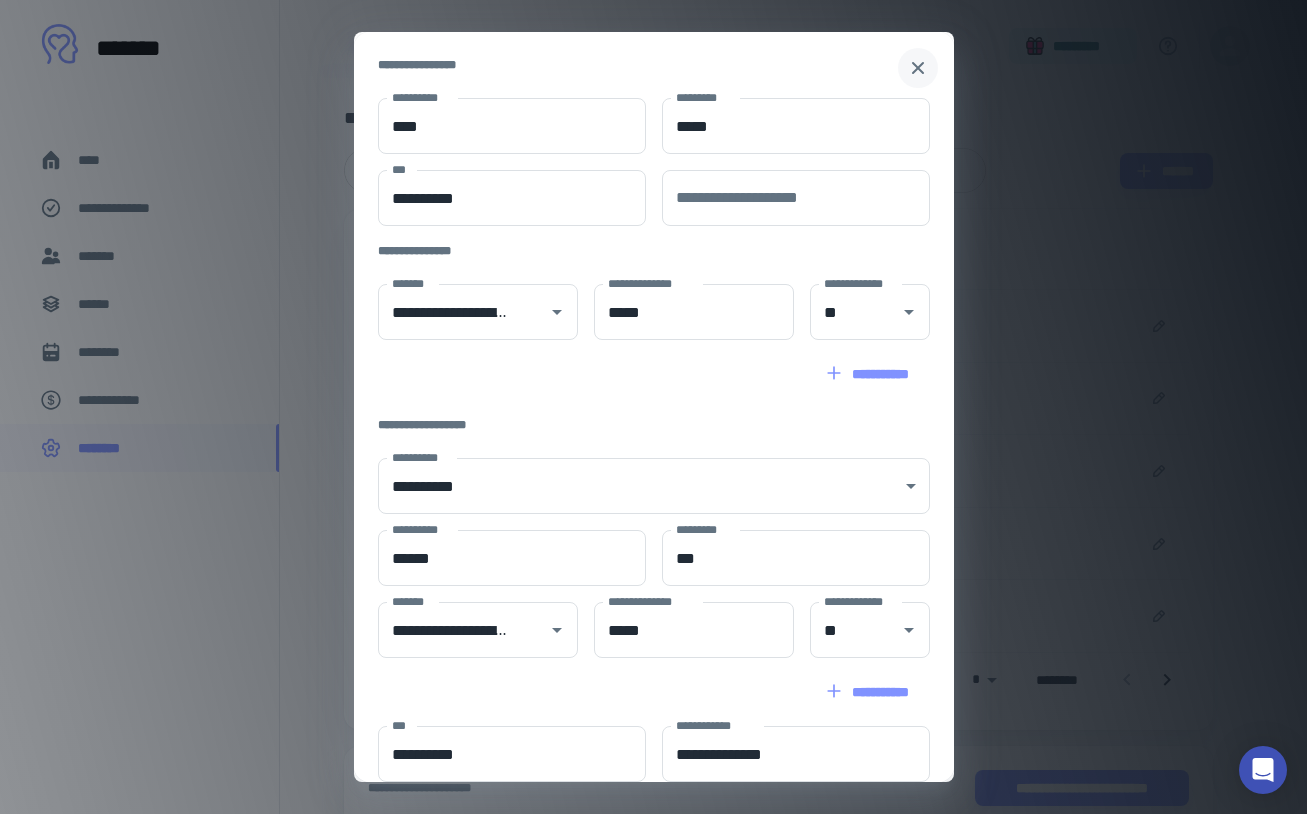 click 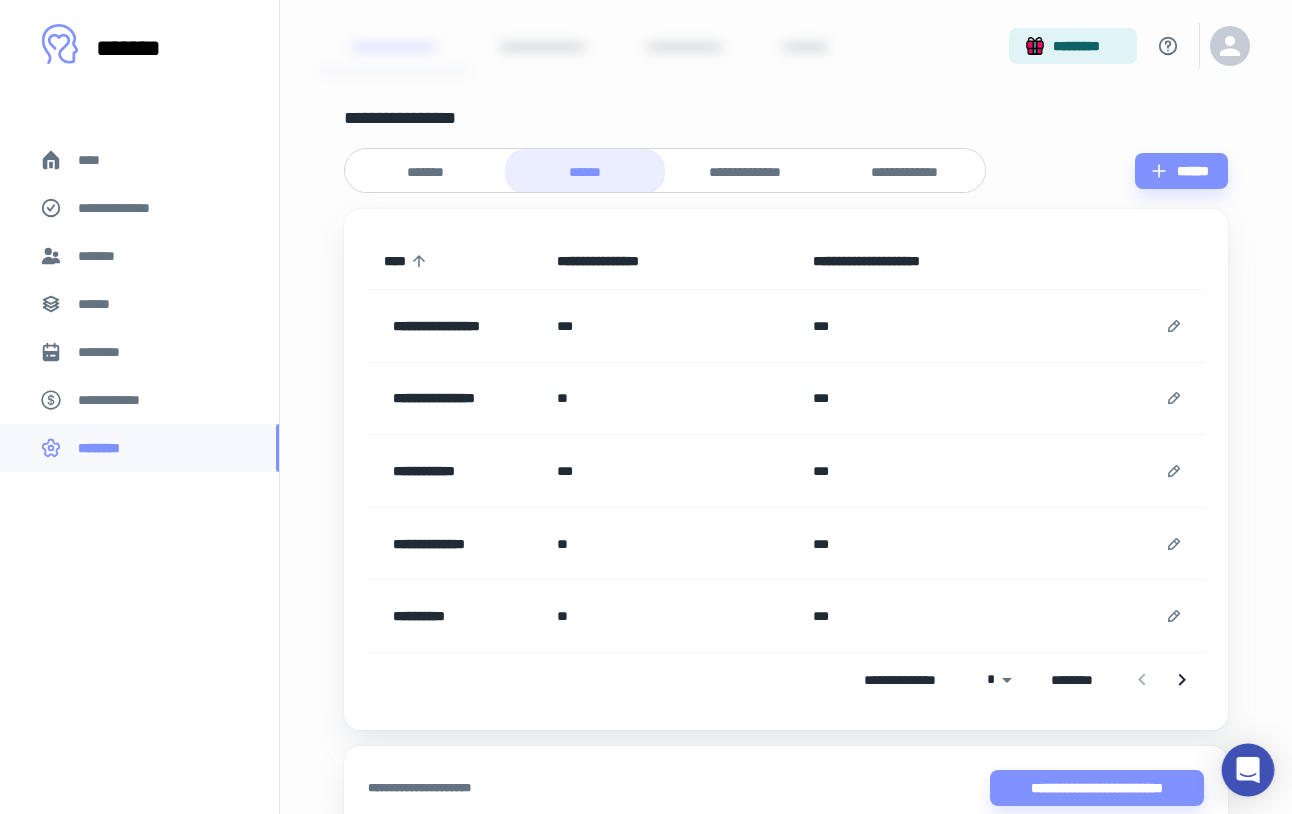 click 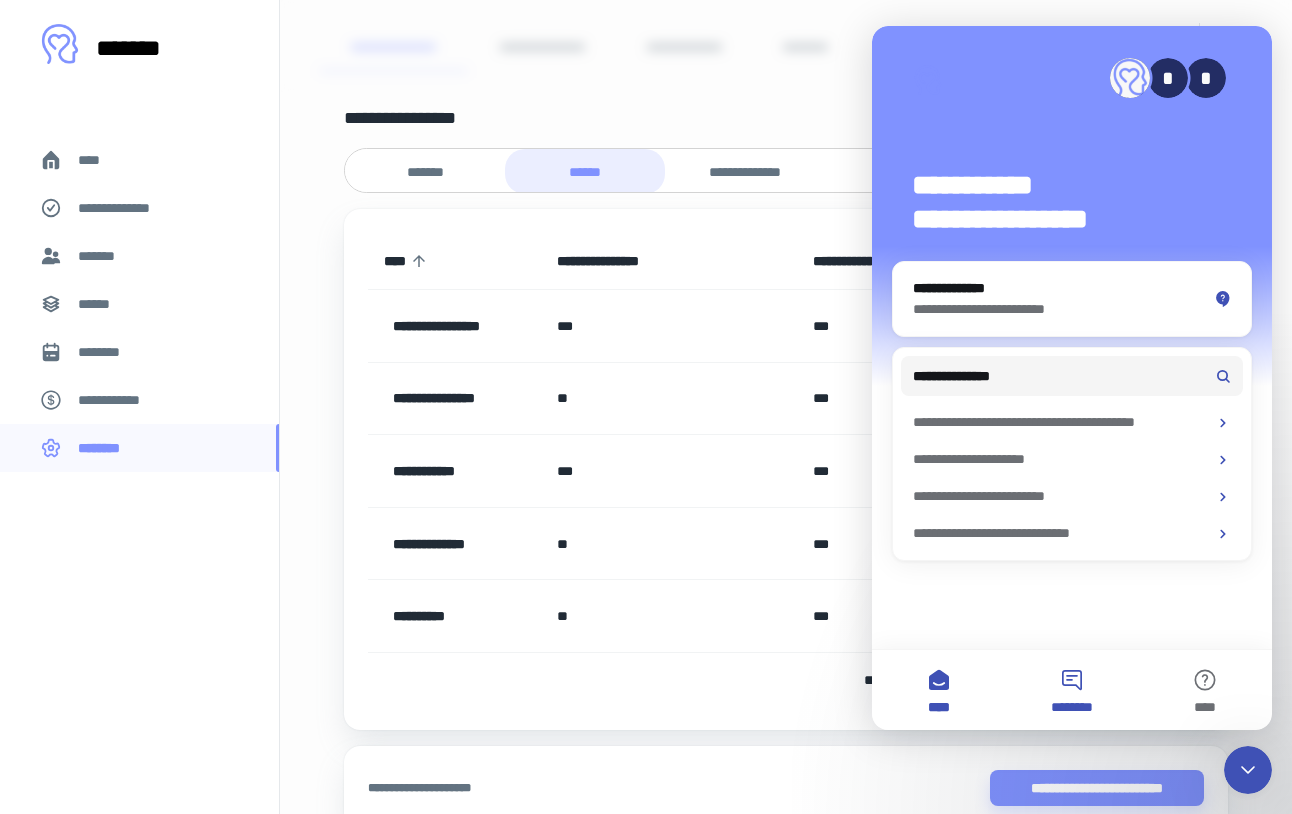 scroll, scrollTop: 0, scrollLeft: 0, axis: both 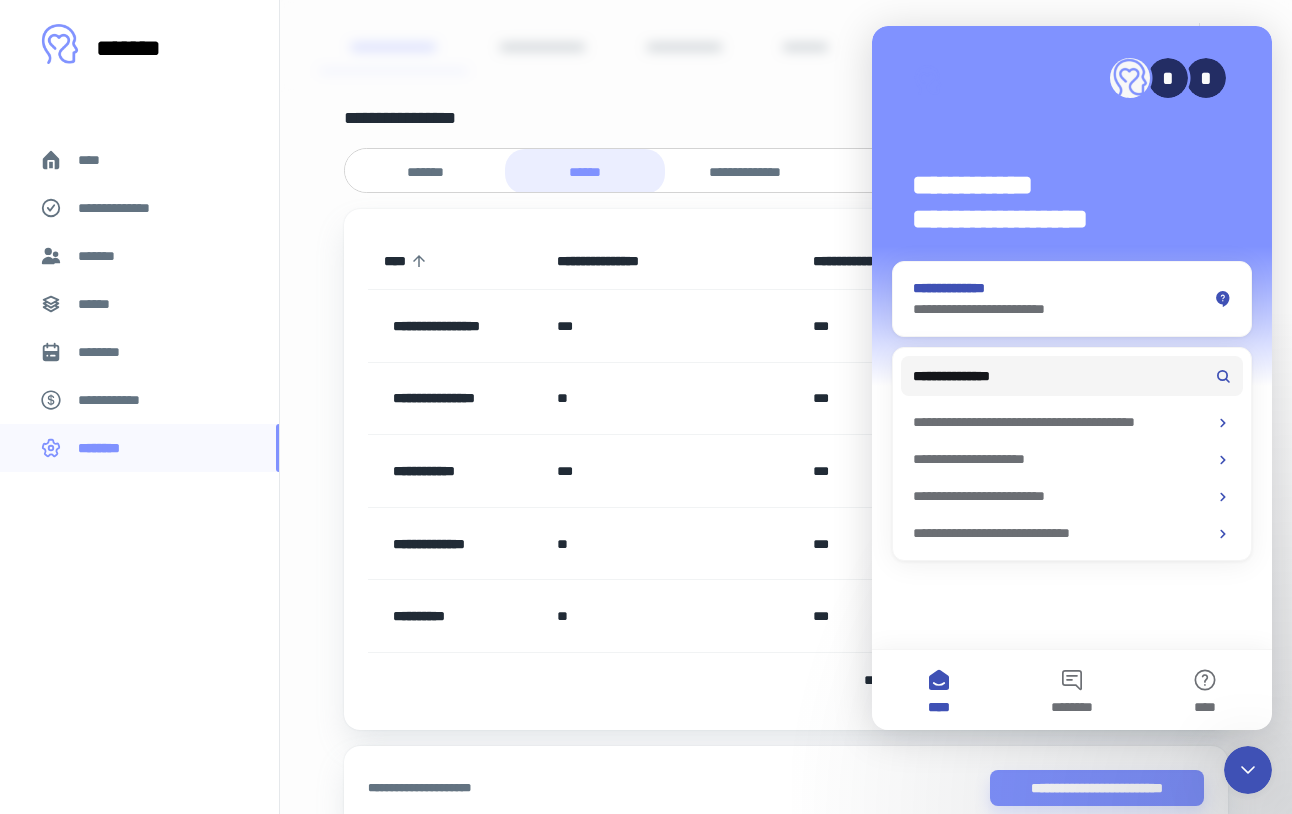 click on "**********" at bounding box center (1060, 309) 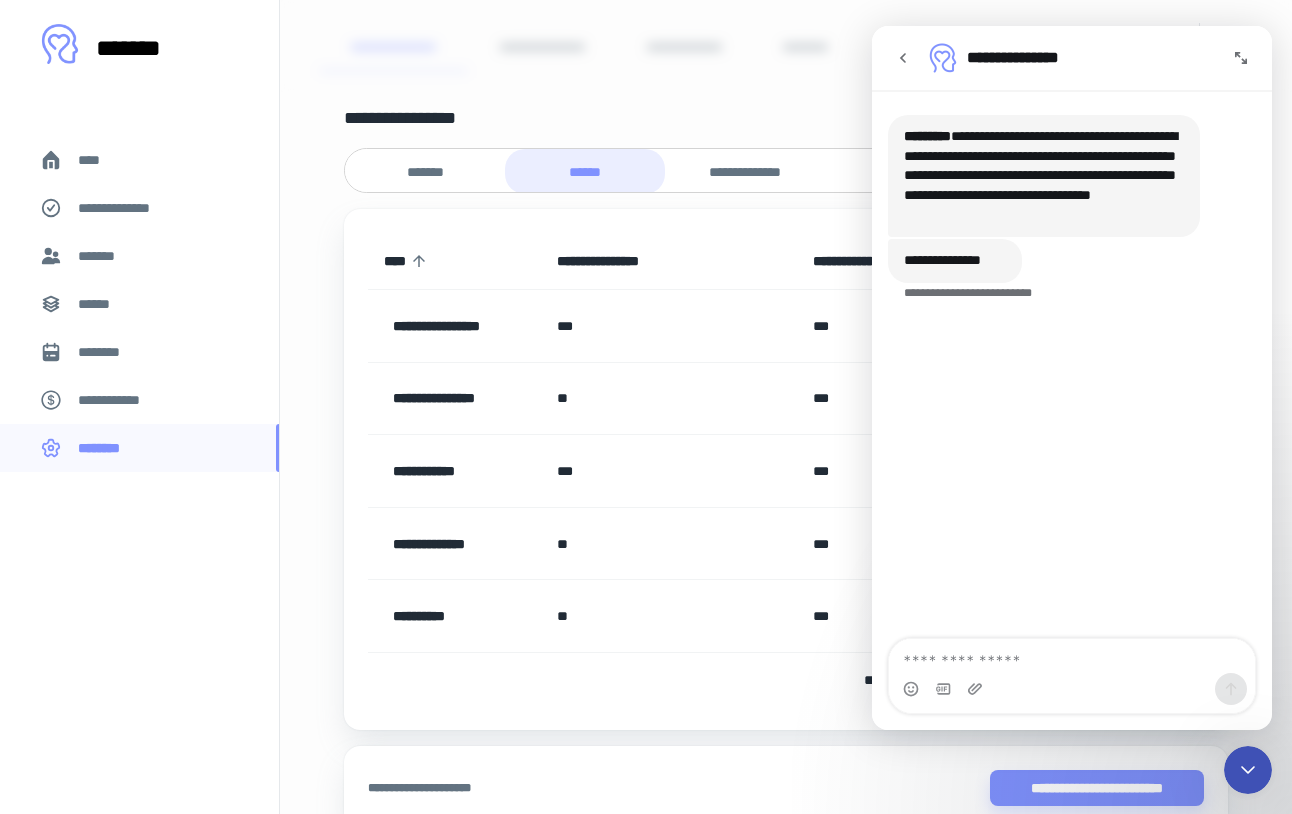 click at bounding box center [1072, 656] 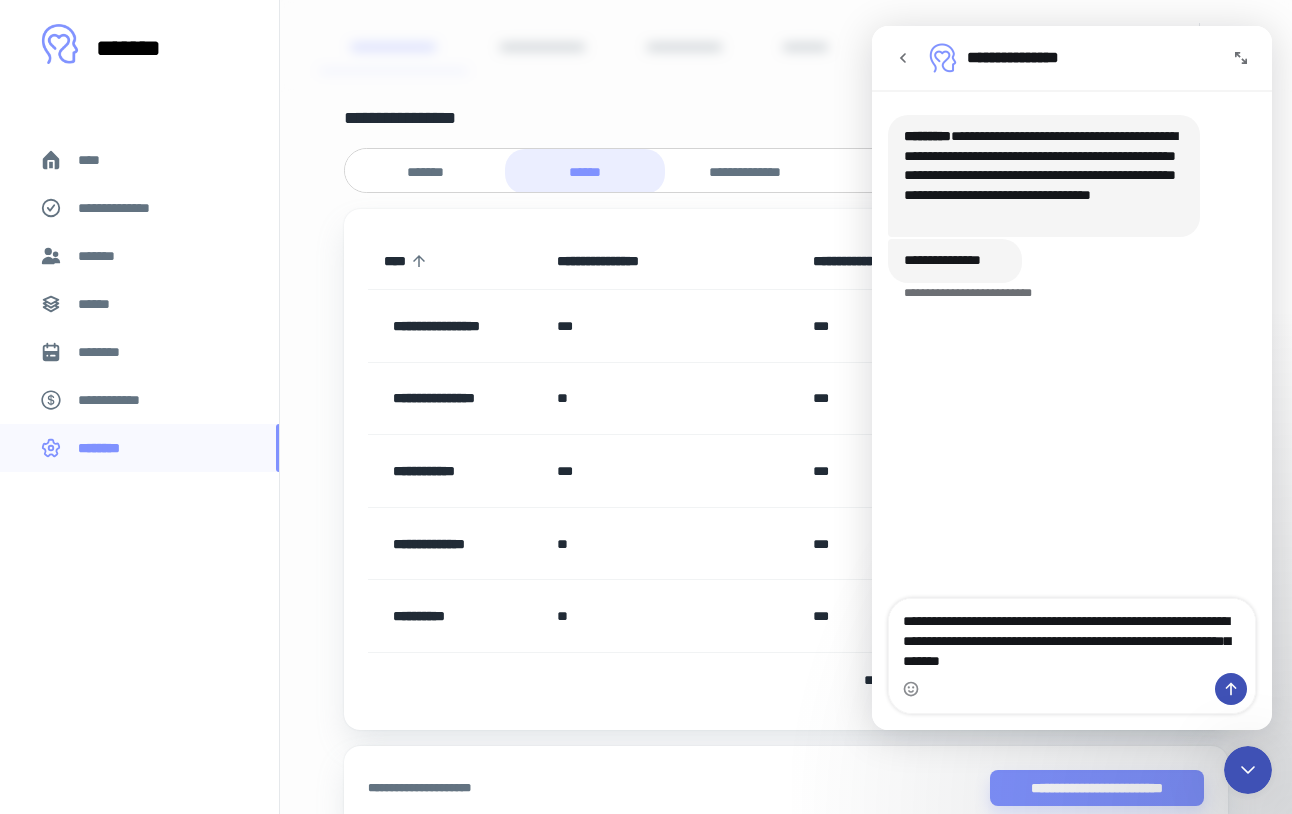 type on "**********" 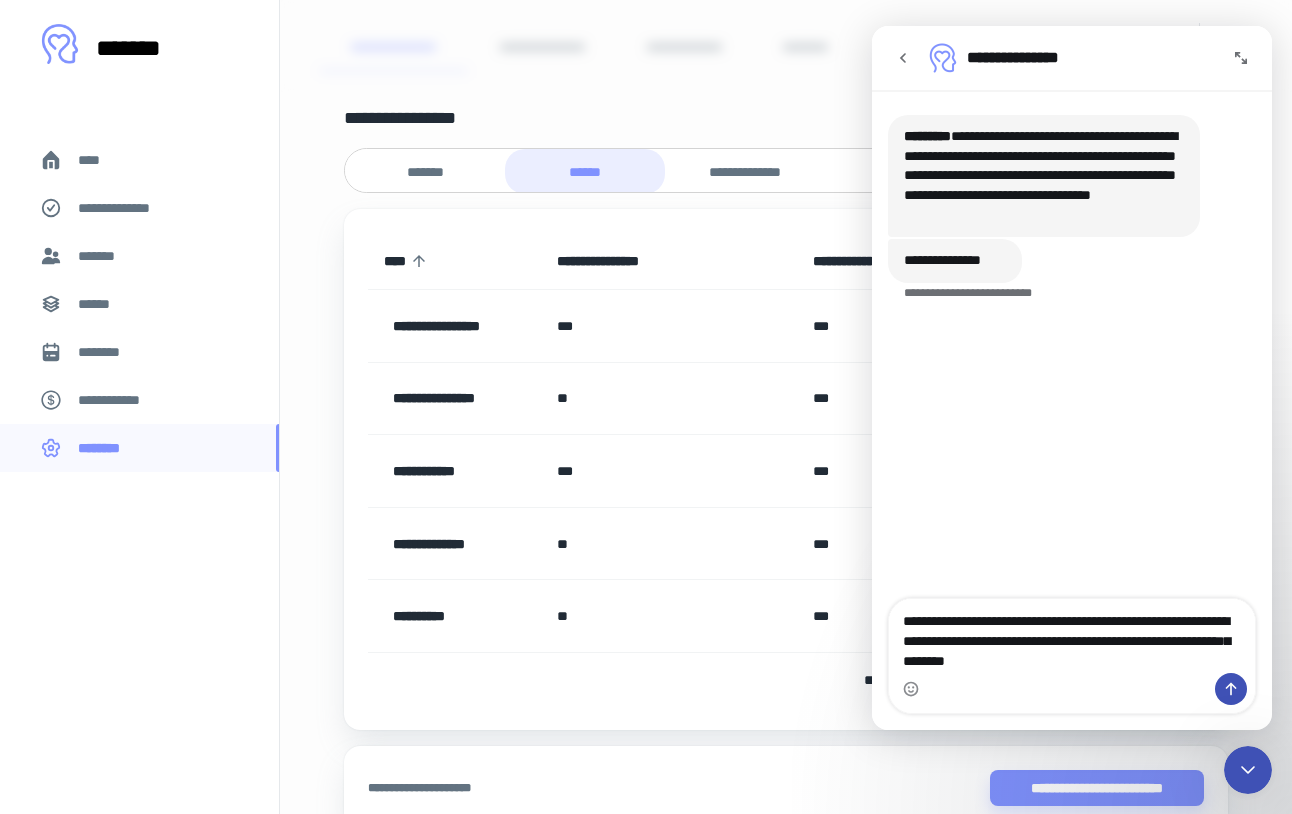 type 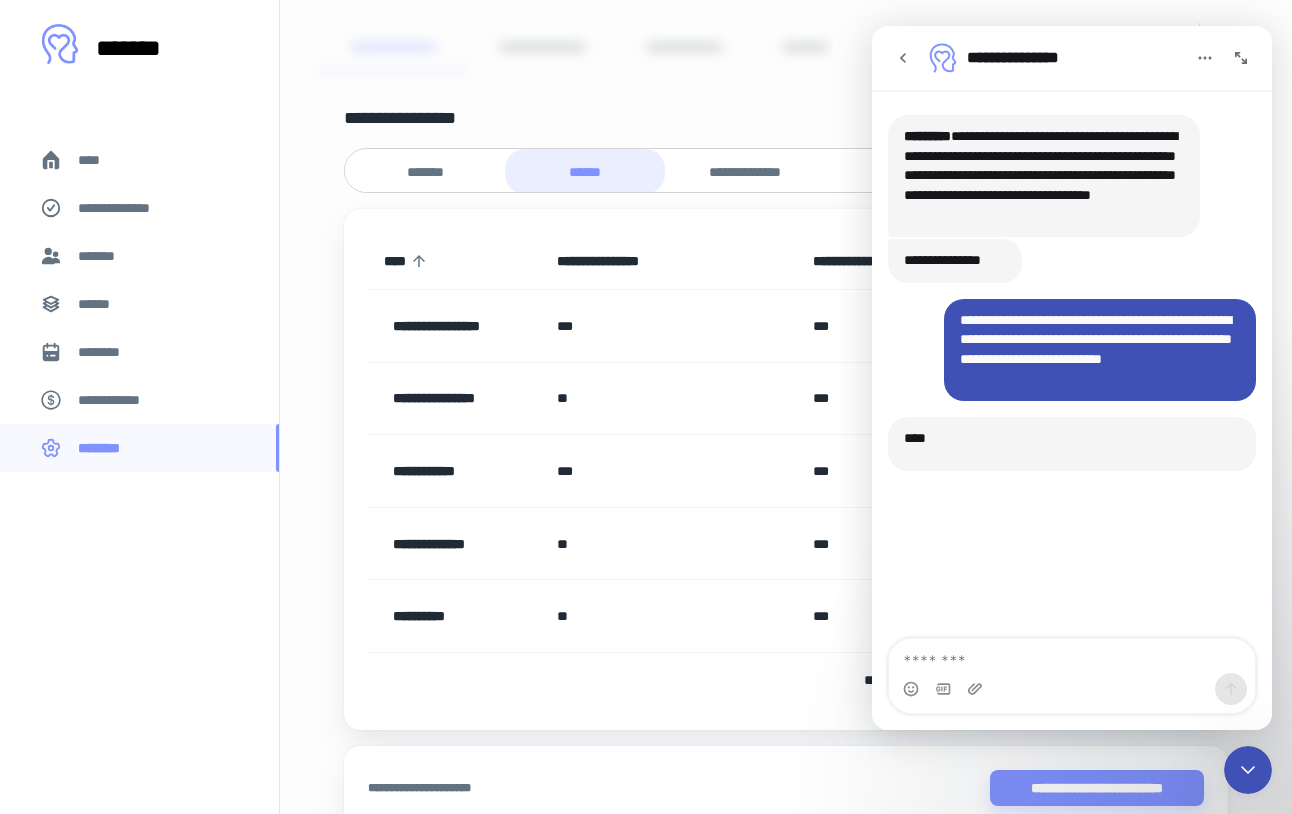 scroll, scrollTop: 3, scrollLeft: 0, axis: vertical 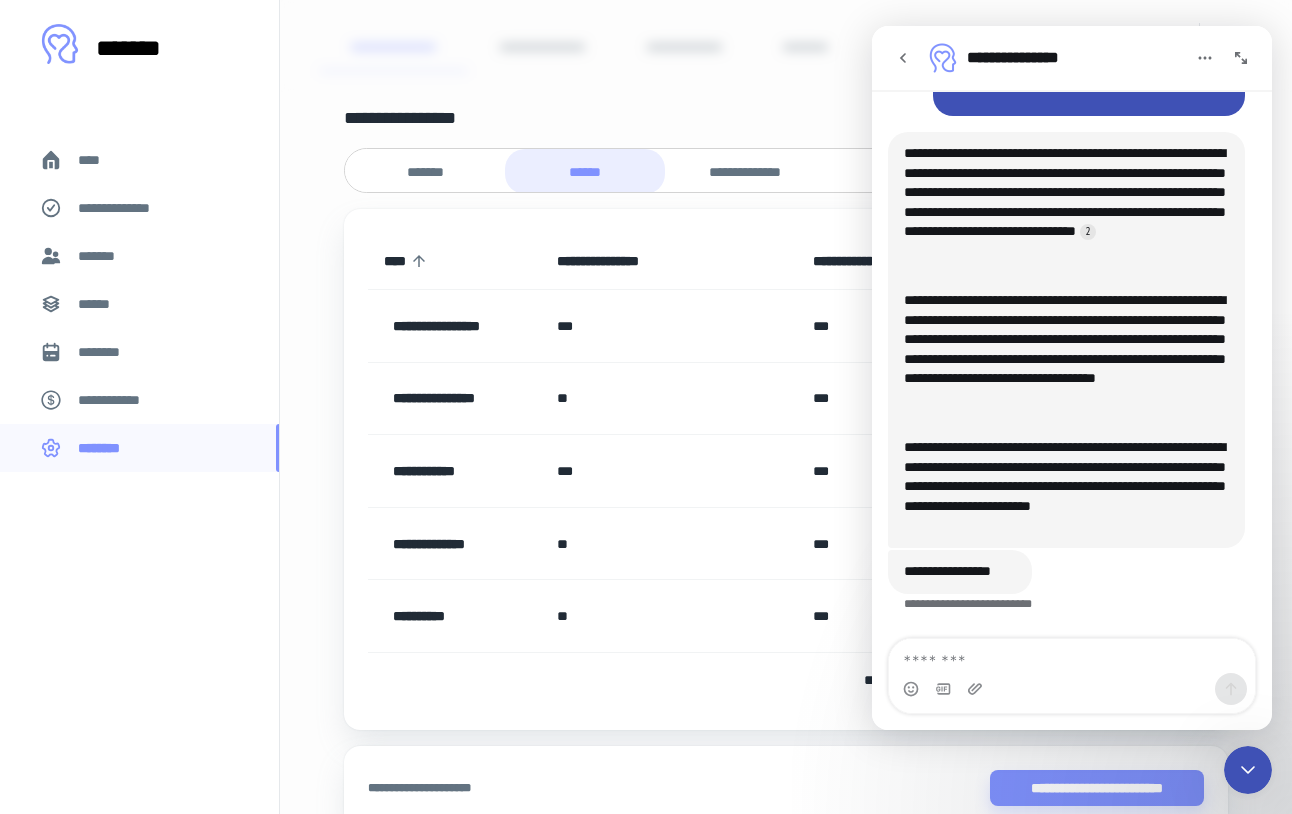 click at bounding box center [1072, 656] 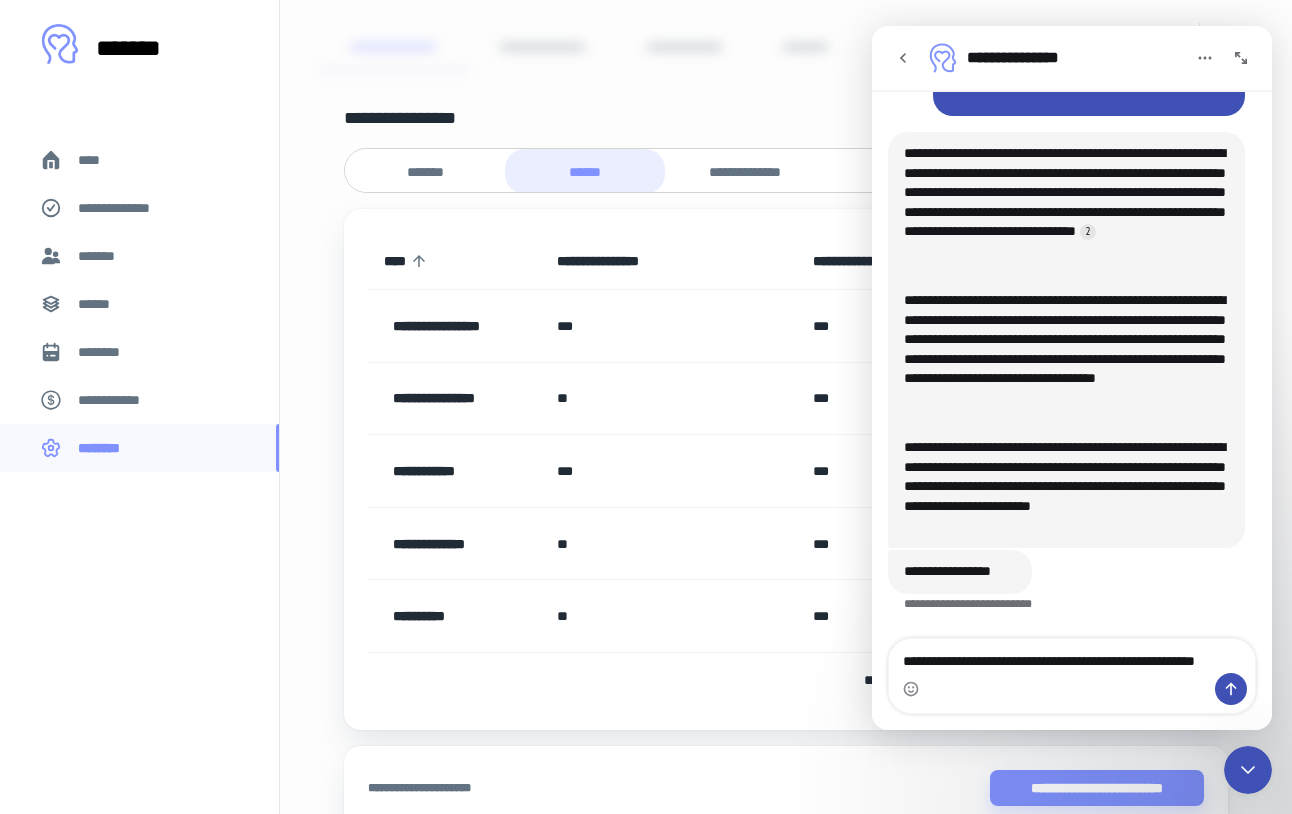 scroll, scrollTop: 302, scrollLeft: 0, axis: vertical 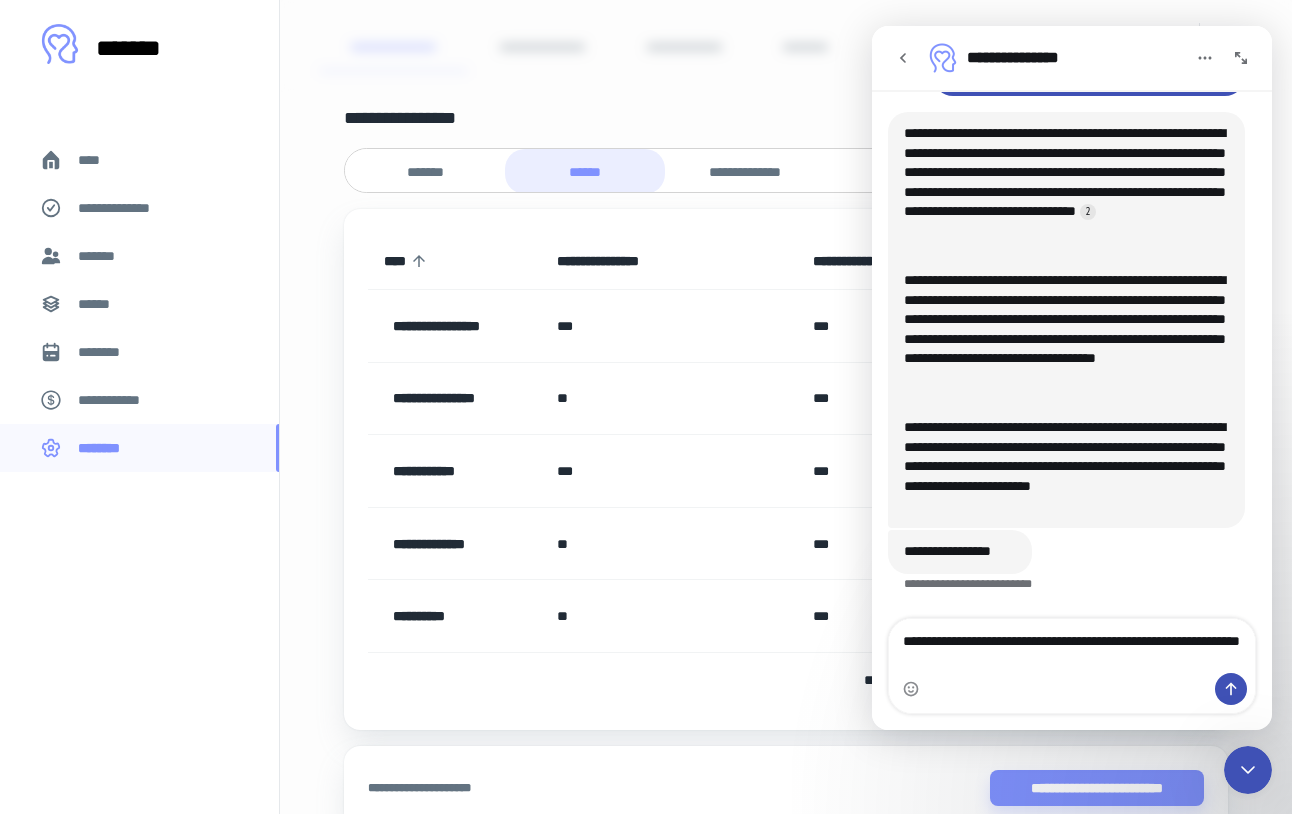 type on "**********" 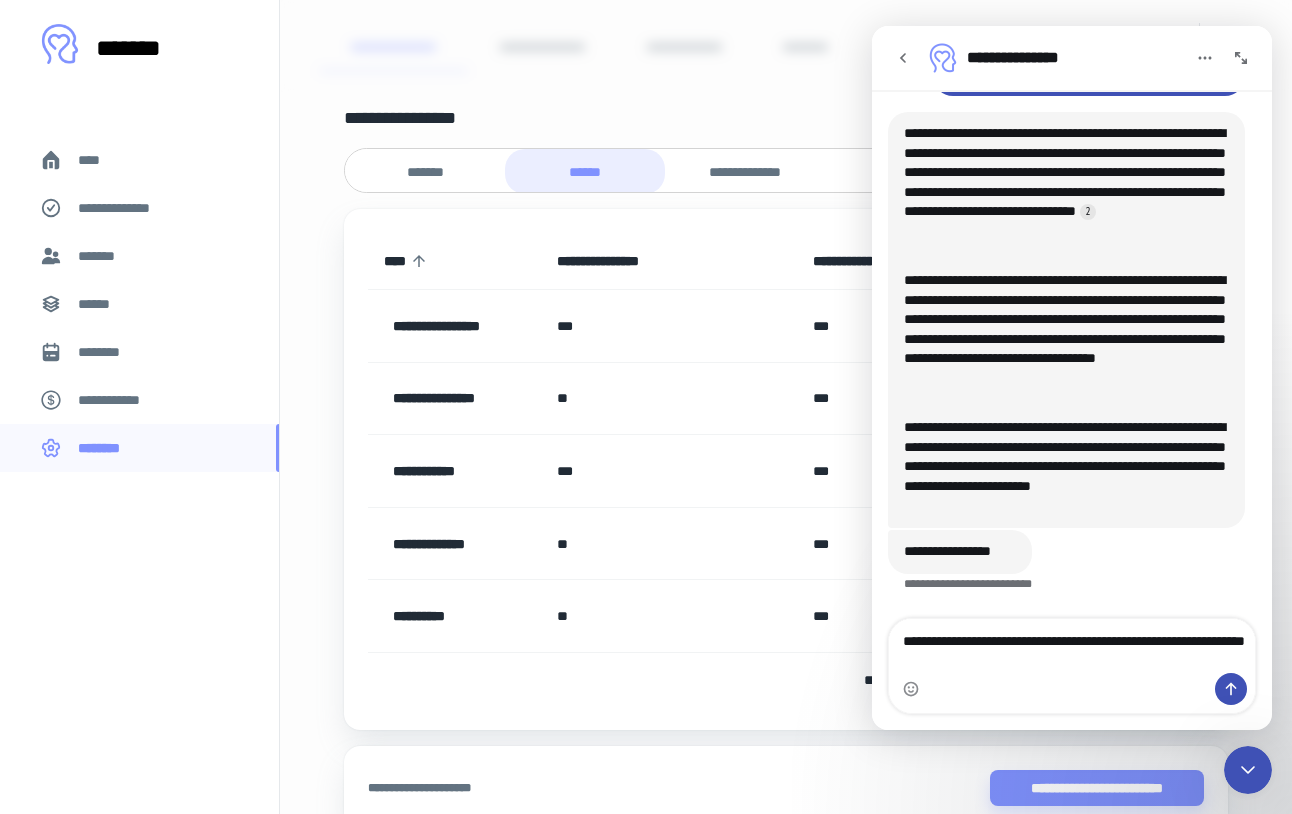 type 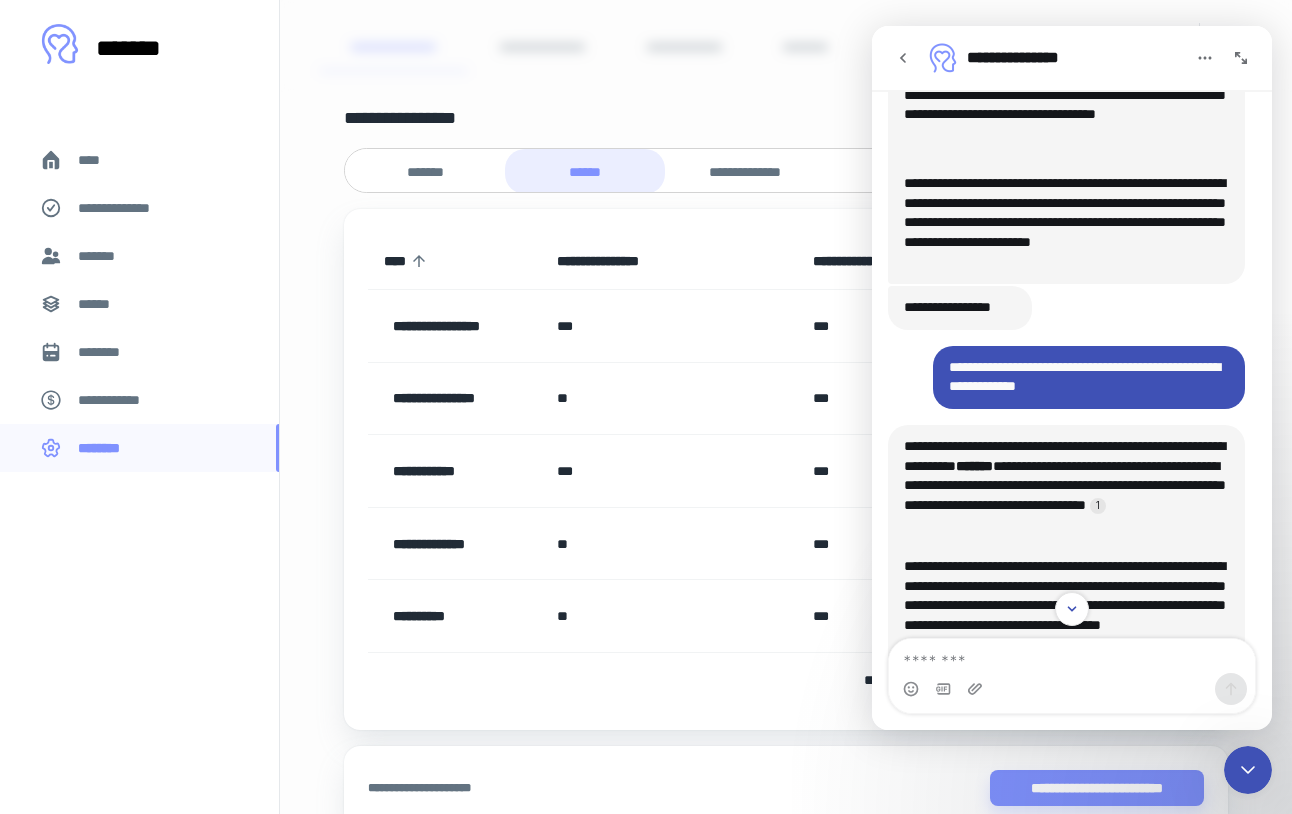 scroll, scrollTop: 389, scrollLeft: 0, axis: vertical 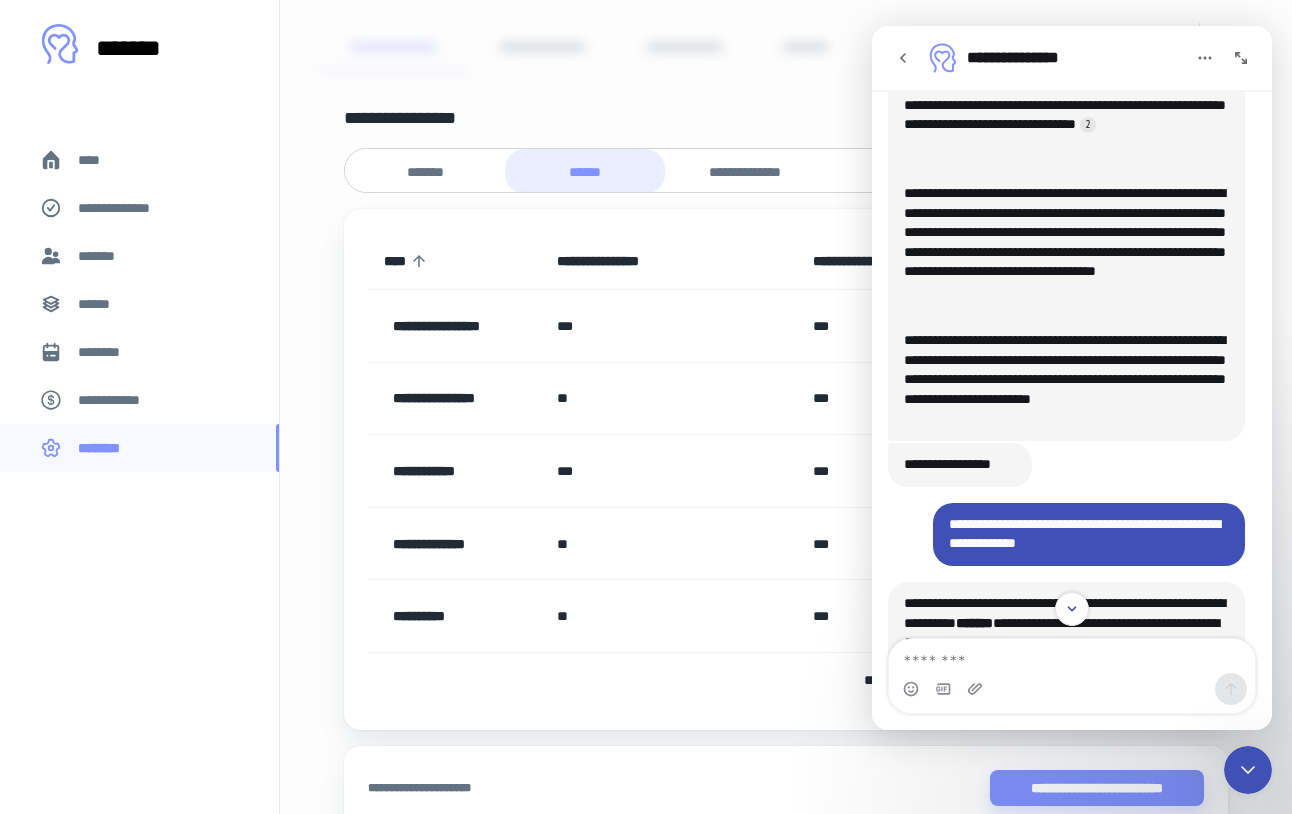 click 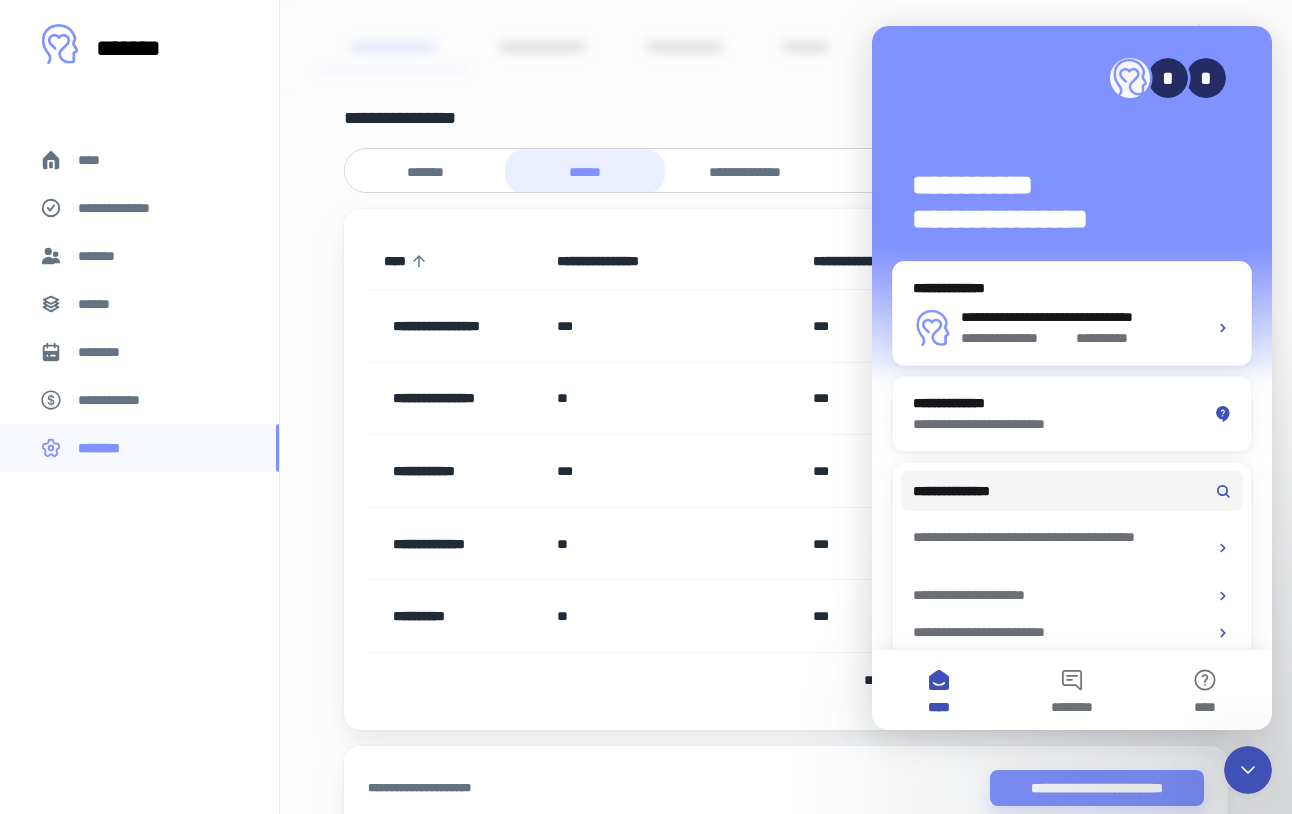click on "*********" at bounding box center [786, 46] 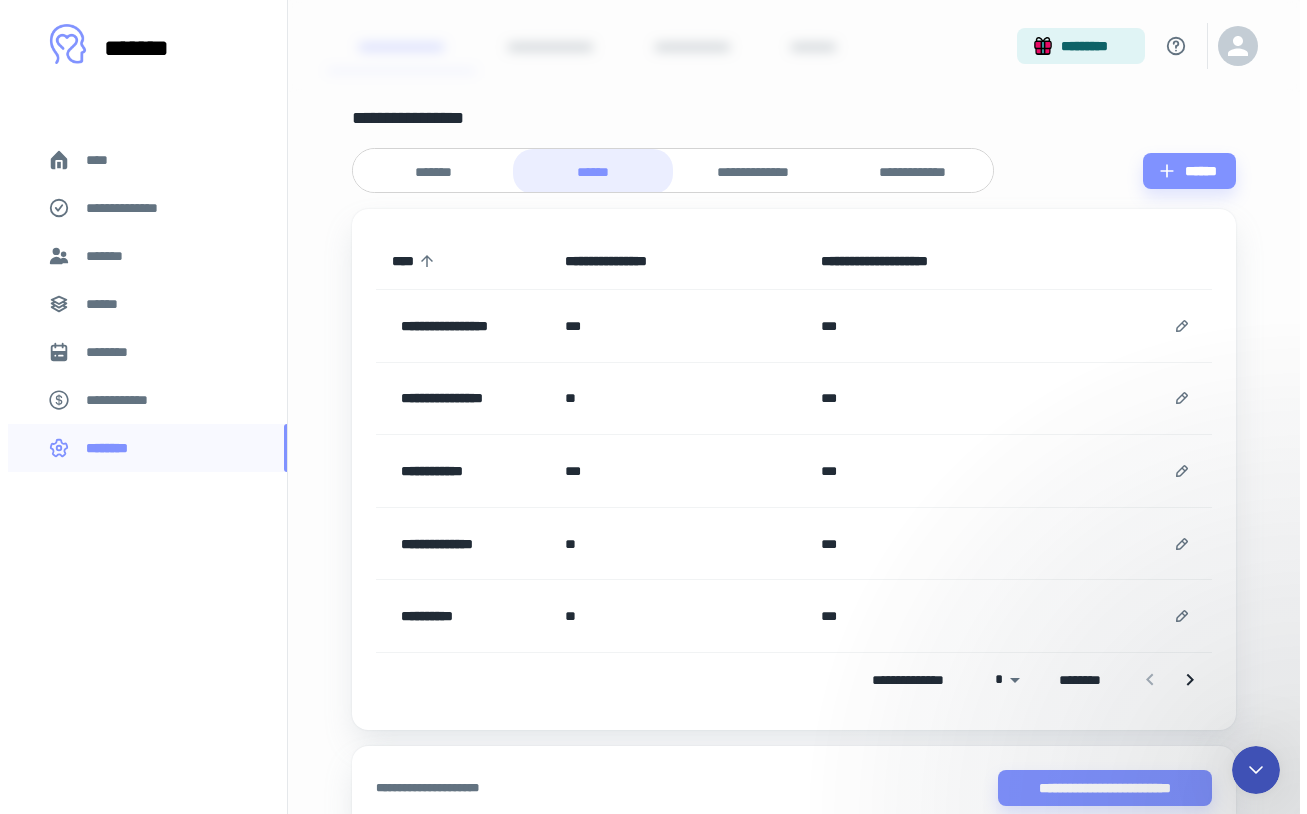 scroll, scrollTop: 0, scrollLeft: 0, axis: both 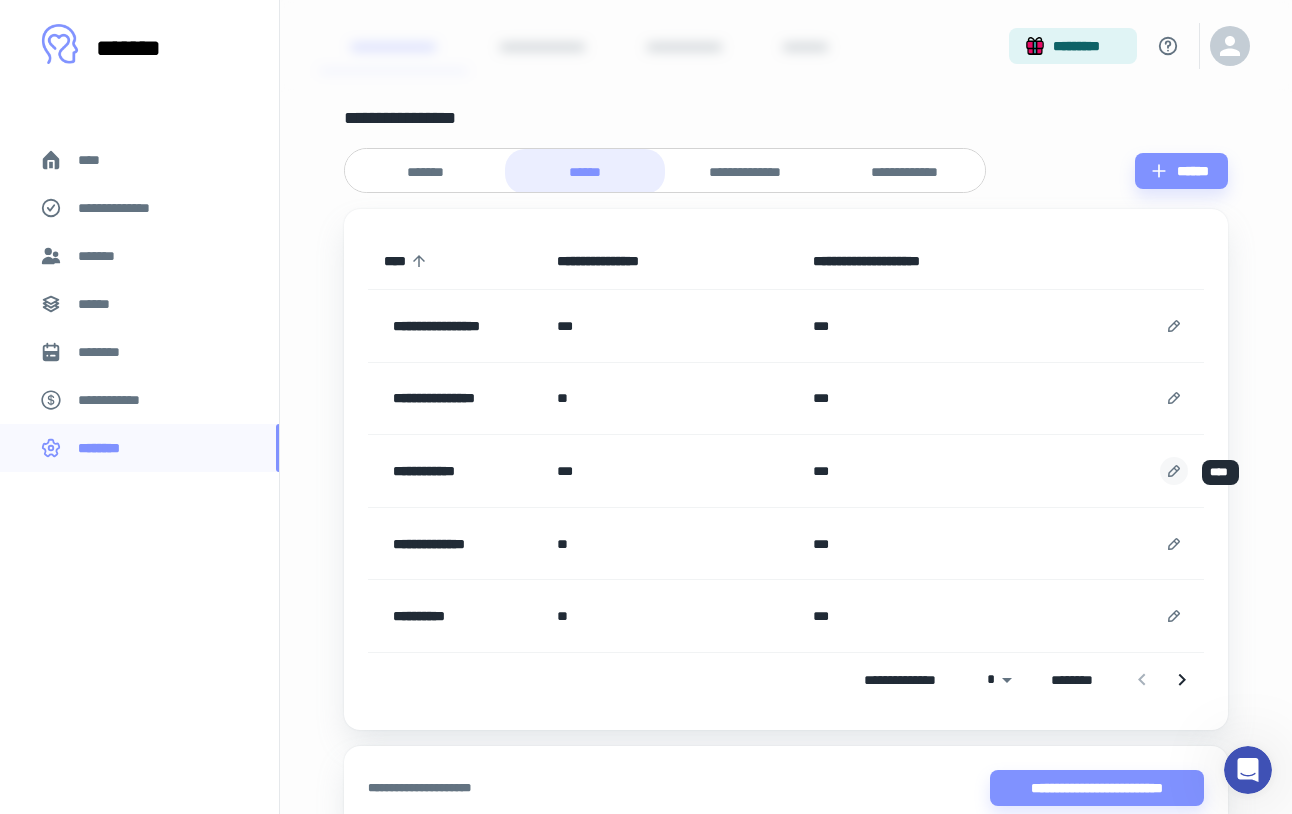 click 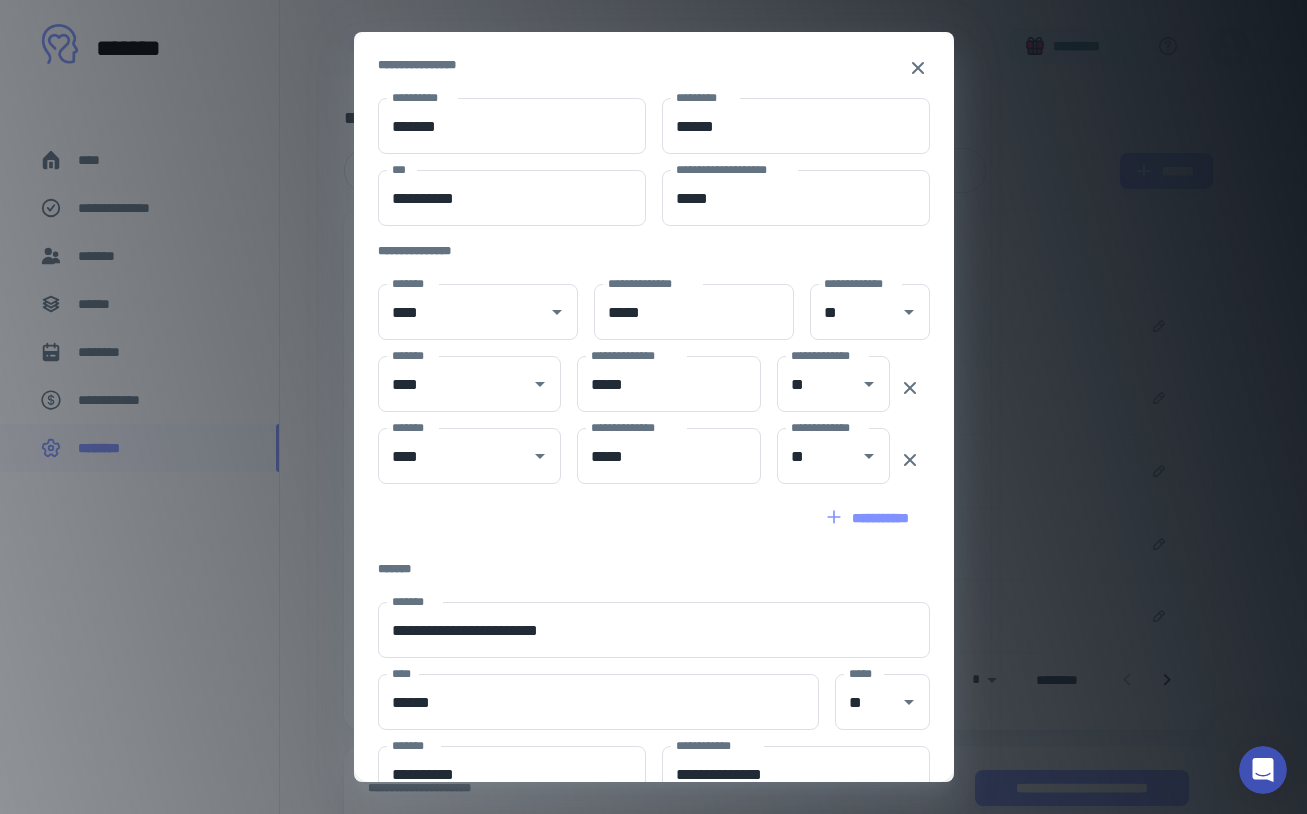 scroll, scrollTop: 4, scrollLeft: 0, axis: vertical 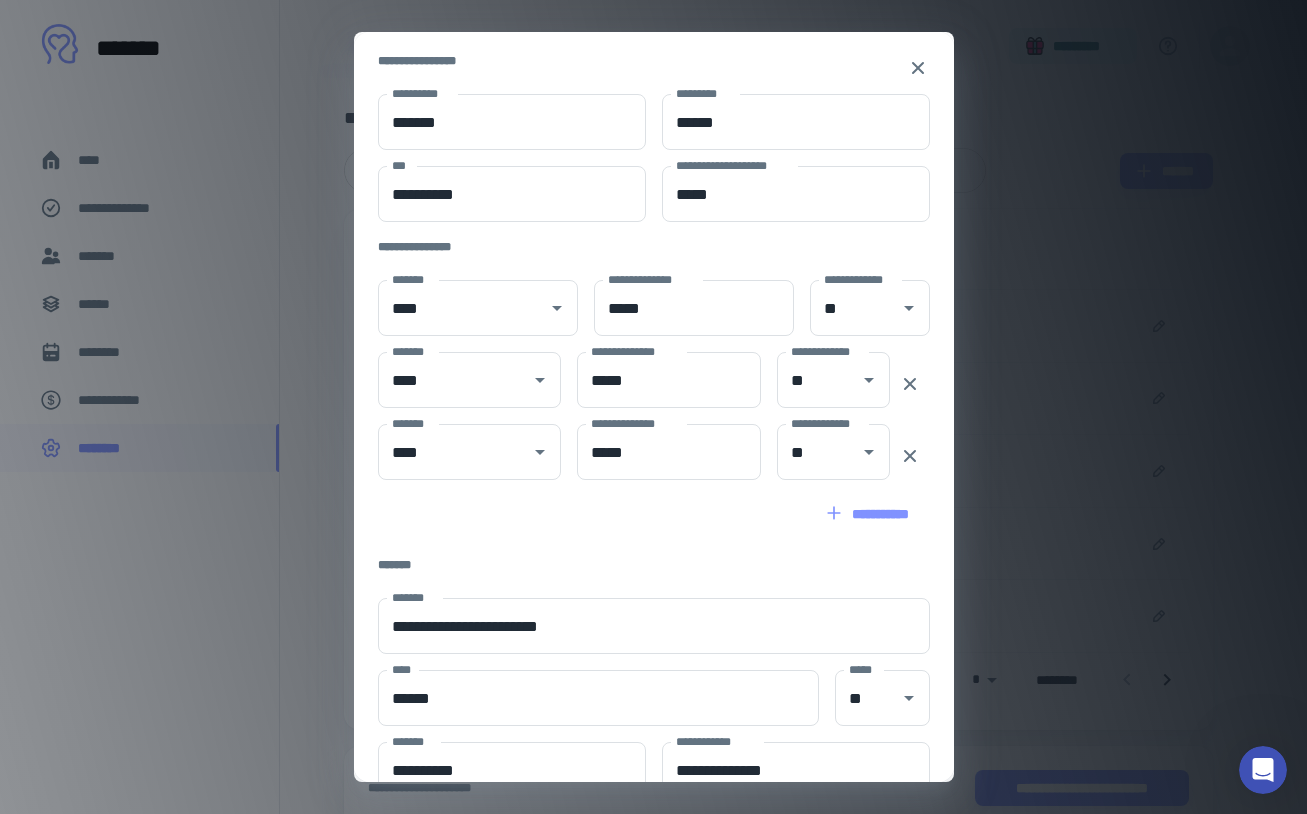 click 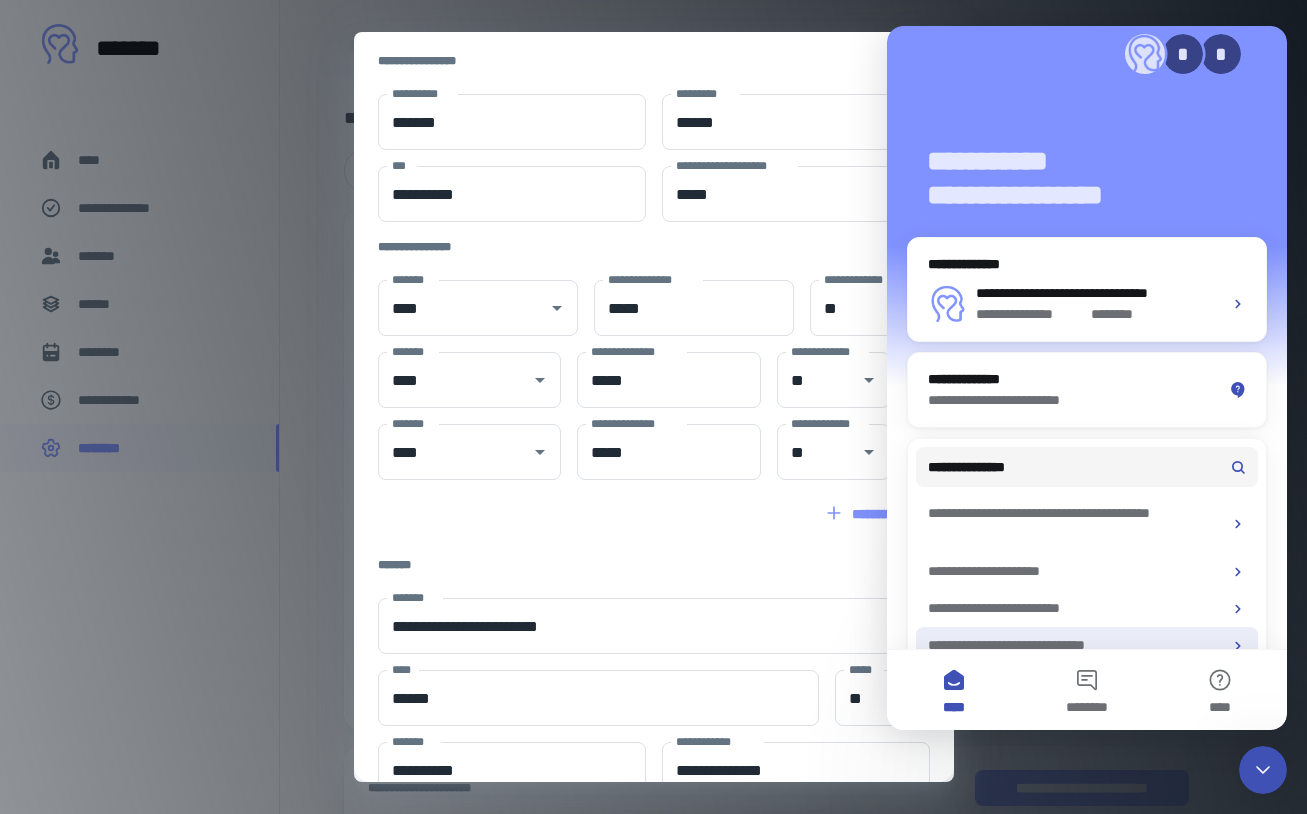 scroll, scrollTop: 58, scrollLeft: 0, axis: vertical 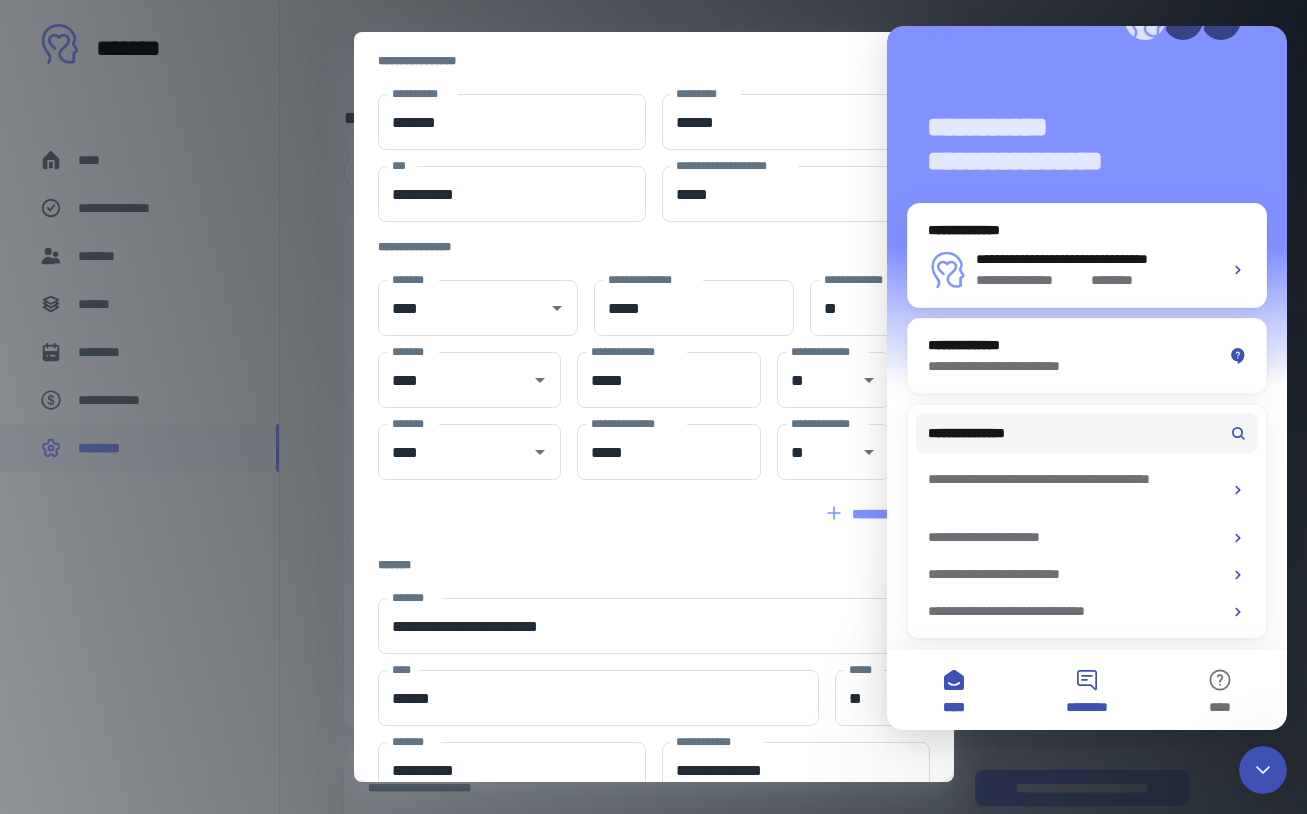 click on "********" at bounding box center (1086, 707) 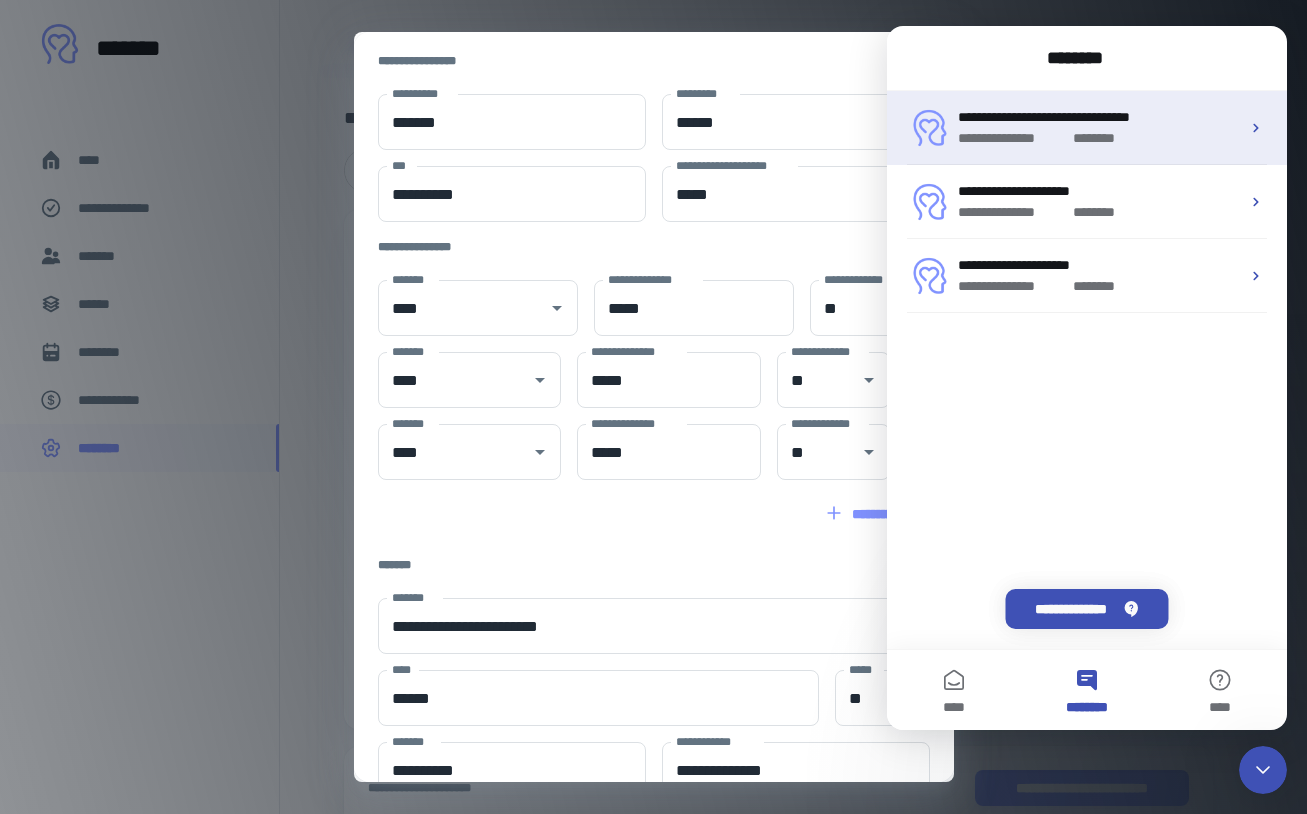 click on "**********" at bounding box center [1087, 128] 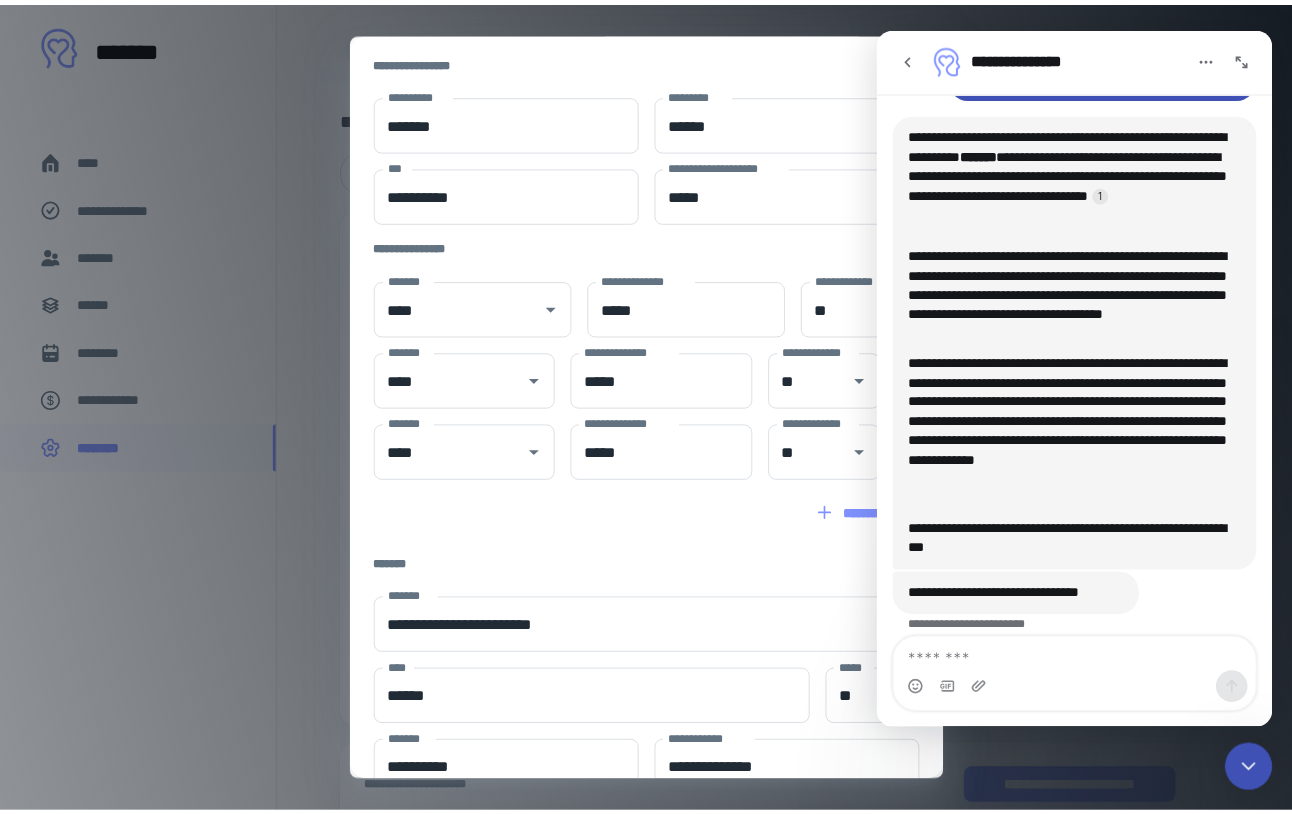 scroll, scrollTop: 842, scrollLeft: 0, axis: vertical 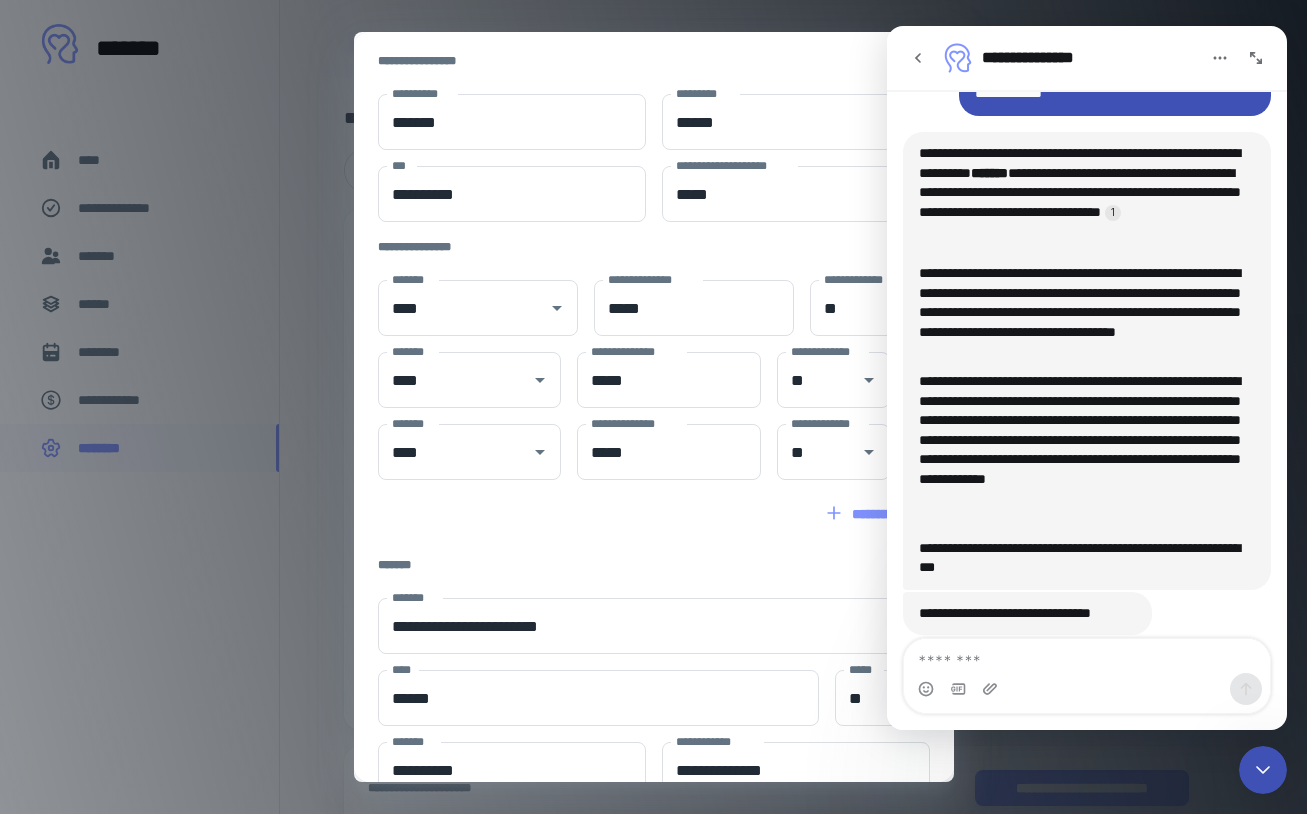 click on "**********" at bounding box center (653, 407) 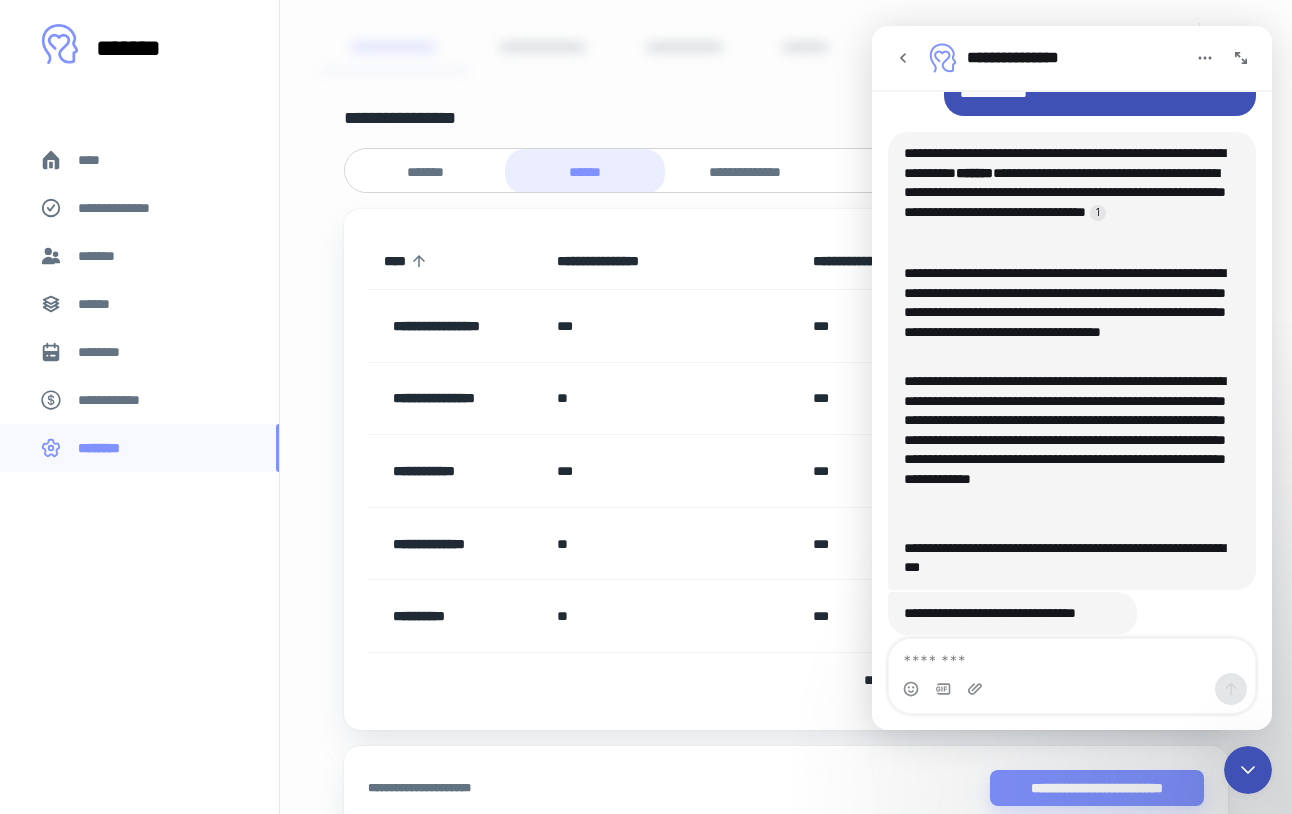 click 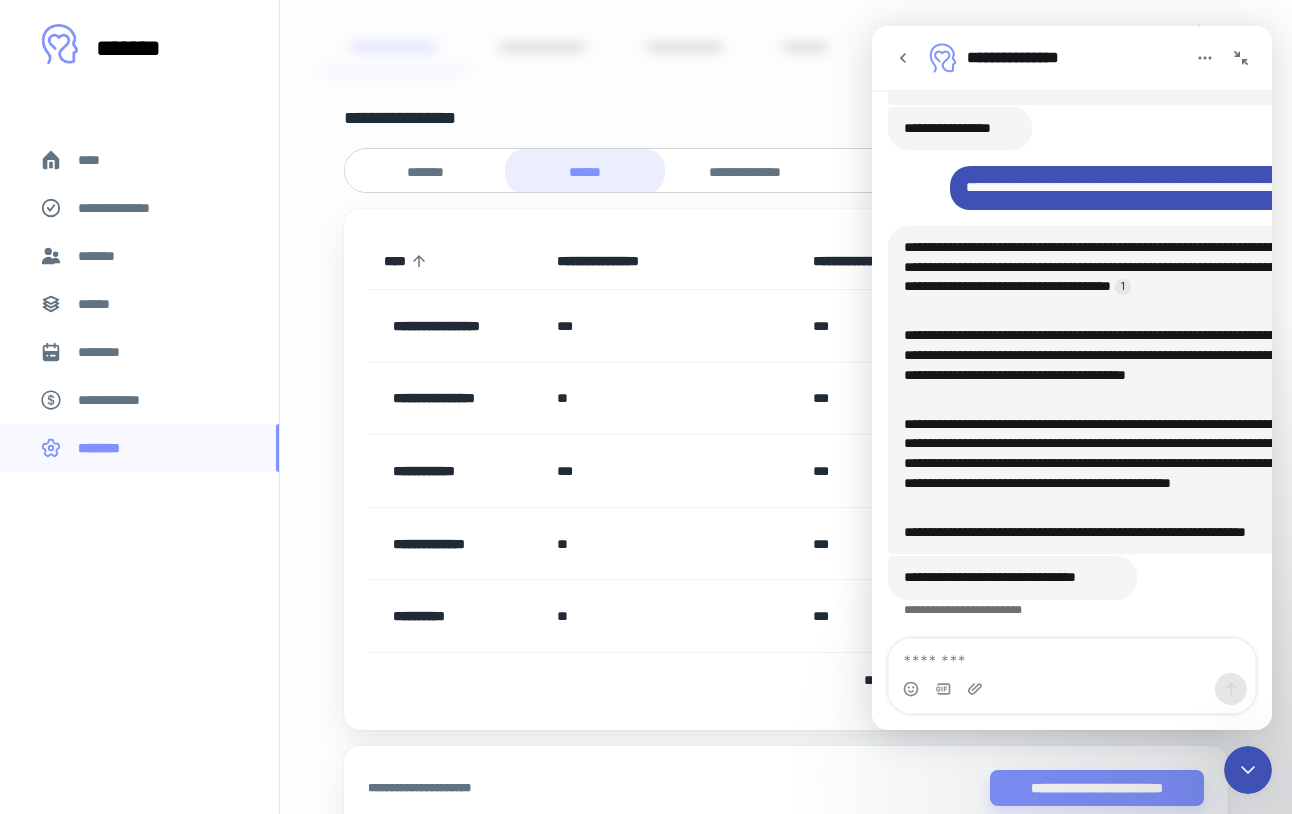 scroll, scrollTop: 549, scrollLeft: 0, axis: vertical 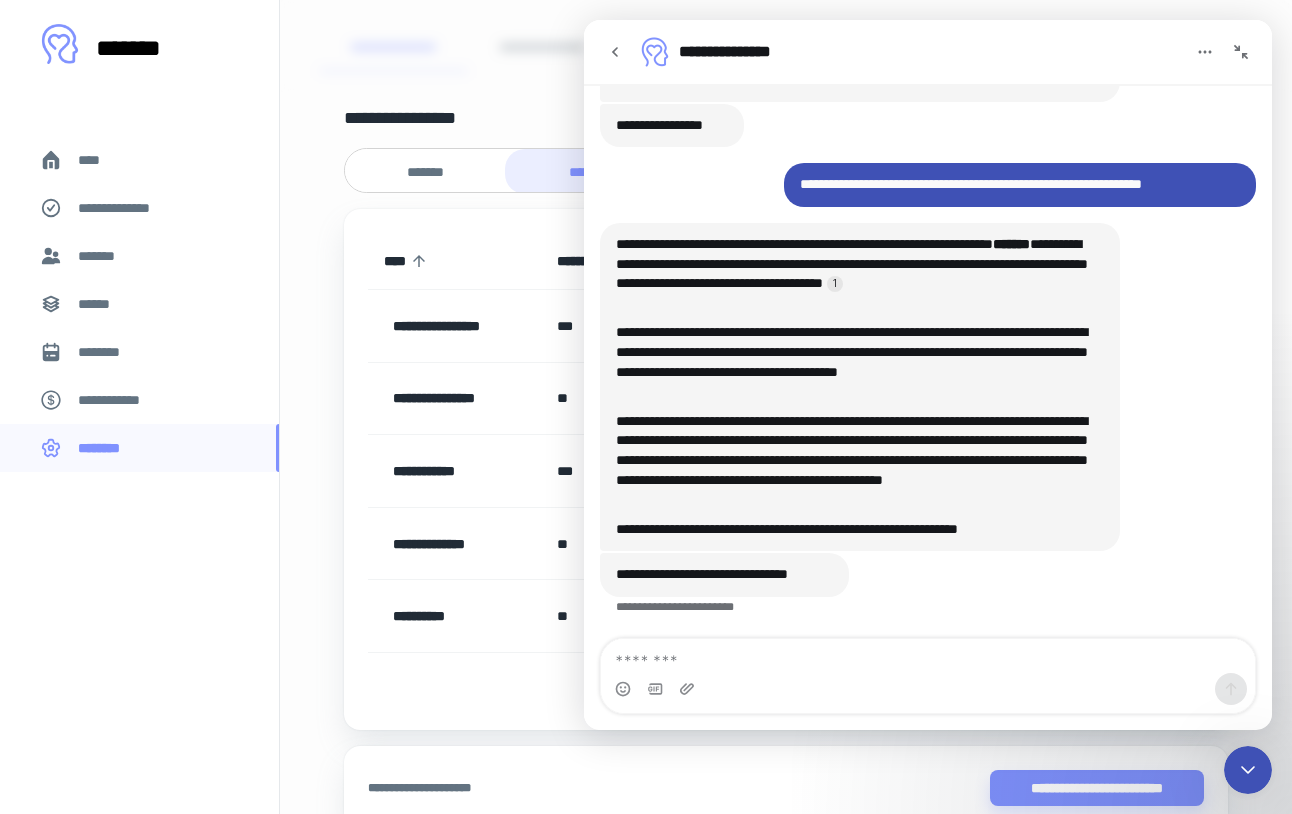 click 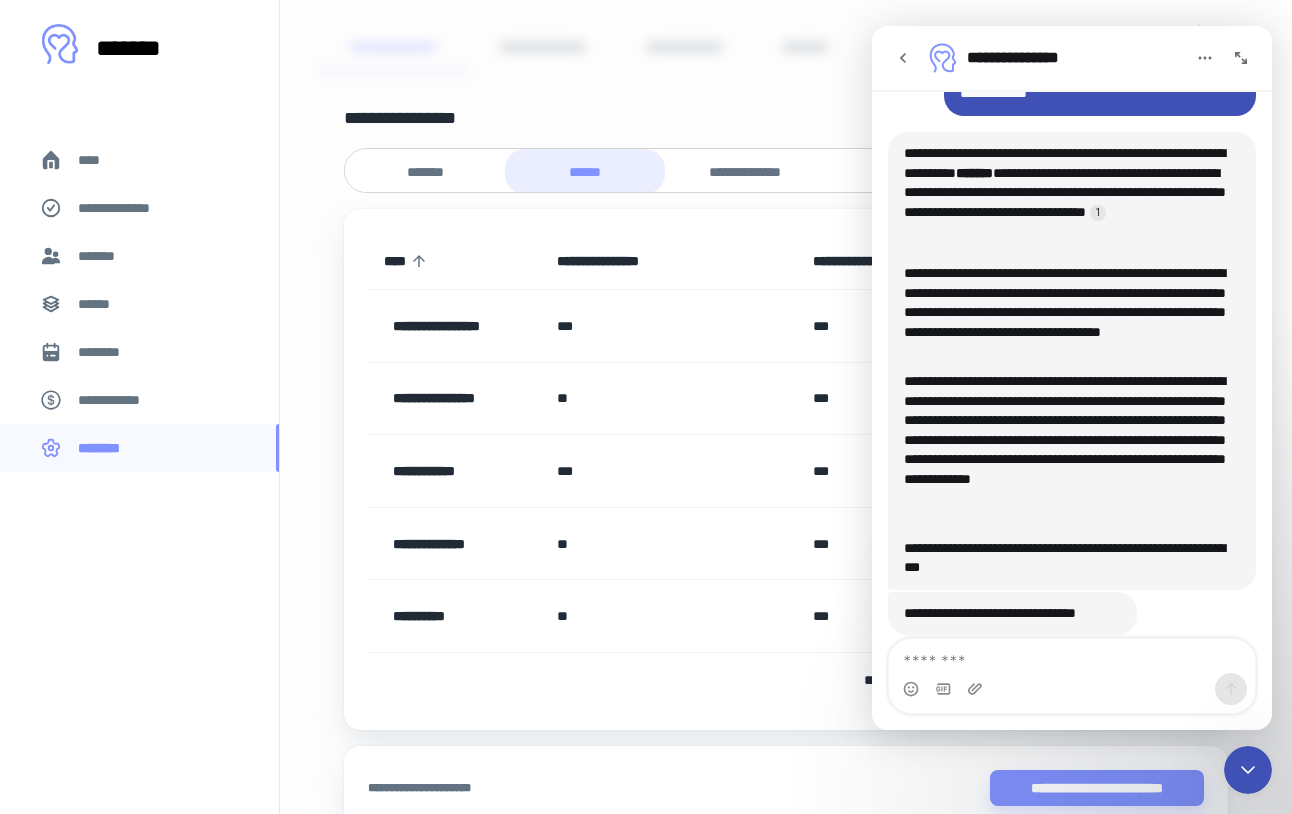 scroll, scrollTop: 880, scrollLeft: 0, axis: vertical 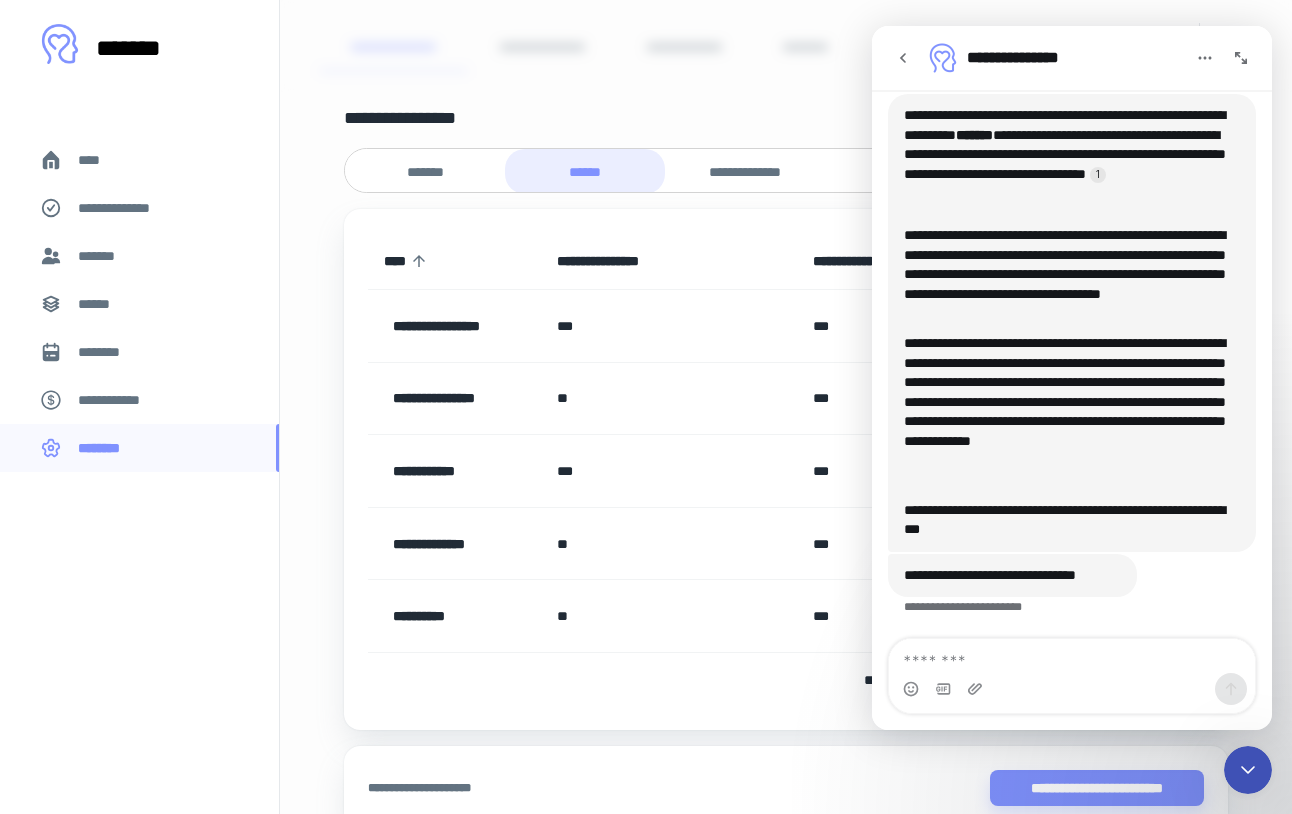 click on "****" at bounding box center [139, 160] 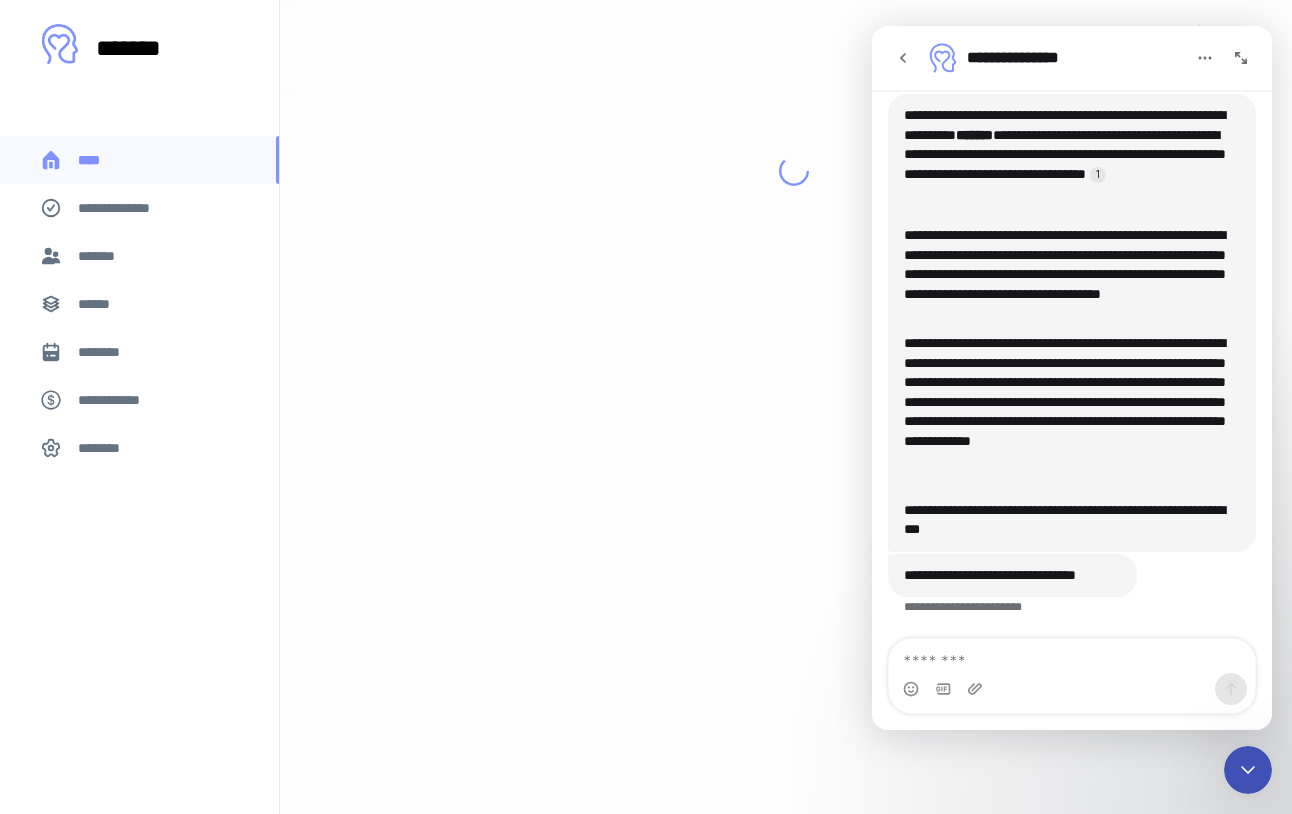 scroll, scrollTop: 0, scrollLeft: 0, axis: both 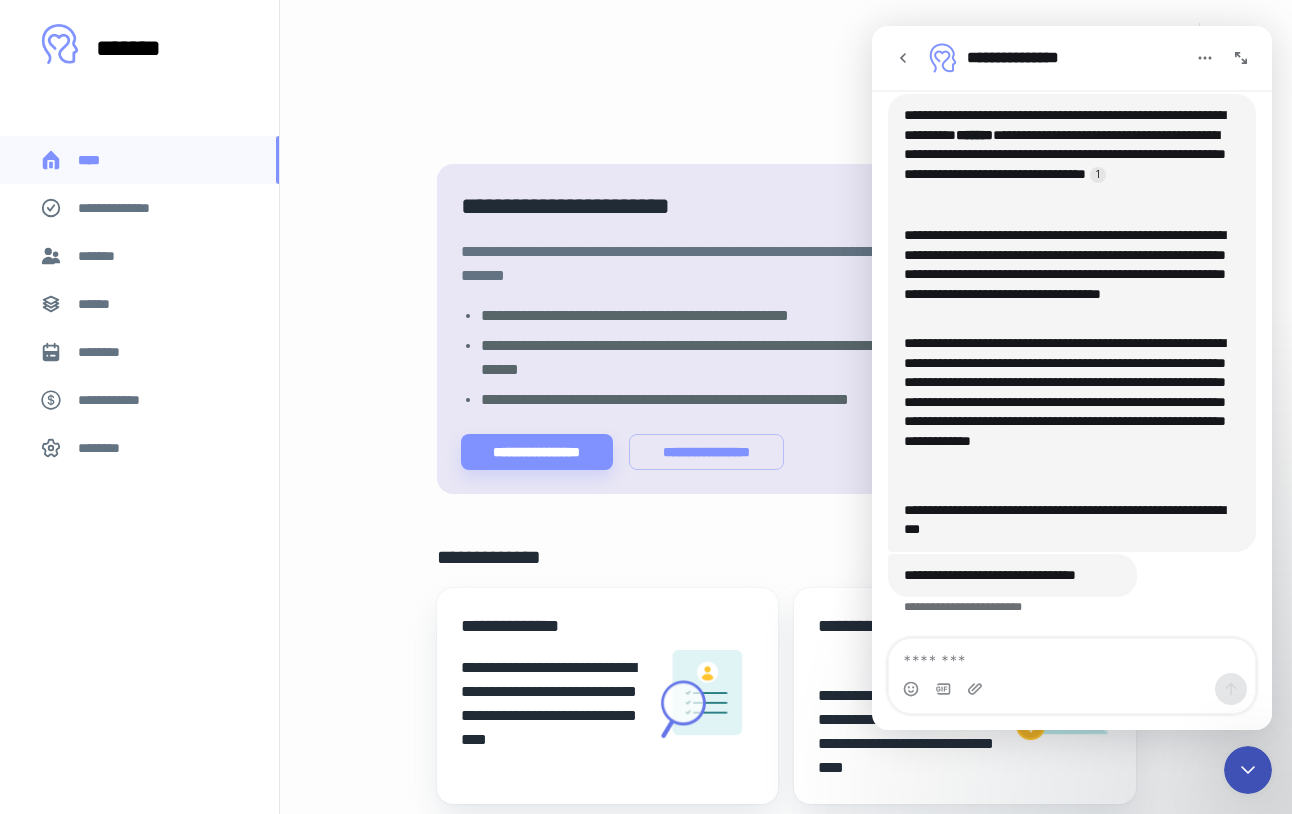 click 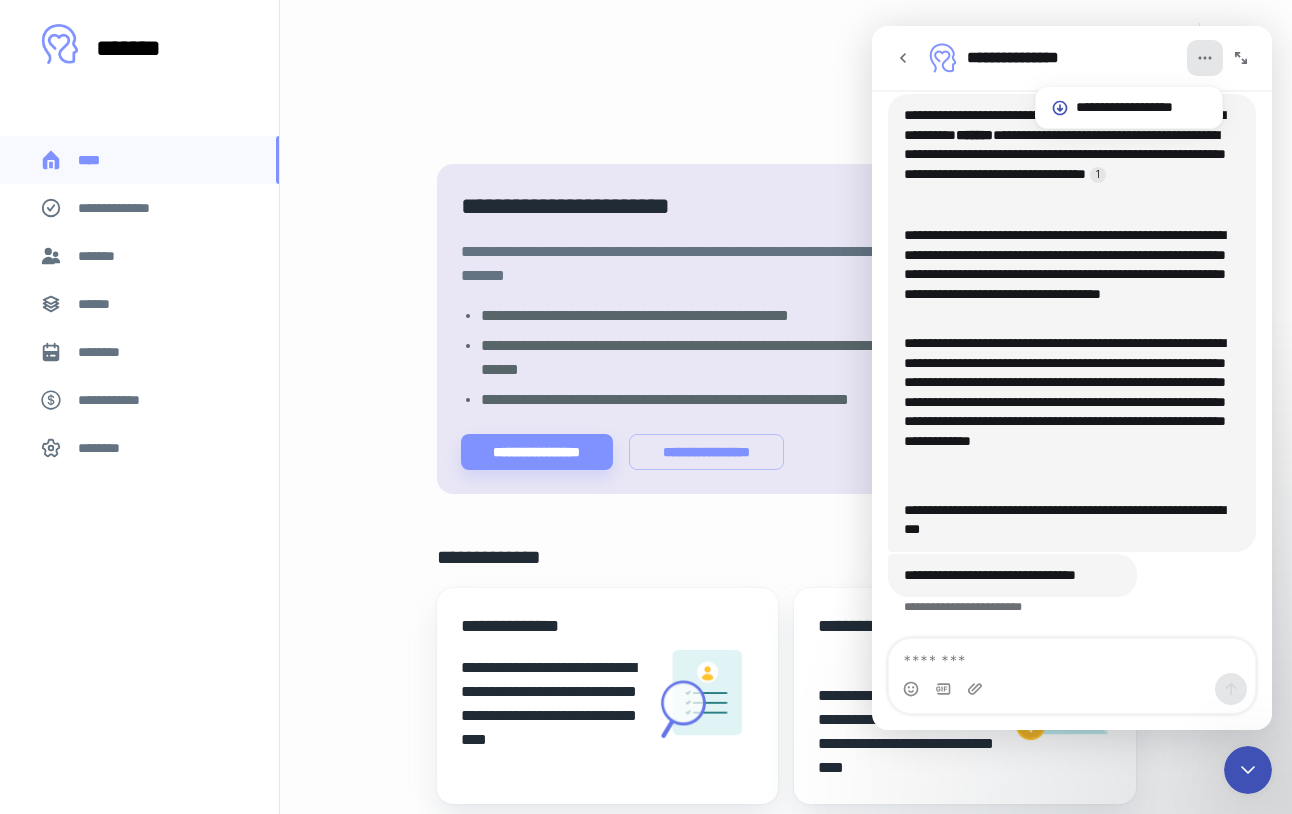 click 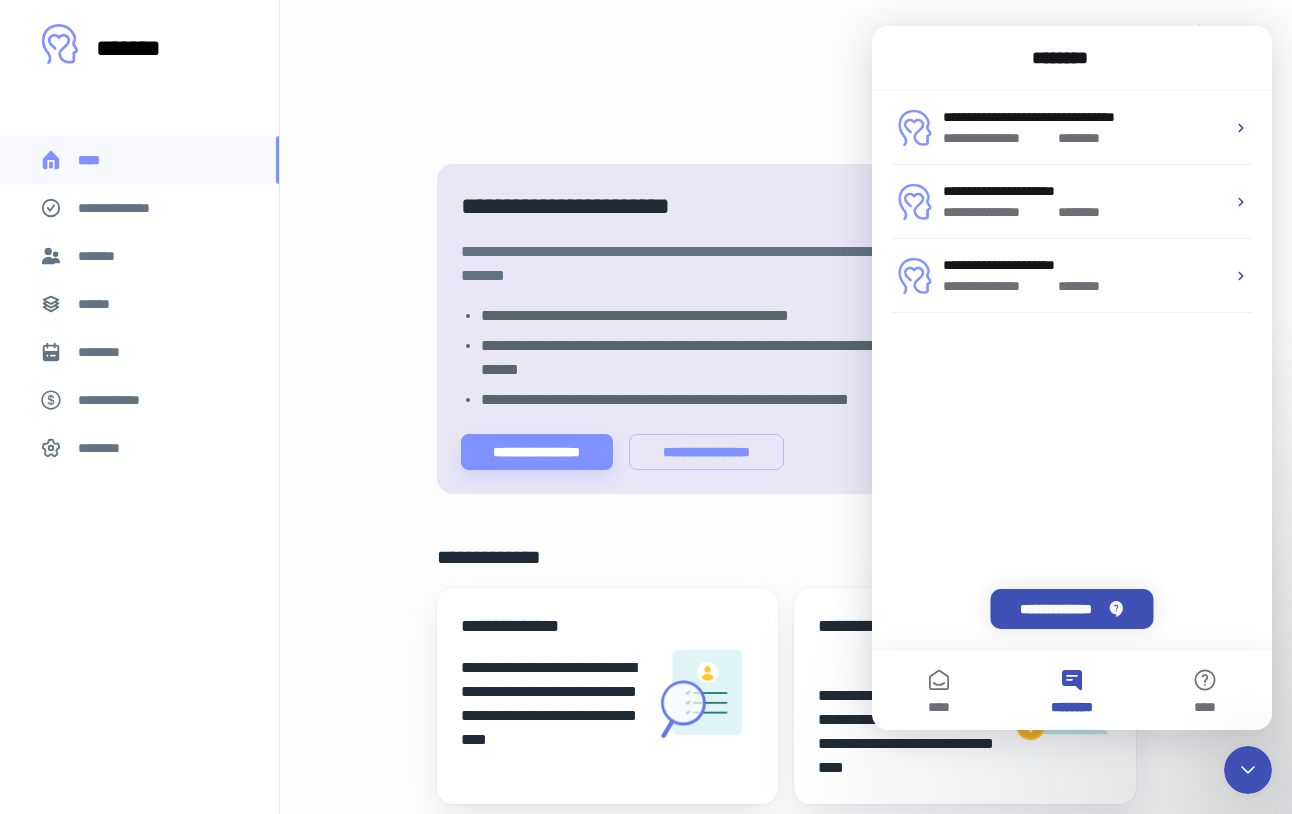 click on "********" at bounding box center [1072, 58] 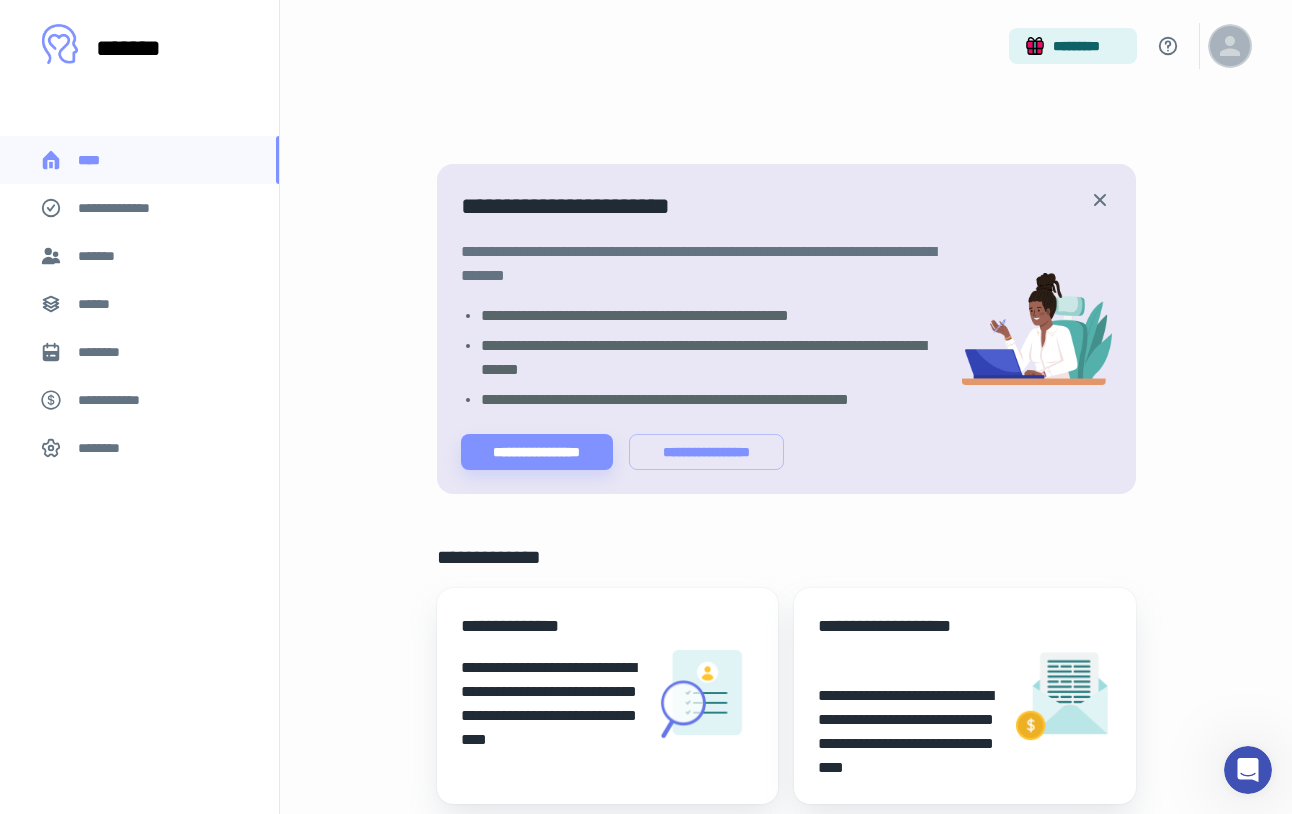 click at bounding box center (1230, 46) 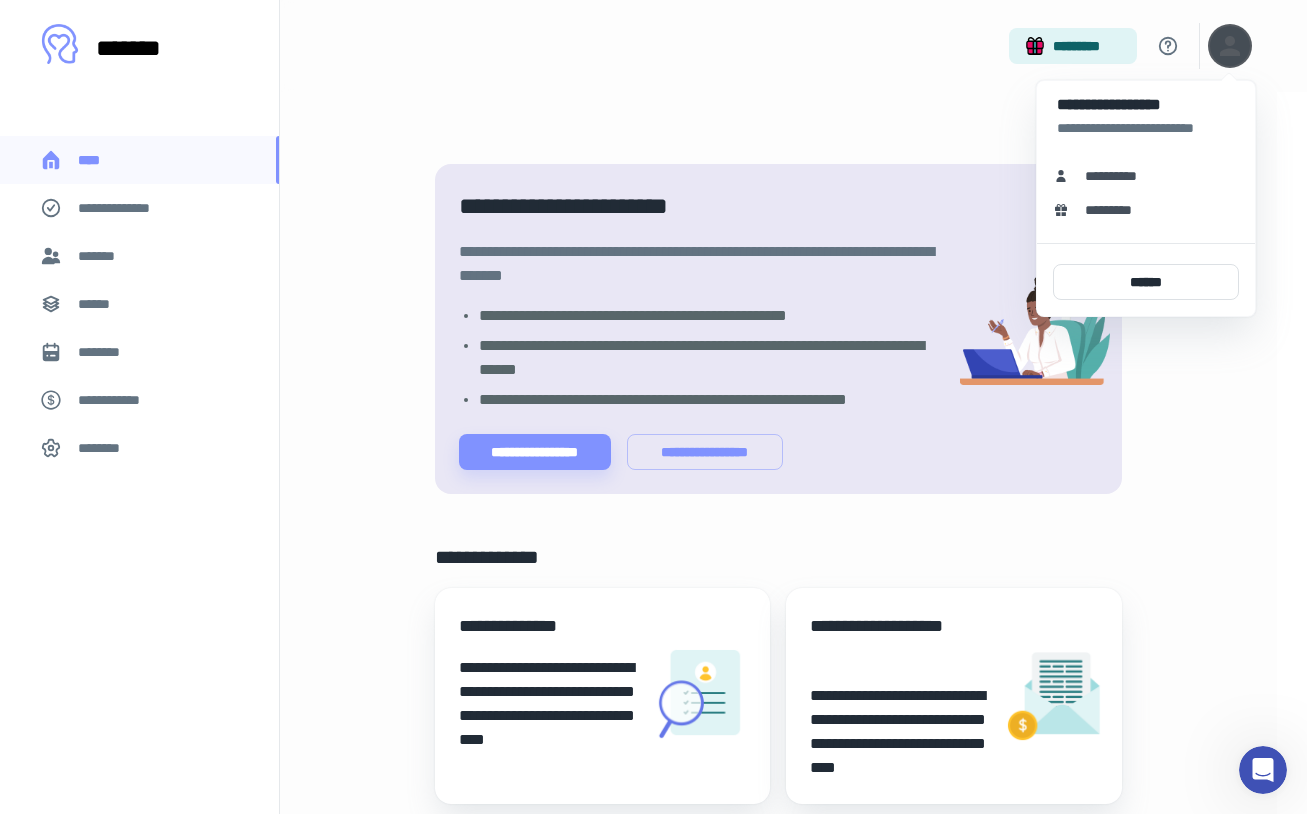 click at bounding box center (653, 407) 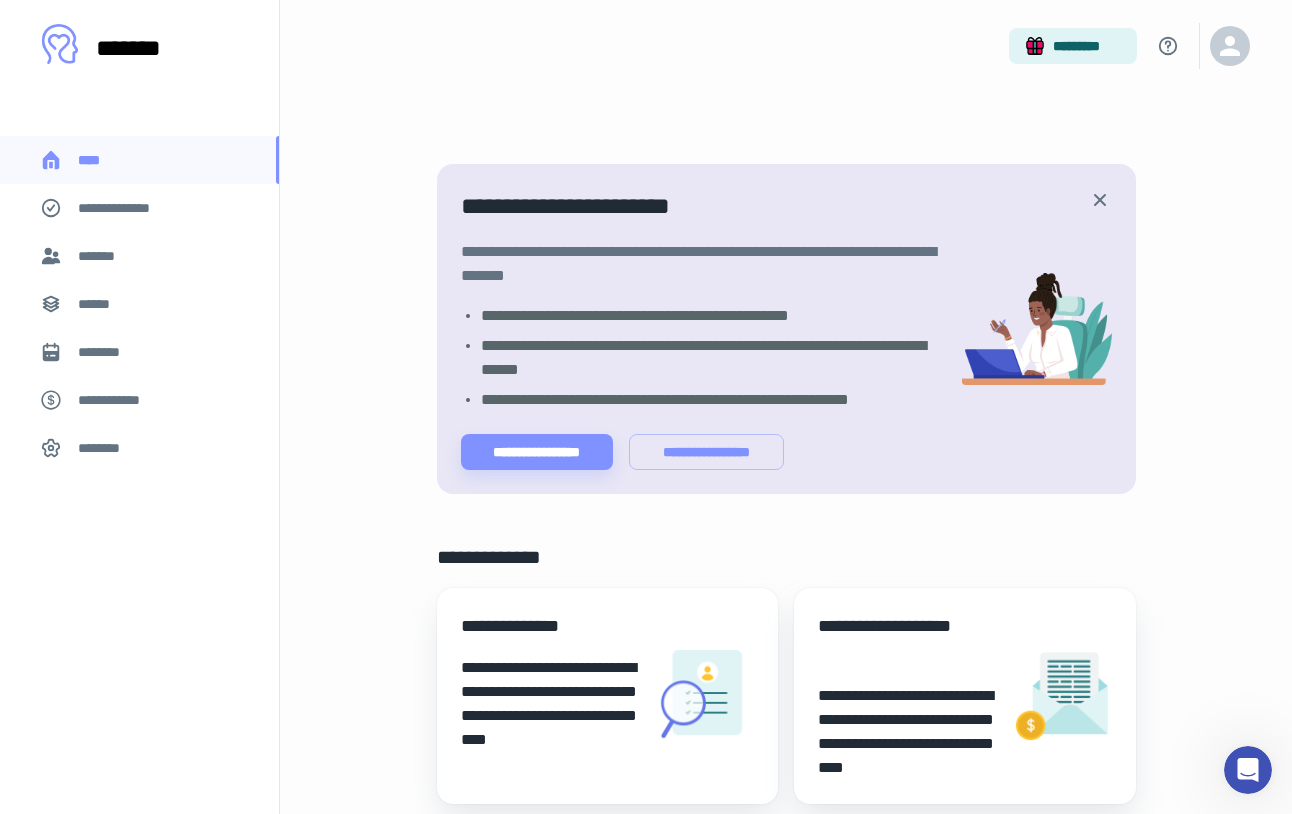 click on "********" at bounding box center (105, 448) 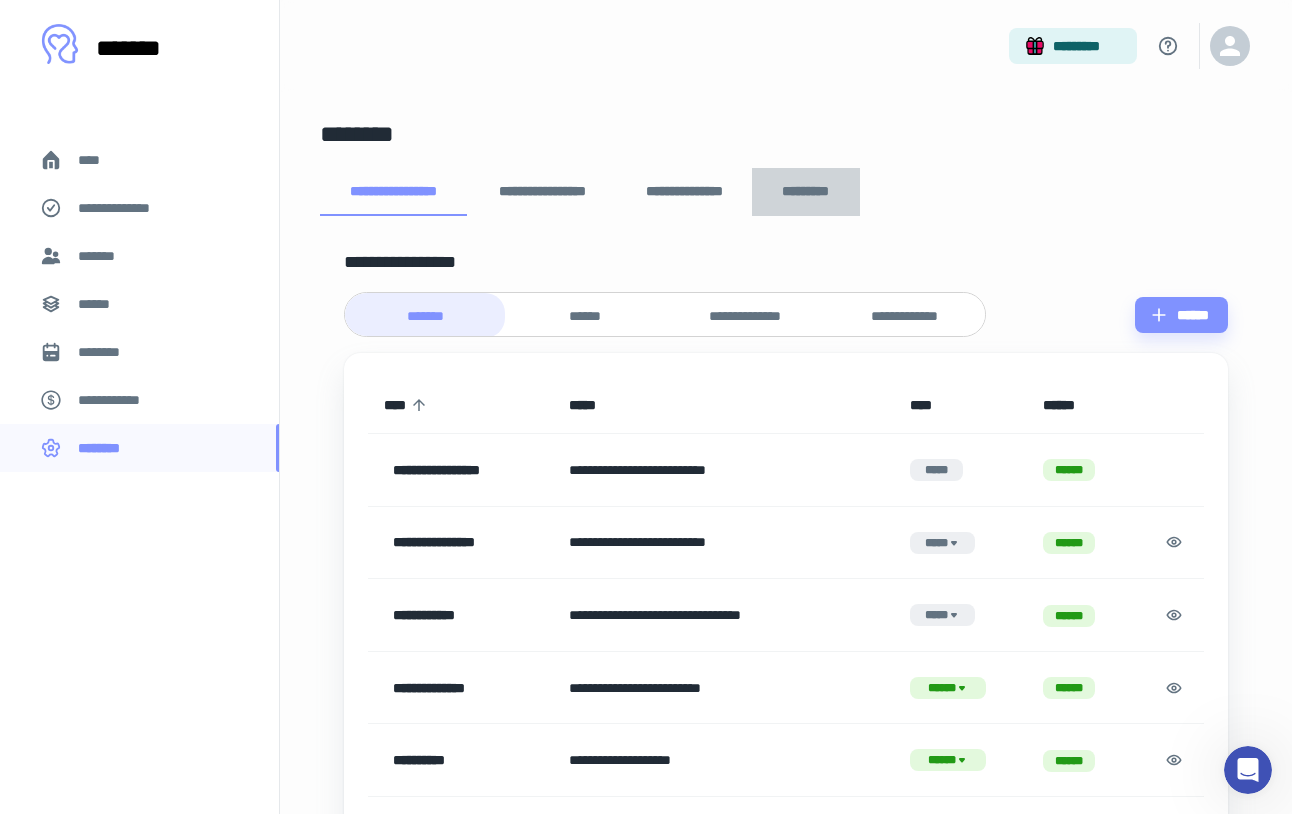 click on "*********" at bounding box center (806, 192) 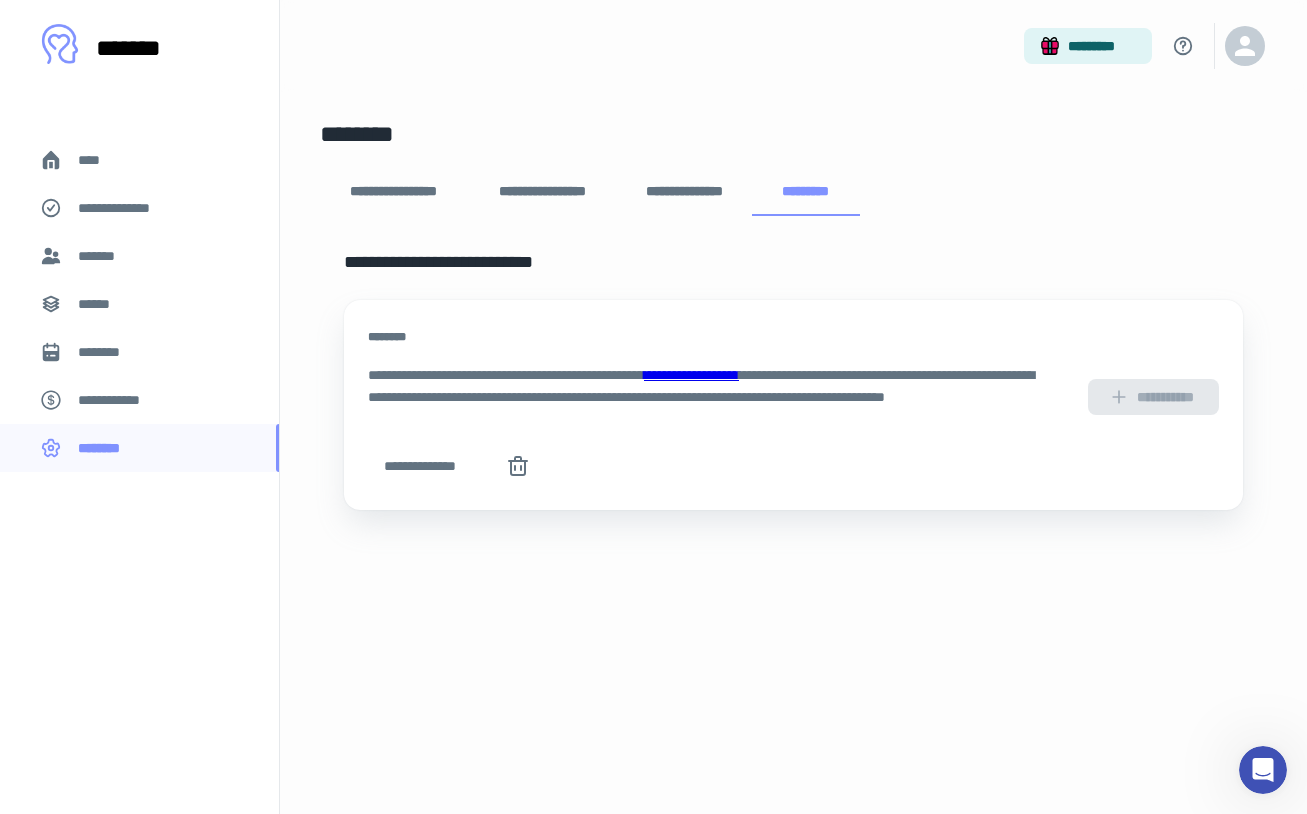 click on "****" at bounding box center [97, 160] 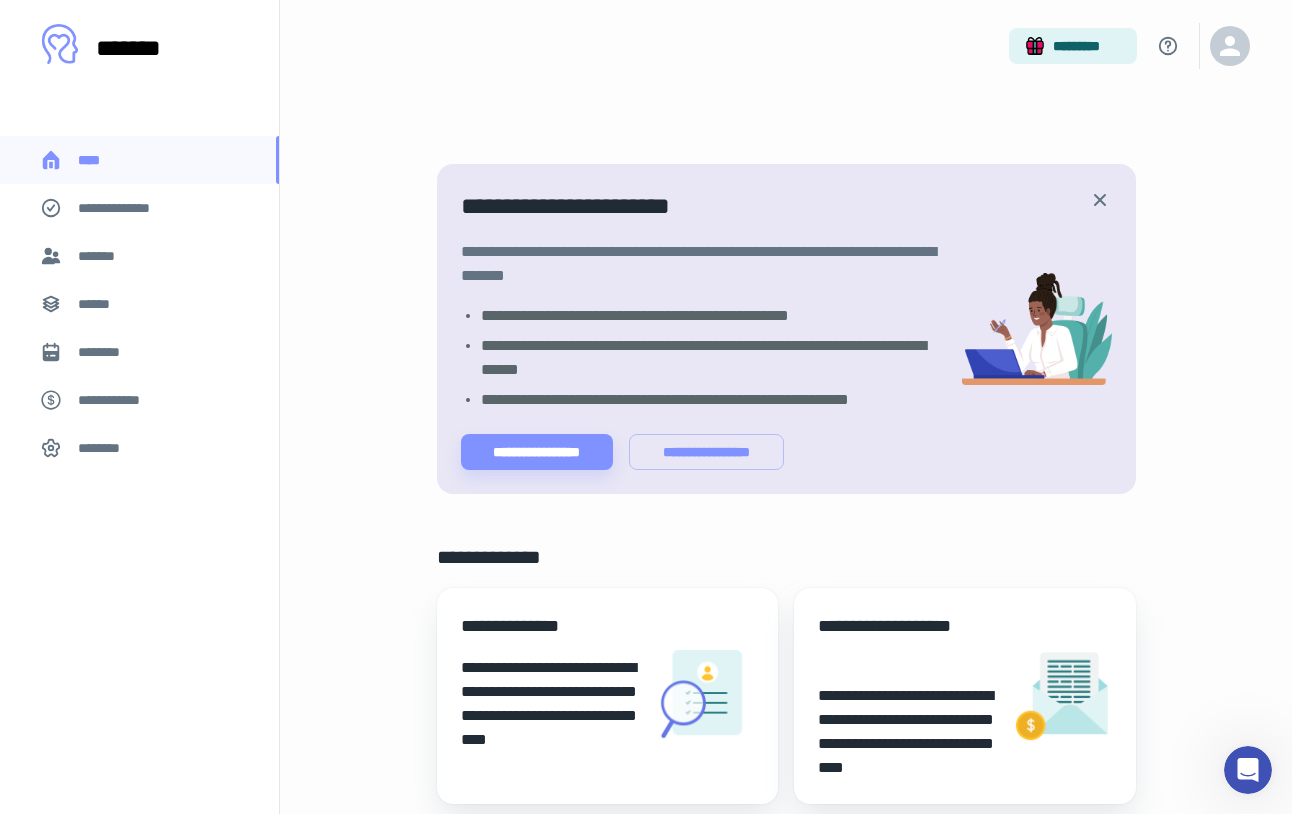 click on "********" at bounding box center (139, 448) 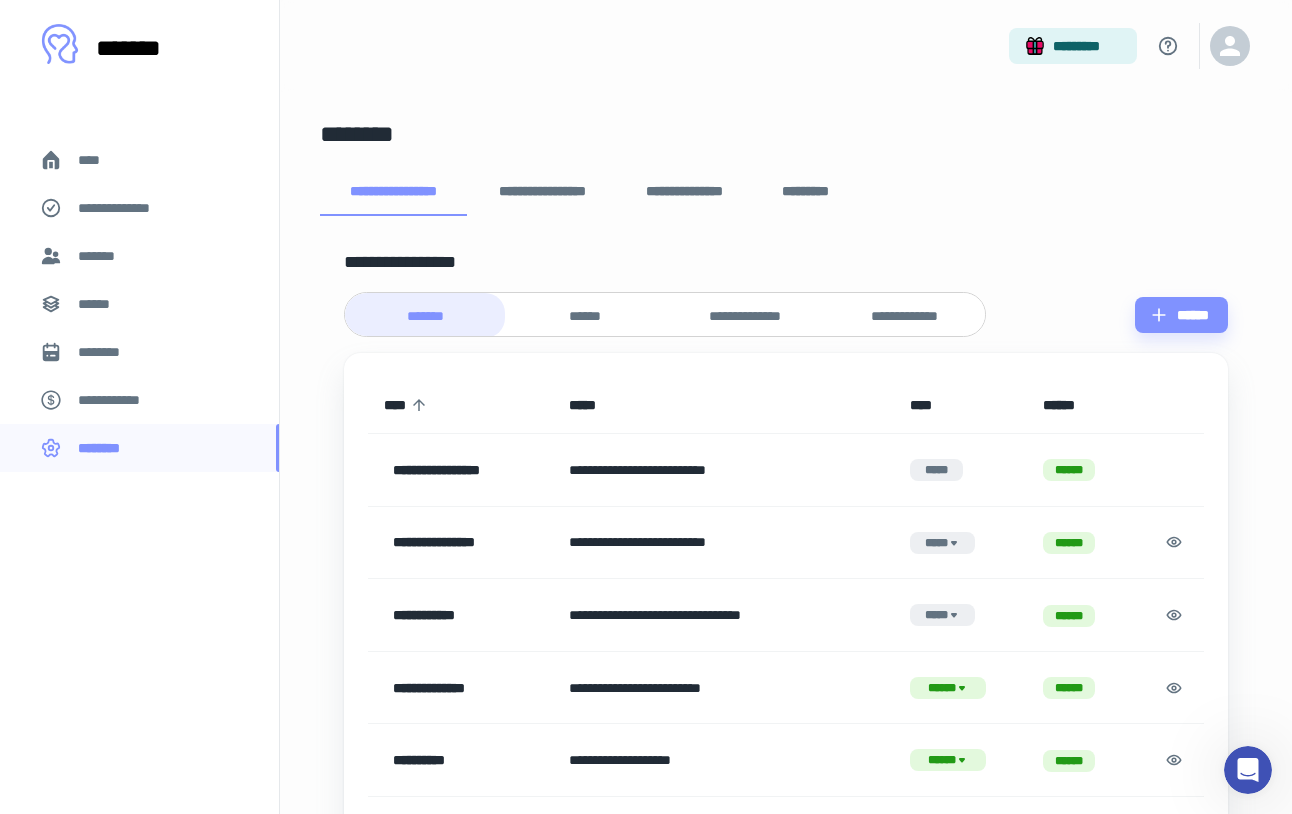 click on "******" at bounding box center [585, 315] 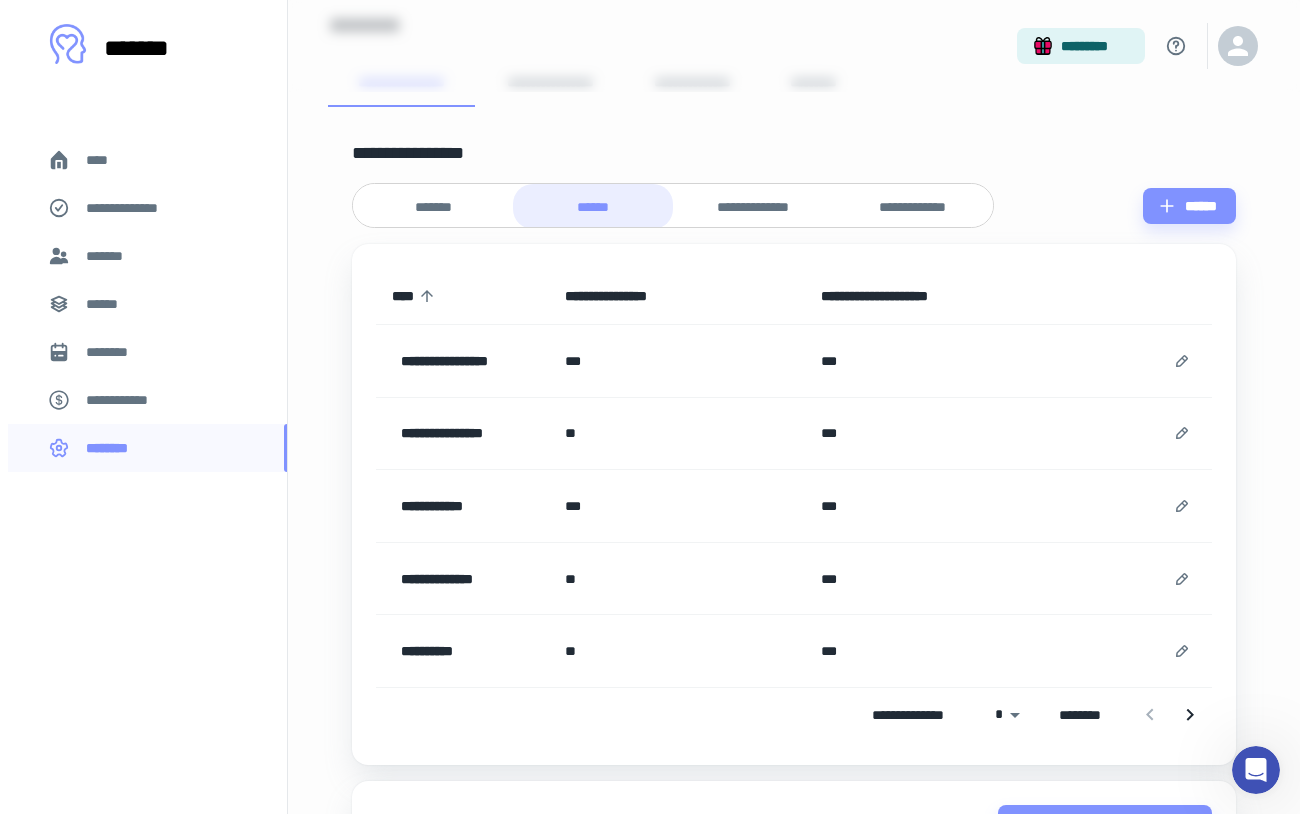 scroll, scrollTop: 110, scrollLeft: 0, axis: vertical 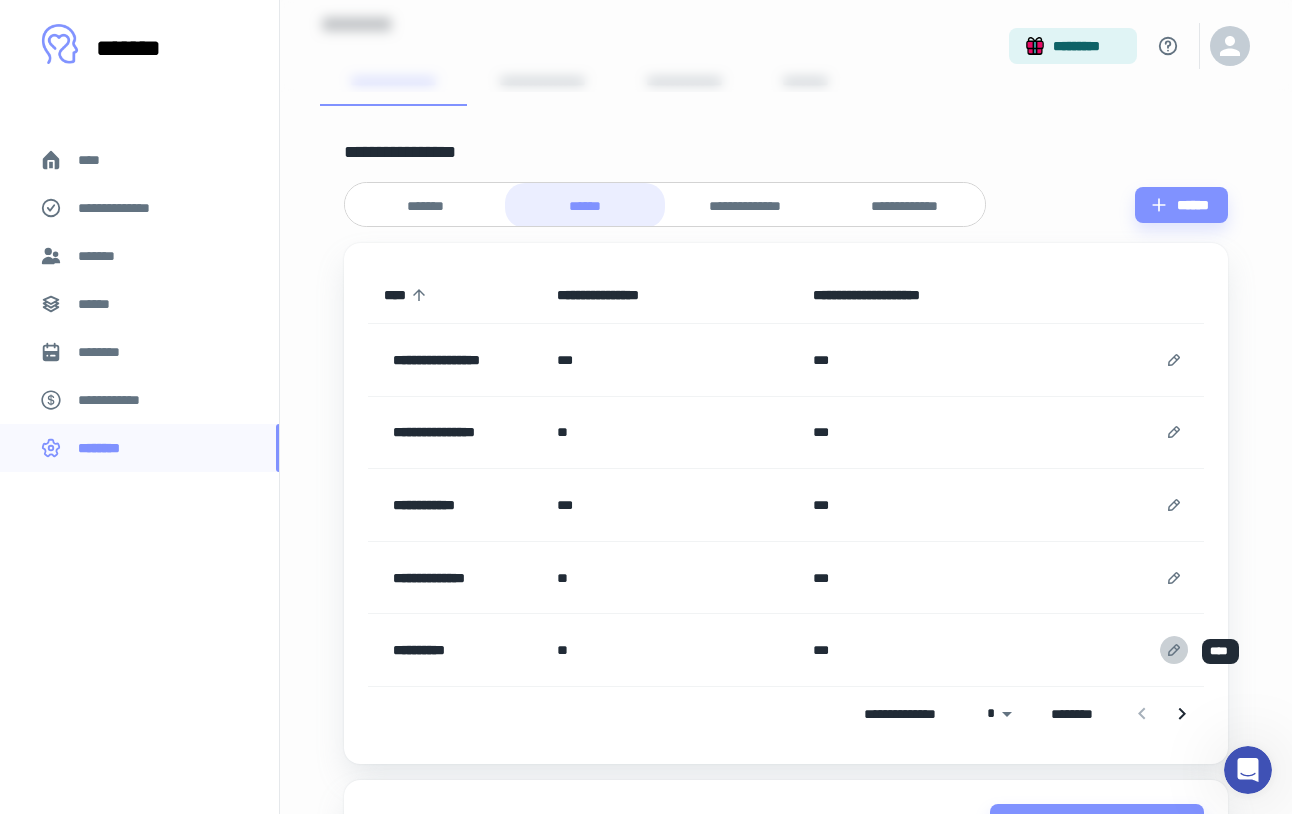 click 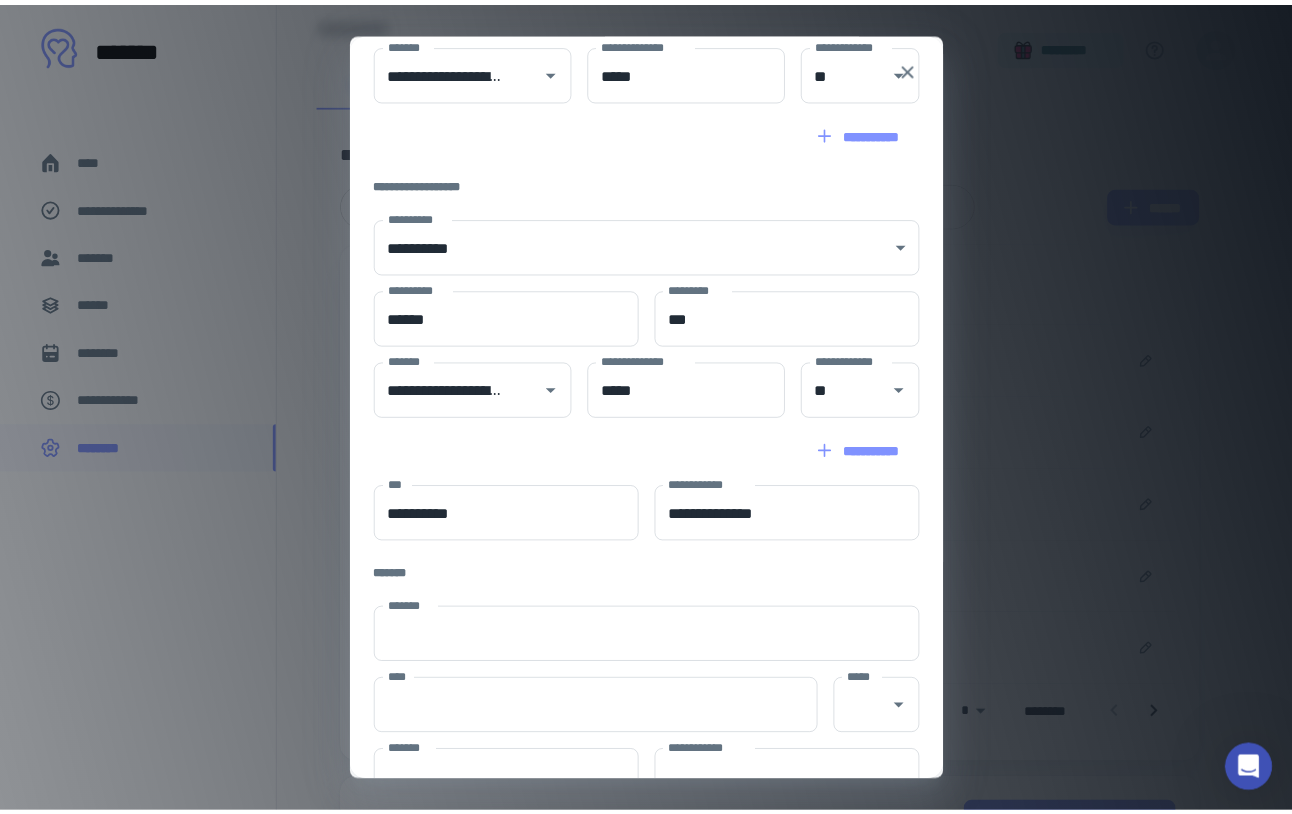 scroll, scrollTop: 394, scrollLeft: 0, axis: vertical 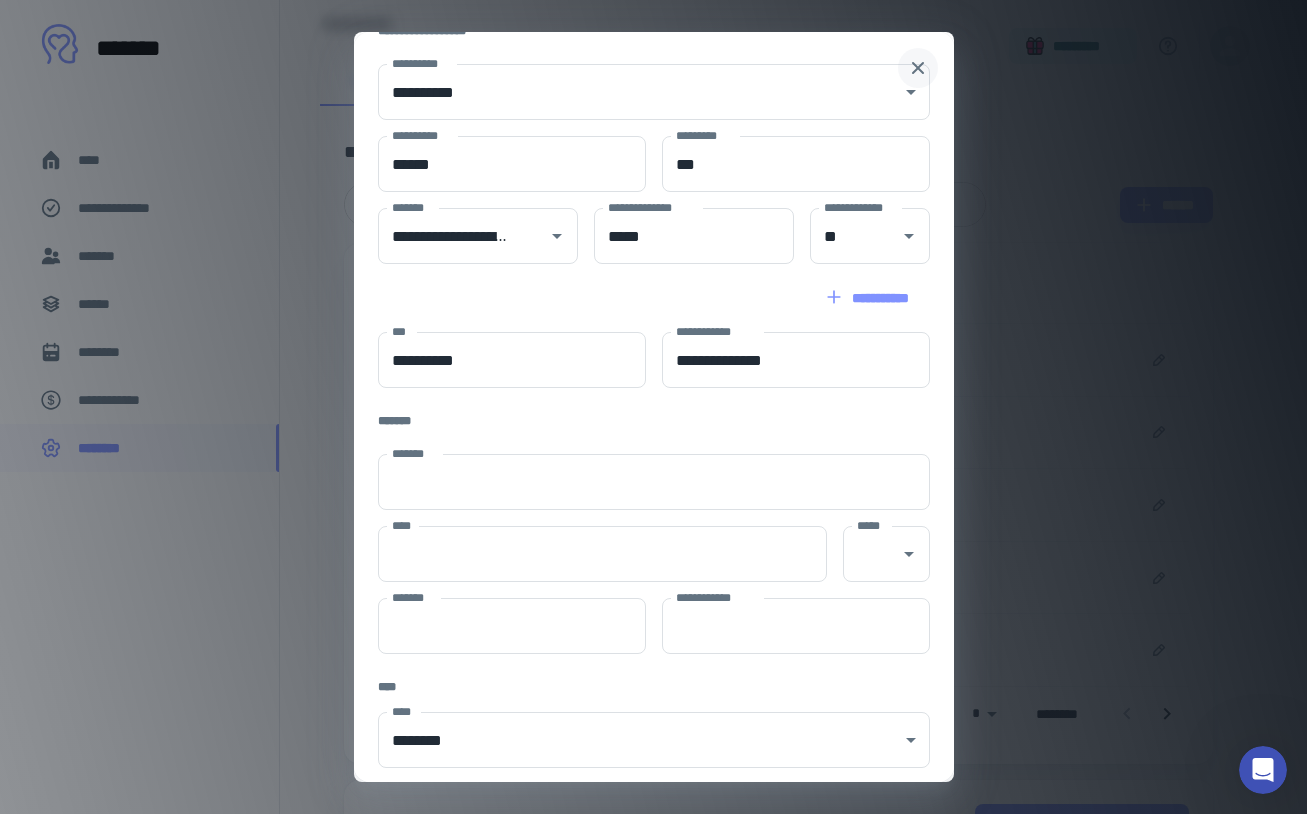 click 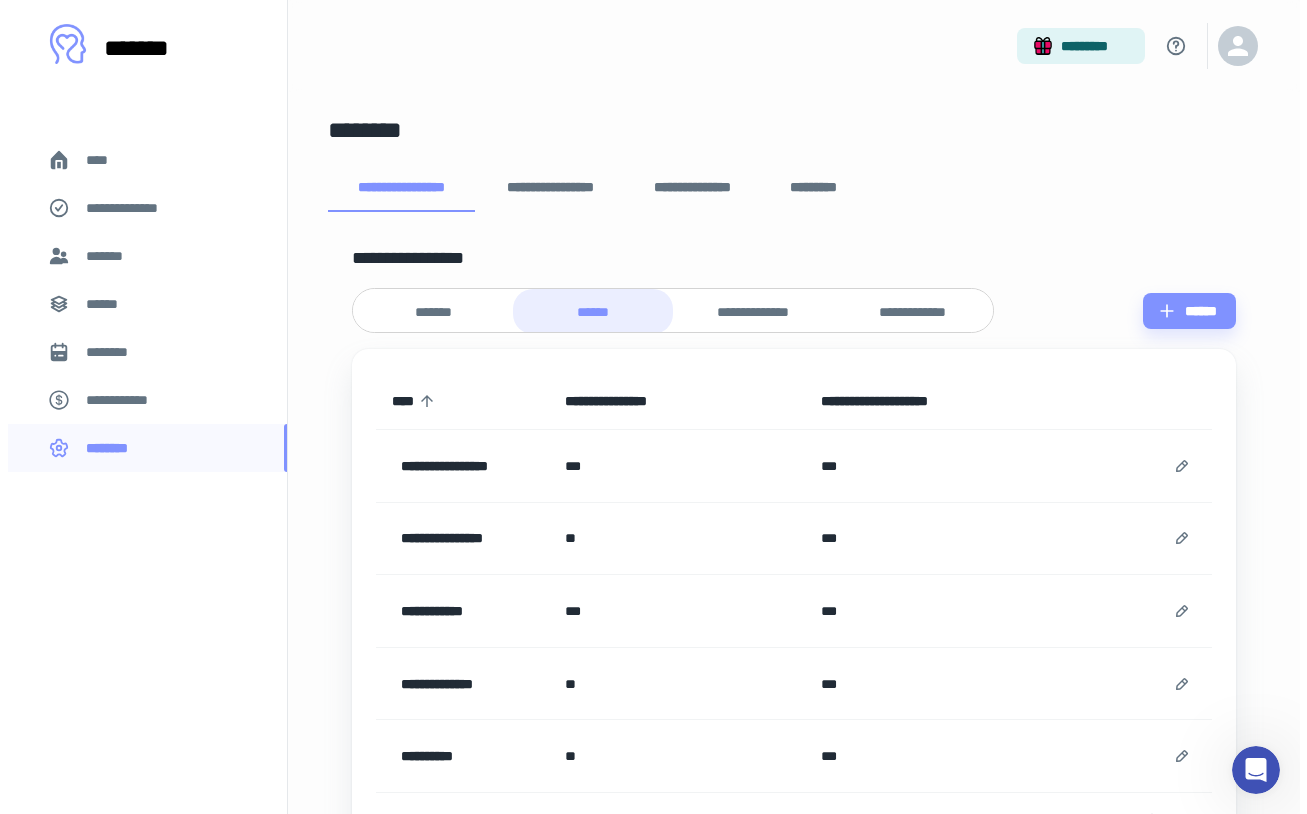 scroll, scrollTop: 0, scrollLeft: 0, axis: both 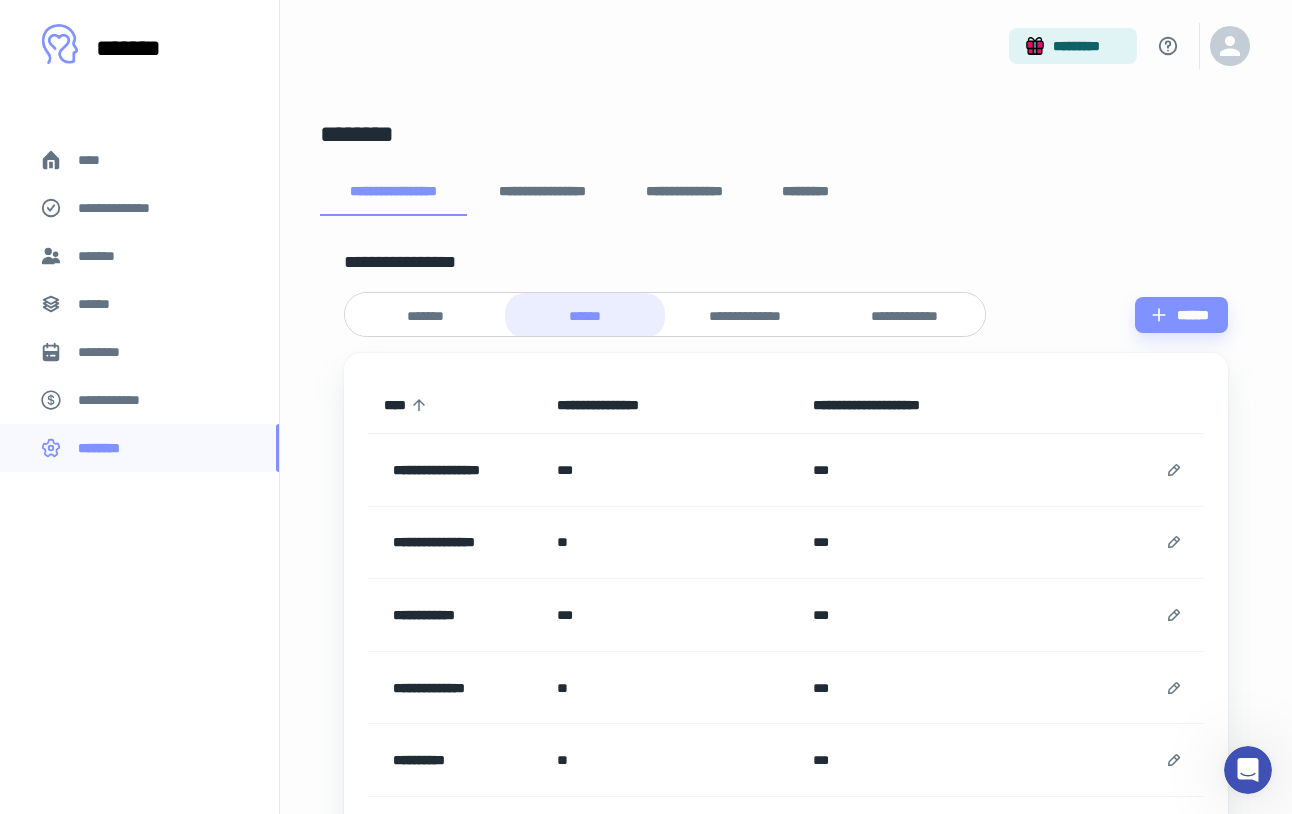 click on "*********" at bounding box center [806, 192] 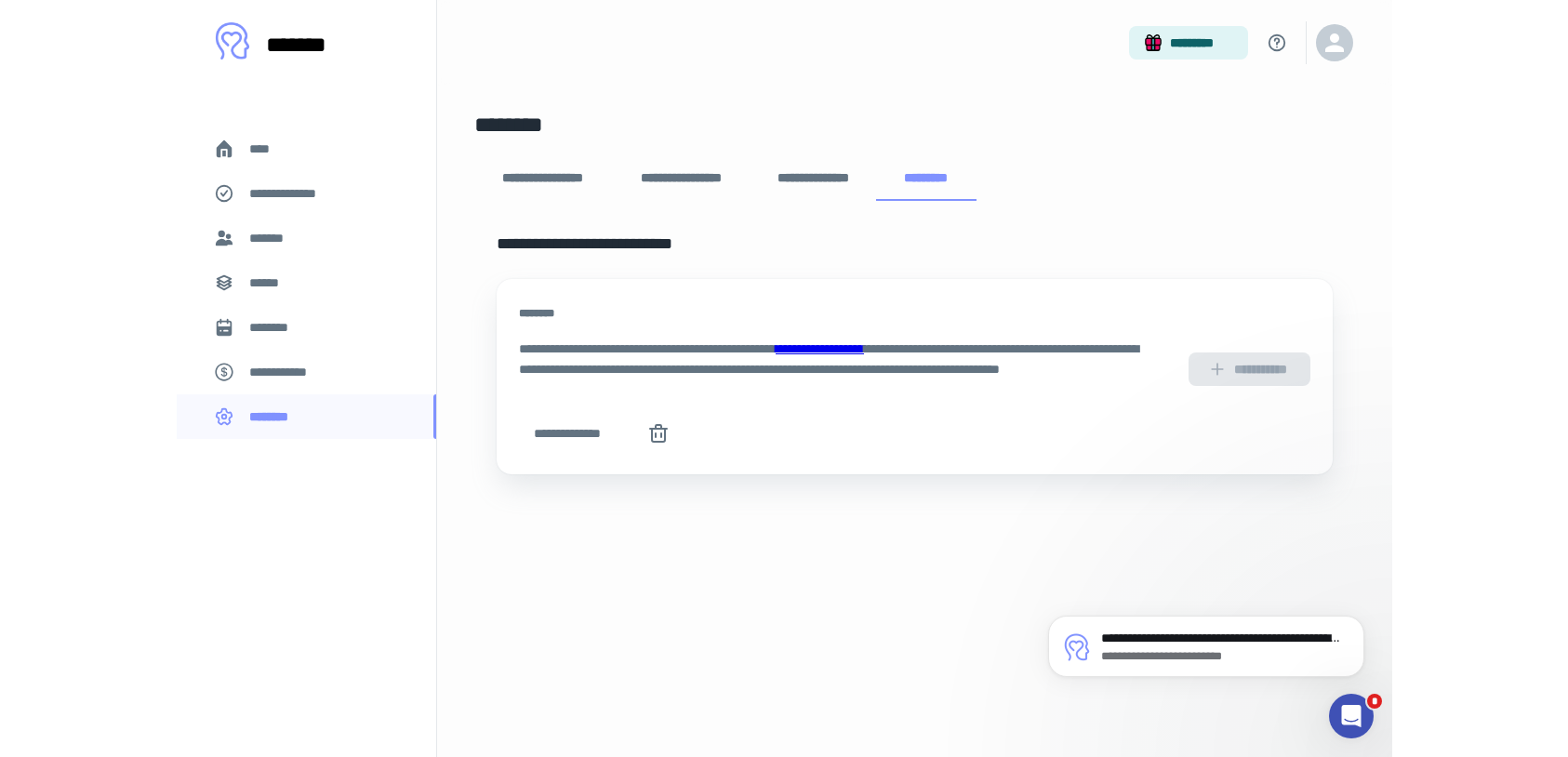 scroll, scrollTop: 0, scrollLeft: 0, axis: both 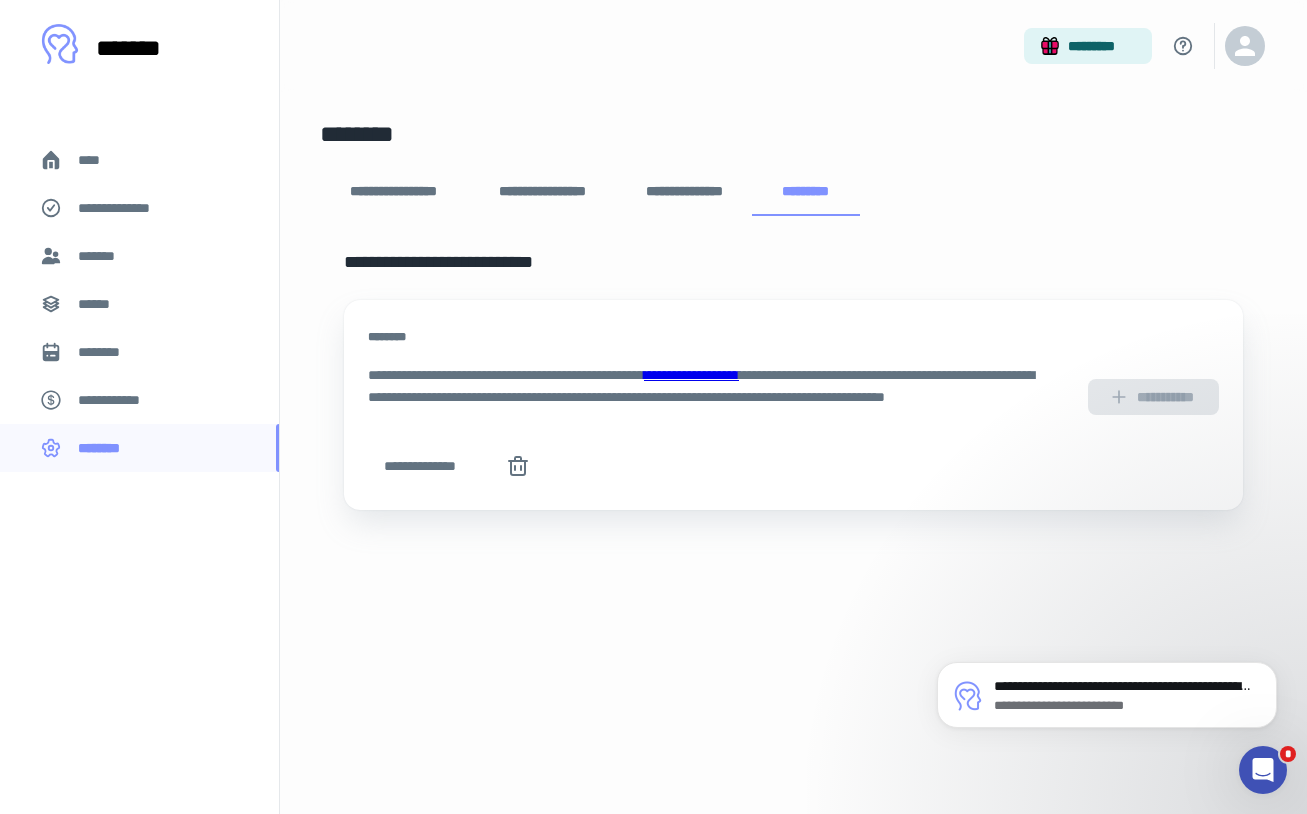 click on "**********" at bounding box center [425, 466] 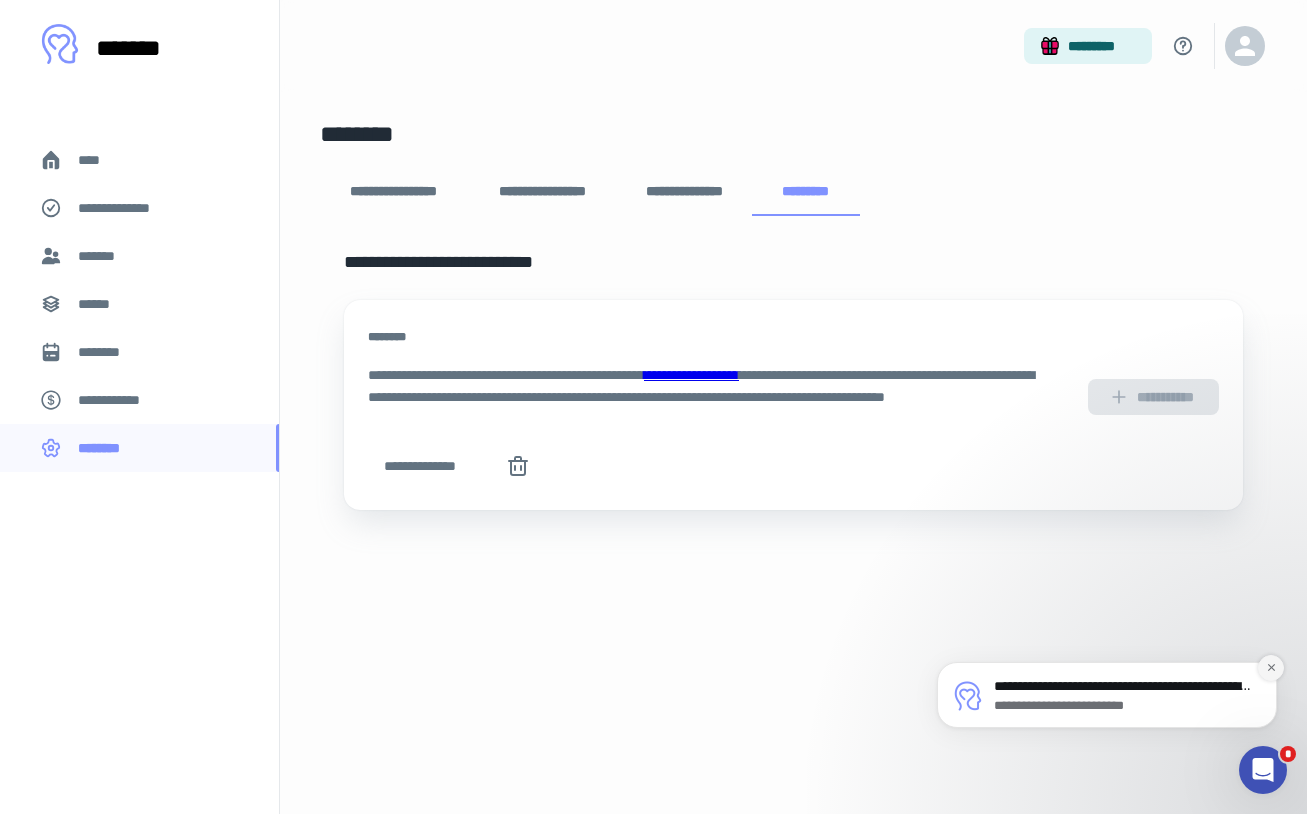 click 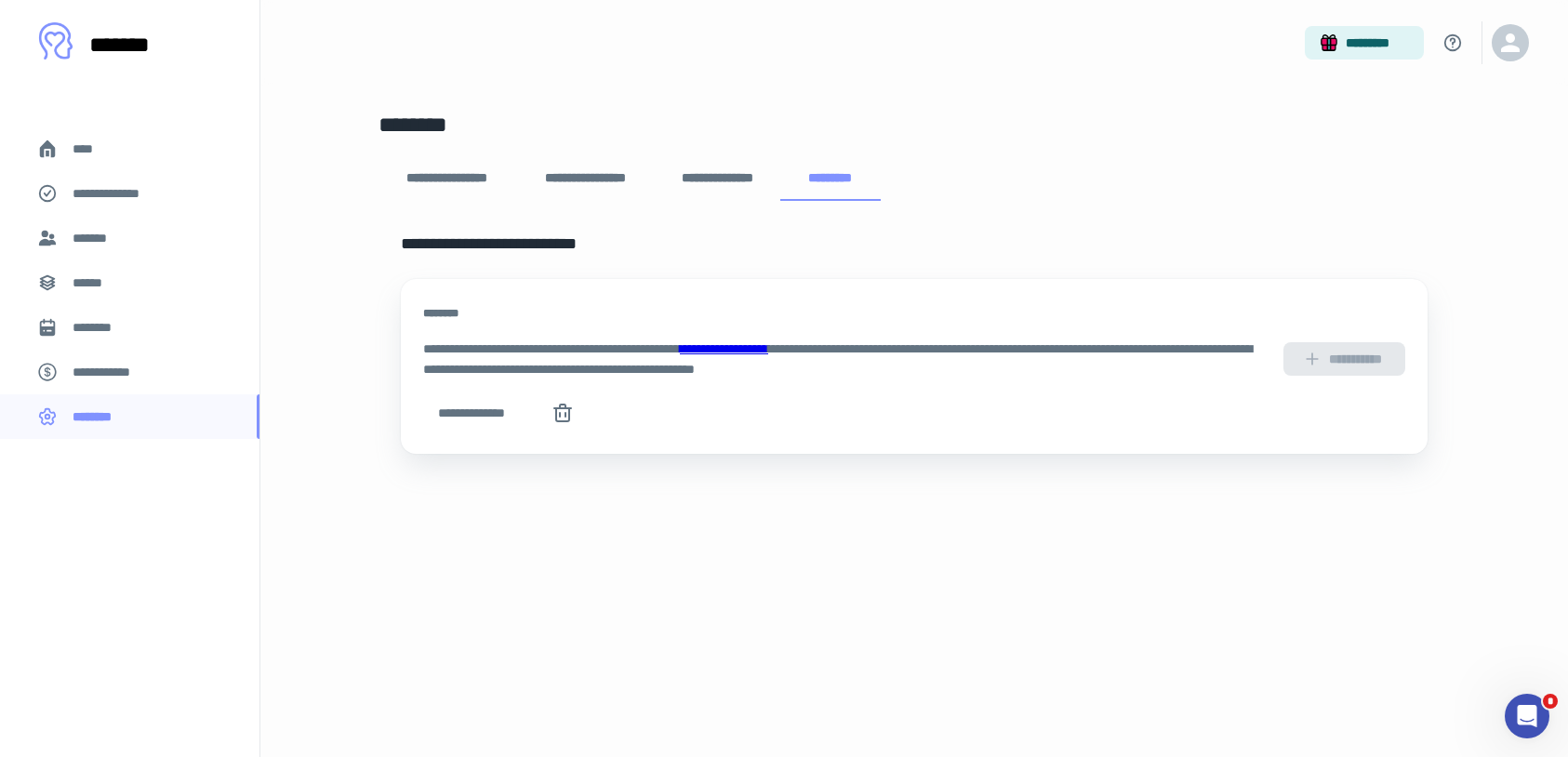 click on "**********" at bounding box center [914, 359] 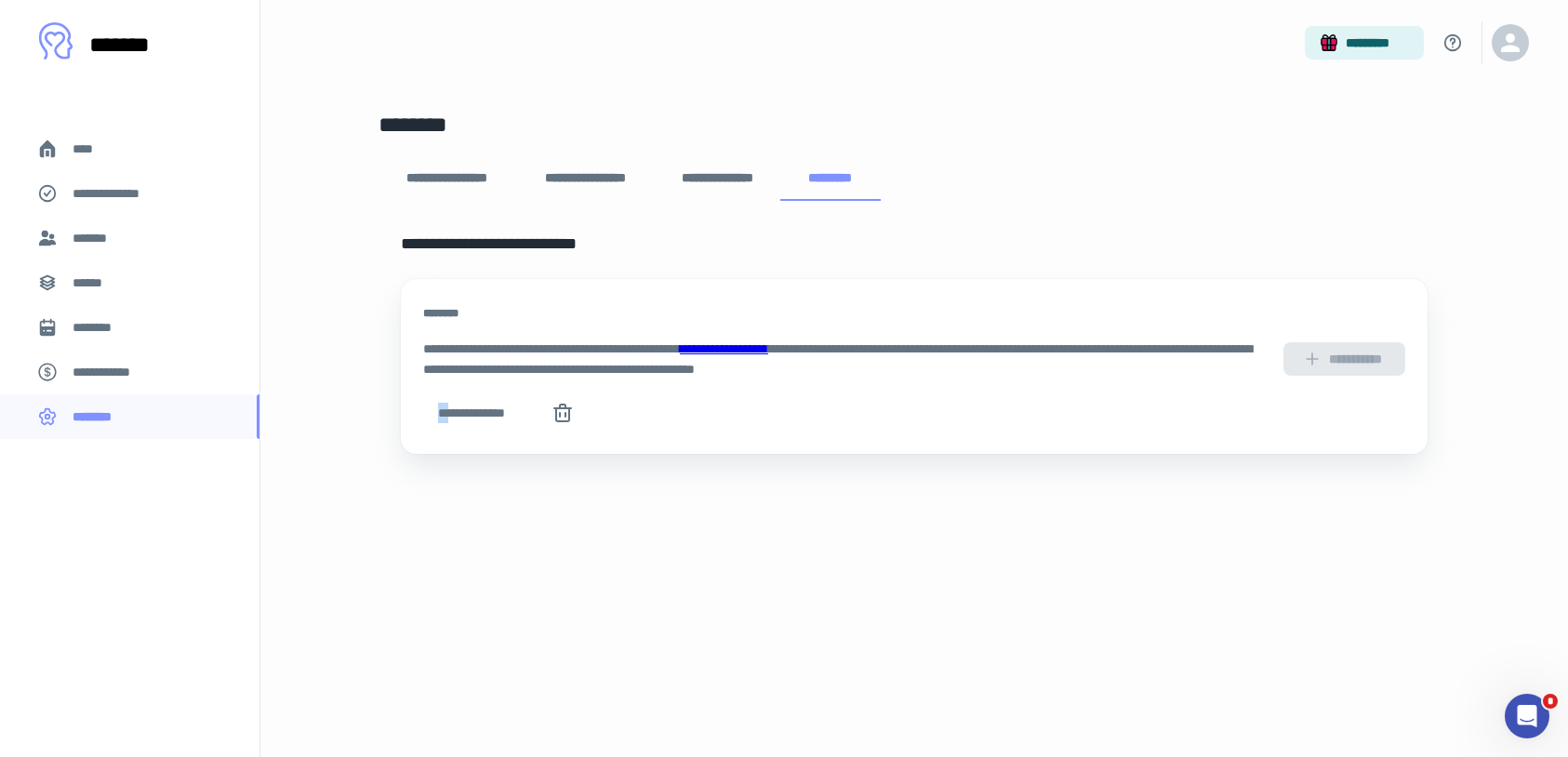 click on "**********" at bounding box center [914, 359] 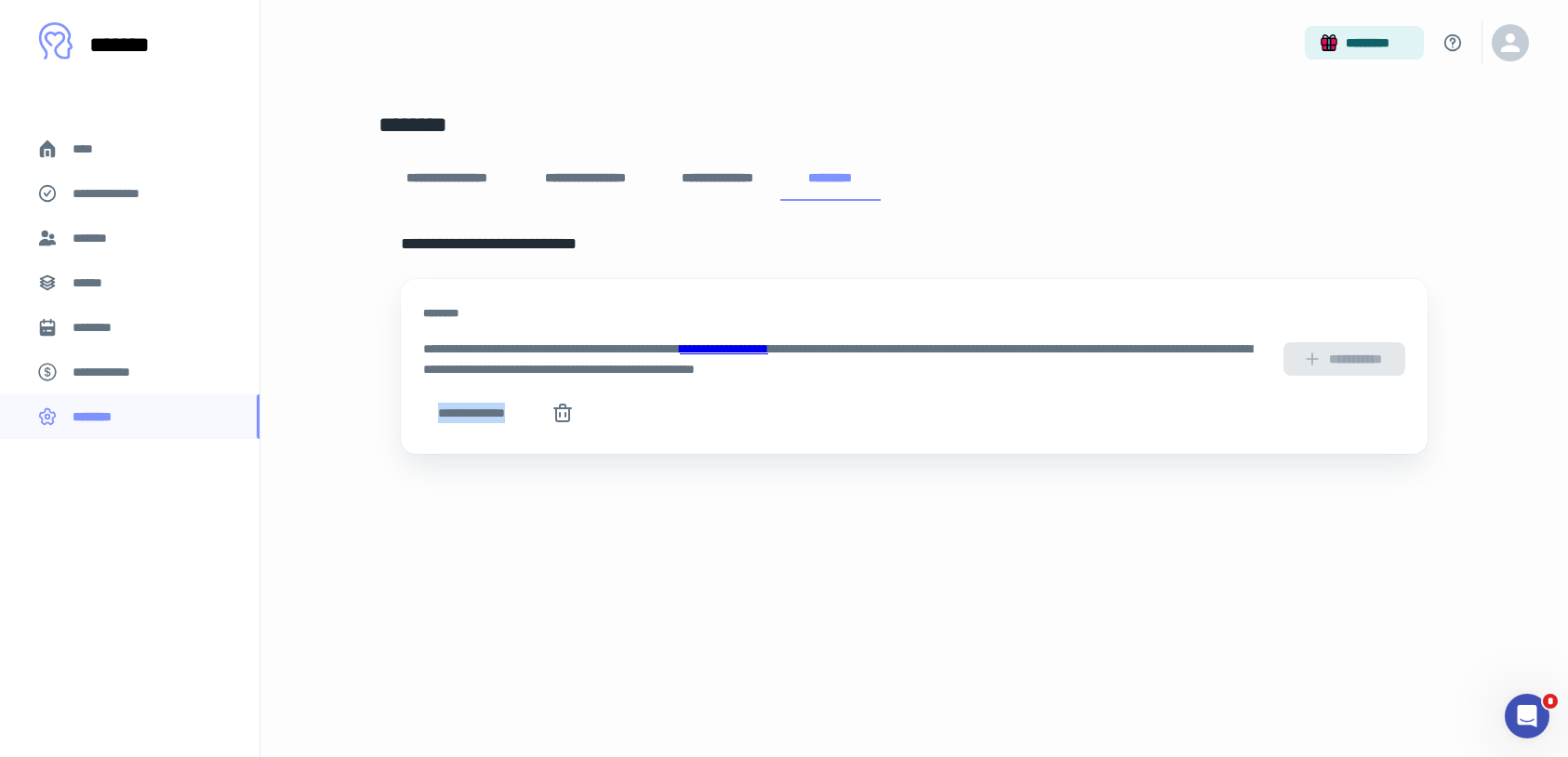 click on "**********" at bounding box center (914, 359) 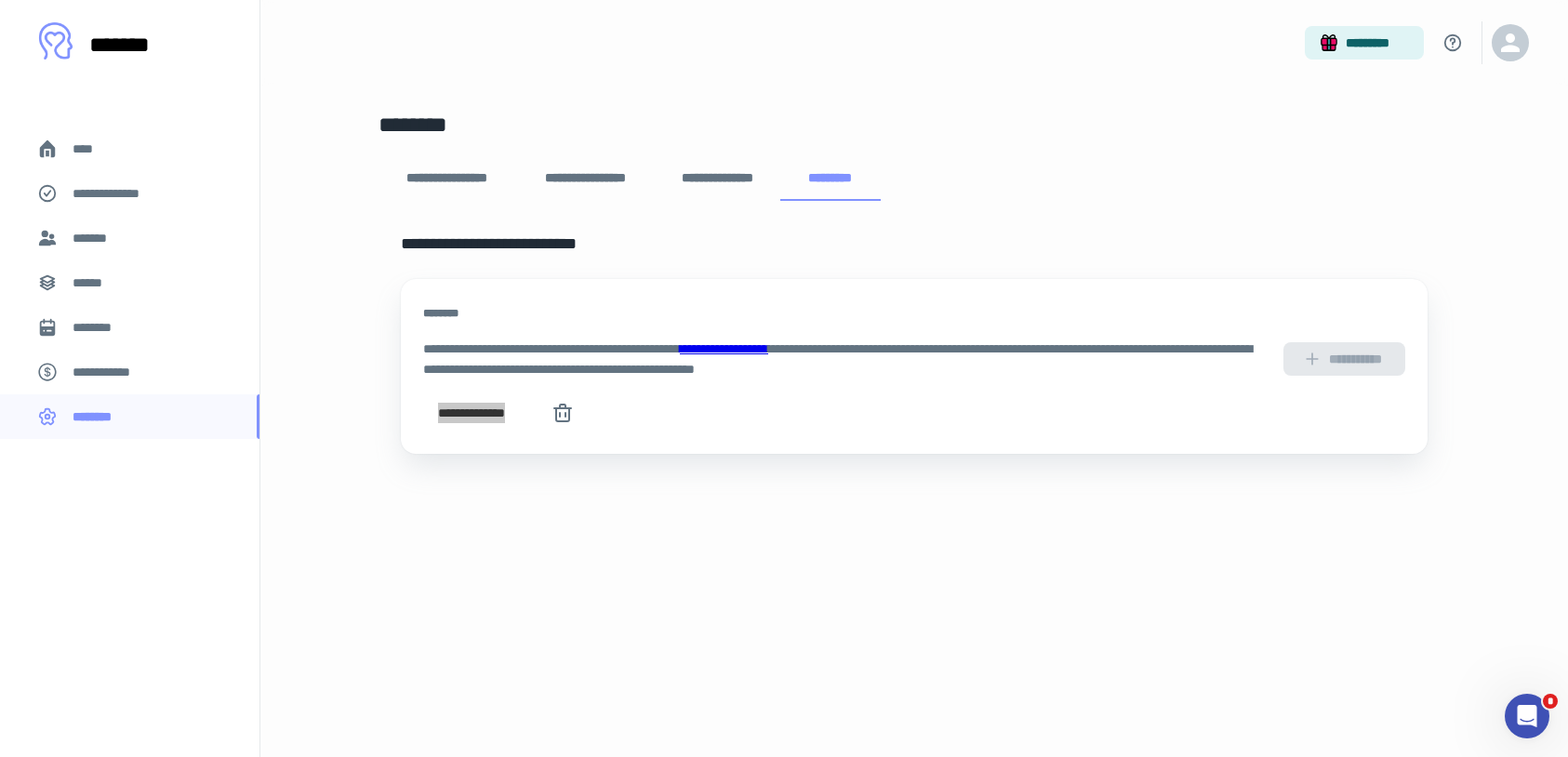 click 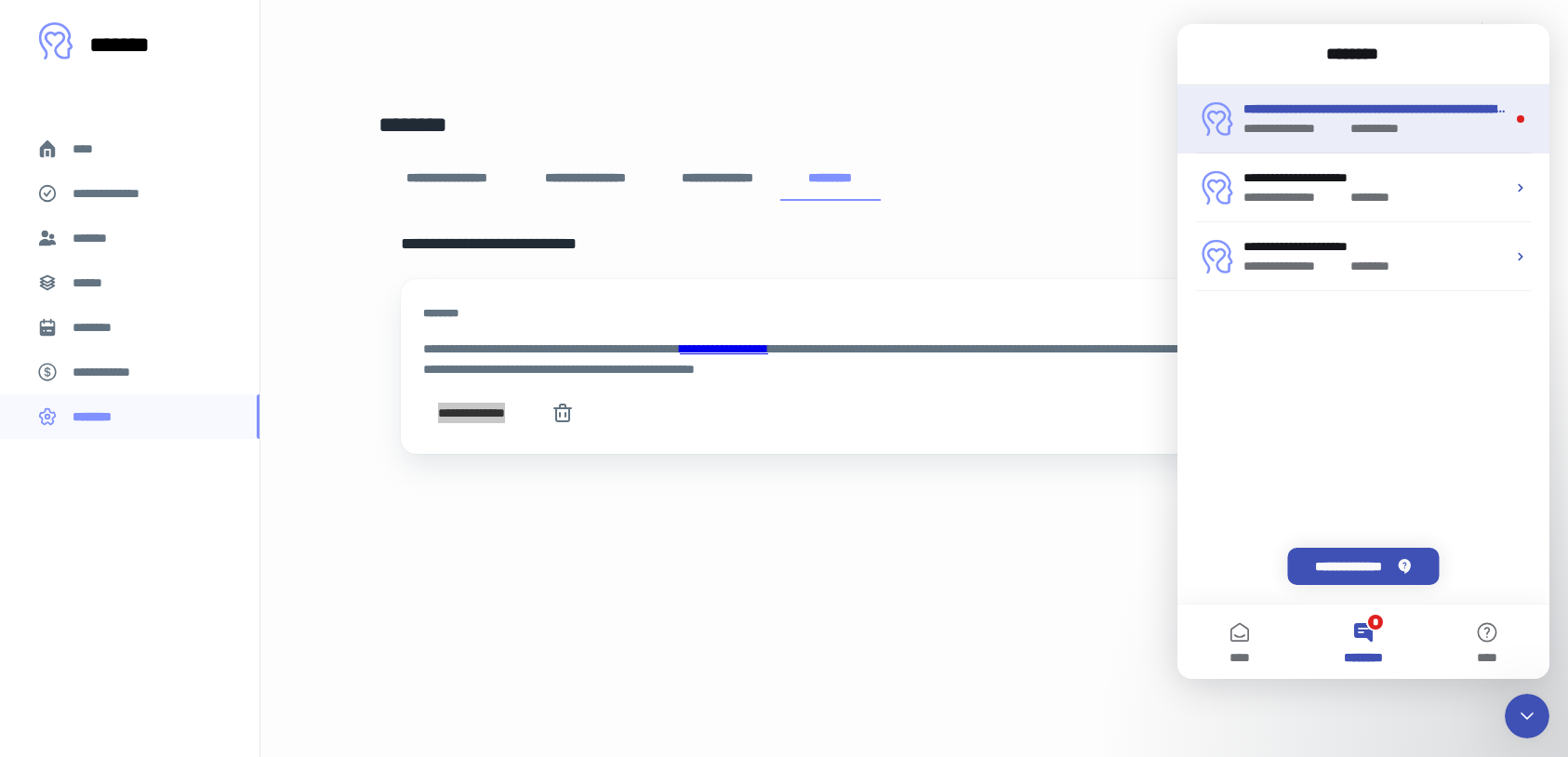 click on "**********" at bounding box center (1295, 128) 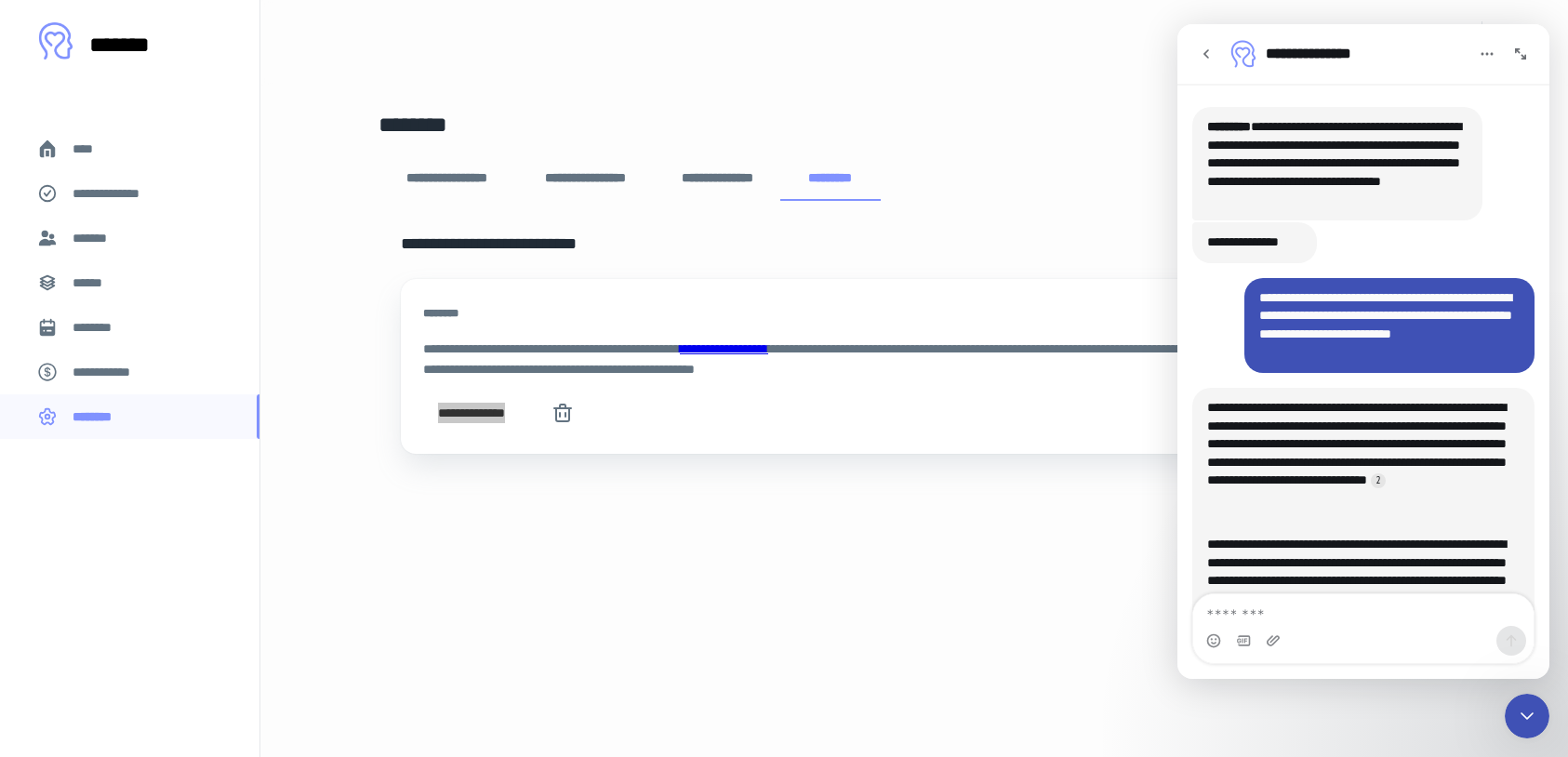 scroll, scrollTop: 3, scrollLeft: 0, axis: vertical 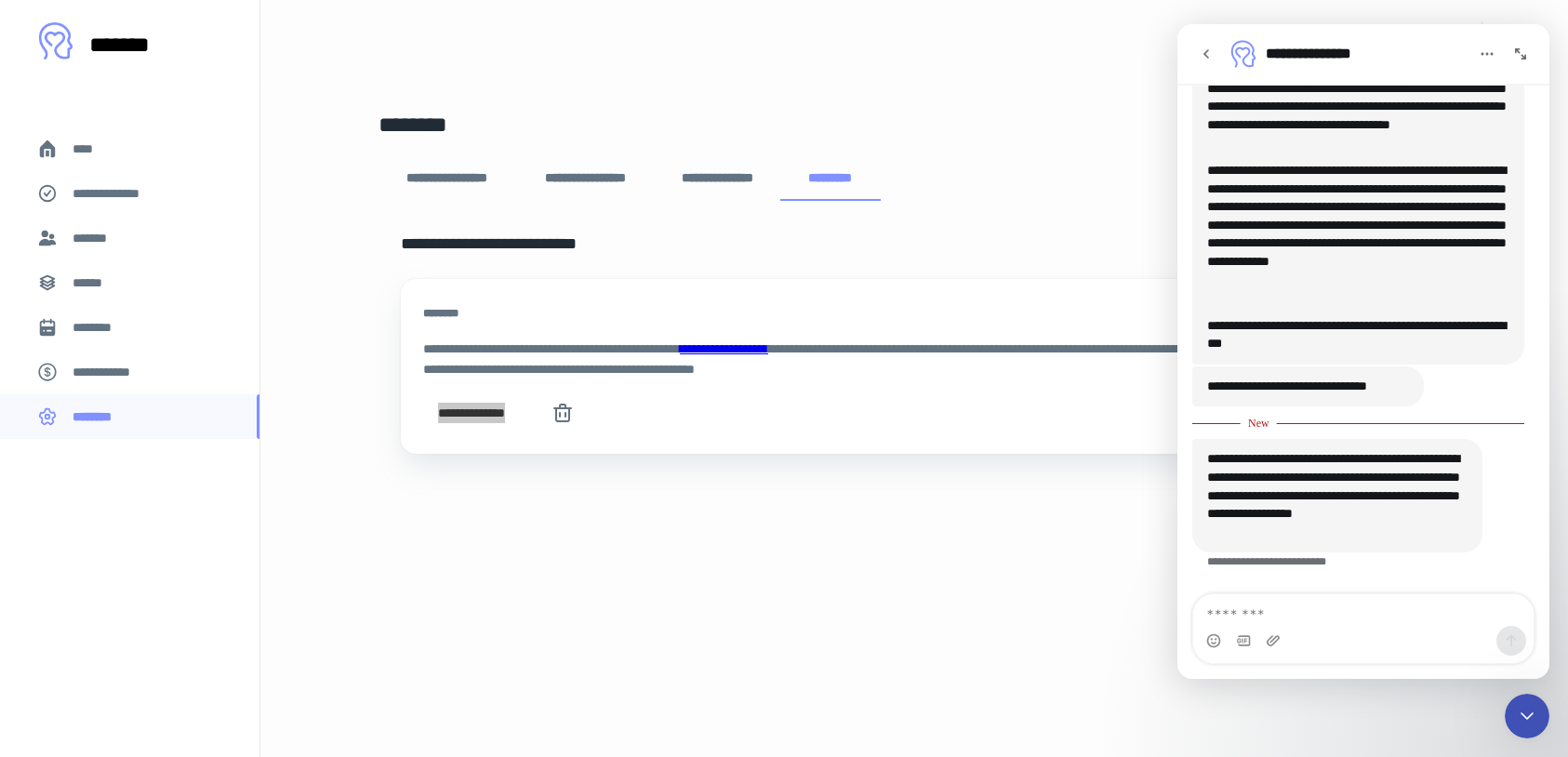 click at bounding box center [1363, 610] 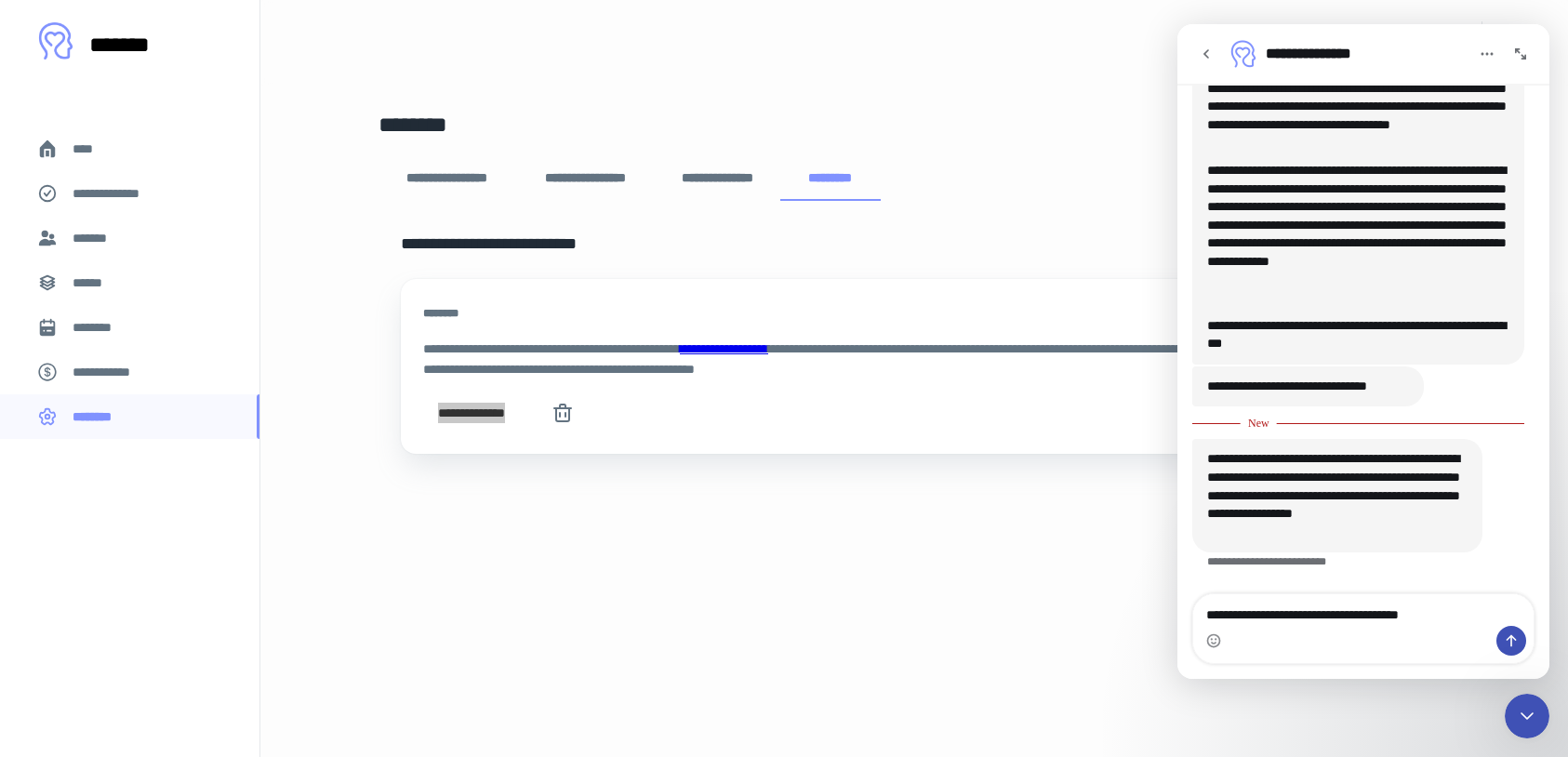 type on "**********" 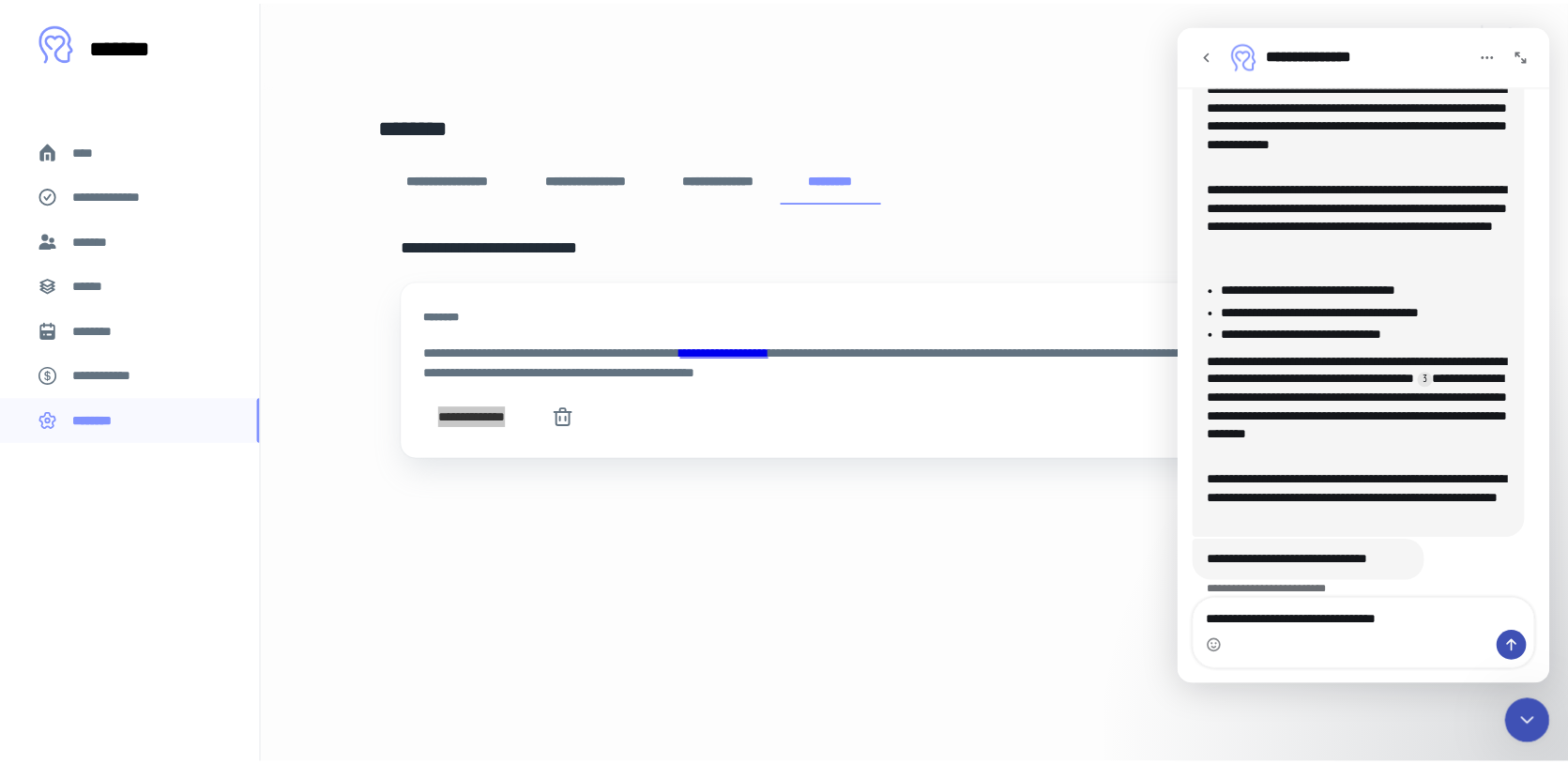 scroll, scrollTop: 1528, scrollLeft: 0, axis: vertical 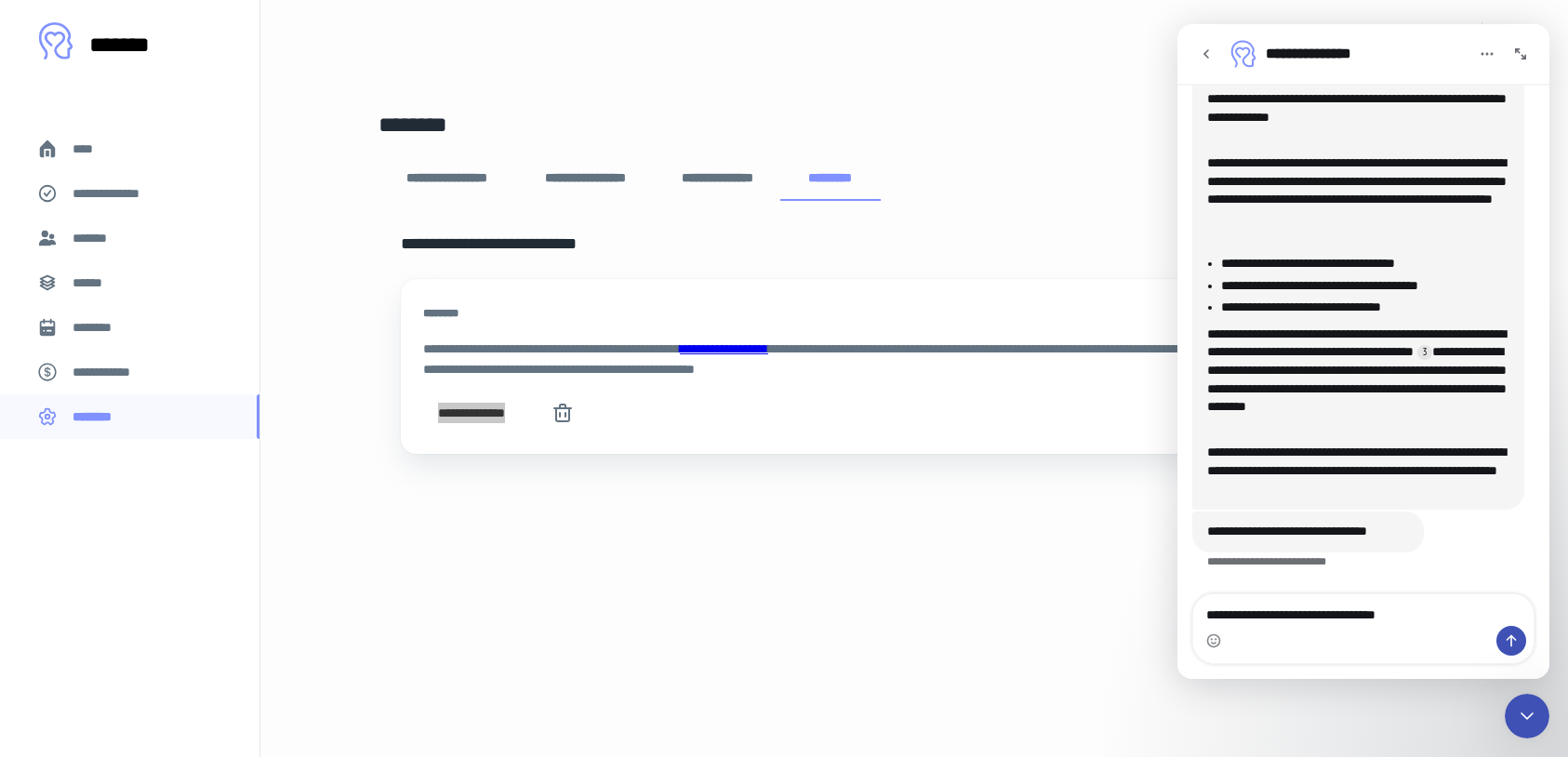 type on "**********" 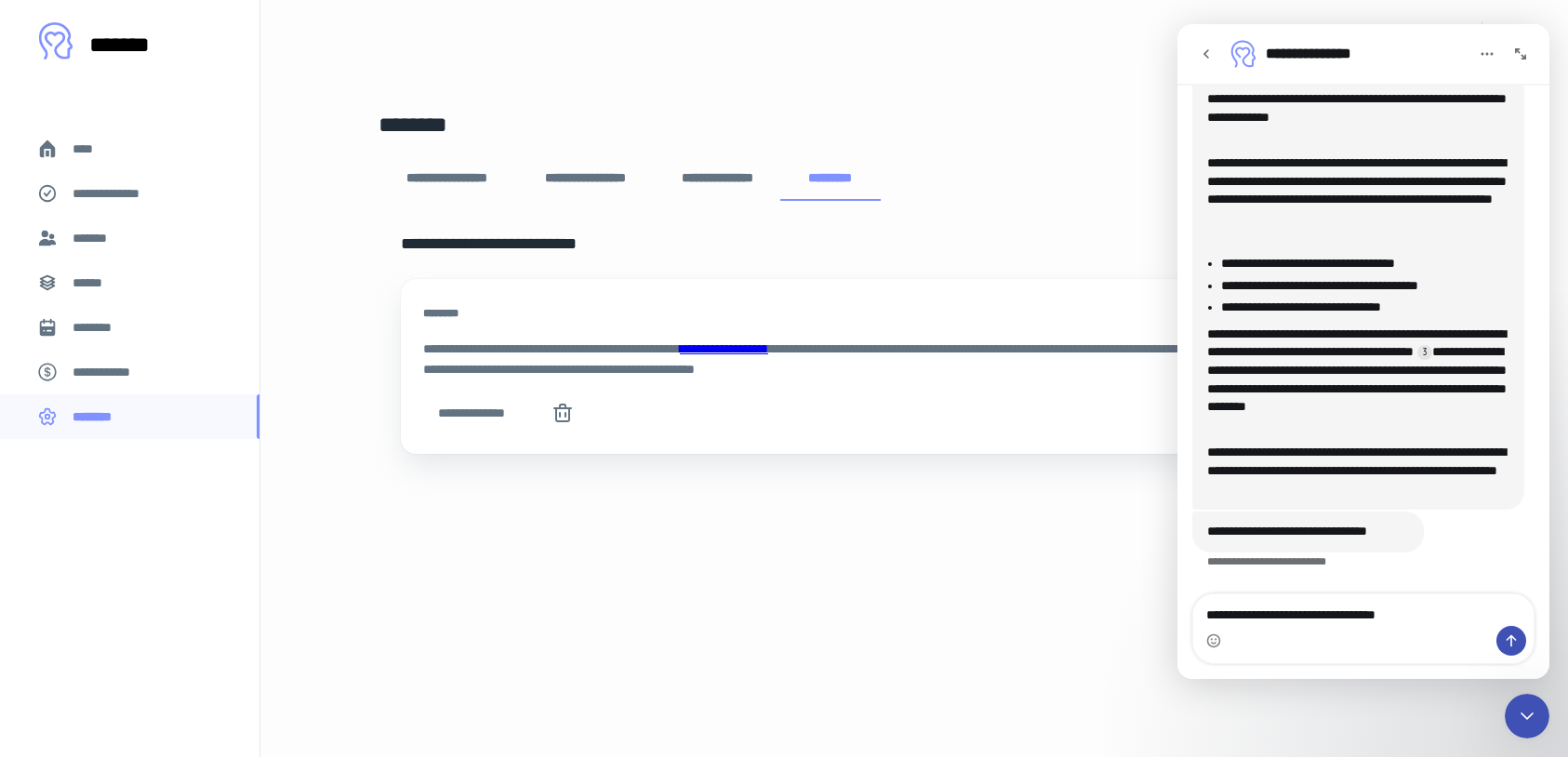 click on "**********" at bounding box center (914, 342) 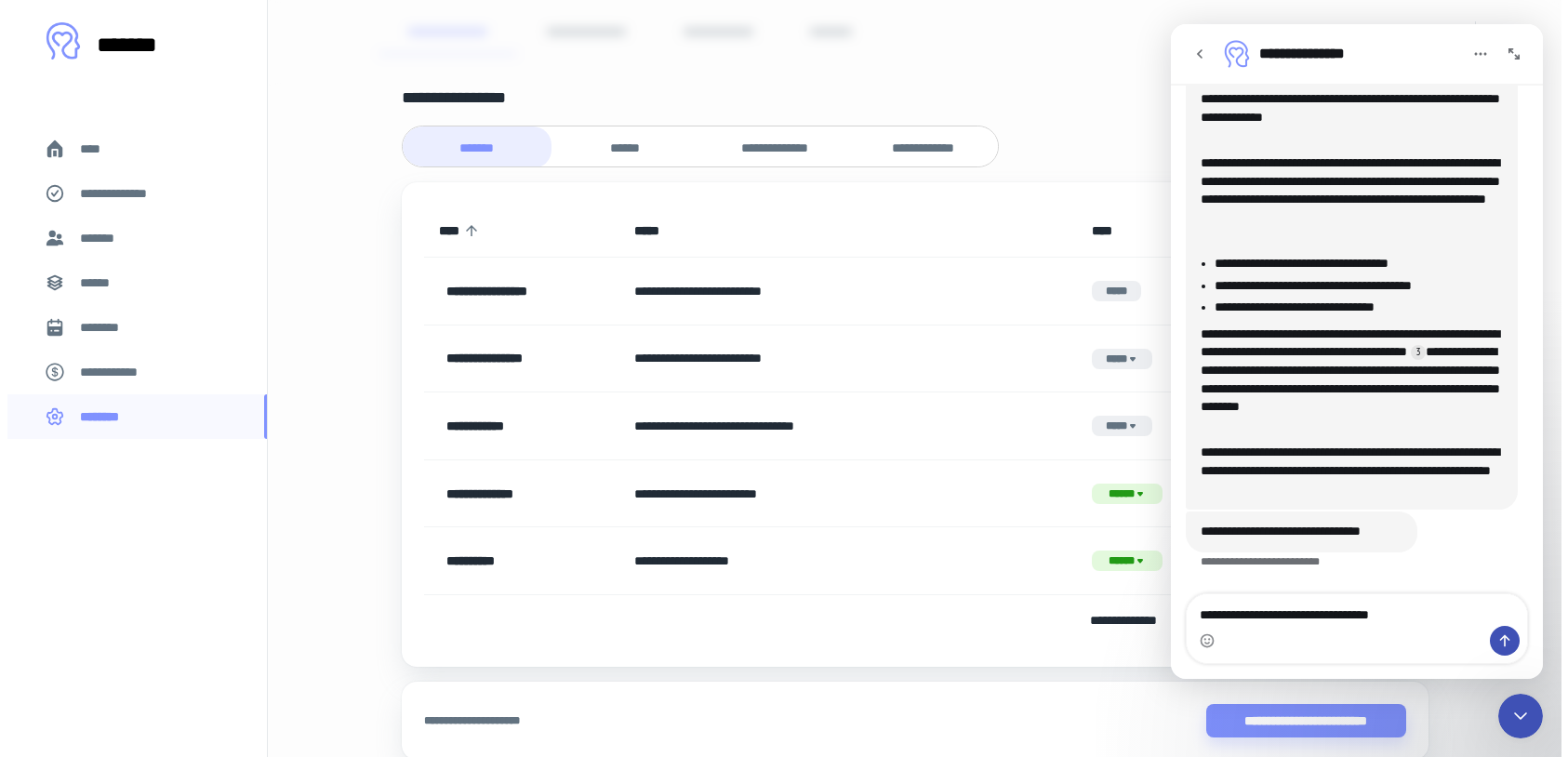 scroll, scrollTop: 153, scrollLeft: 0, axis: vertical 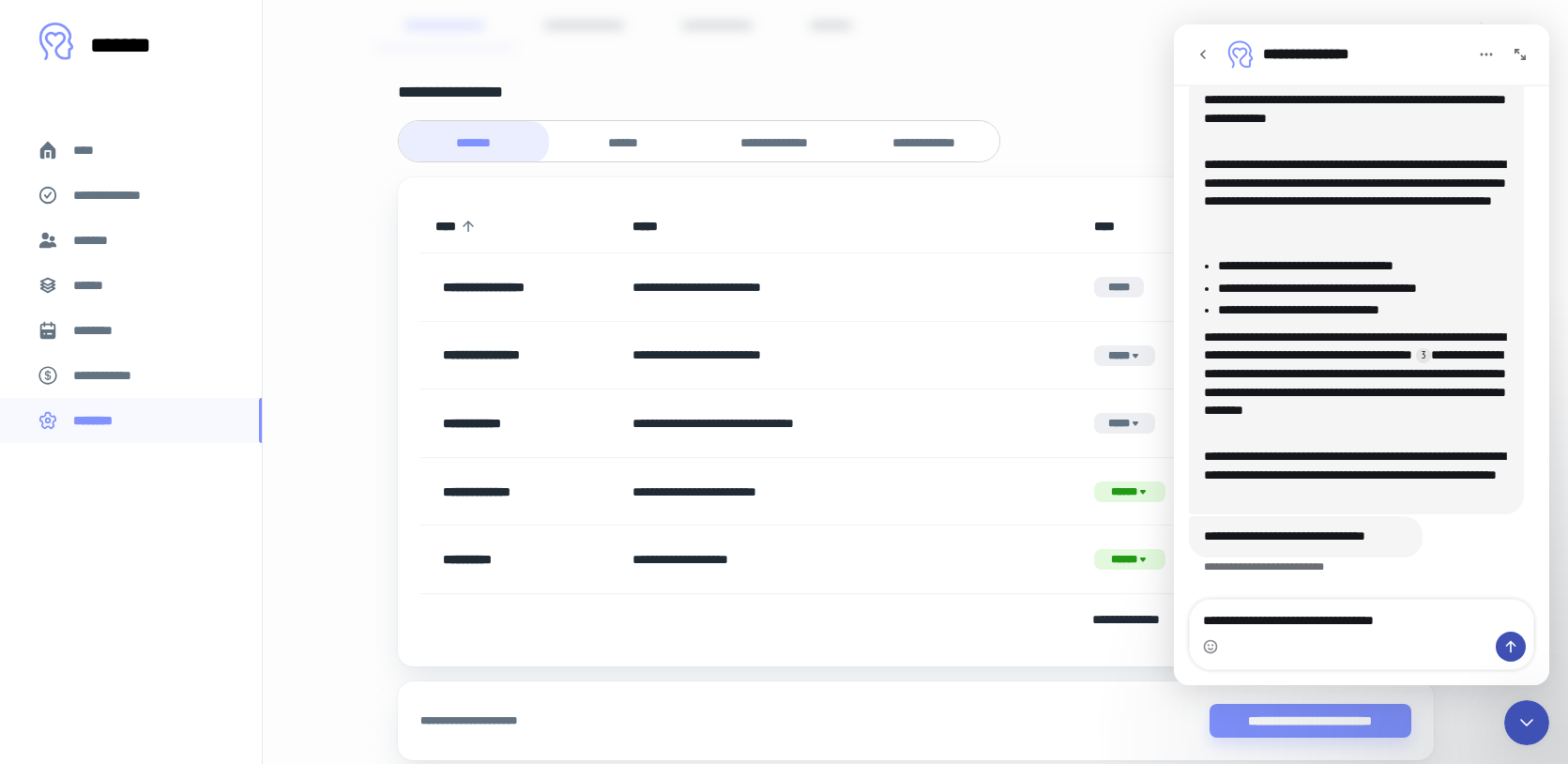 click 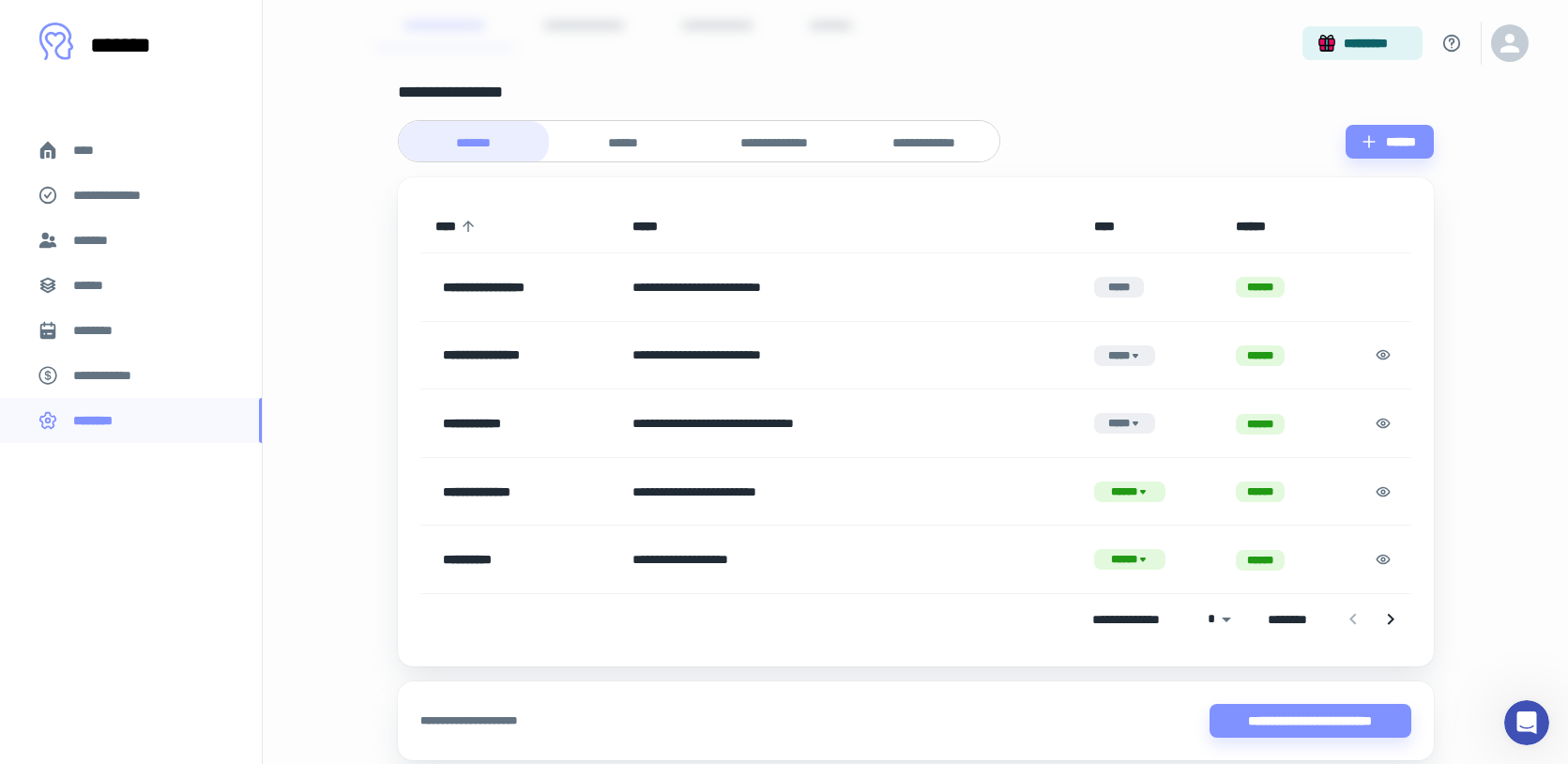 click on "******" at bounding box center [624, 142] 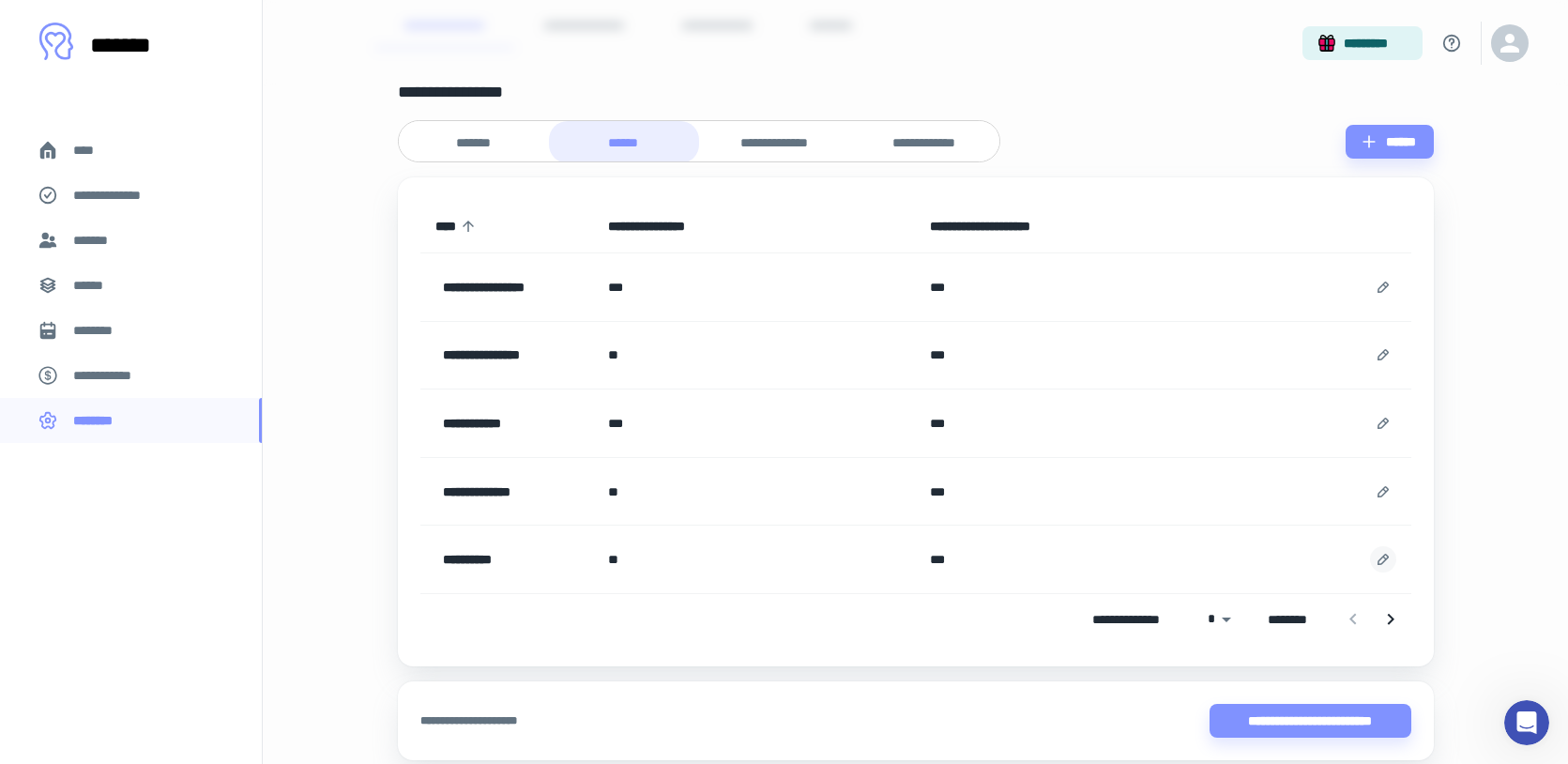 click at bounding box center [1383, 559] 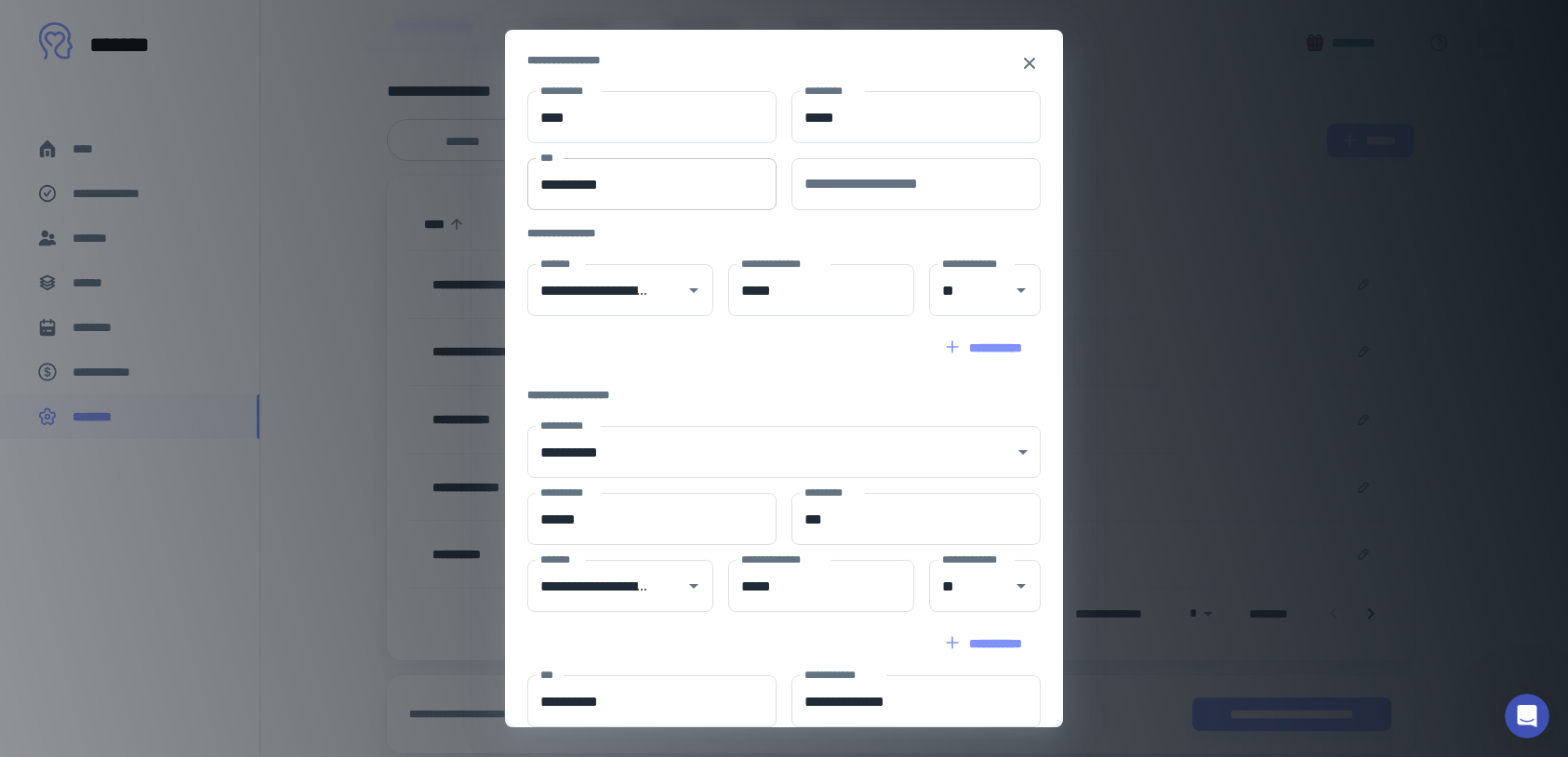click on "**********" at bounding box center (652, 184) 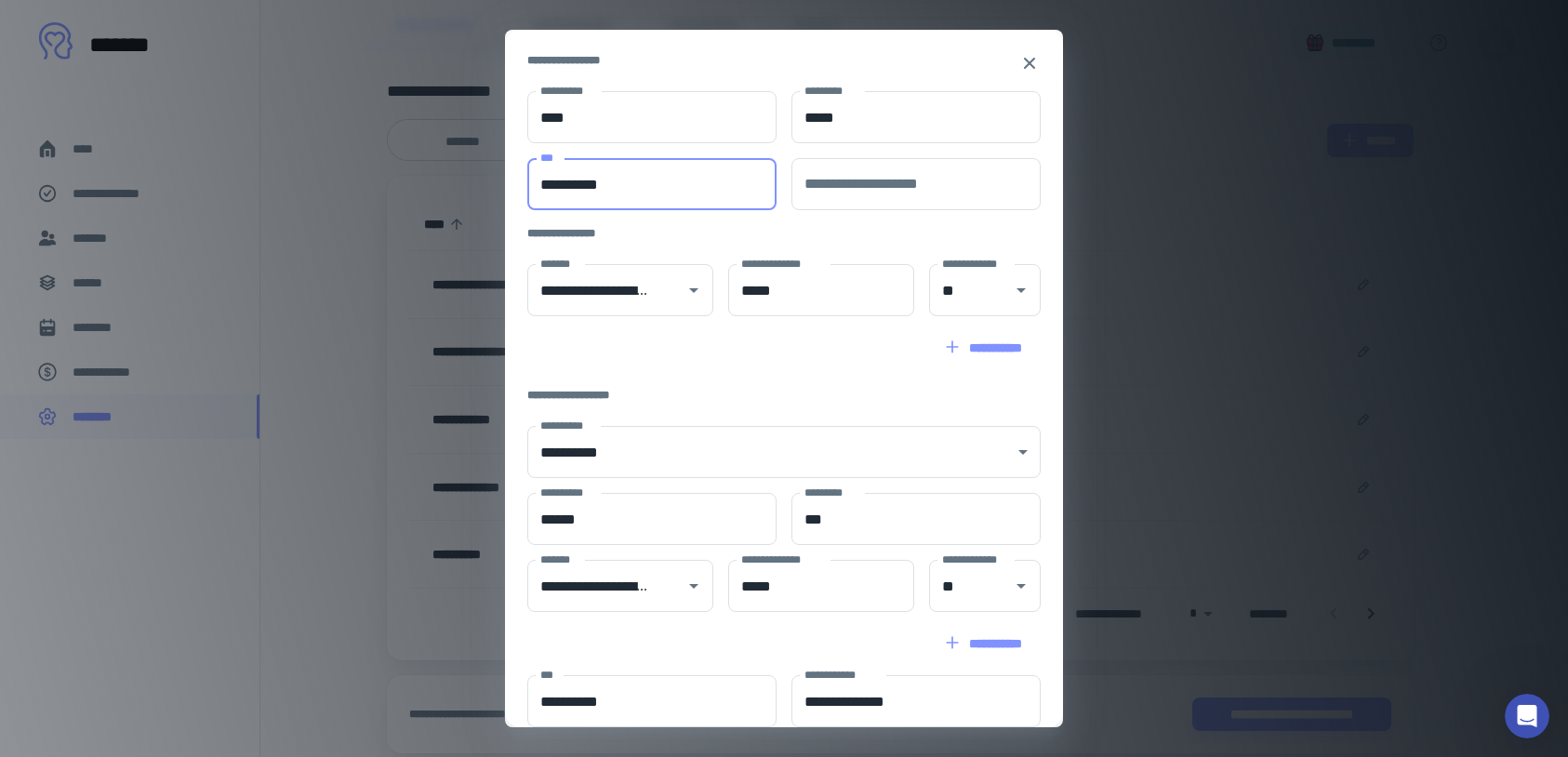 click on "**********" at bounding box center (652, 184) 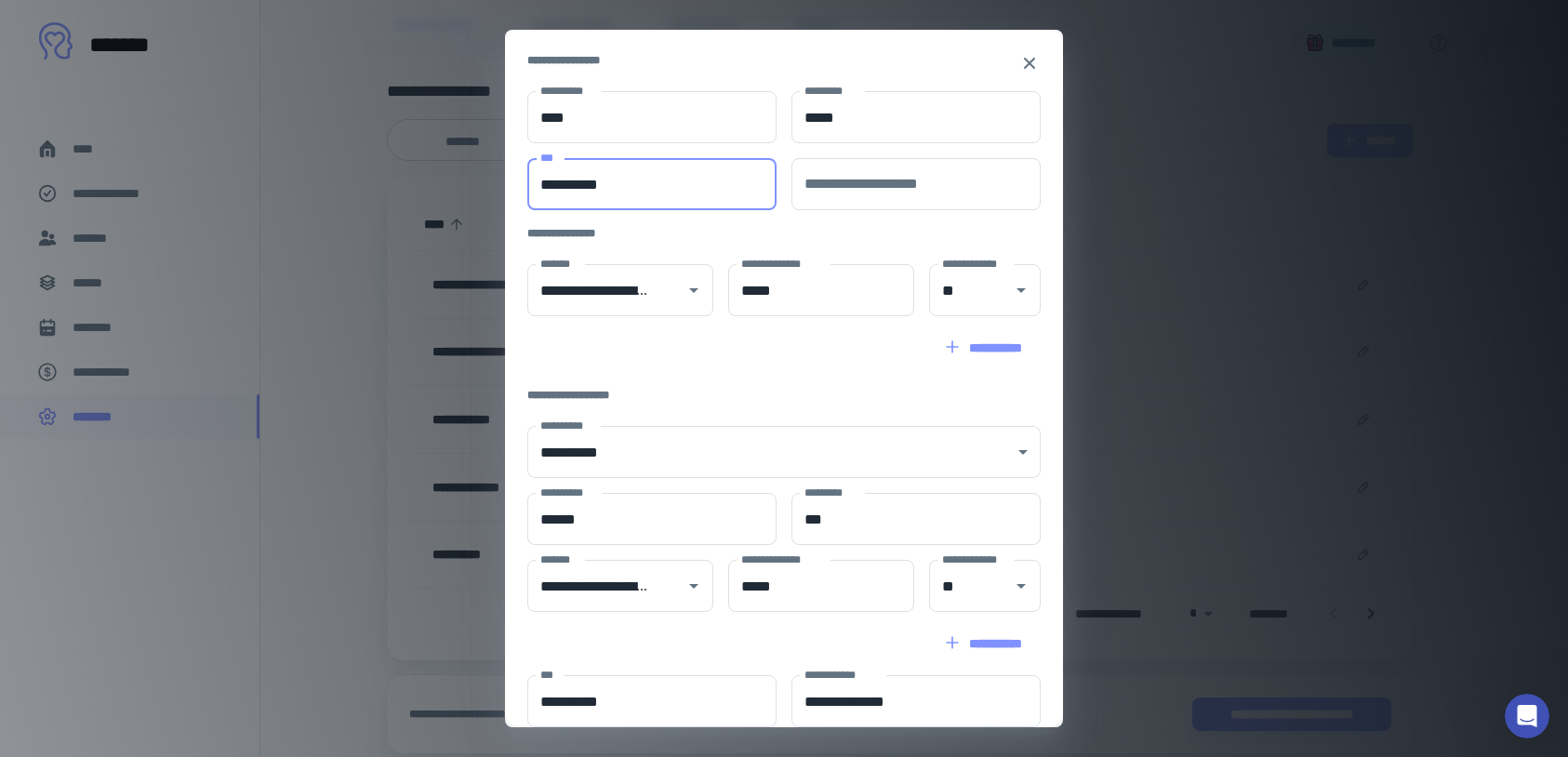 click on "**********" at bounding box center (777, 233) 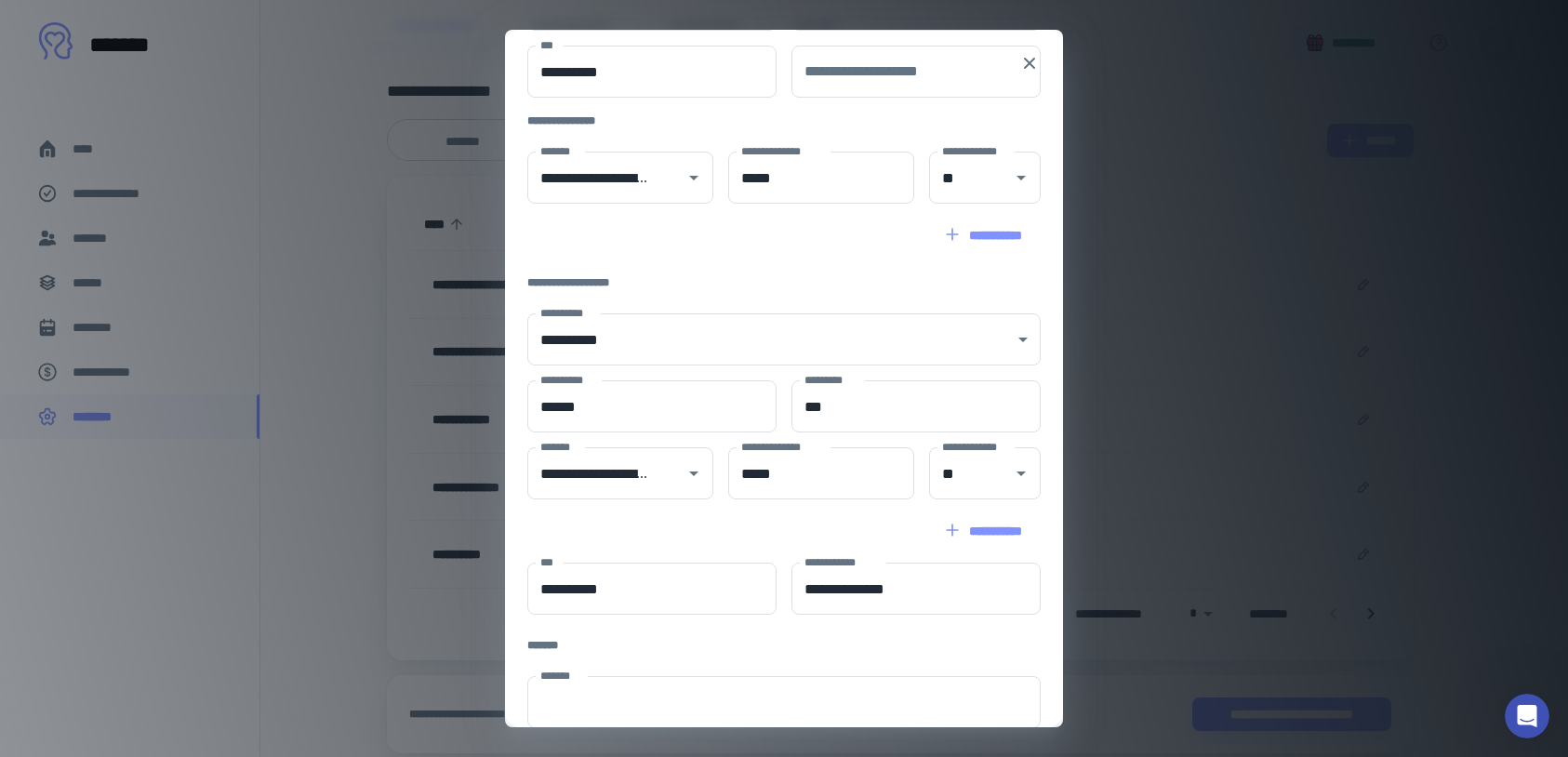 scroll, scrollTop: 132, scrollLeft: 0, axis: vertical 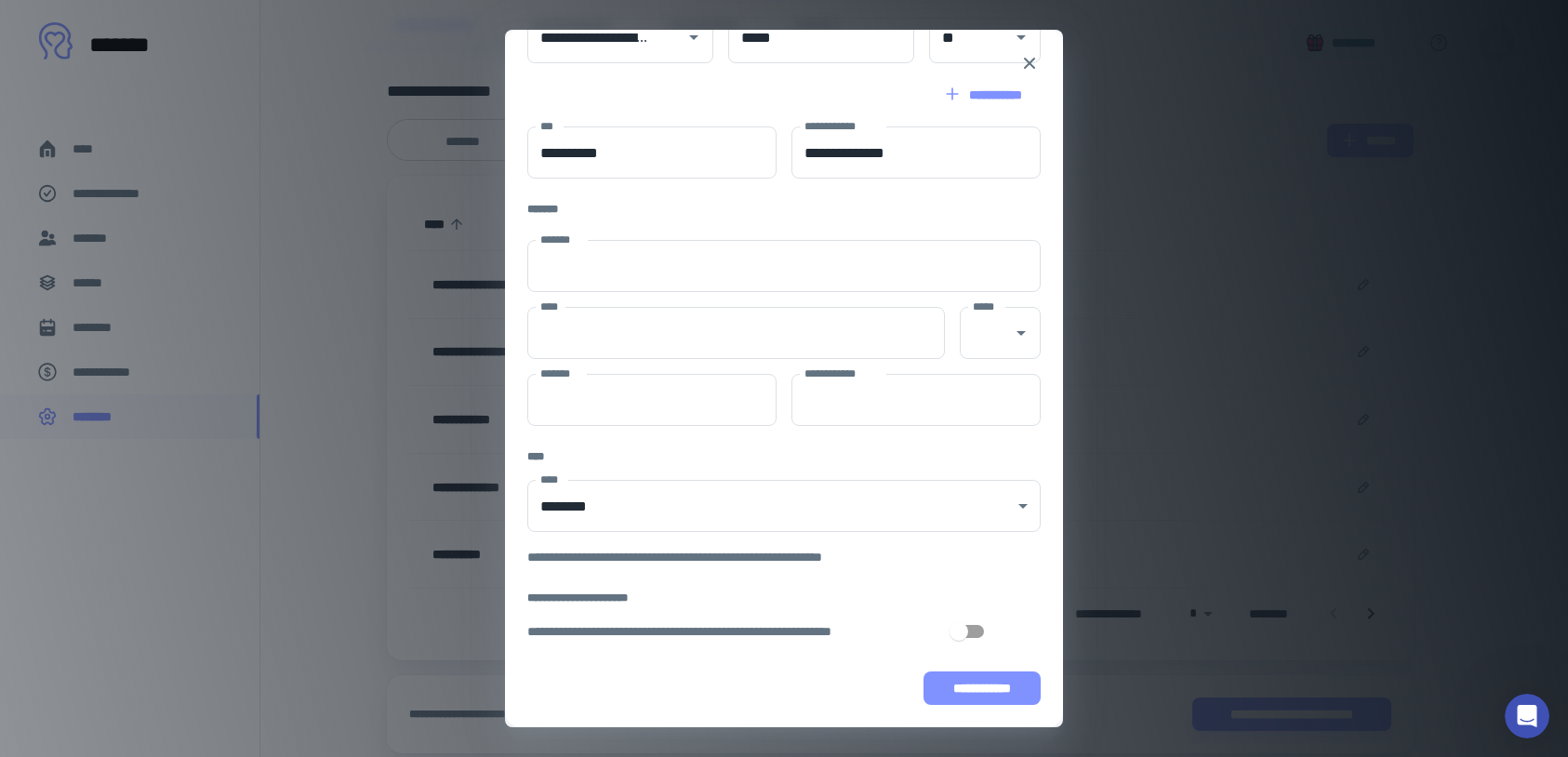 click on "**********" at bounding box center (982, 688) 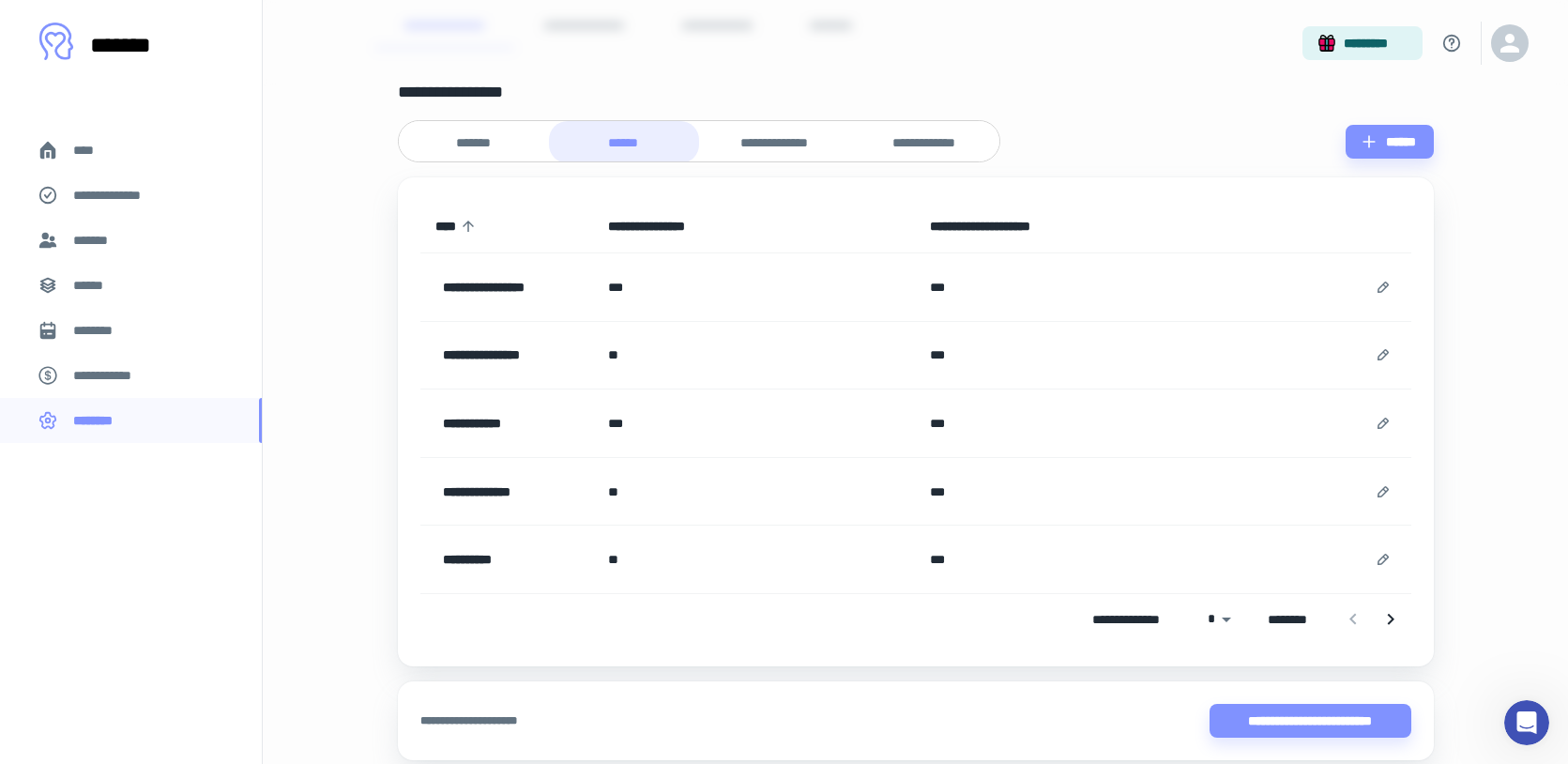 click at bounding box center [1527, 723] 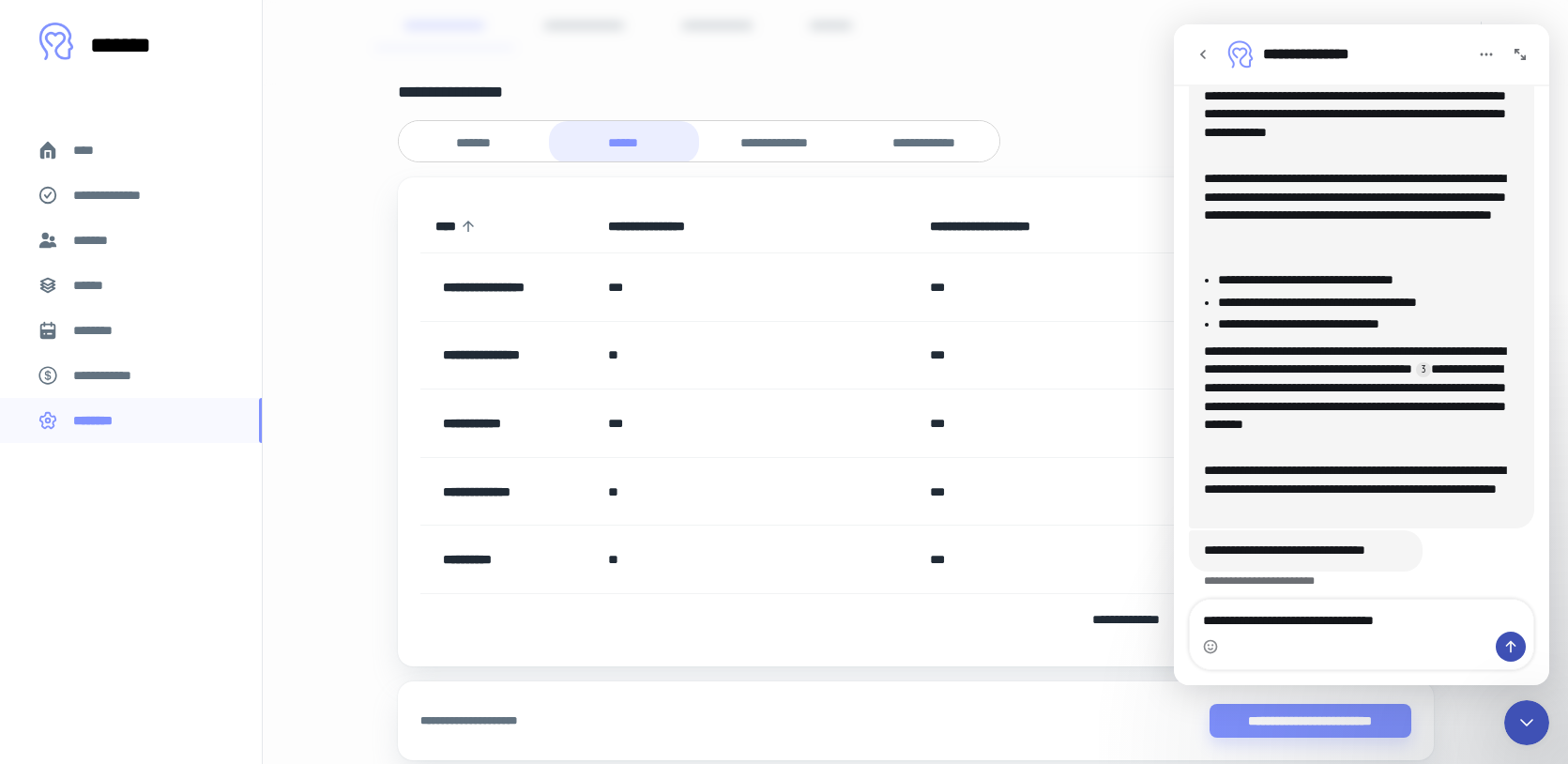 scroll, scrollTop: 1528, scrollLeft: 0, axis: vertical 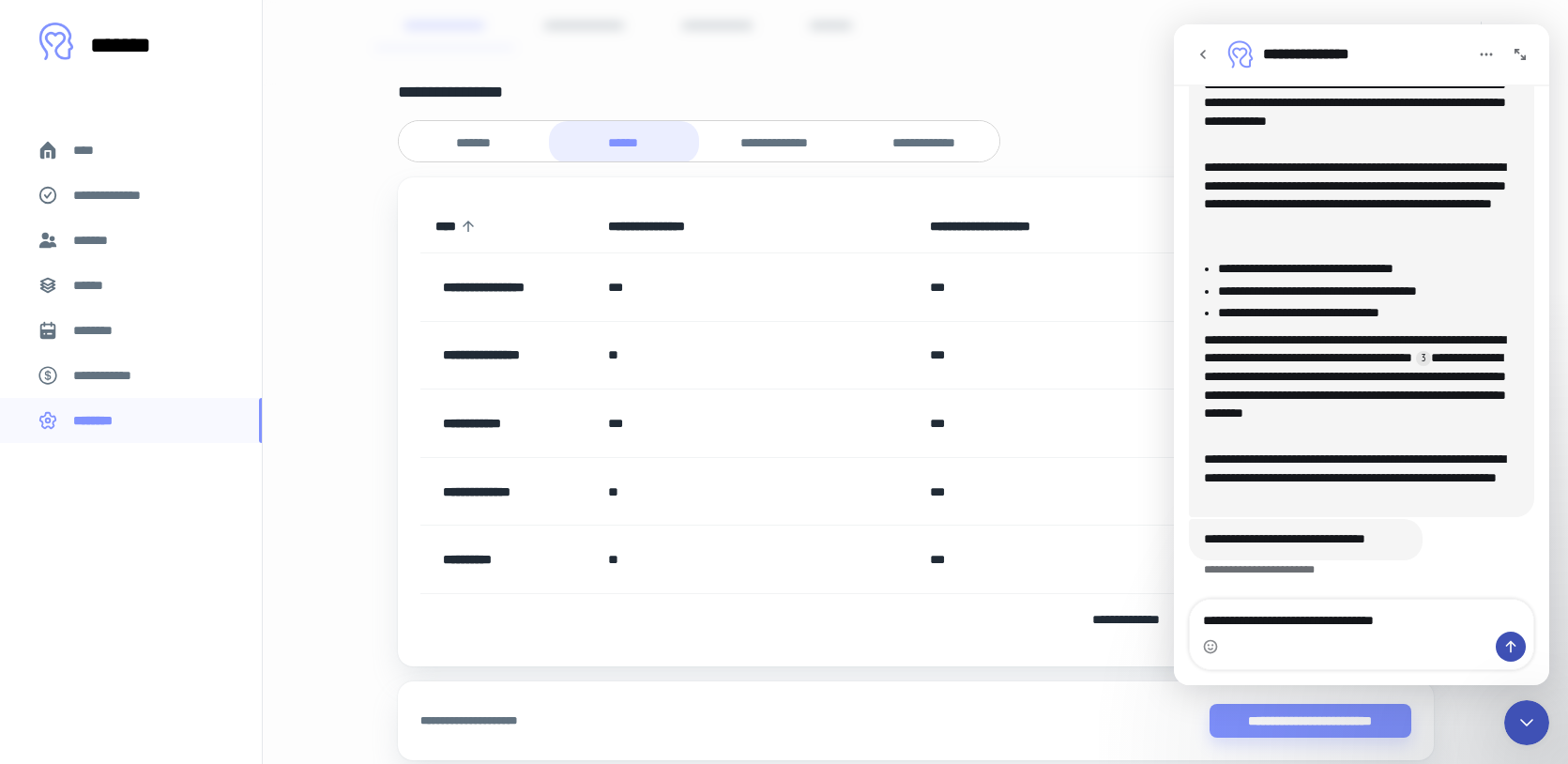 click at bounding box center [1362, 647] 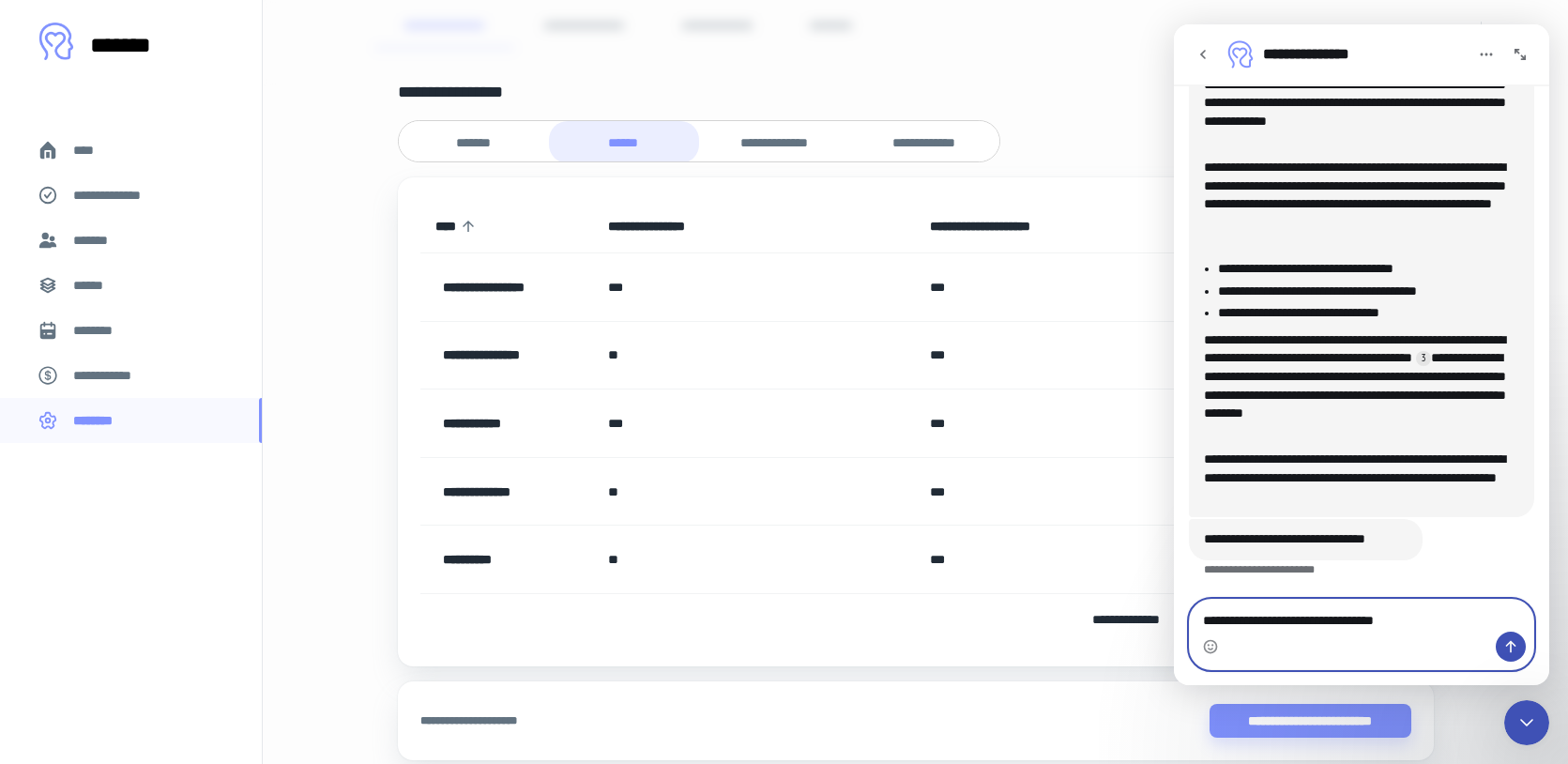 click on "**********" at bounding box center (1362, 616) 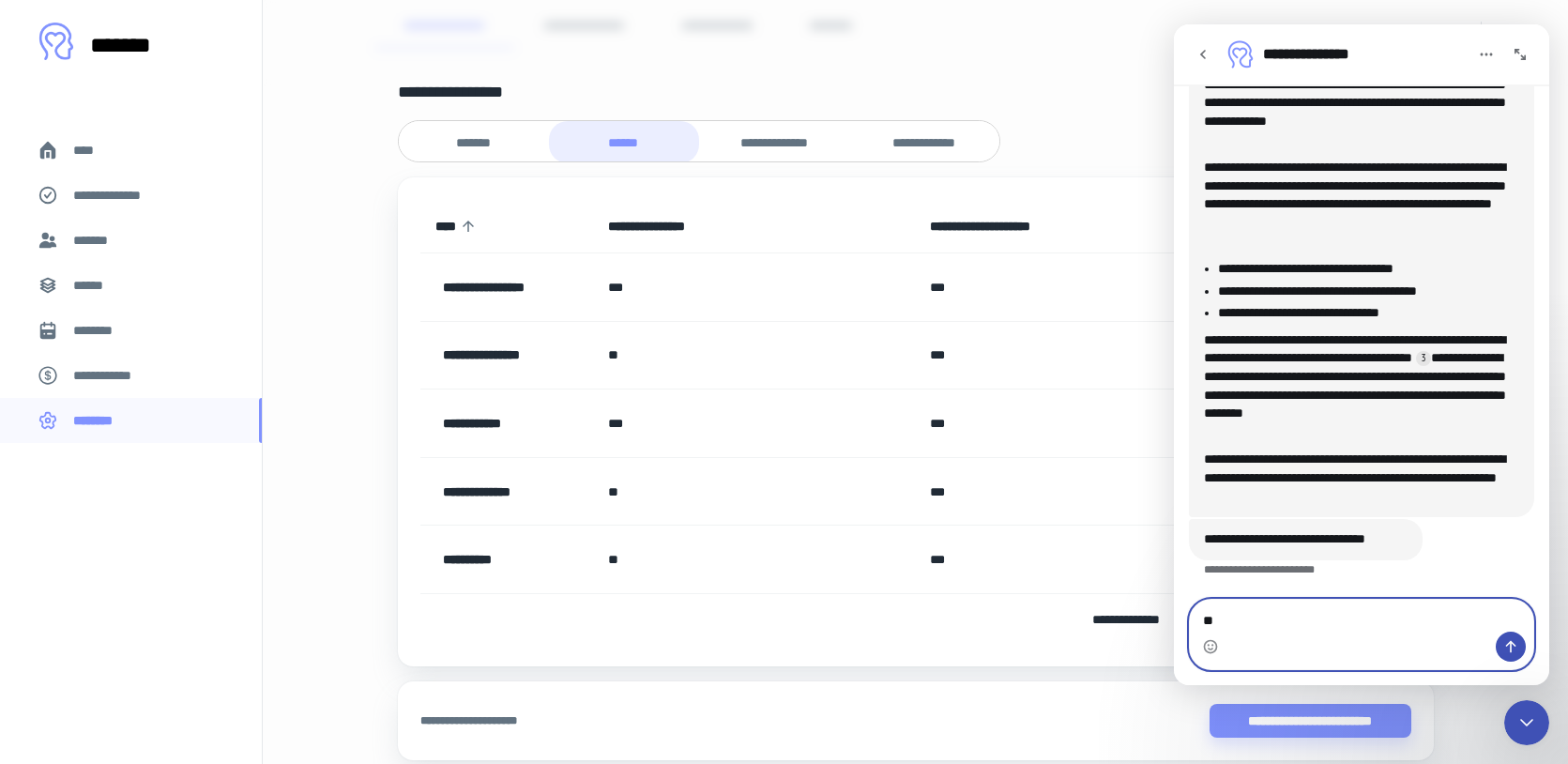 type on "*" 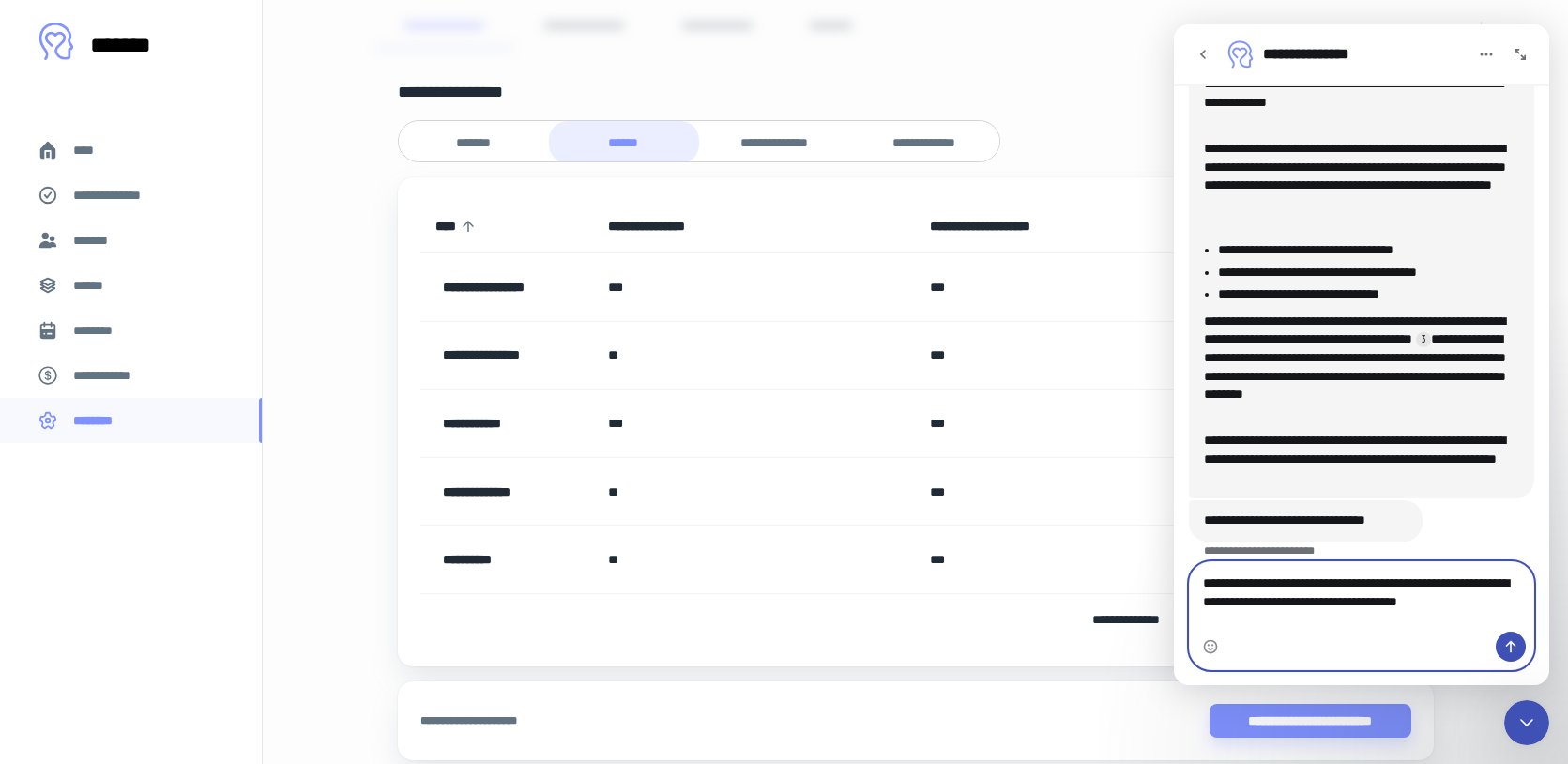 scroll, scrollTop: 1566, scrollLeft: 0, axis: vertical 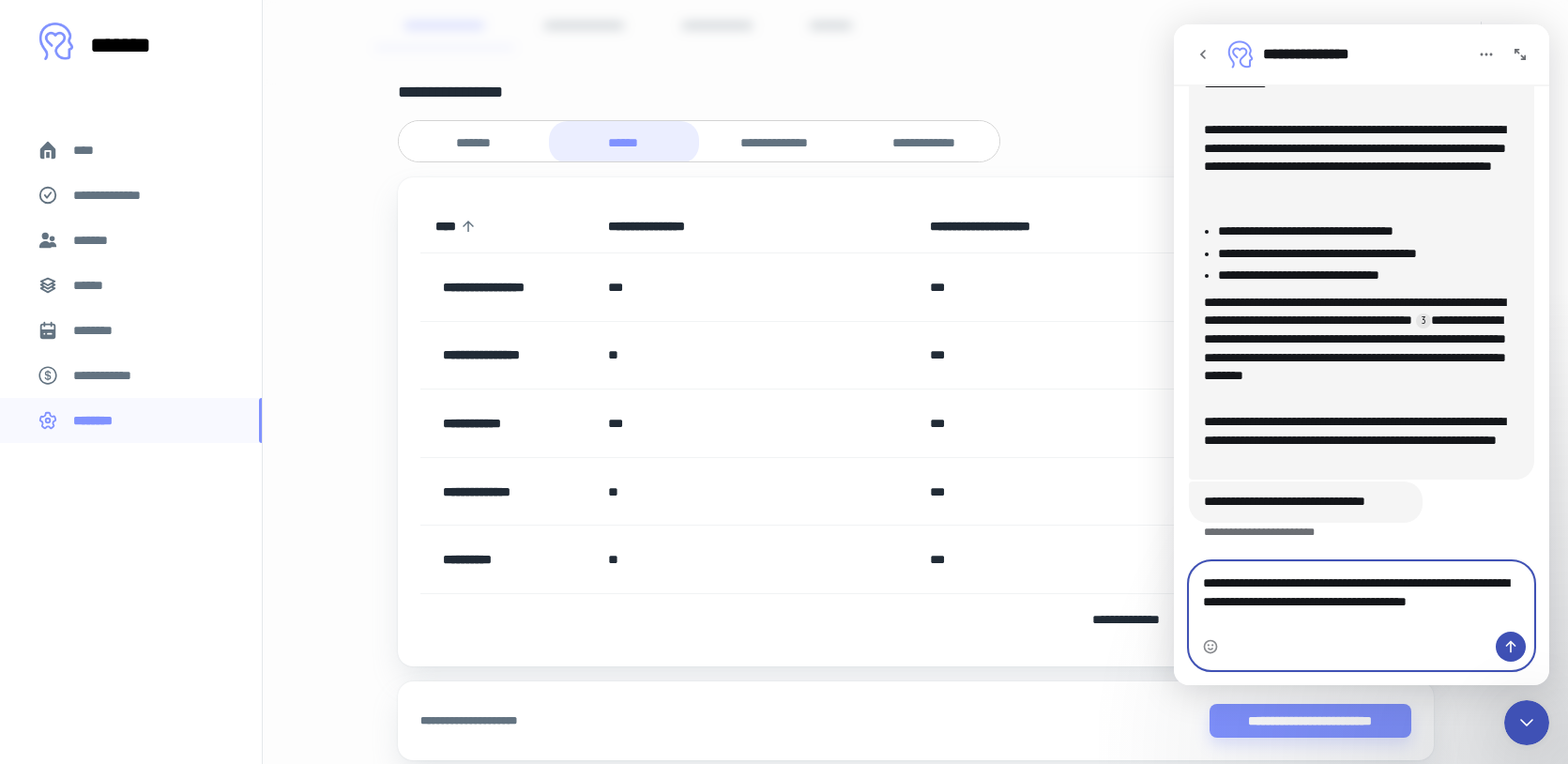 type on "**********" 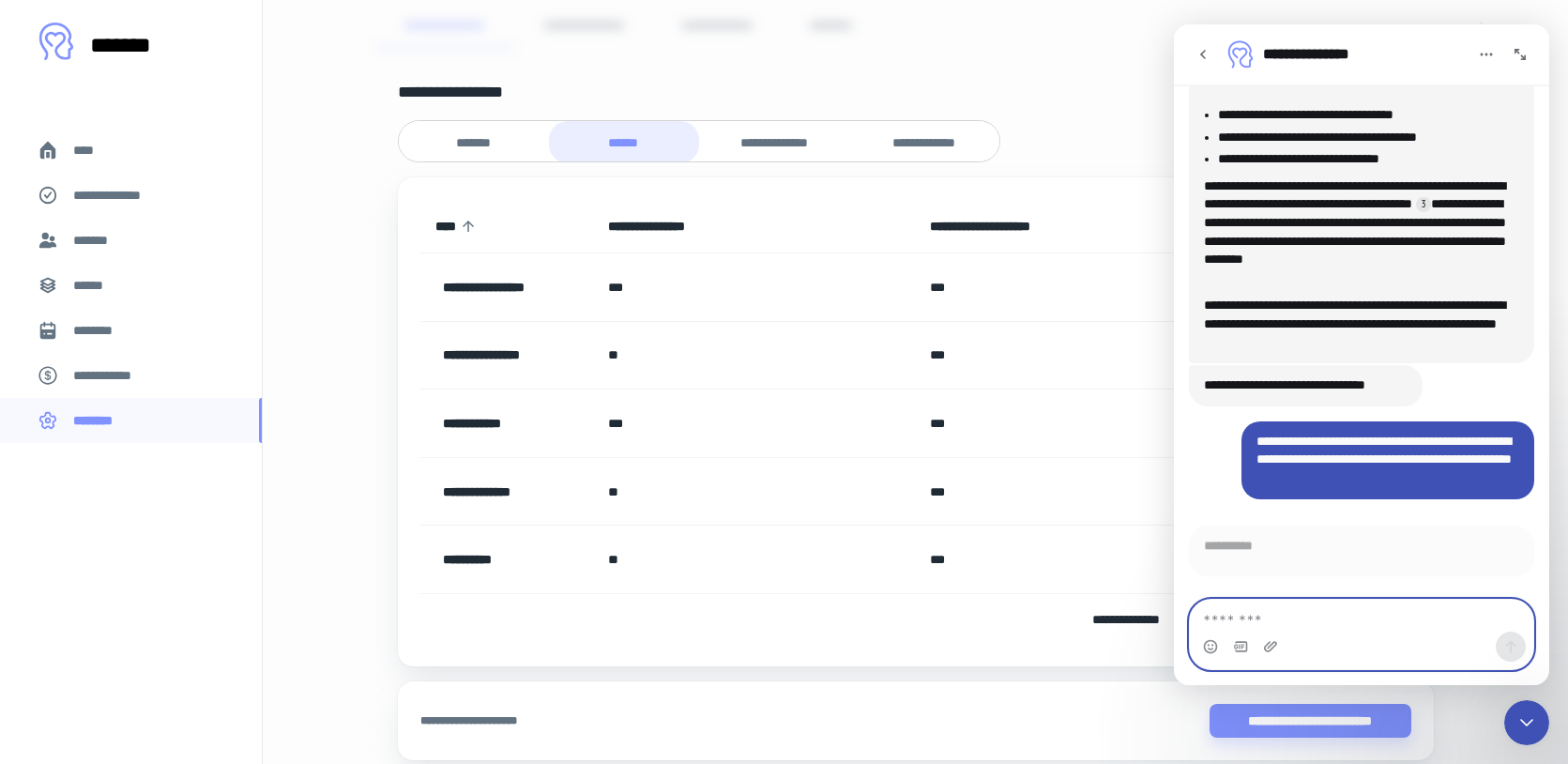 scroll, scrollTop: 1687, scrollLeft: 0, axis: vertical 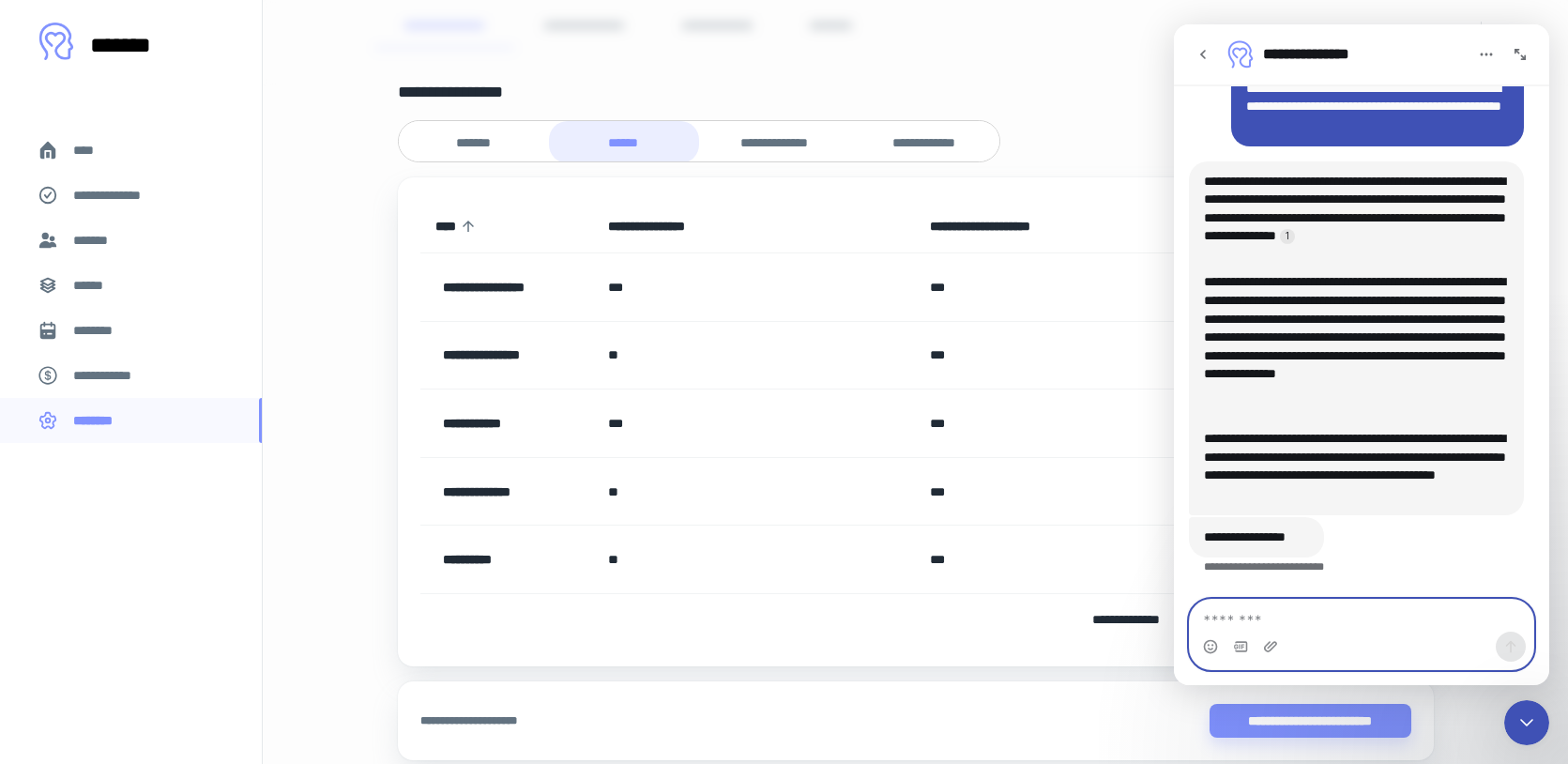 click at bounding box center [1362, 616] 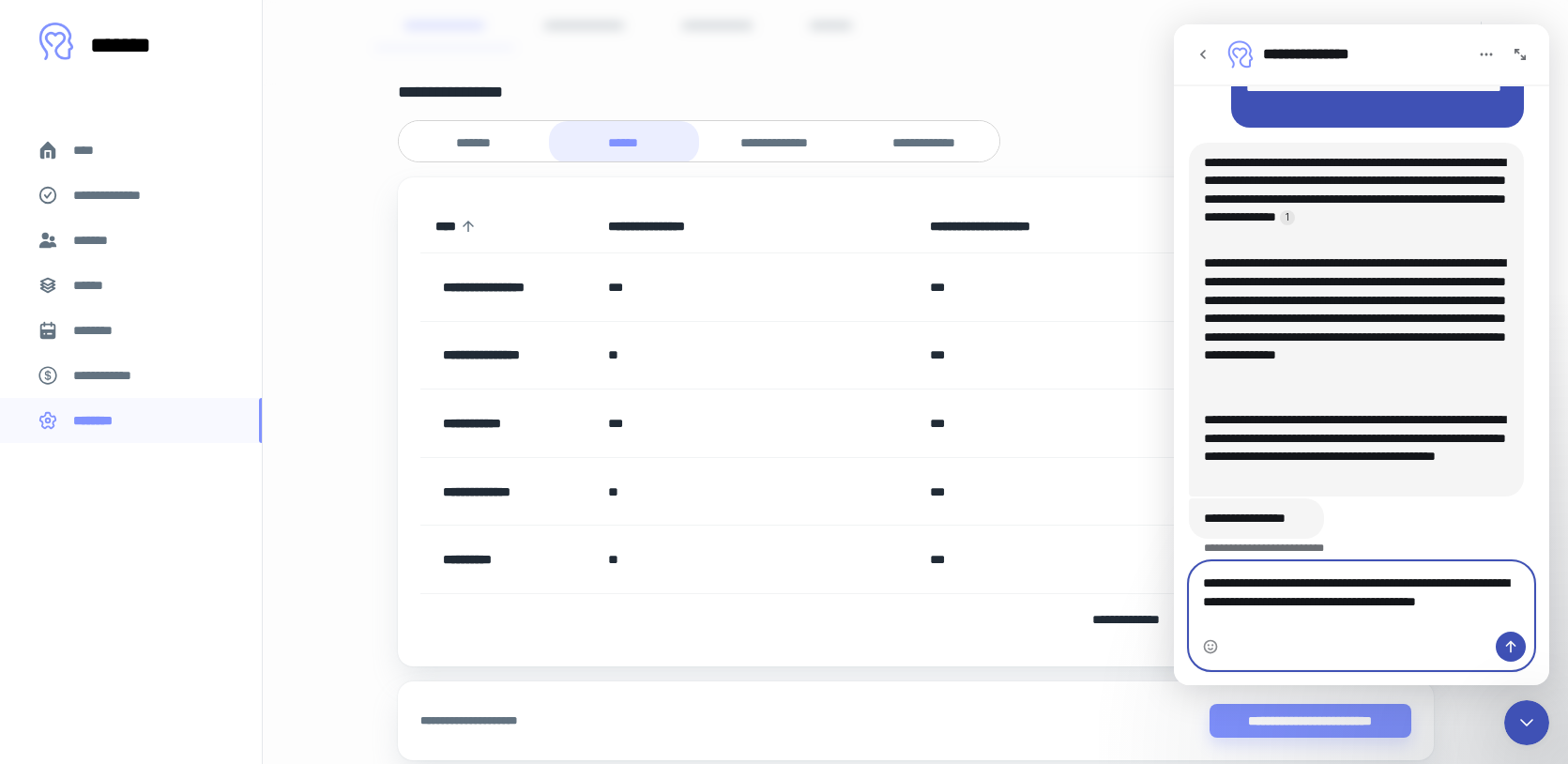 scroll, scrollTop: 2070, scrollLeft: 0, axis: vertical 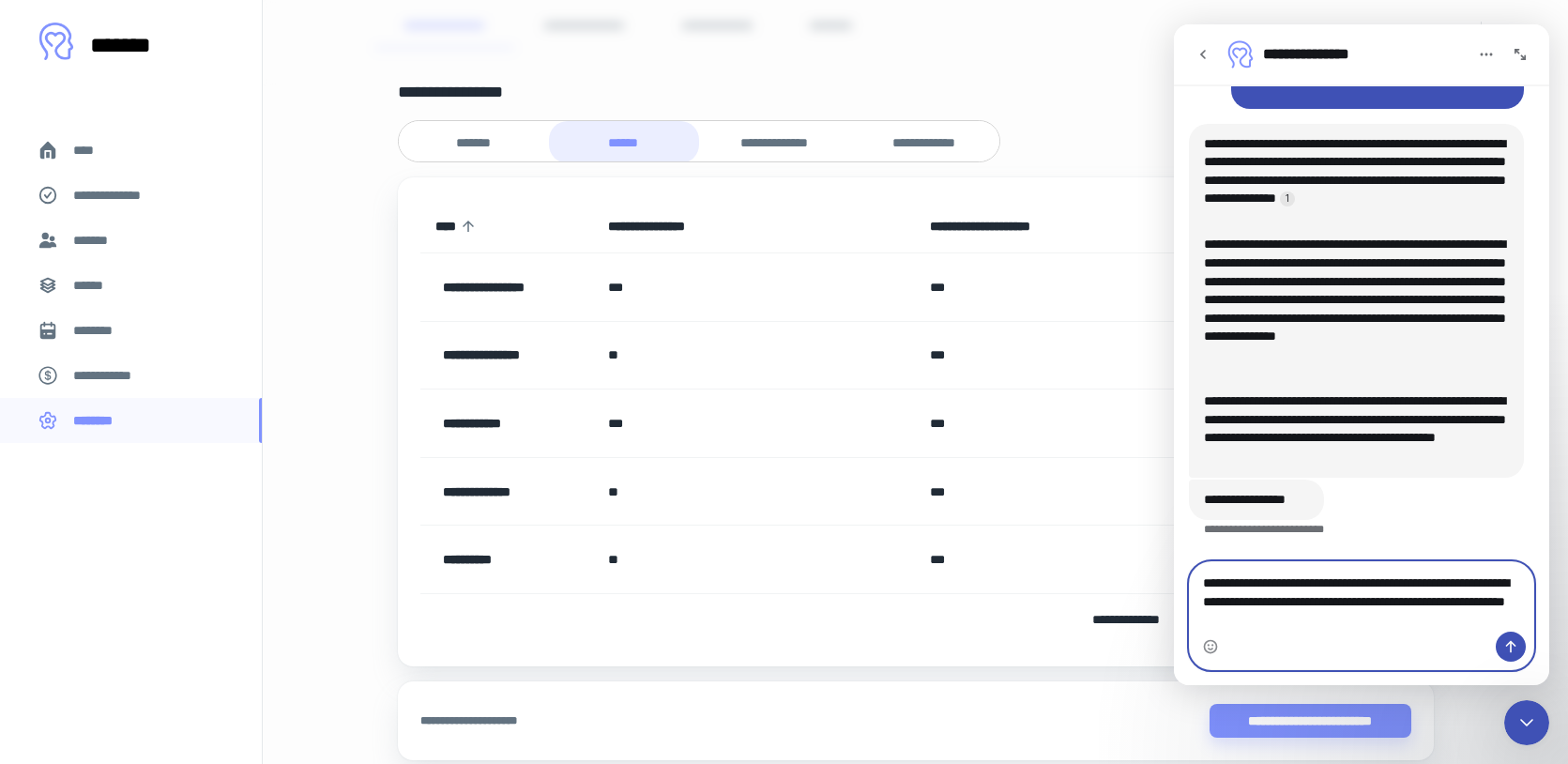 type on "**********" 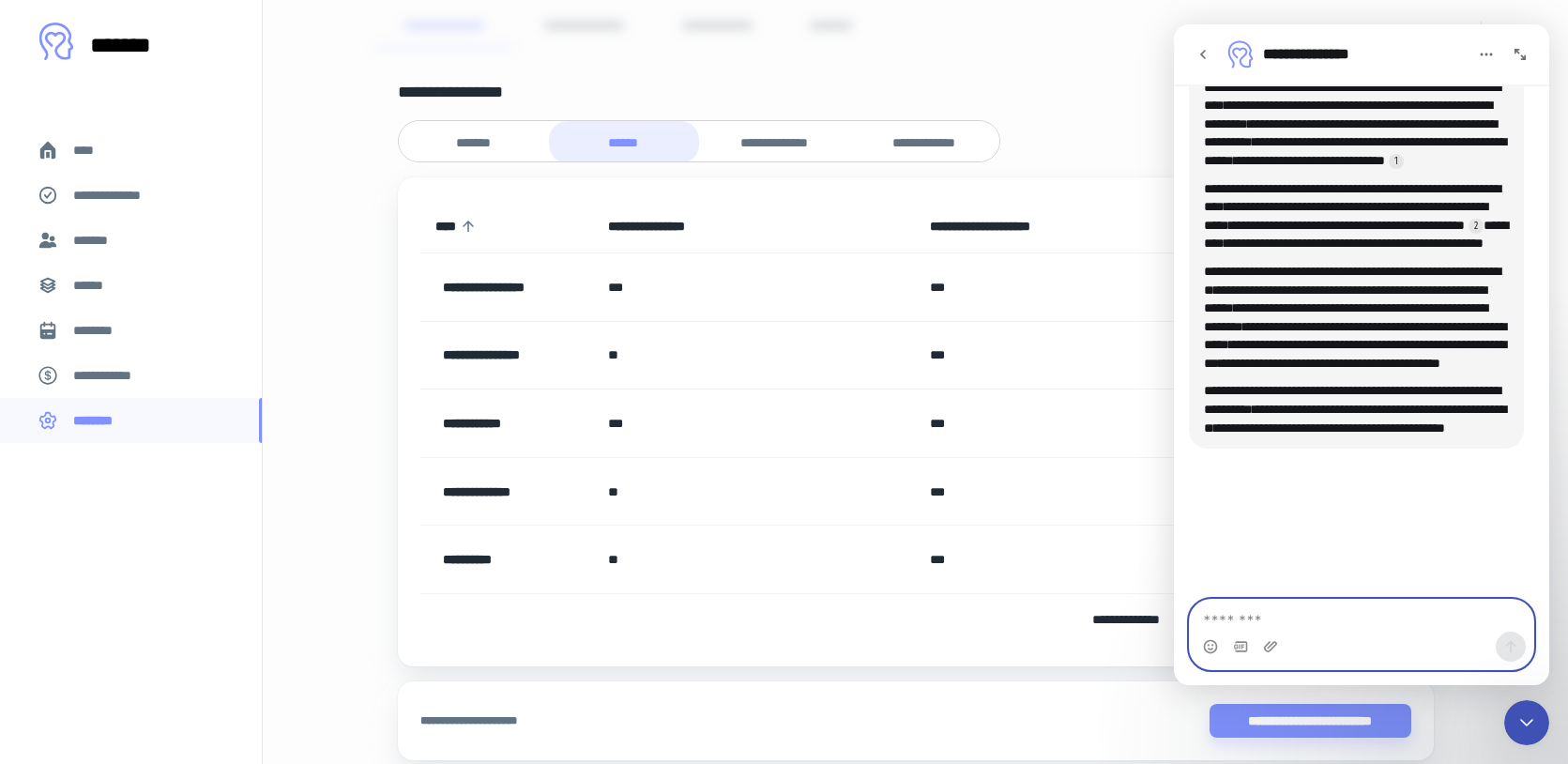 scroll, scrollTop: 2650, scrollLeft: 0, axis: vertical 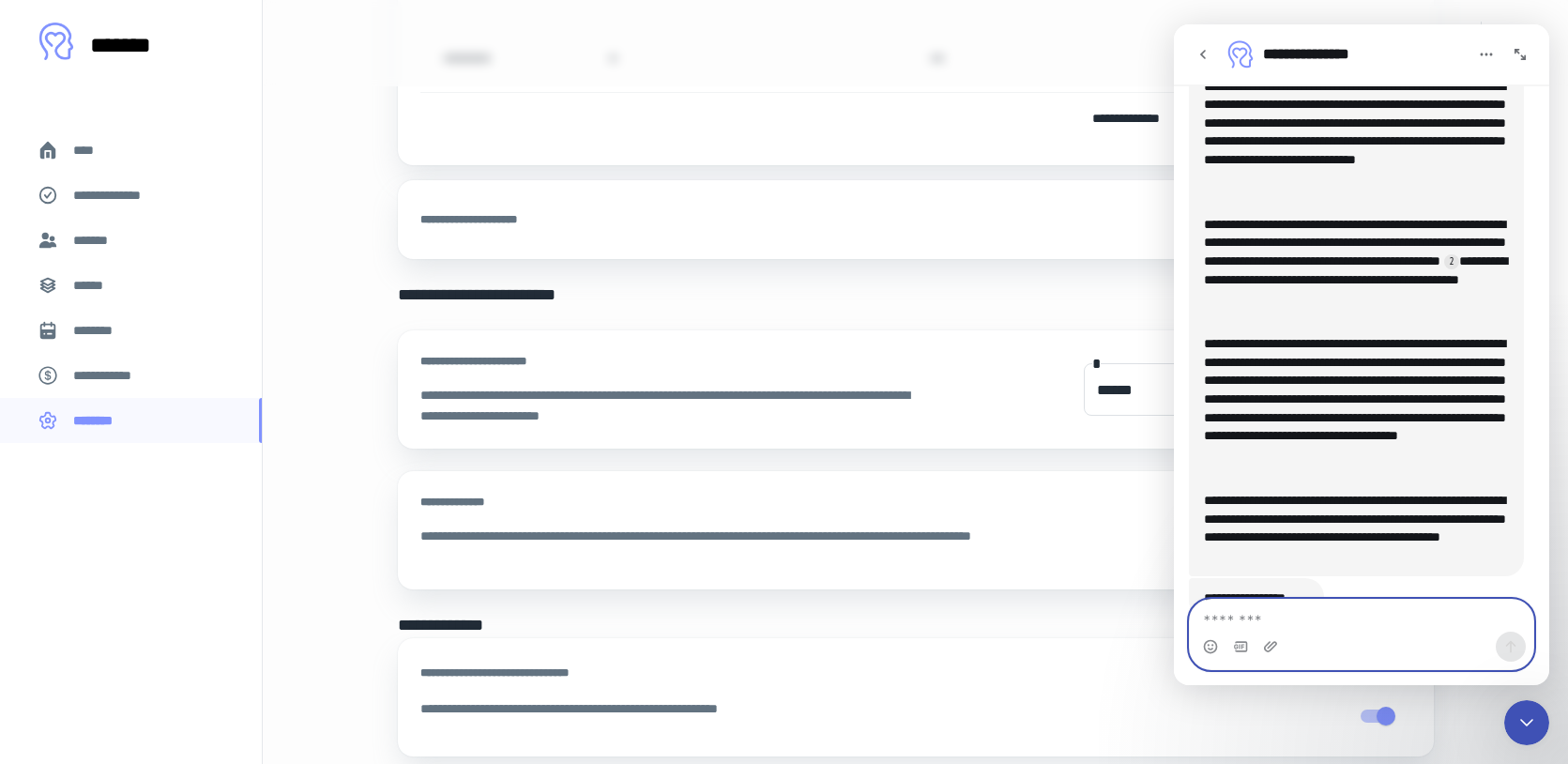 click at bounding box center [1362, 616] 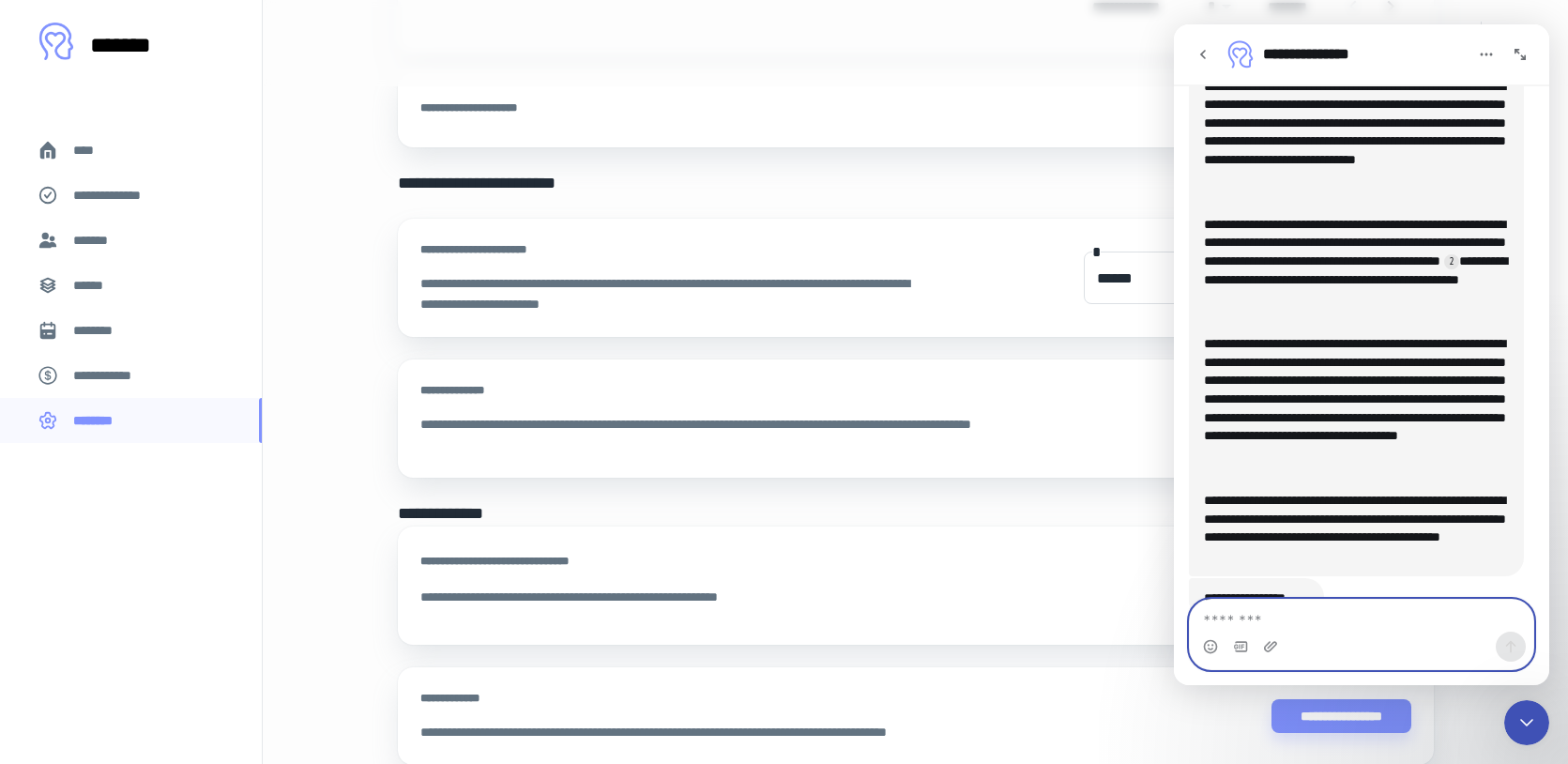 scroll, scrollTop: 963, scrollLeft: 0, axis: vertical 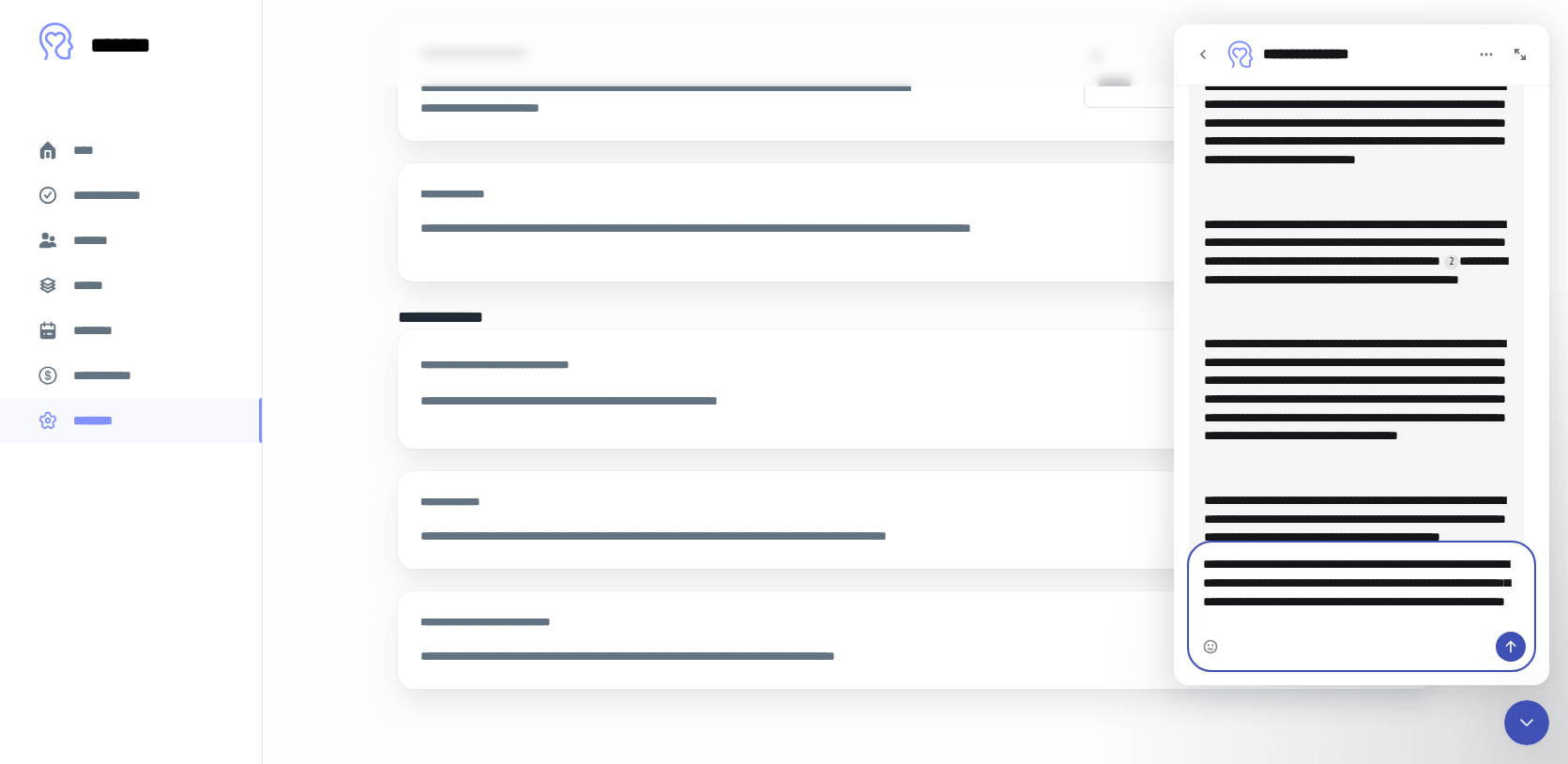 click on "**********" at bounding box center [1362, 588] 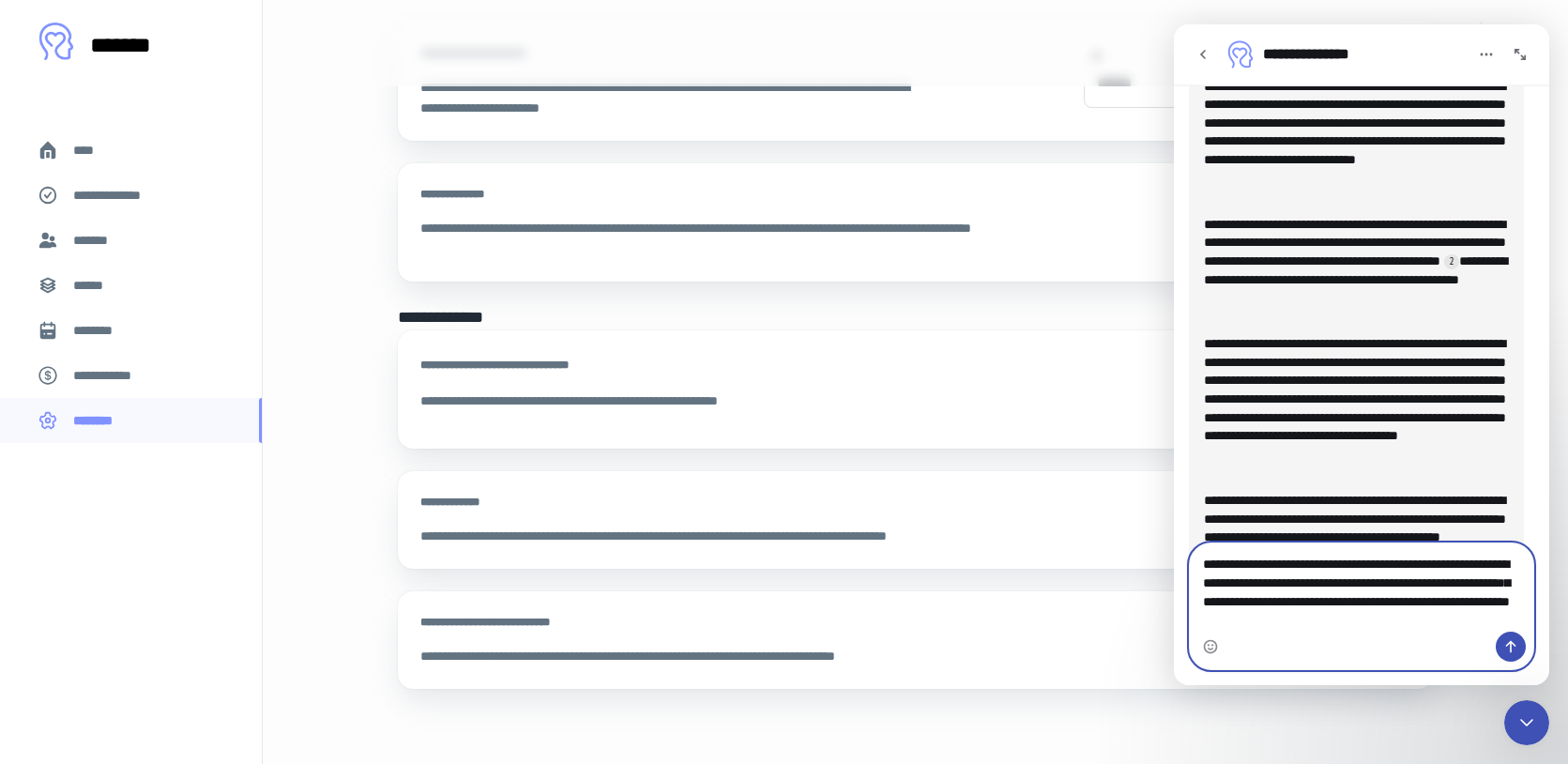 type on "**********" 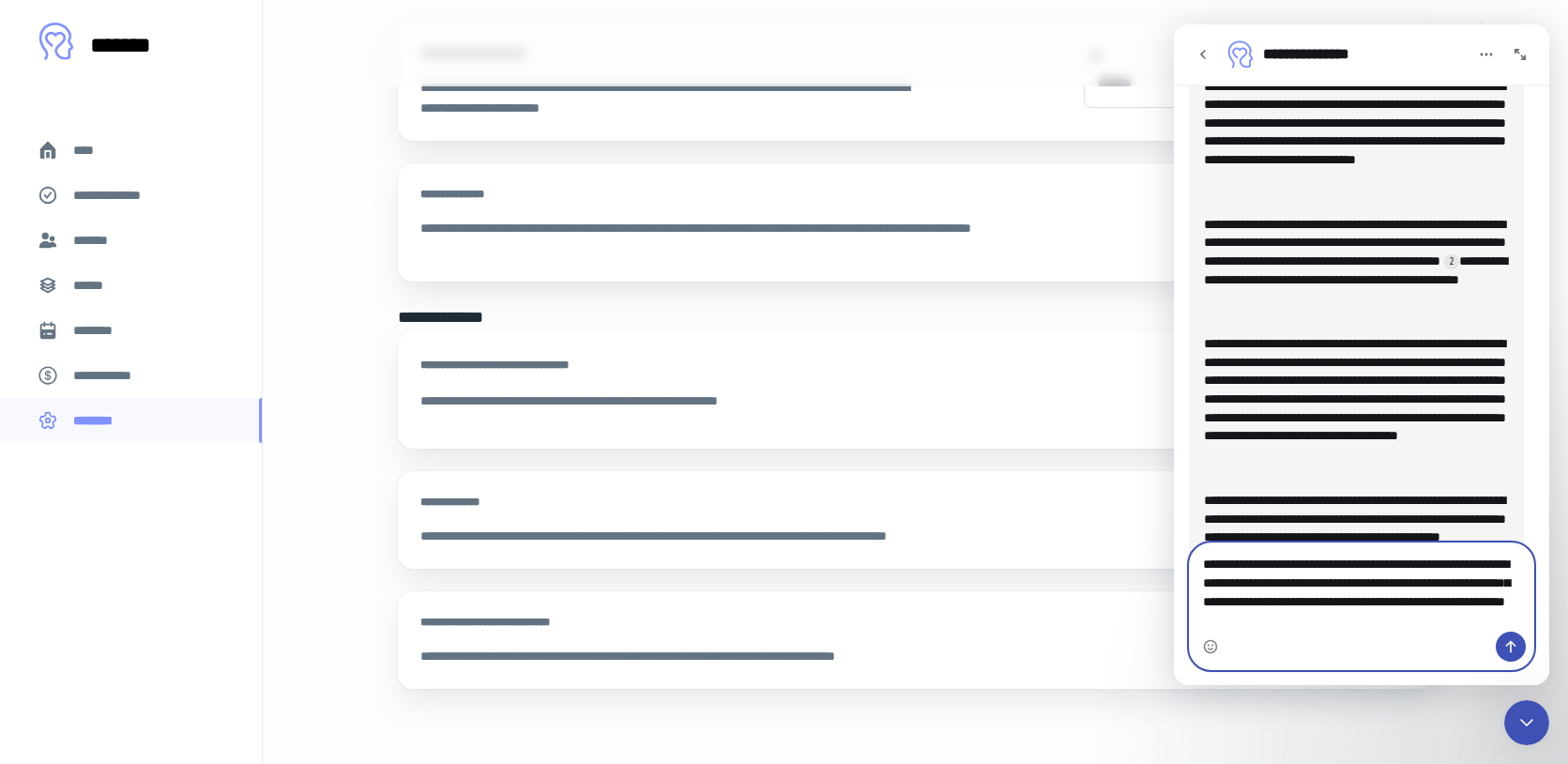 click on "**********" at bounding box center (1362, 588) 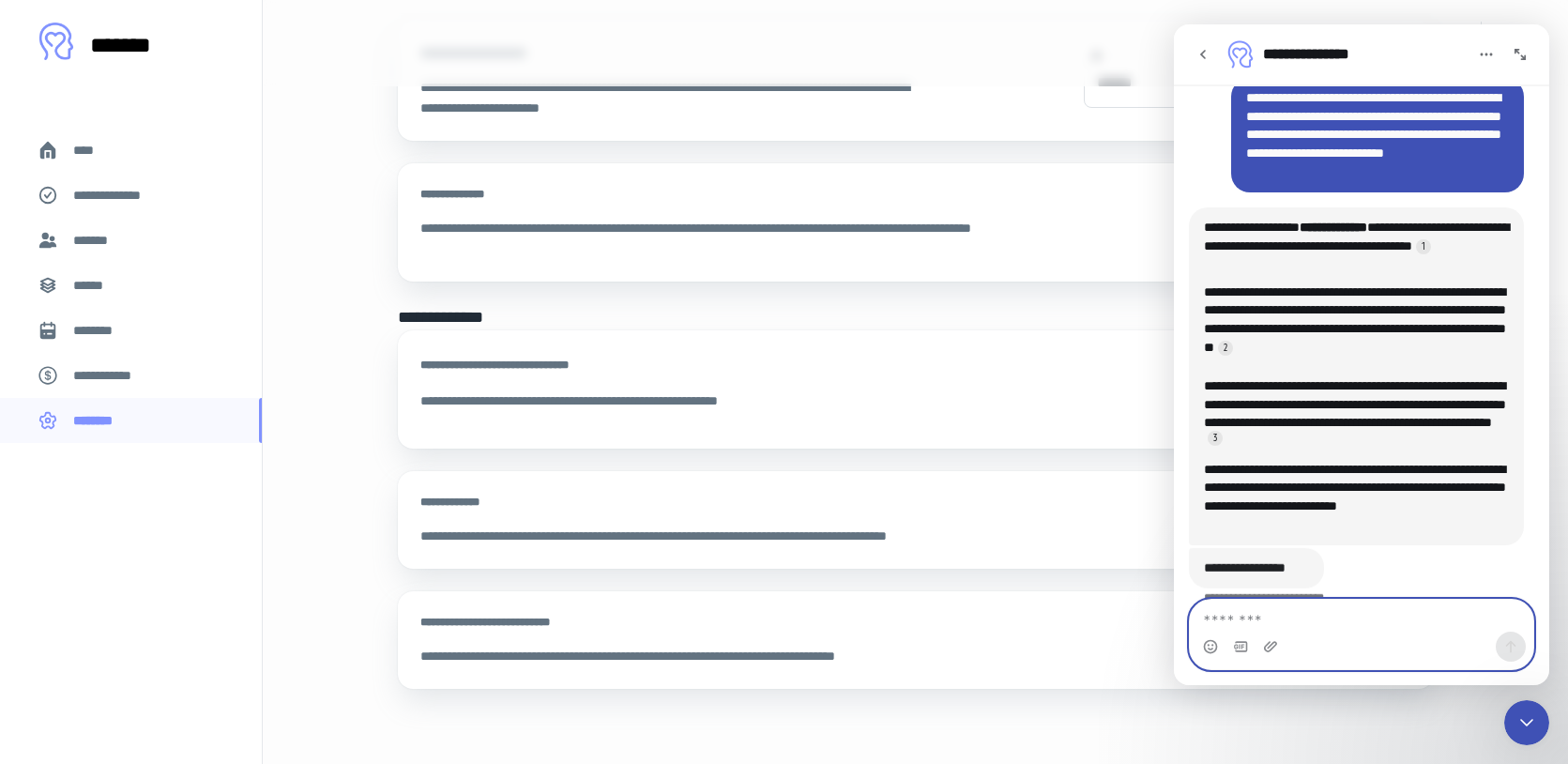 scroll, scrollTop: 3236, scrollLeft: 0, axis: vertical 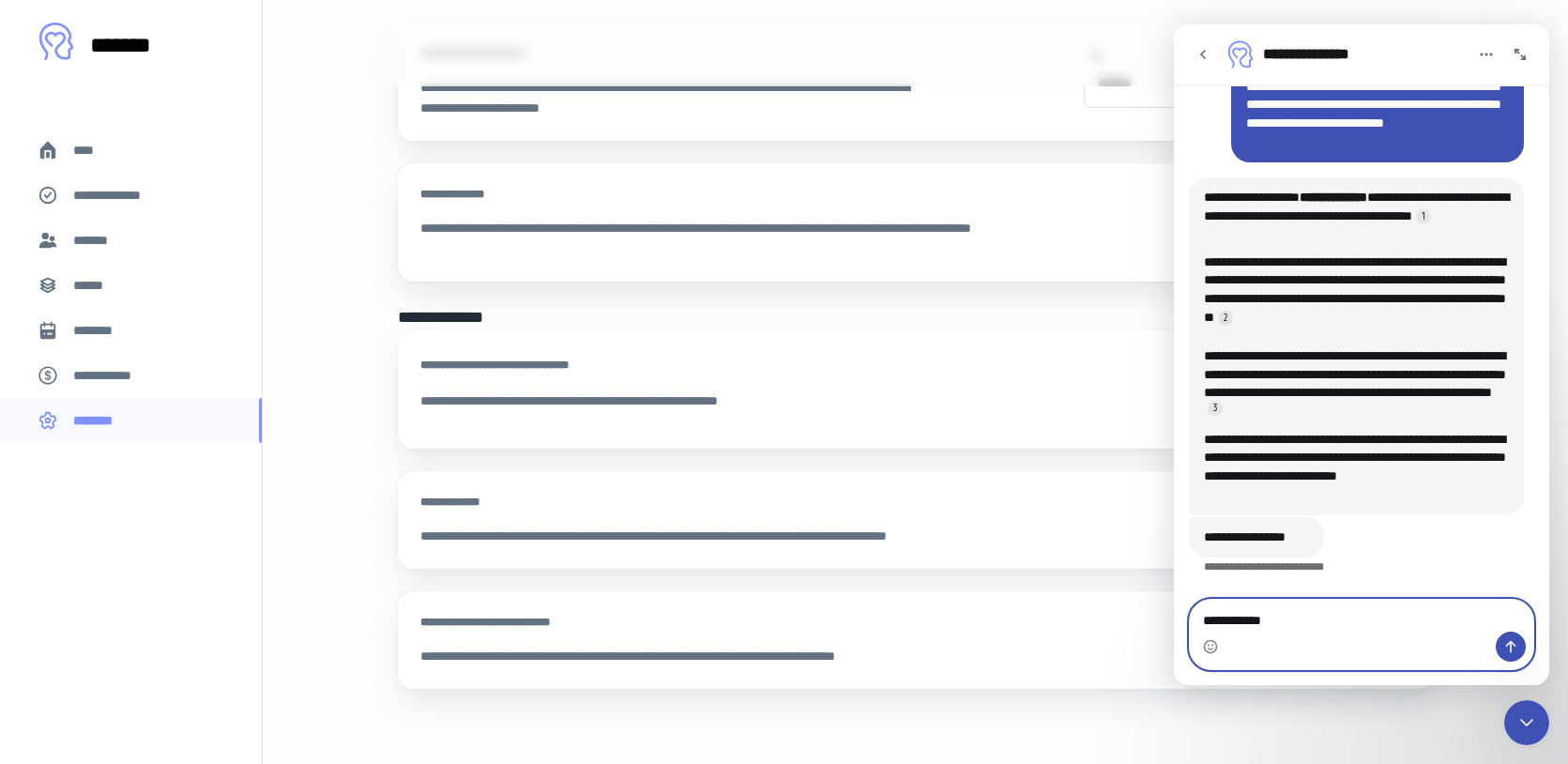 type on "**********" 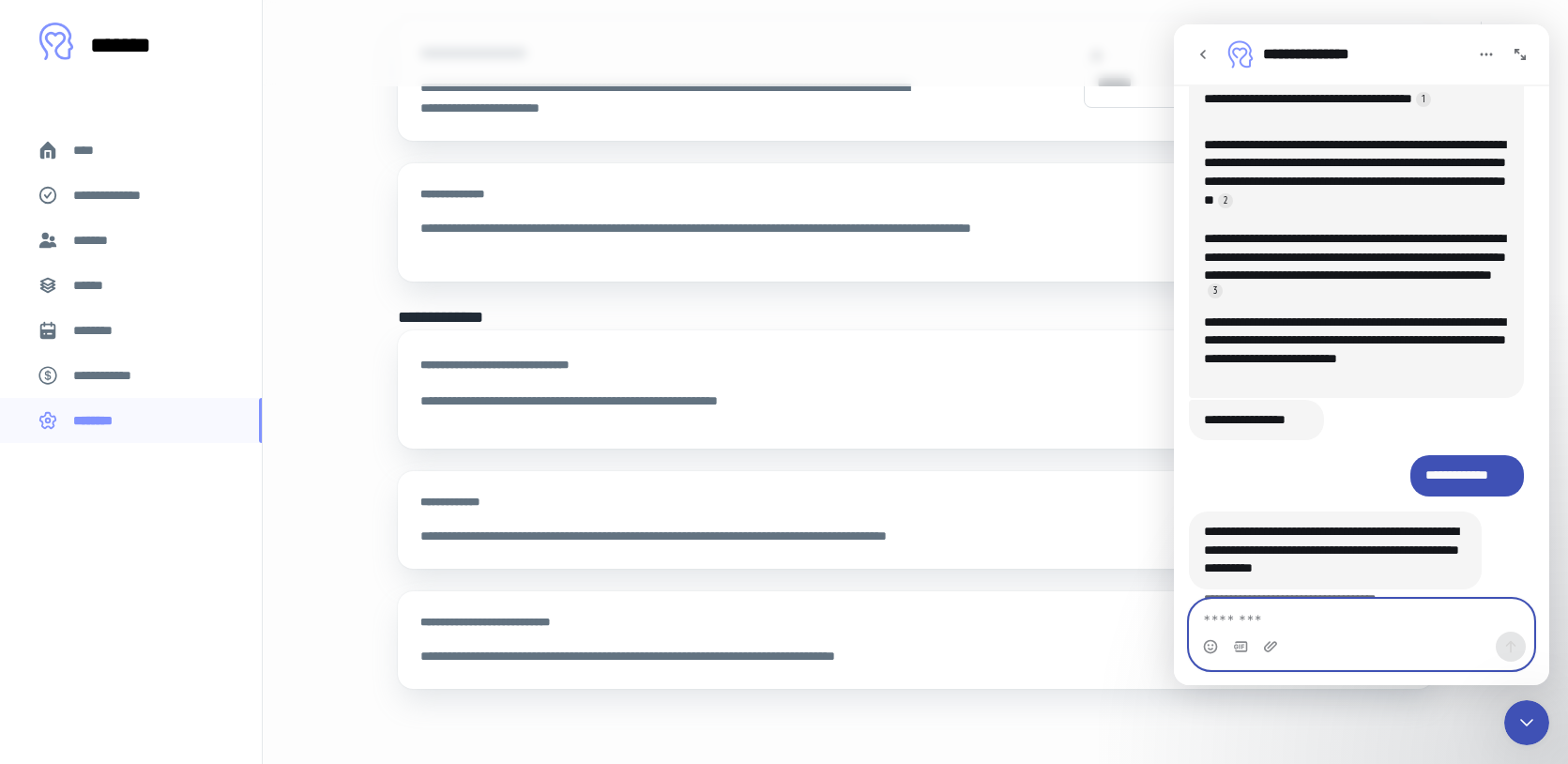 scroll, scrollTop: 3385, scrollLeft: 0, axis: vertical 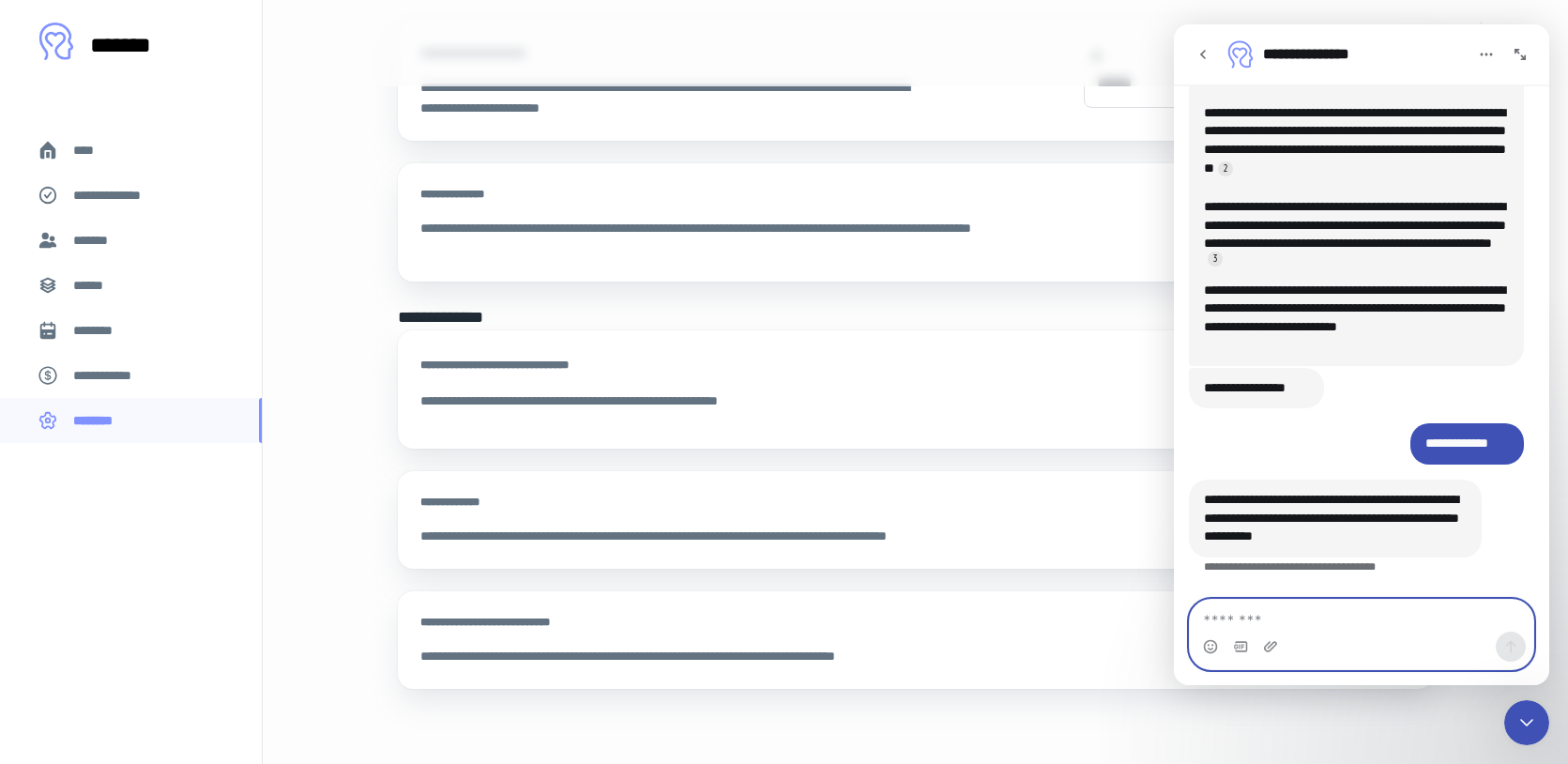 type 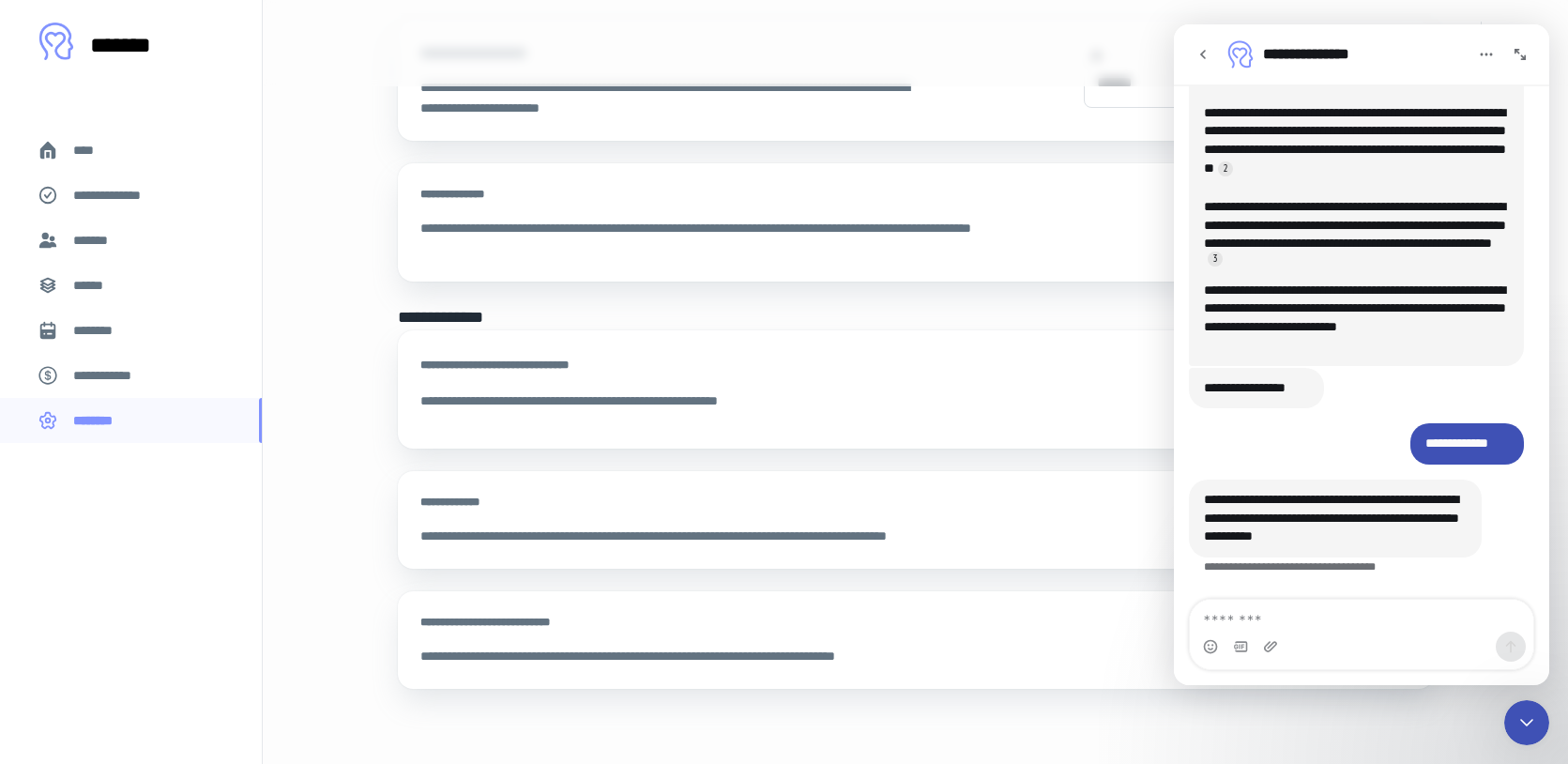 click at bounding box center [1203, 54] 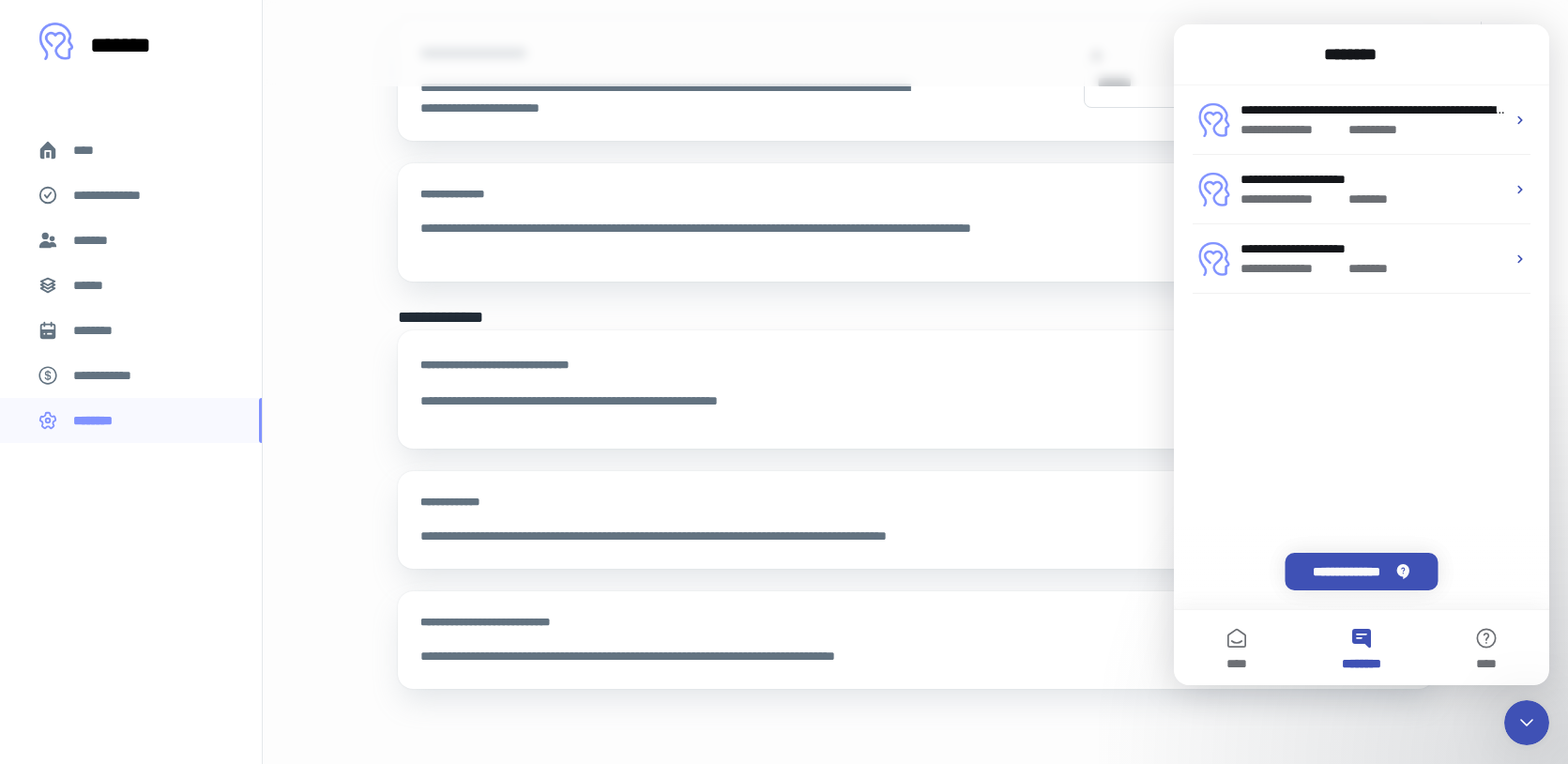 scroll, scrollTop: 3282, scrollLeft: 0, axis: vertical 